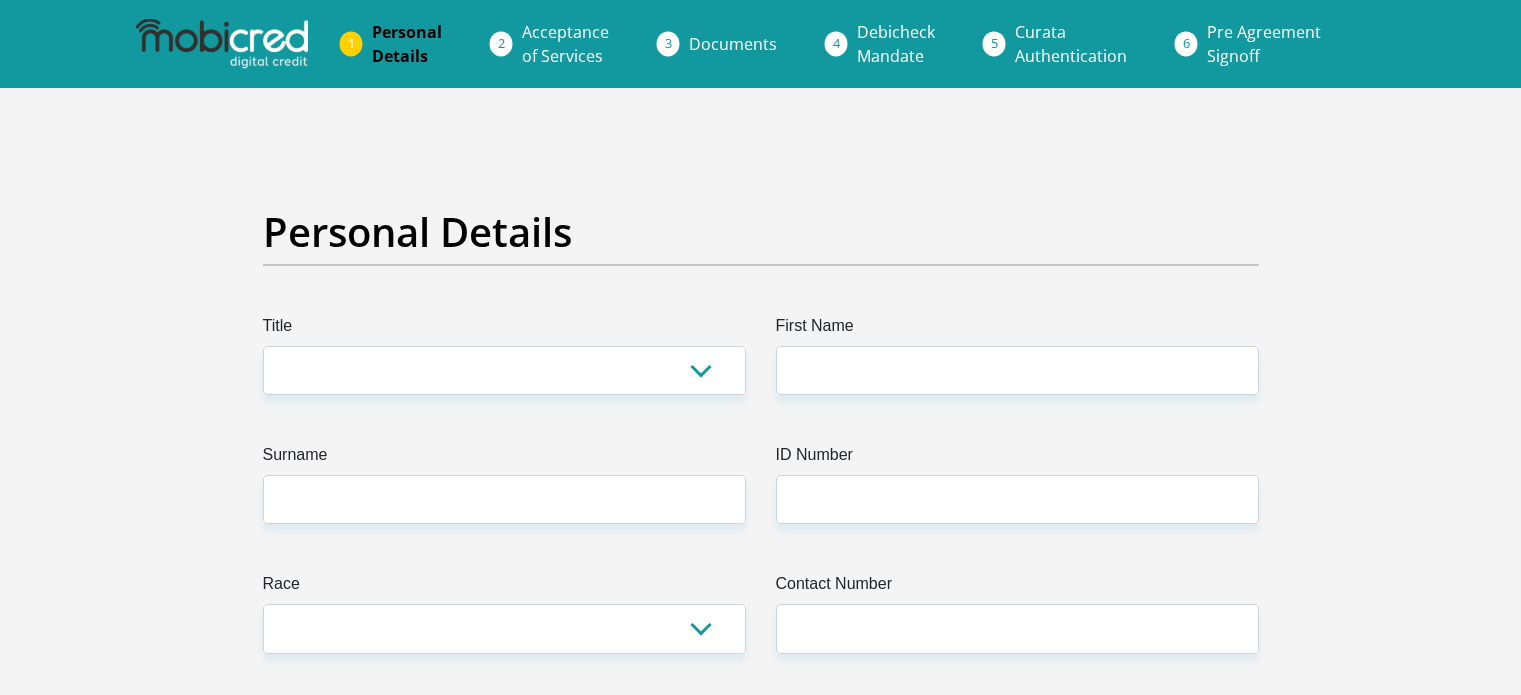 scroll, scrollTop: 0, scrollLeft: 0, axis: both 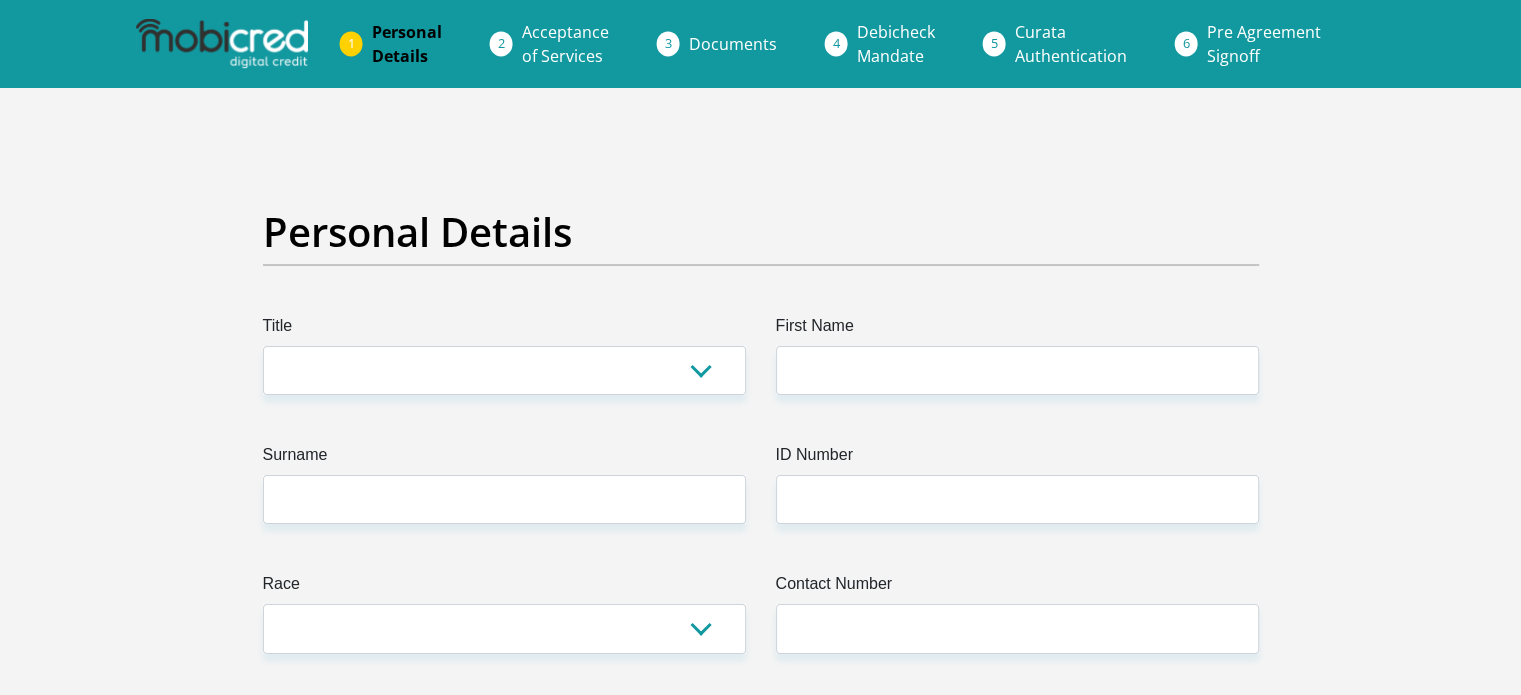 select on "Mrs" 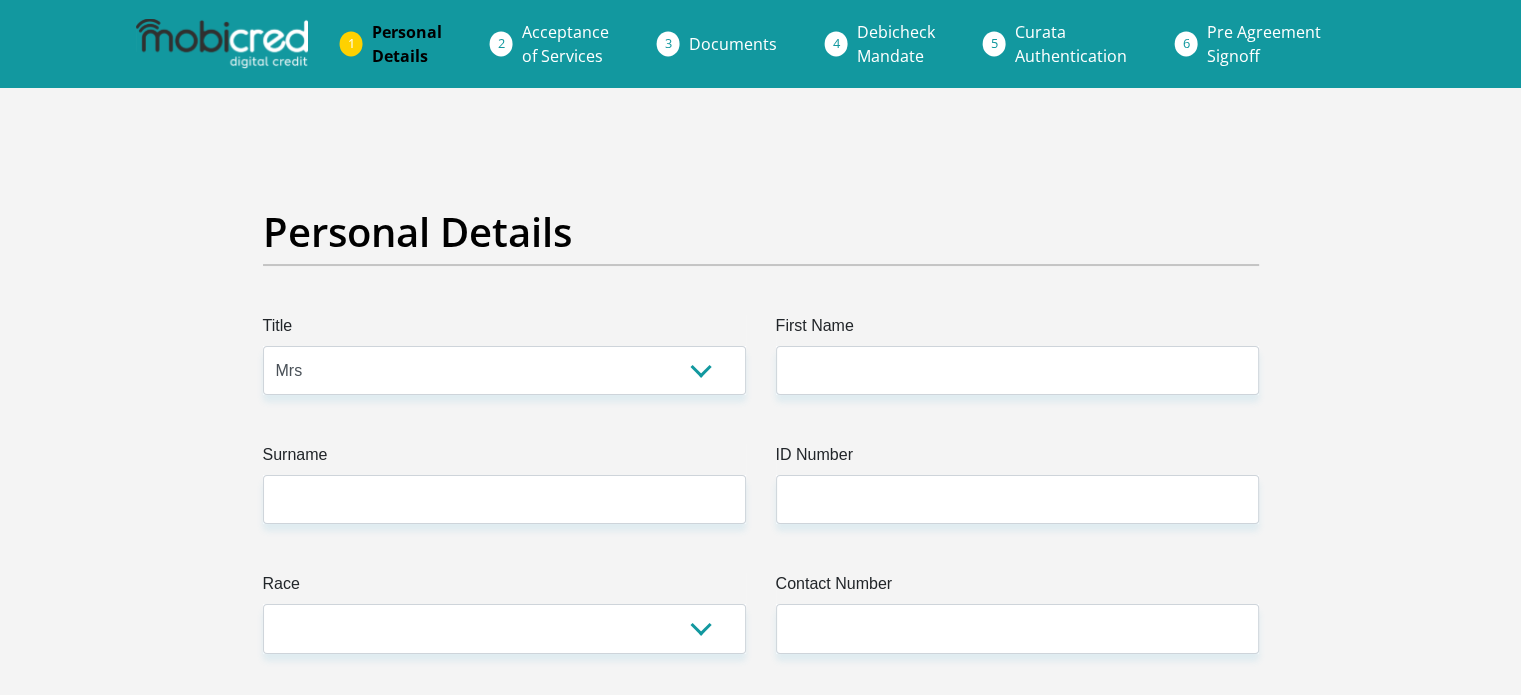 click on "Mr
Ms
Mrs
Dr
Other" at bounding box center (504, 370) 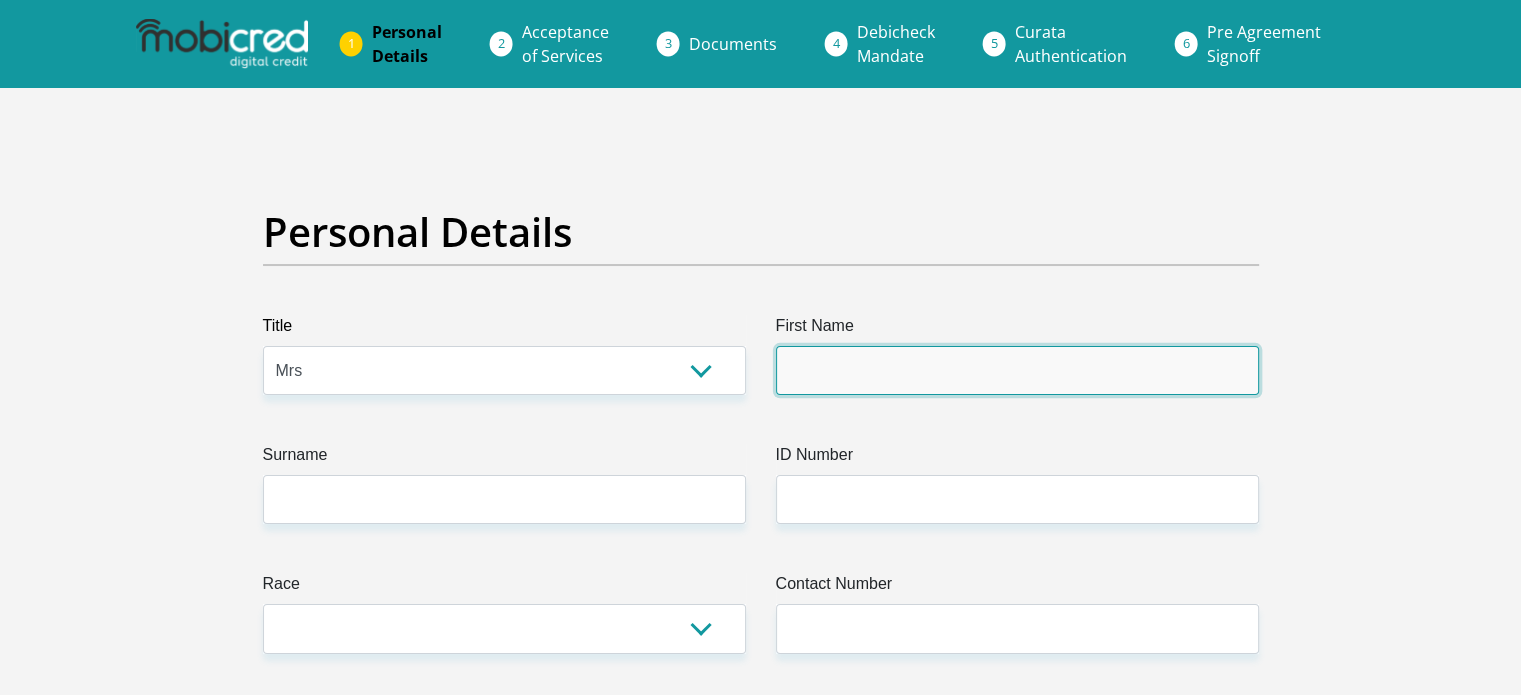 click on "First Name" at bounding box center [1017, 370] 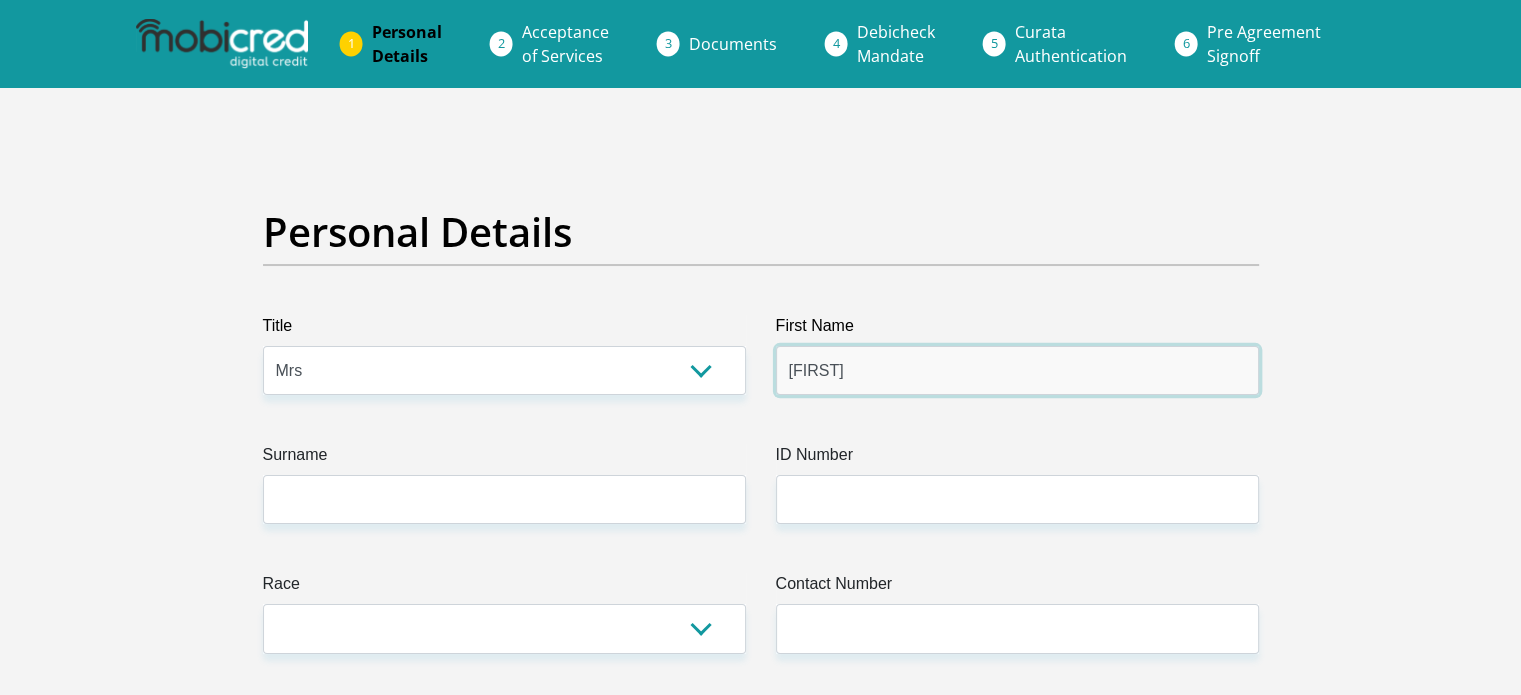 type on "Estelle" 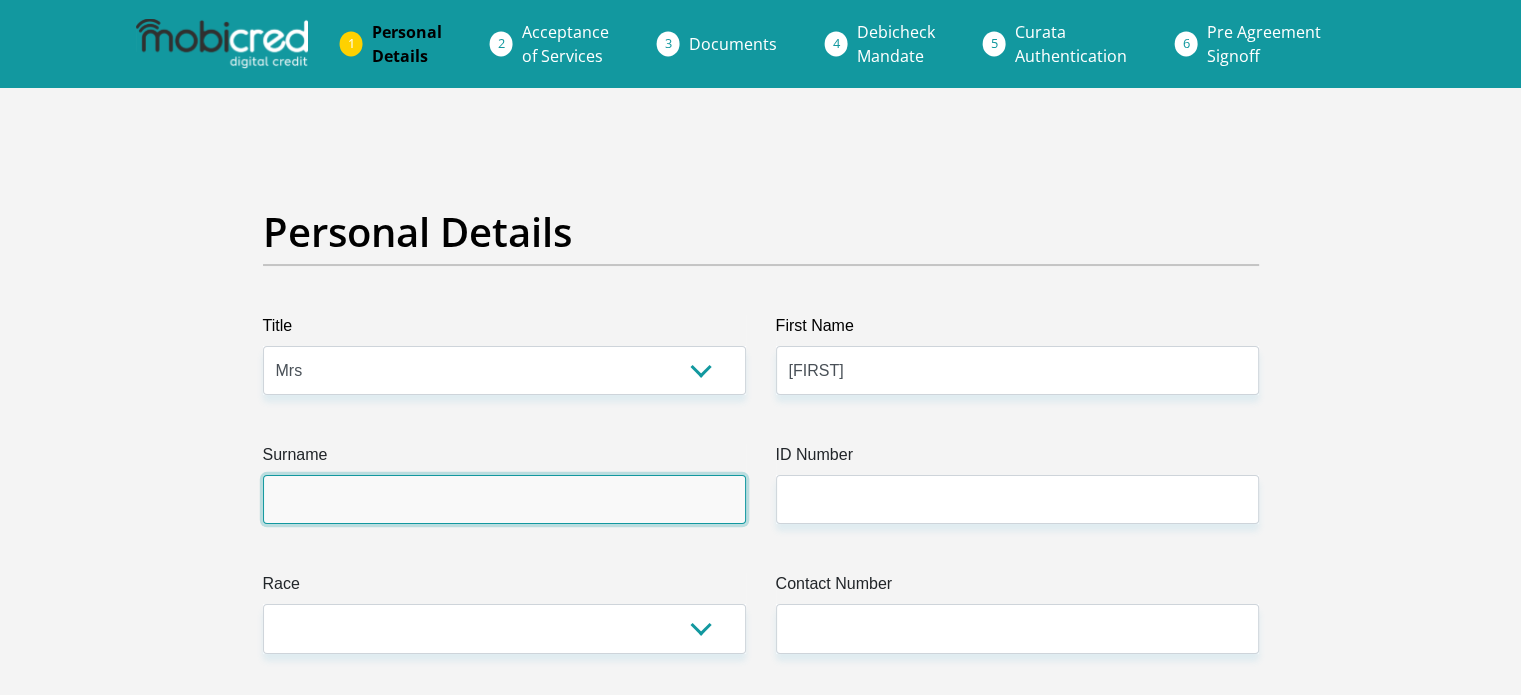 click on "Surname" at bounding box center [504, 499] 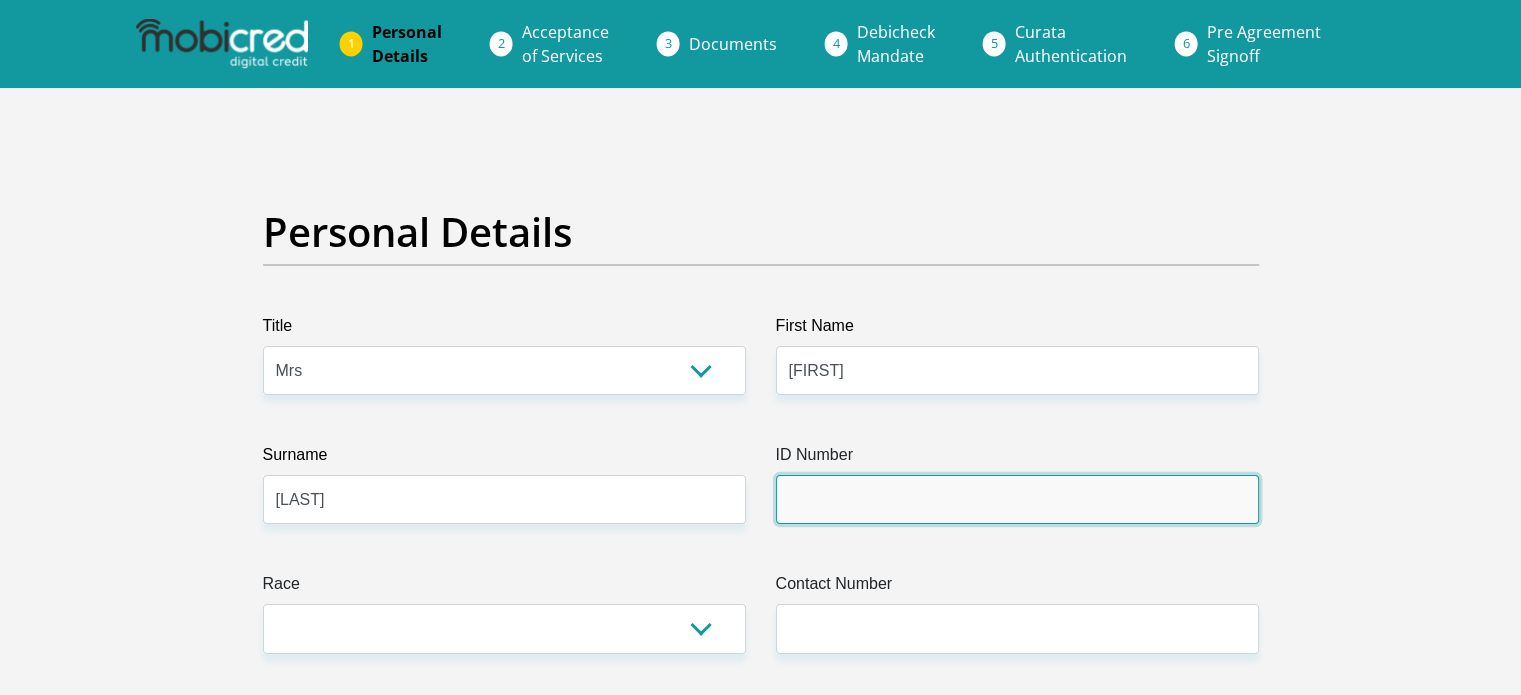 click on "ID Number" at bounding box center [1017, 499] 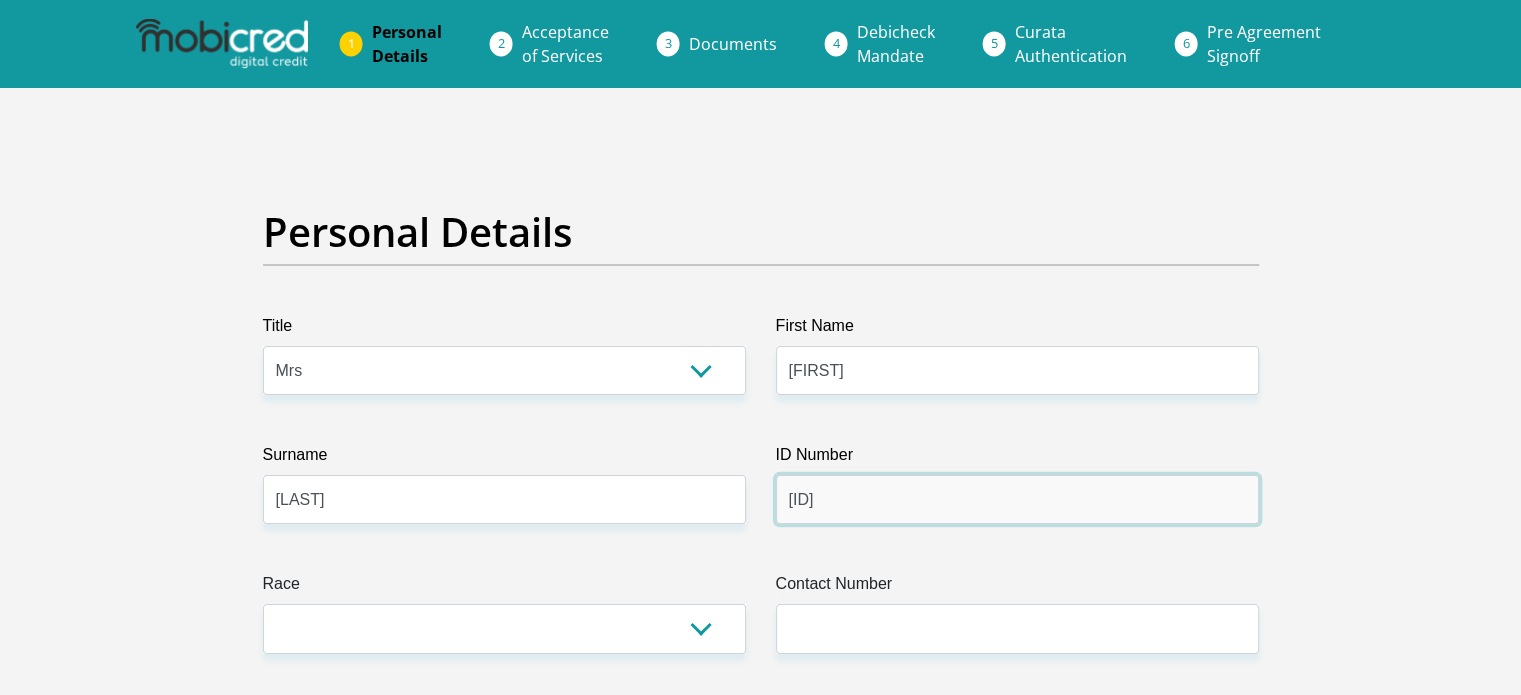 type on "5911180026083" 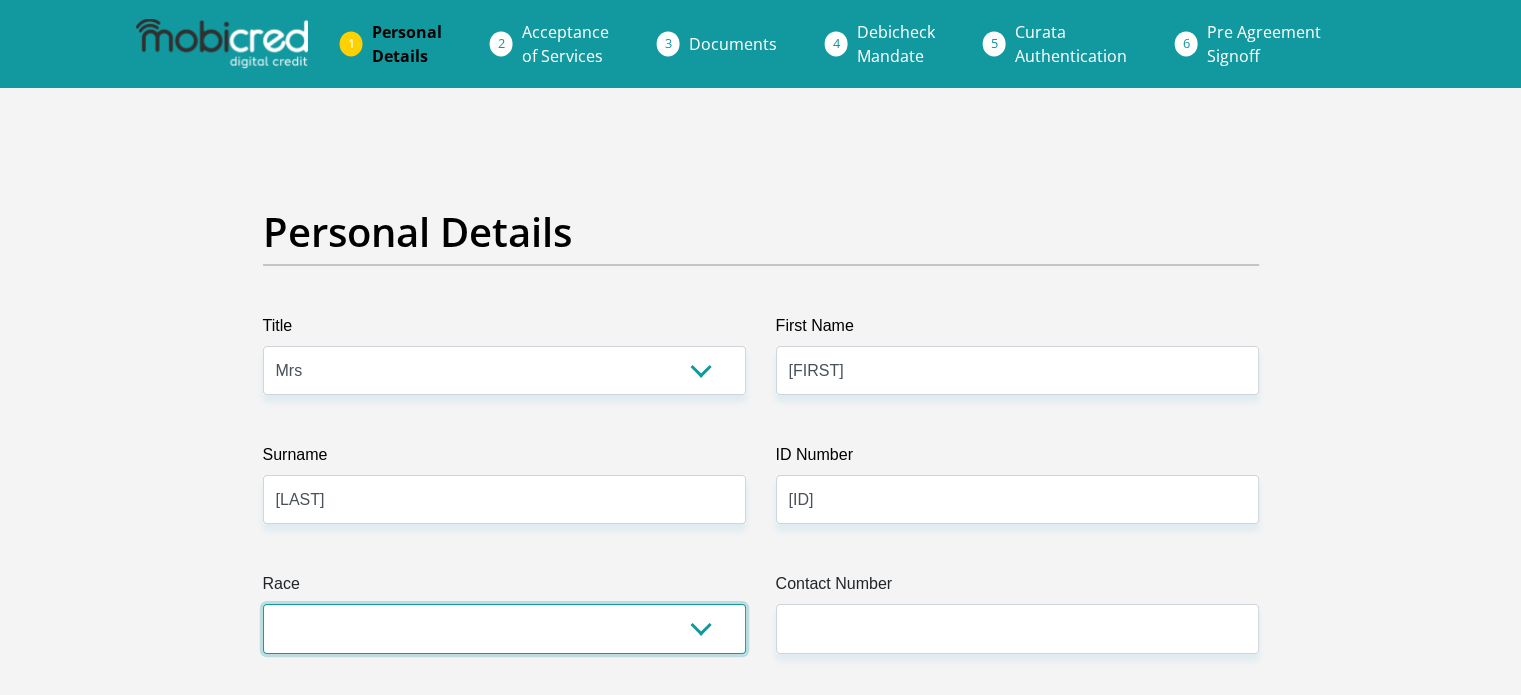 click on "Black
Coloured
Indian
White
Other" at bounding box center (504, 628) 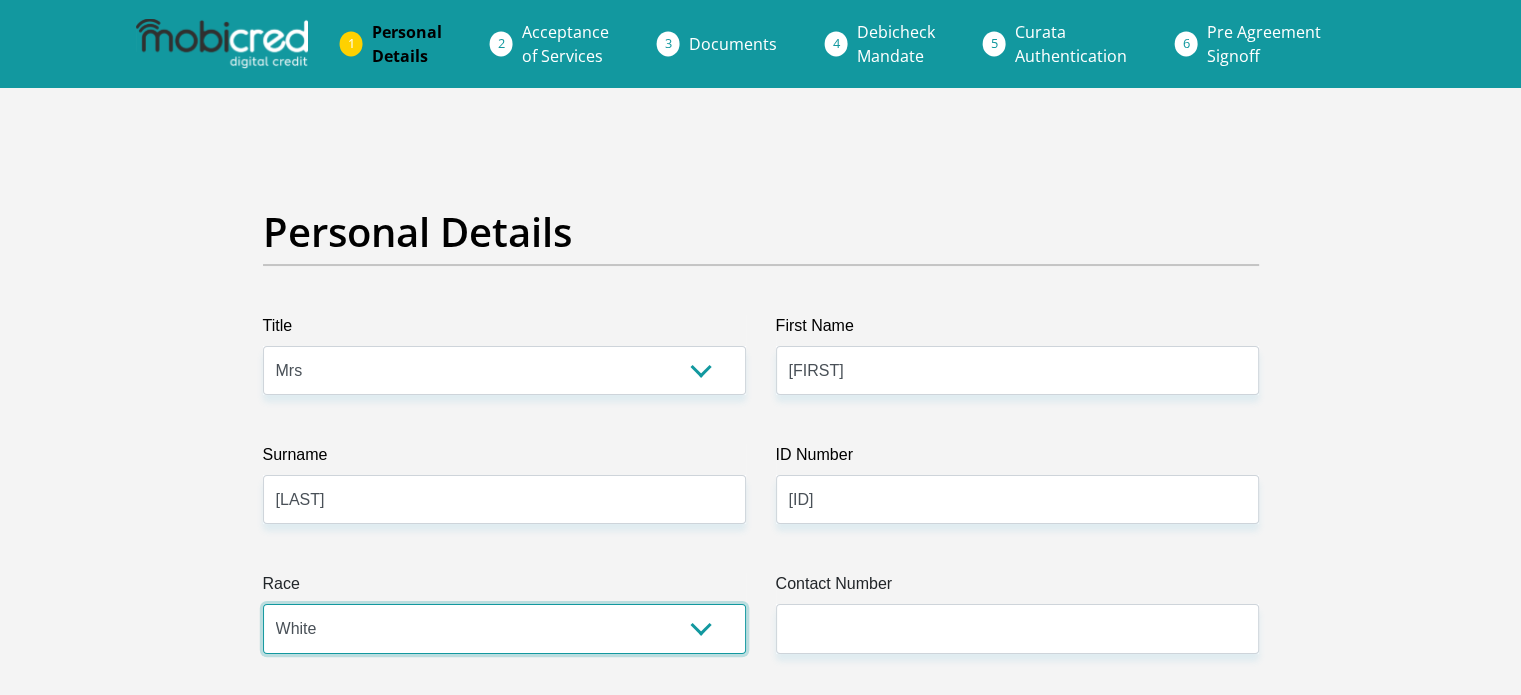 click on "Black
Coloured
Indian
White
Other" at bounding box center (504, 628) 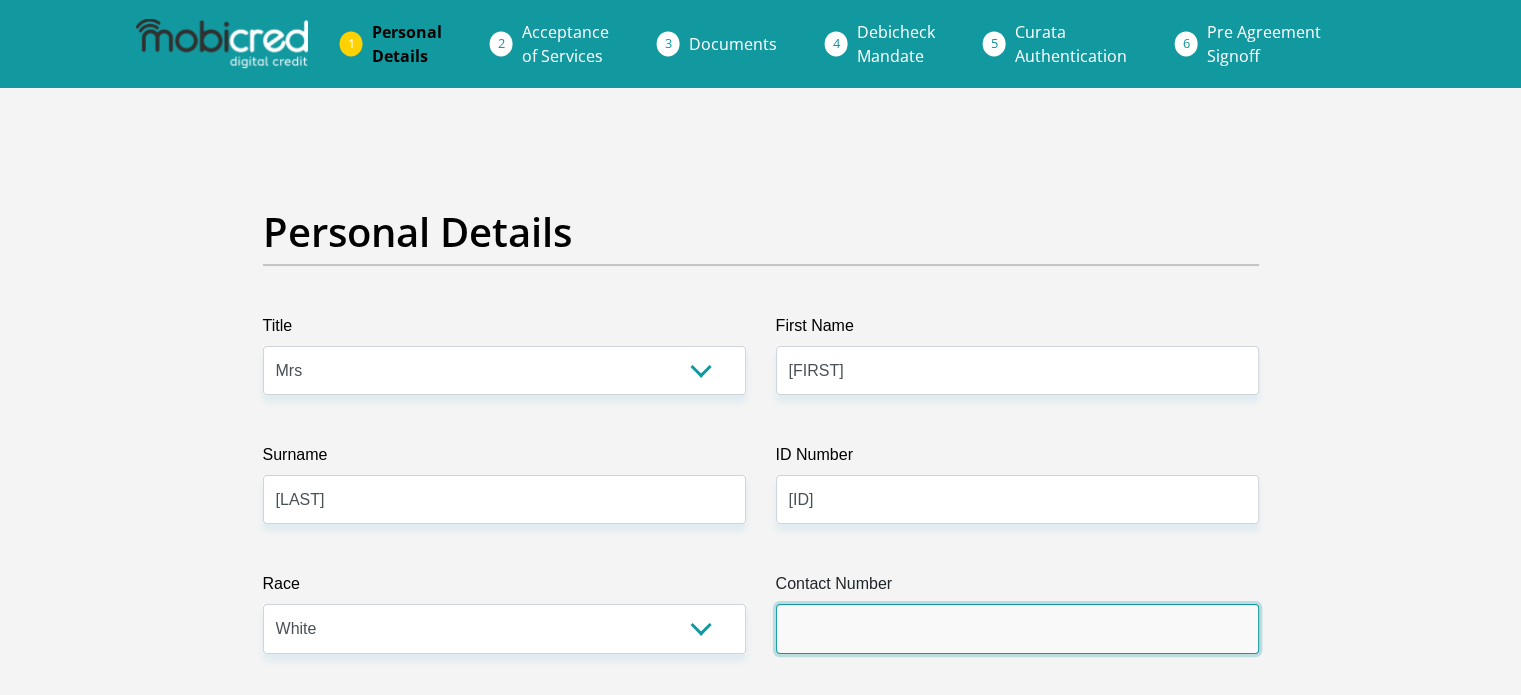 click on "Contact Number" at bounding box center (1017, 628) 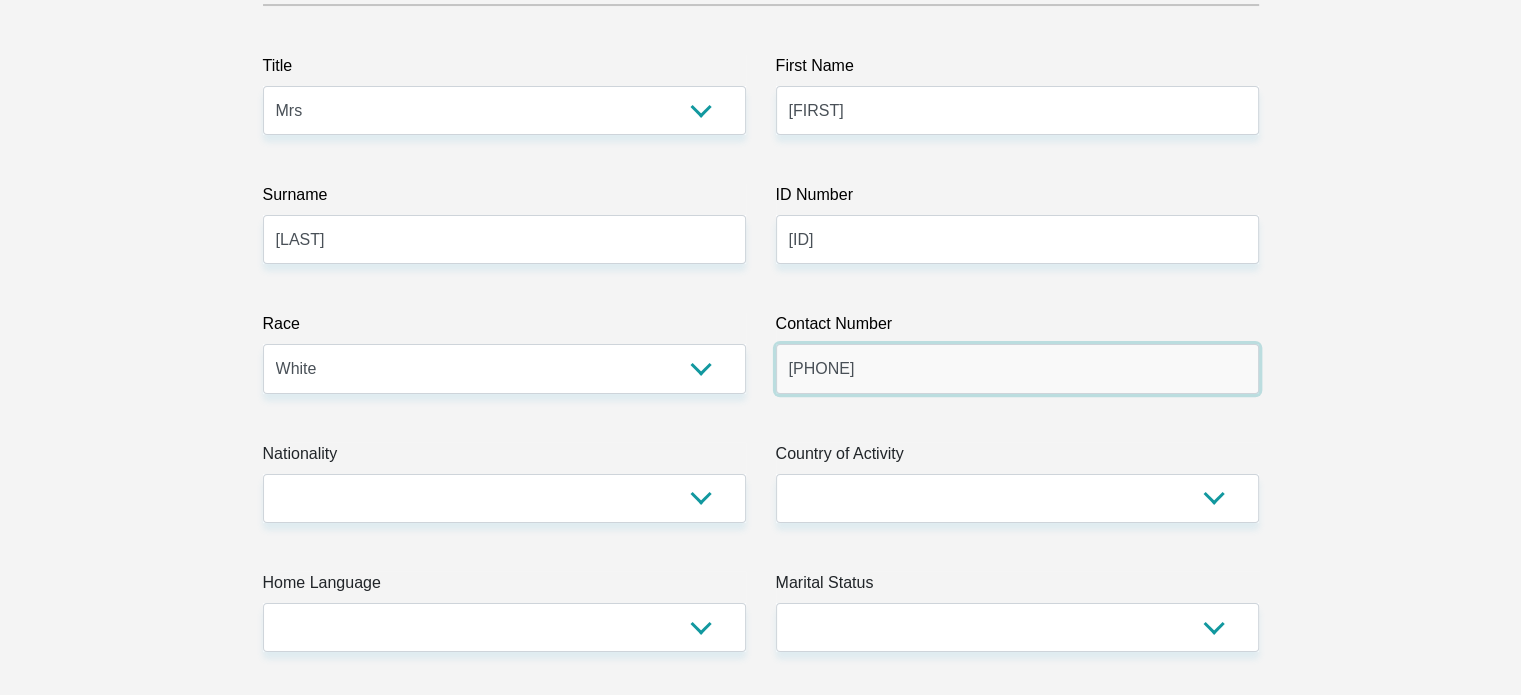 scroll, scrollTop: 300, scrollLeft: 0, axis: vertical 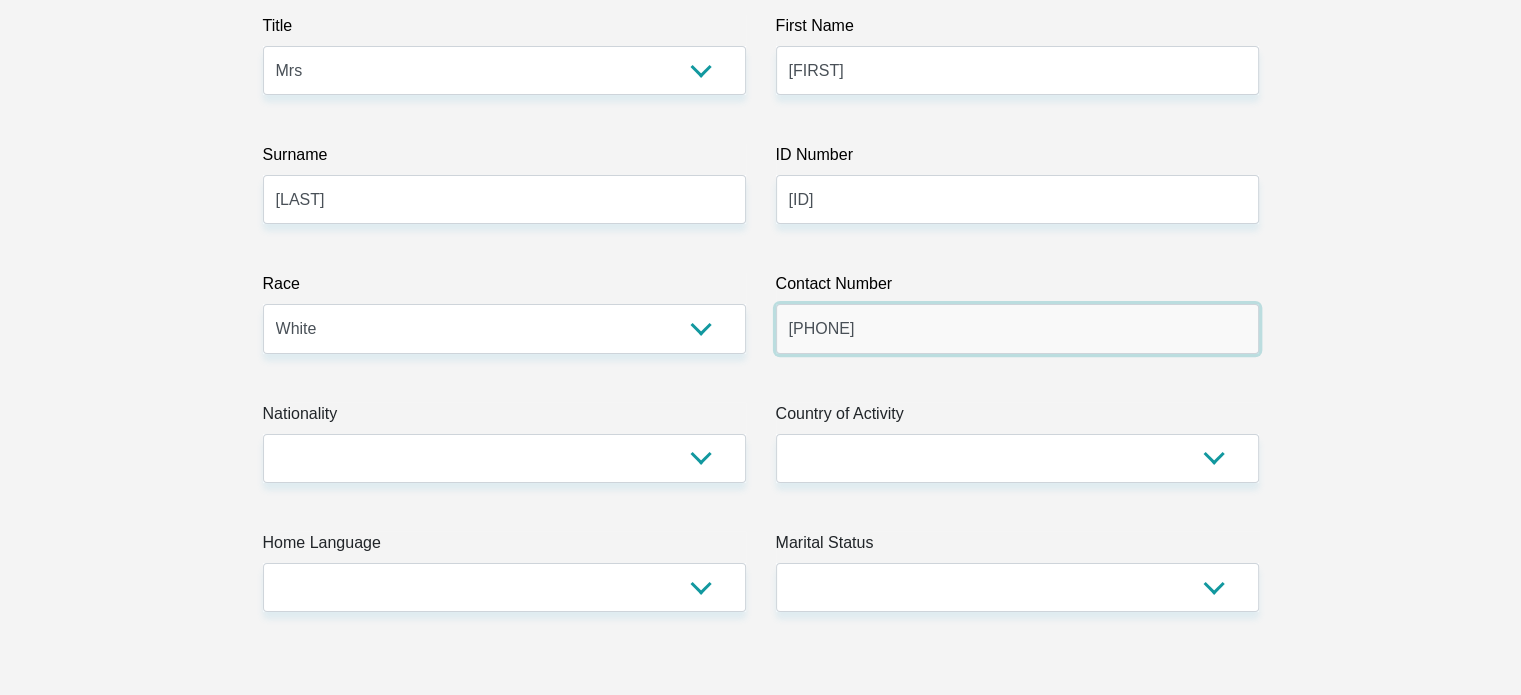 type on "0722933110" 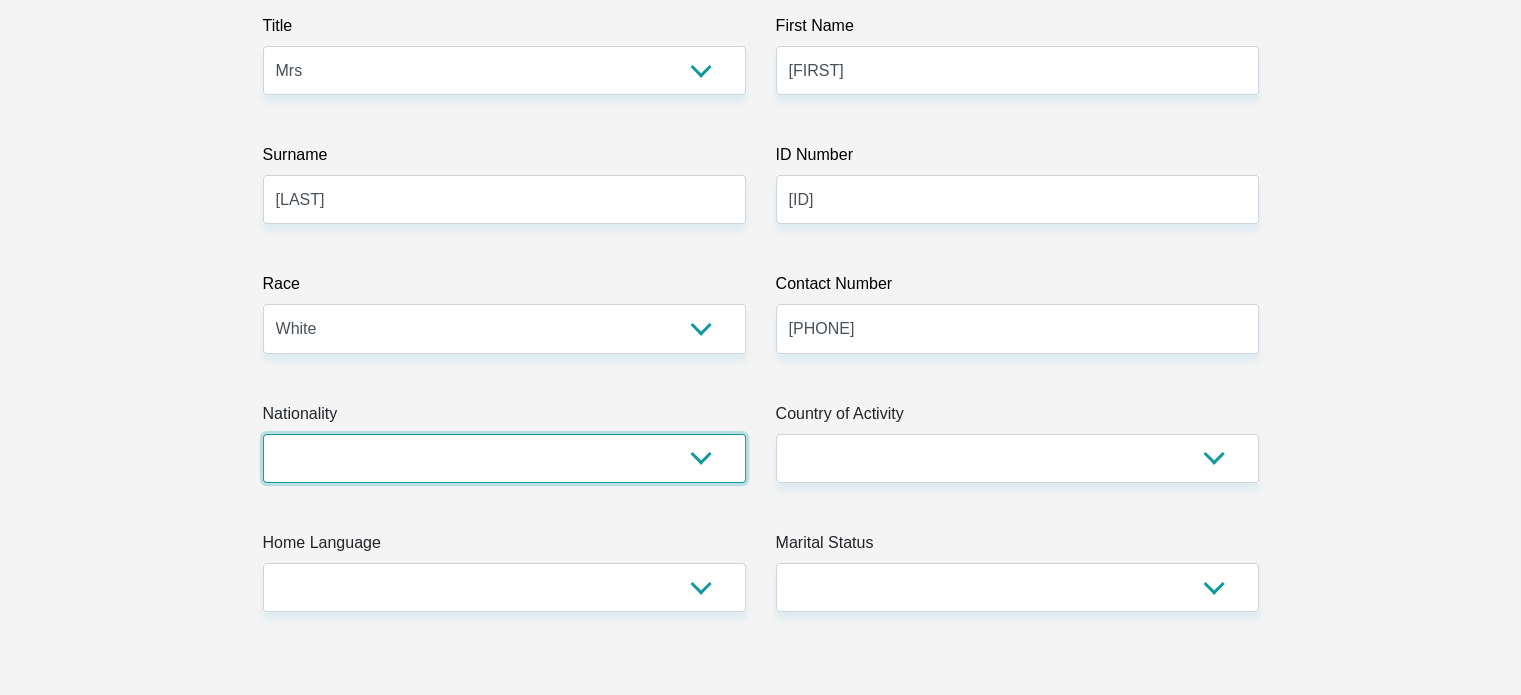 click on "South Africa
Afghanistan
Aland Islands
Albania
Algeria
America Samoa
American Virgin Islands
Andorra
Angola
Anguilla
Antarctica
Antigua and Barbuda
Argentina
Armenia
Aruba
Ascension Island
Australia
Austria
Azerbaijan
Bahamas
Bahrain
Bangladesh
Barbados
Chad" at bounding box center (504, 458) 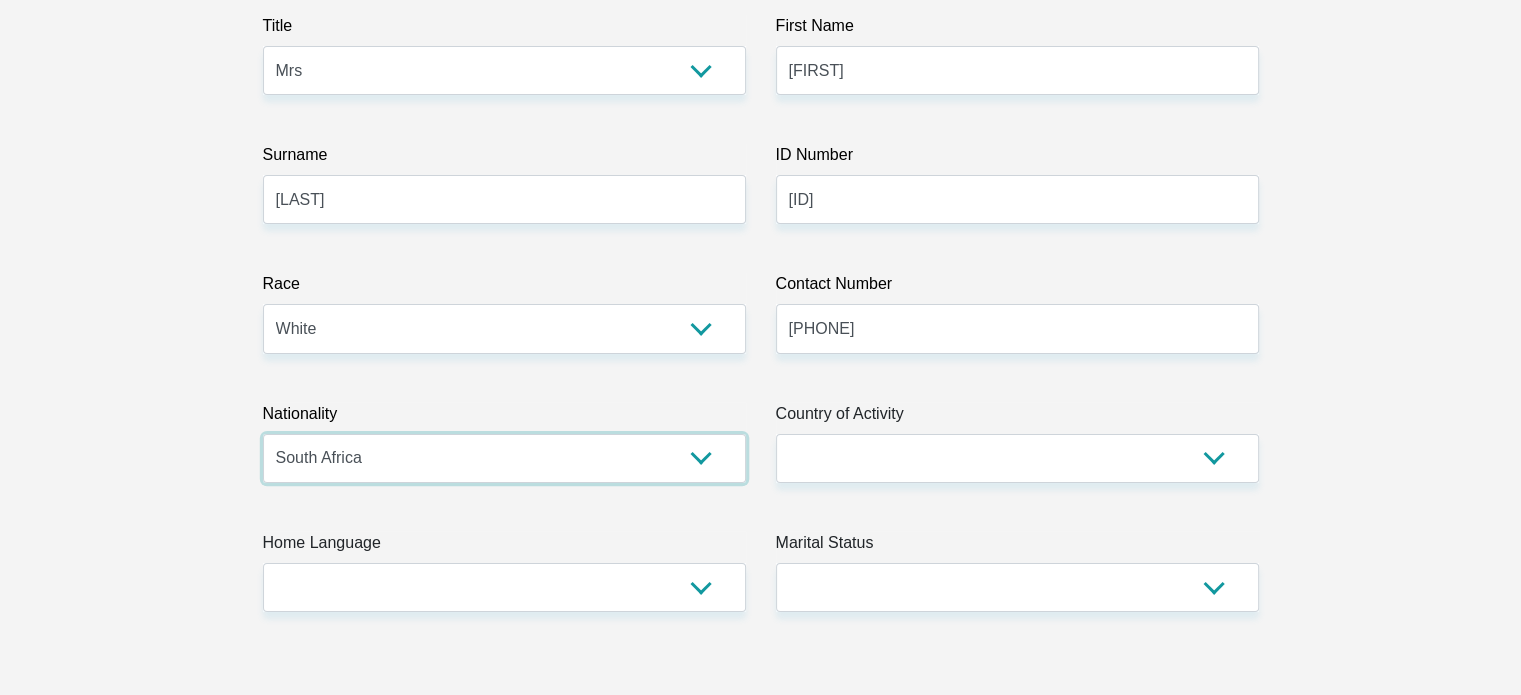 click on "South Africa
Afghanistan
Aland Islands
Albania
Algeria
America Samoa
American Virgin Islands
Andorra
Angola
Anguilla
Antarctica
Antigua and Barbuda
Argentina
Armenia
Aruba
Ascension Island
Australia
Austria
Azerbaijan
Bahamas
Bahrain
Bangladesh
Barbados
Chad" at bounding box center (504, 458) 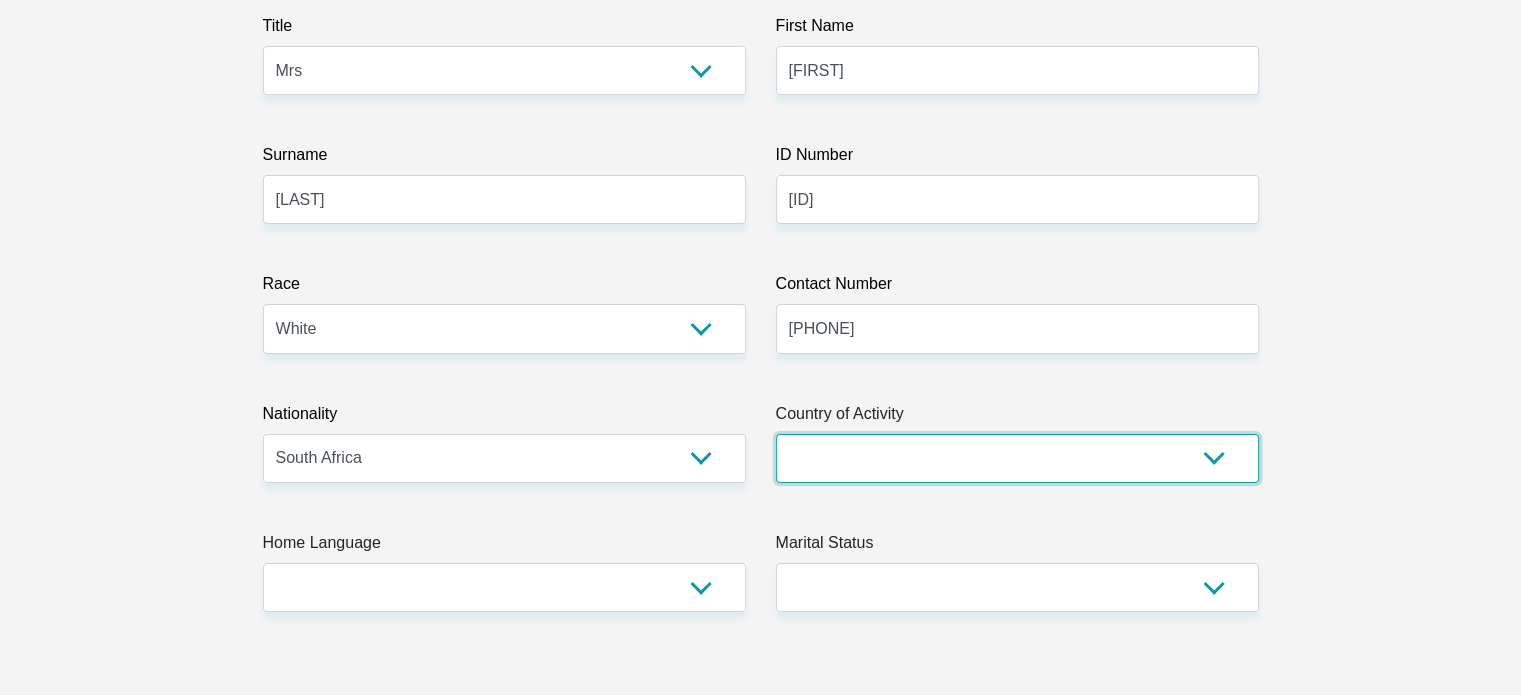 click on "South Africa
Afghanistan
Aland Islands
Albania
Algeria
America Samoa
American Virgin Islands
Andorra
Angola
Anguilla
Antarctica
Antigua and Barbuda
Argentina
Armenia
Aruba
Ascension Island
Australia
Austria
Azerbaijan
Chad" at bounding box center [1017, 458] 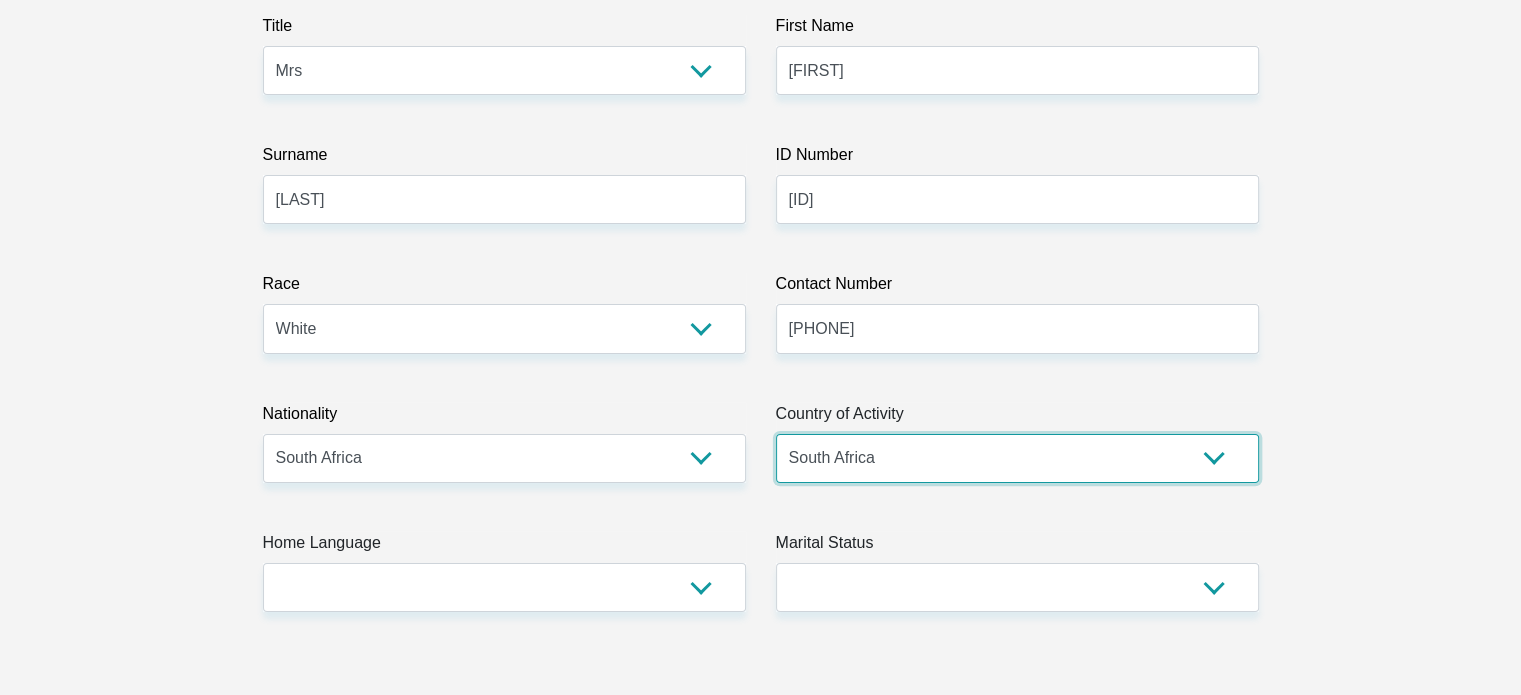click on "South Africa
Afghanistan
Aland Islands
Albania
Algeria
America Samoa
American Virgin Islands
Andorra
Angola
Anguilla
Antarctica
Antigua and Barbuda
Argentina
Armenia
Aruba
Ascension Island
Australia
Austria
Azerbaijan
Chad" at bounding box center [1017, 458] 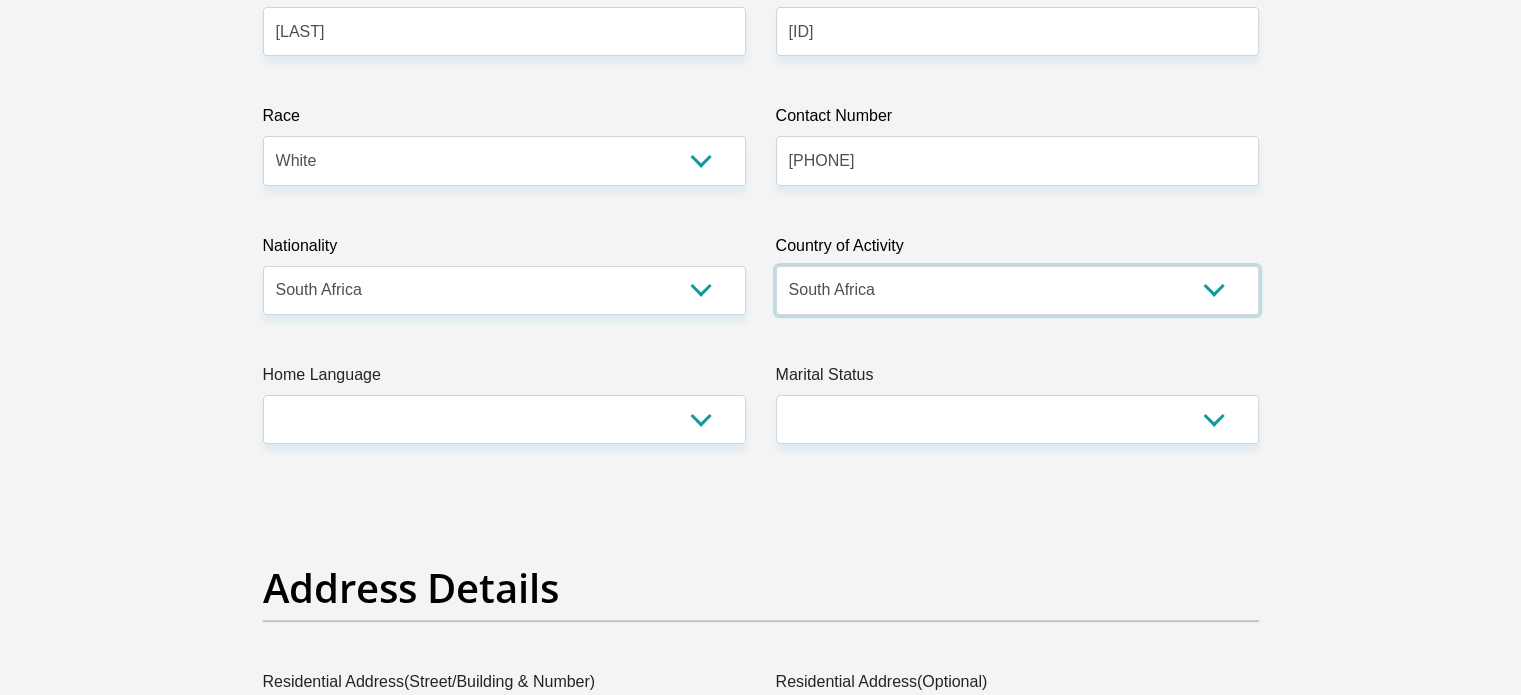 scroll, scrollTop: 500, scrollLeft: 0, axis: vertical 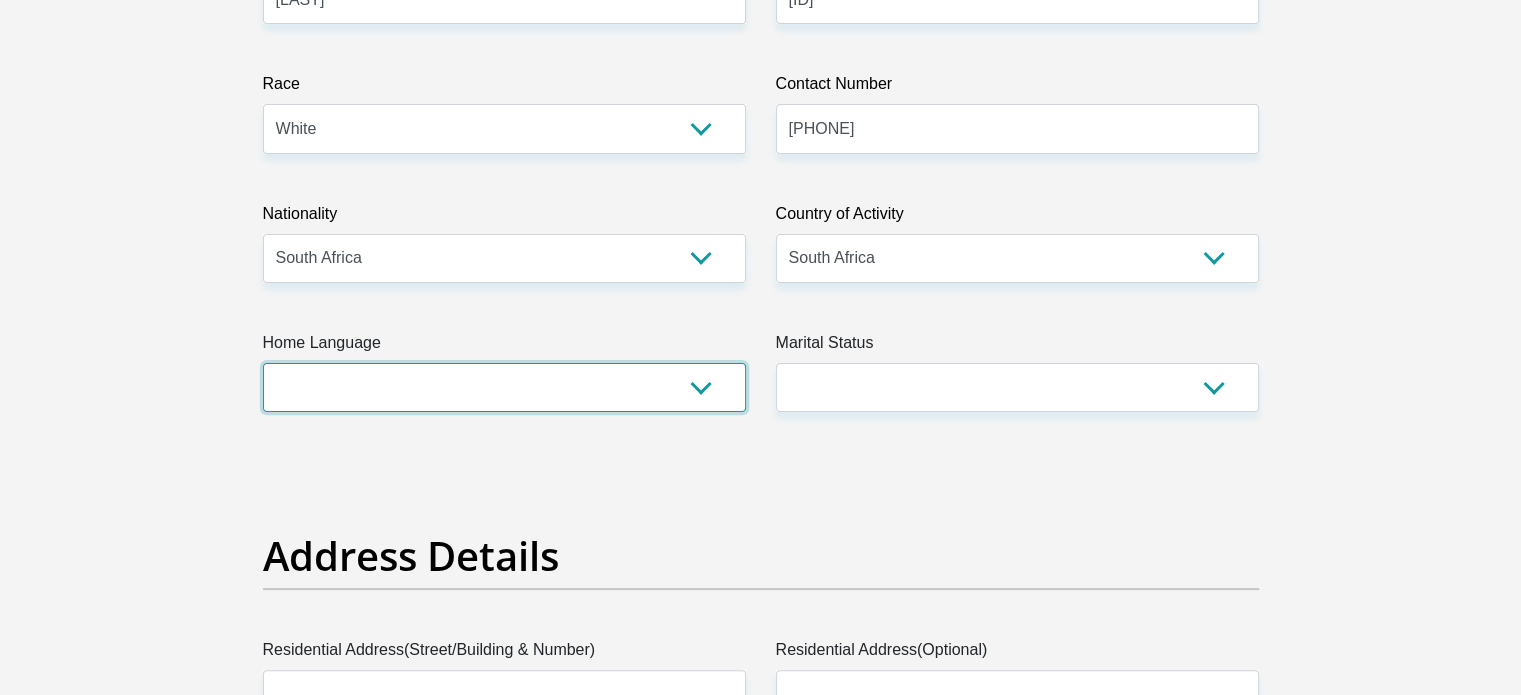 click on "Afrikaans
English
Sepedi
South Ndebele
Southern Sotho
Swati
Tsonga
Tswana
Venda
Xhosa
Zulu
Other" at bounding box center [504, 387] 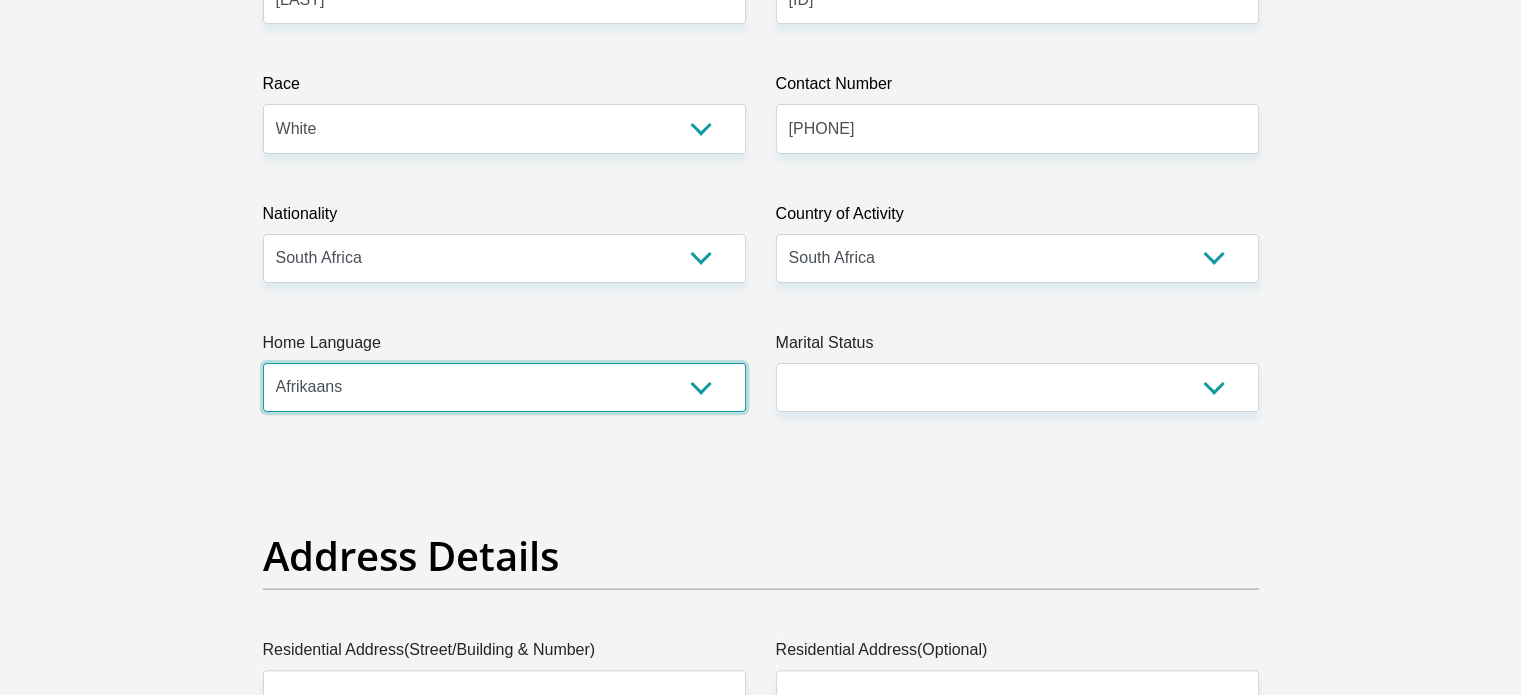 click on "Afrikaans
English
Sepedi
South Ndebele
Southern Sotho
Swati
Tsonga
Tswana
Venda
Xhosa
Zulu
Other" at bounding box center [504, 387] 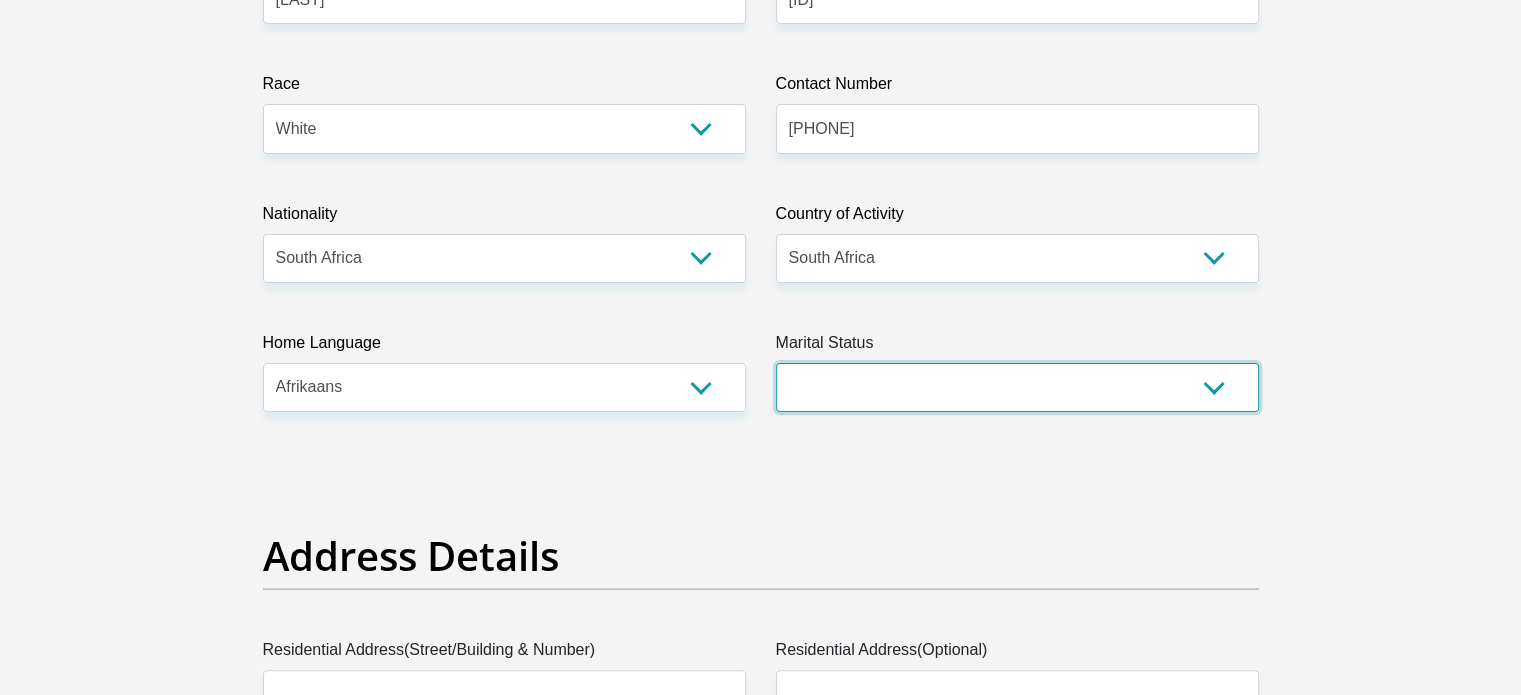 click on "Married ANC
Single
Divorced
Widowed
Married COP or Customary Law" at bounding box center (1017, 387) 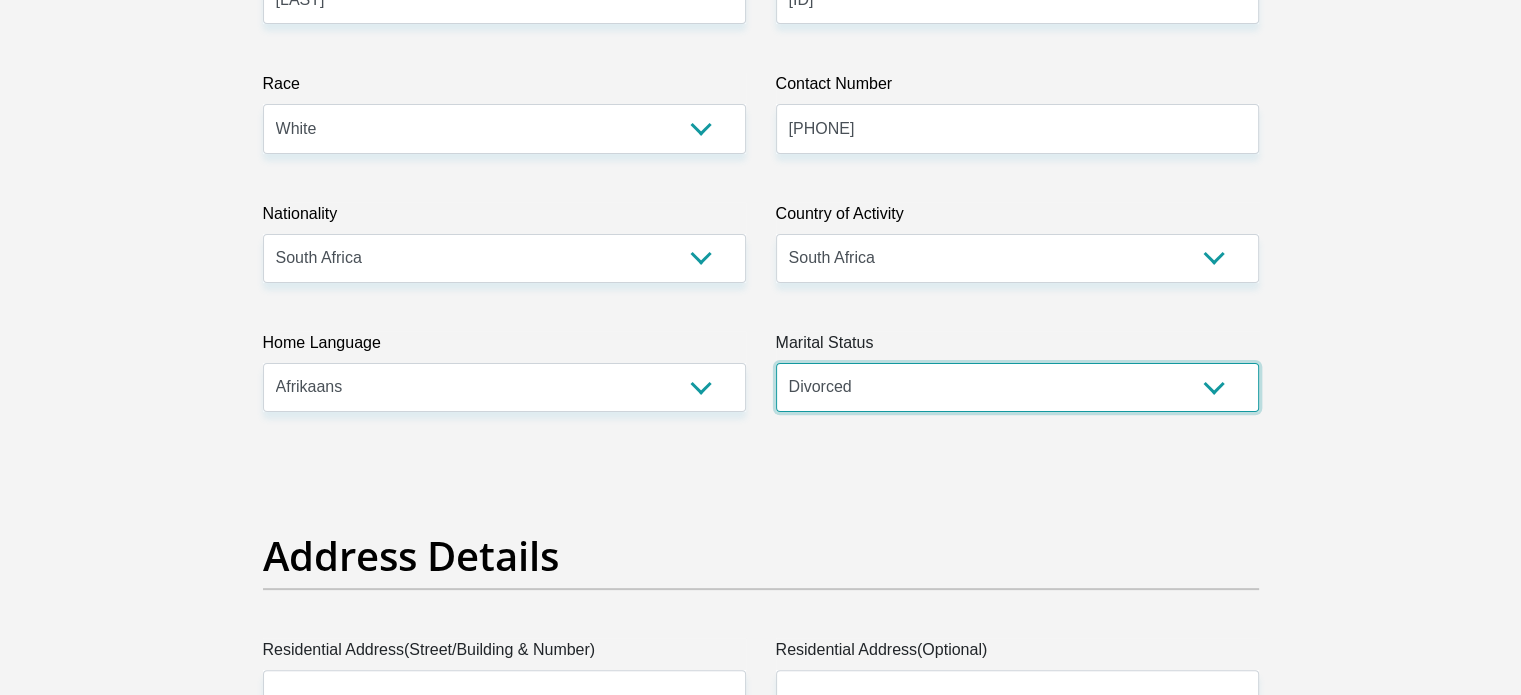 click on "Married ANC
Single
Divorced
Widowed
Married COP or Customary Law" at bounding box center (1017, 387) 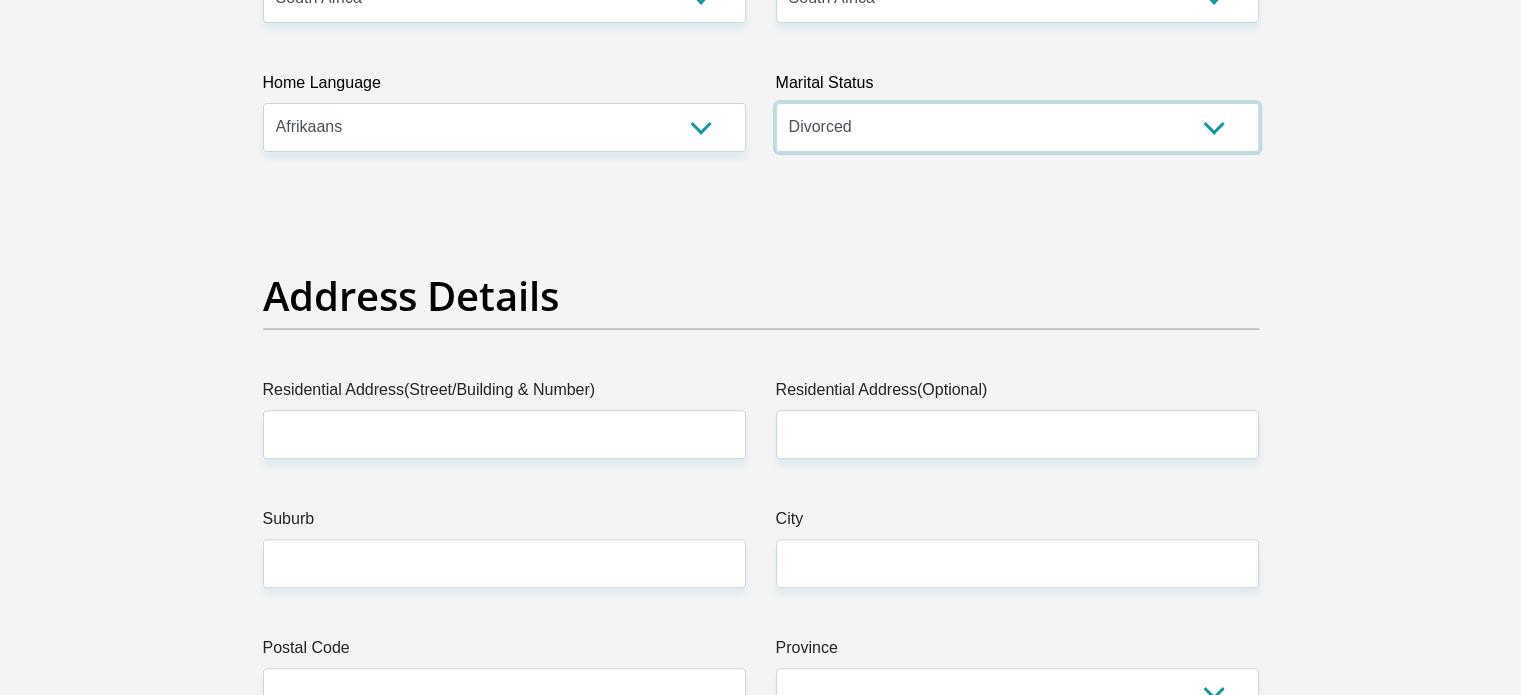 scroll, scrollTop: 800, scrollLeft: 0, axis: vertical 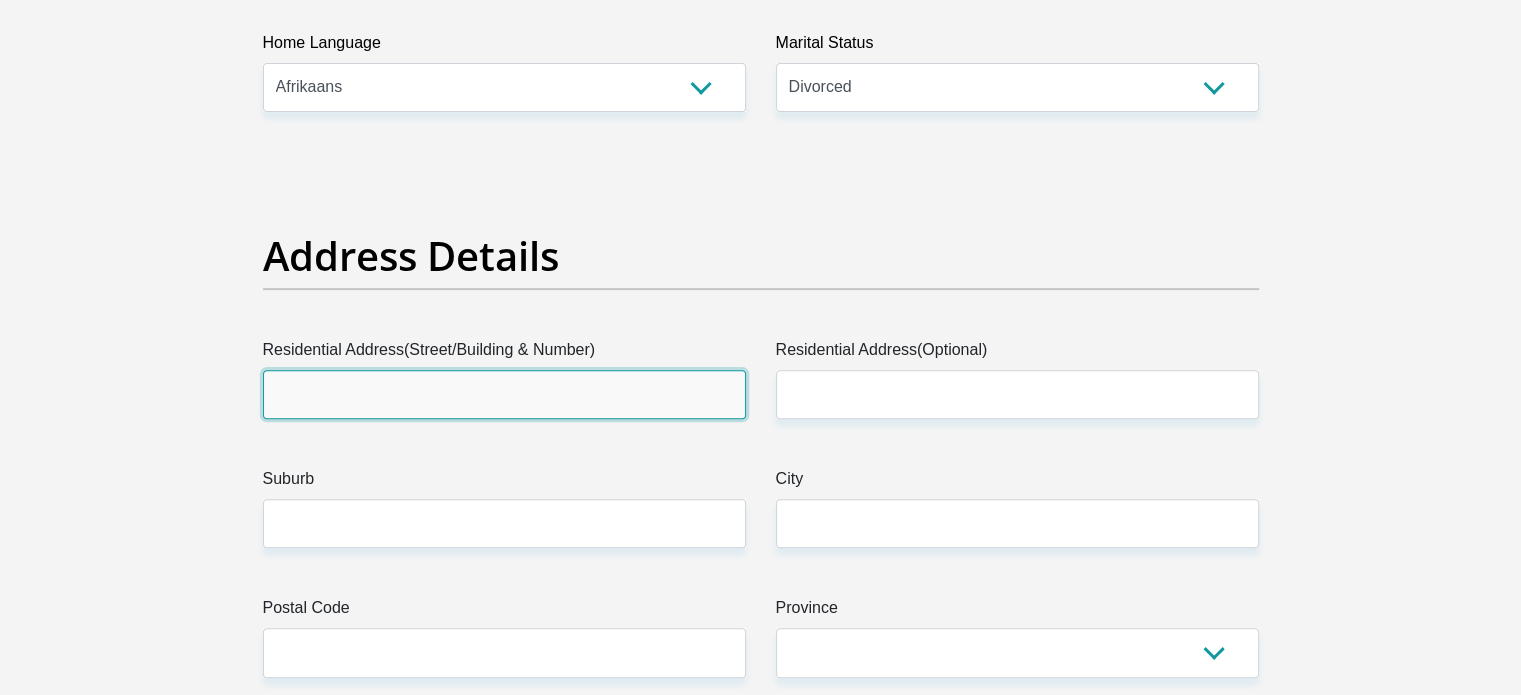 click on "Residential Address(Street/Building & Number)" at bounding box center [504, 394] 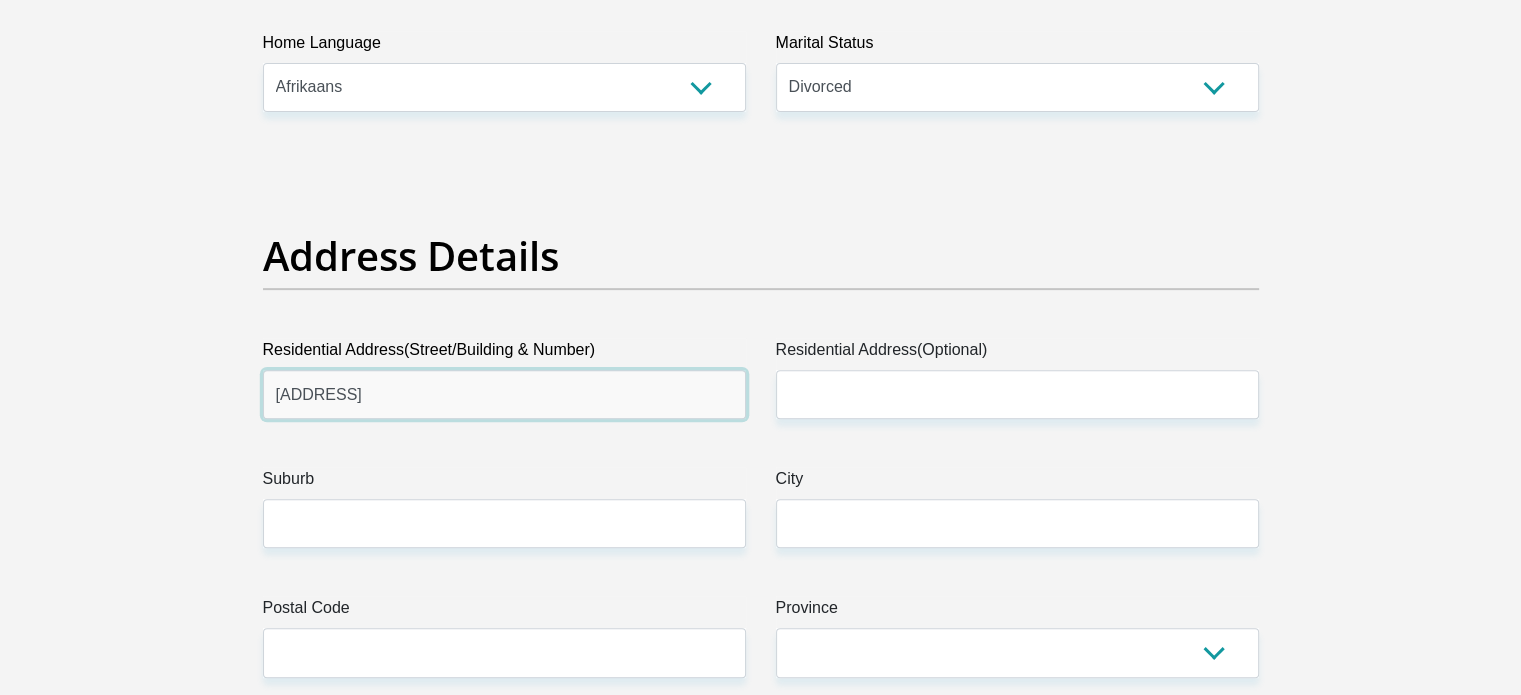 type on "G4 York Place" 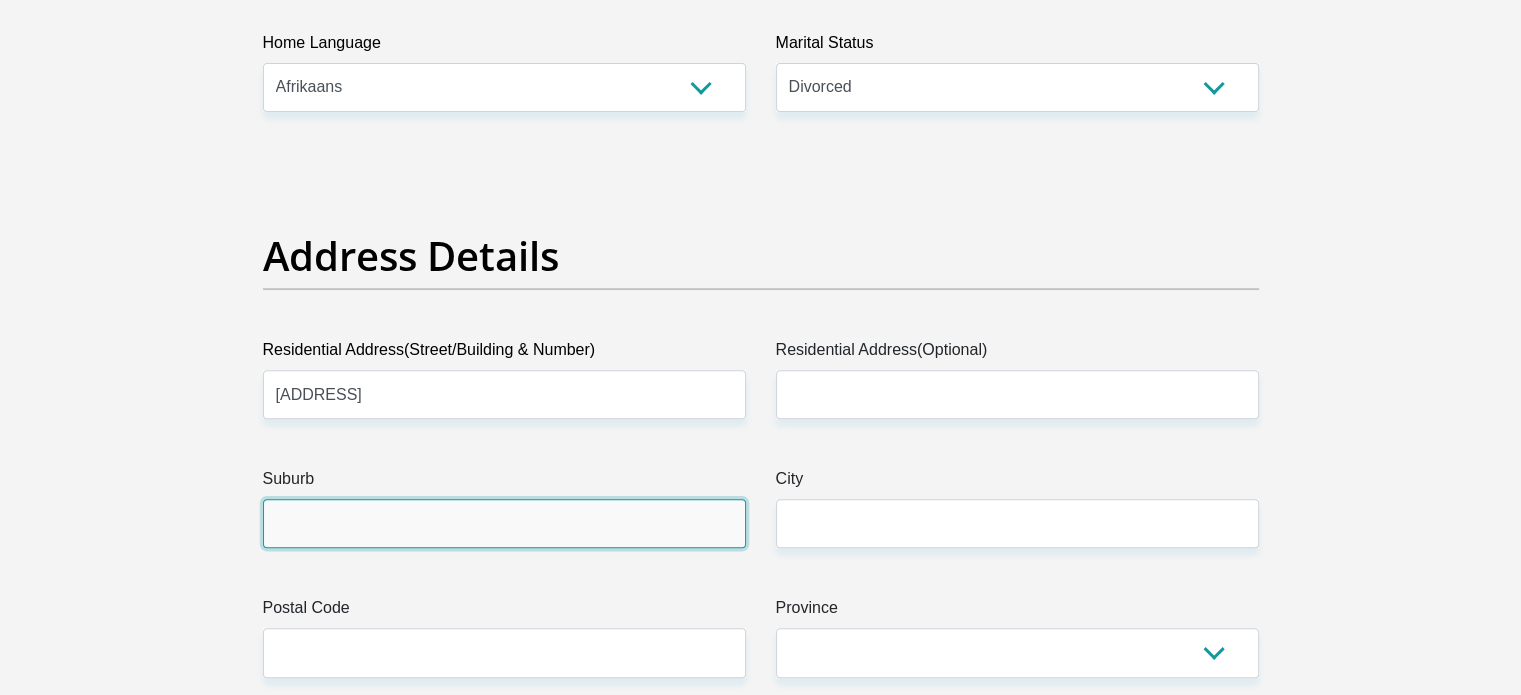 click on "Suburb" at bounding box center [504, 523] 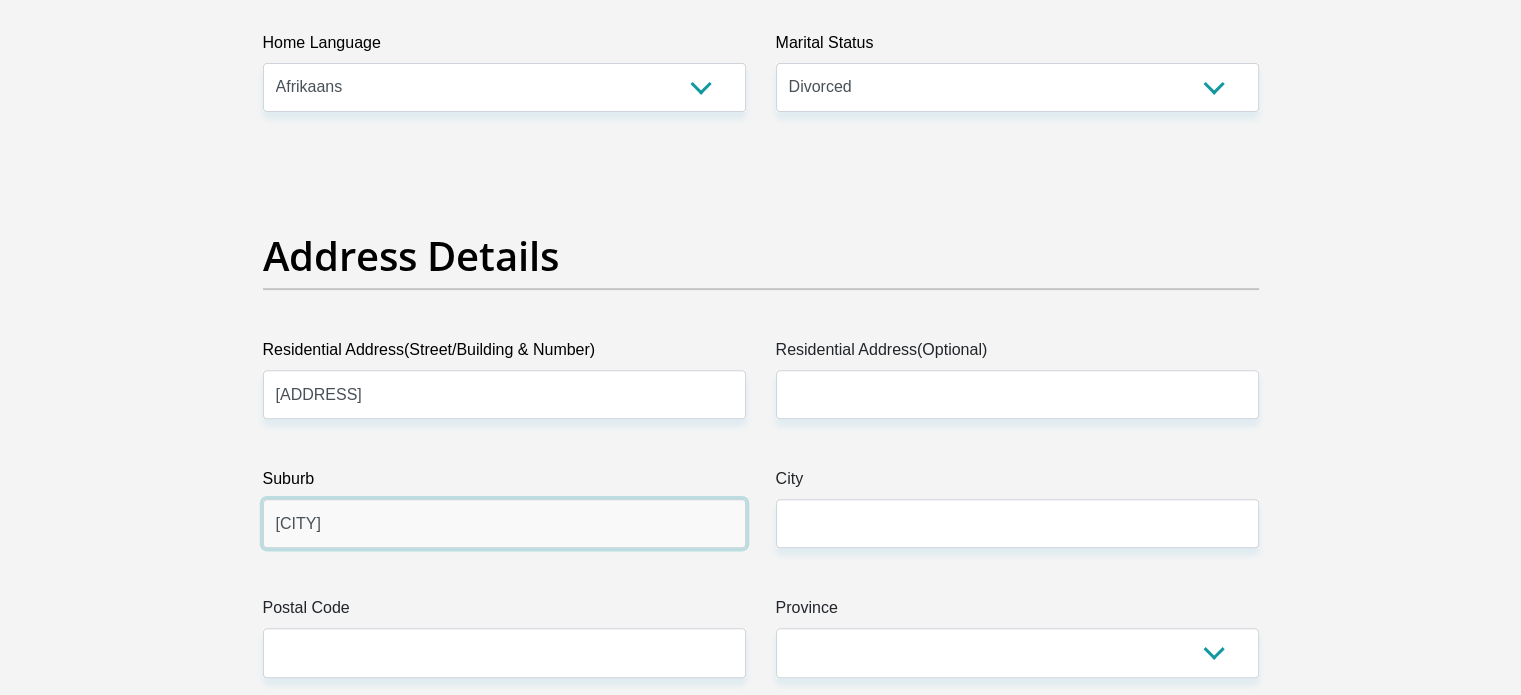 type on "Kraaifontein" 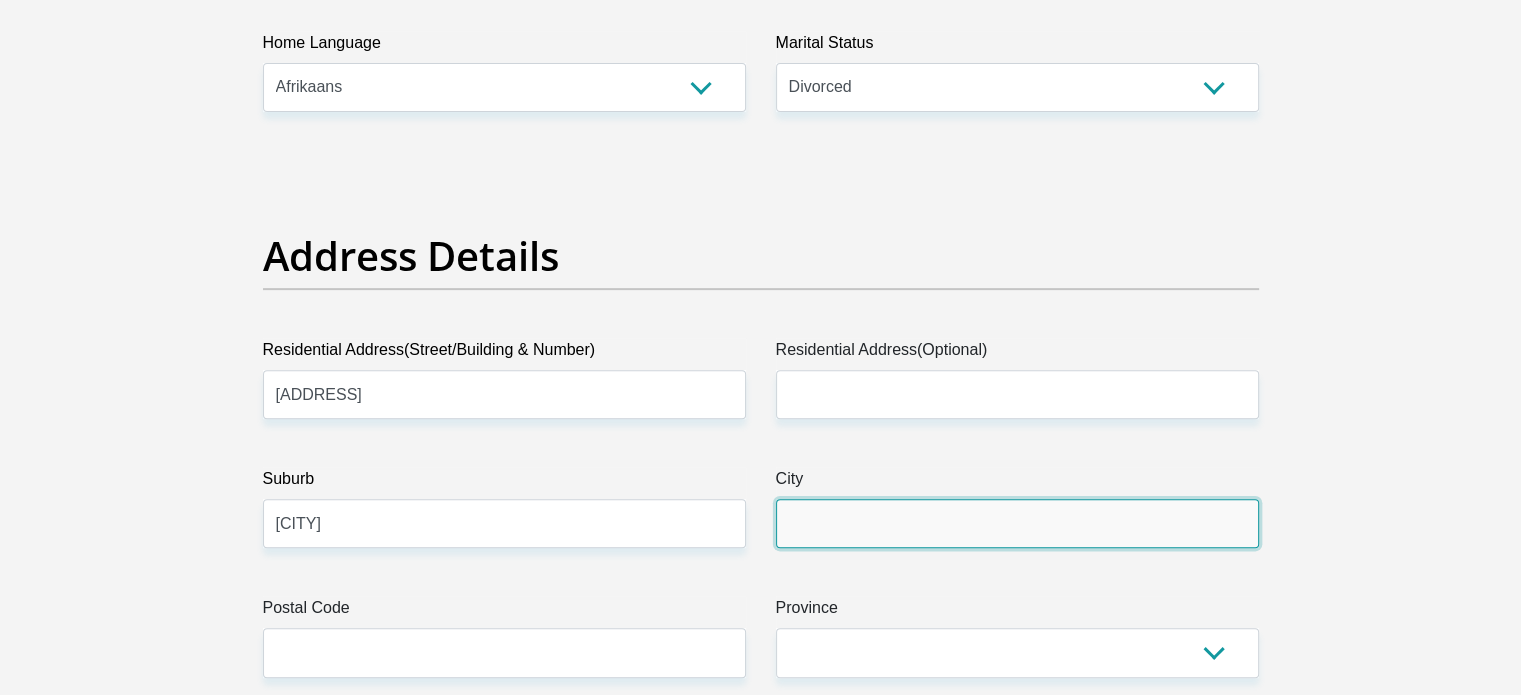 click on "City" at bounding box center [1017, 523] 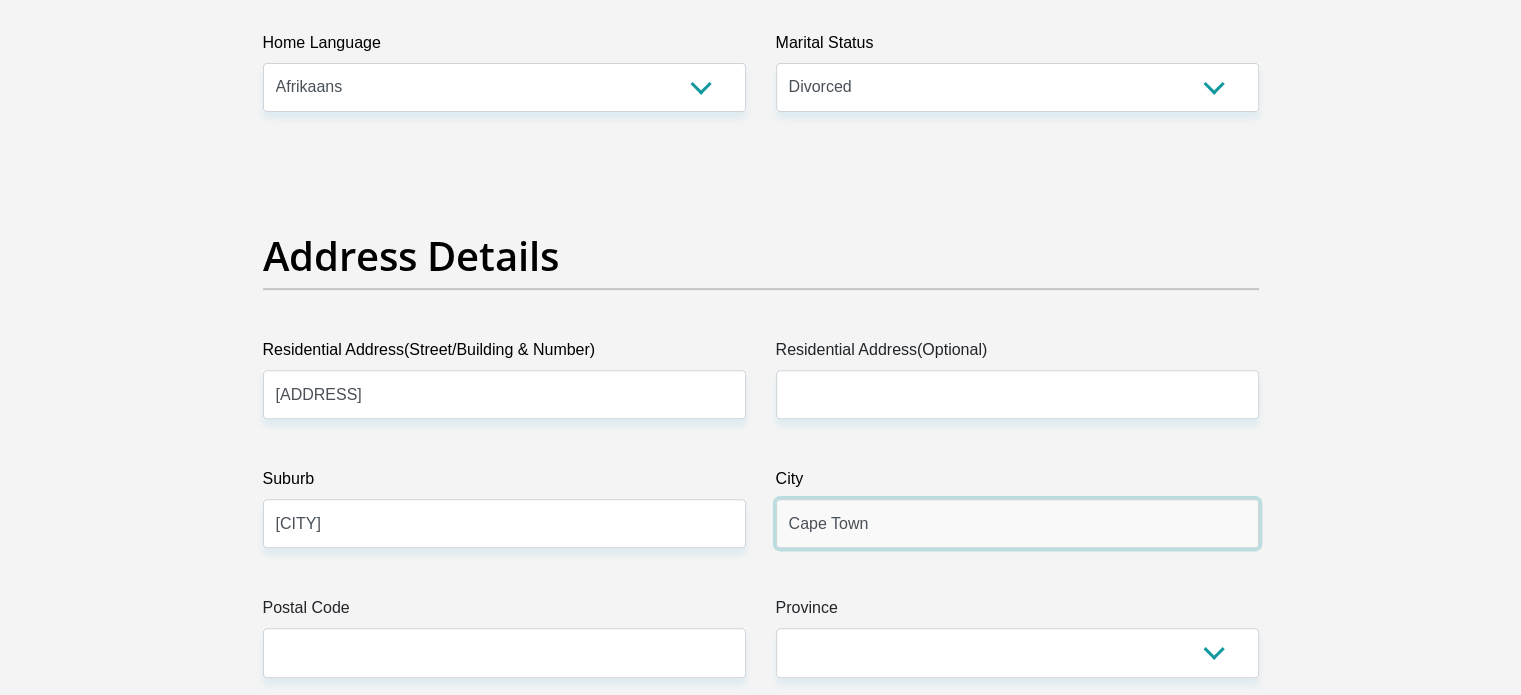 type on "Cape Town" 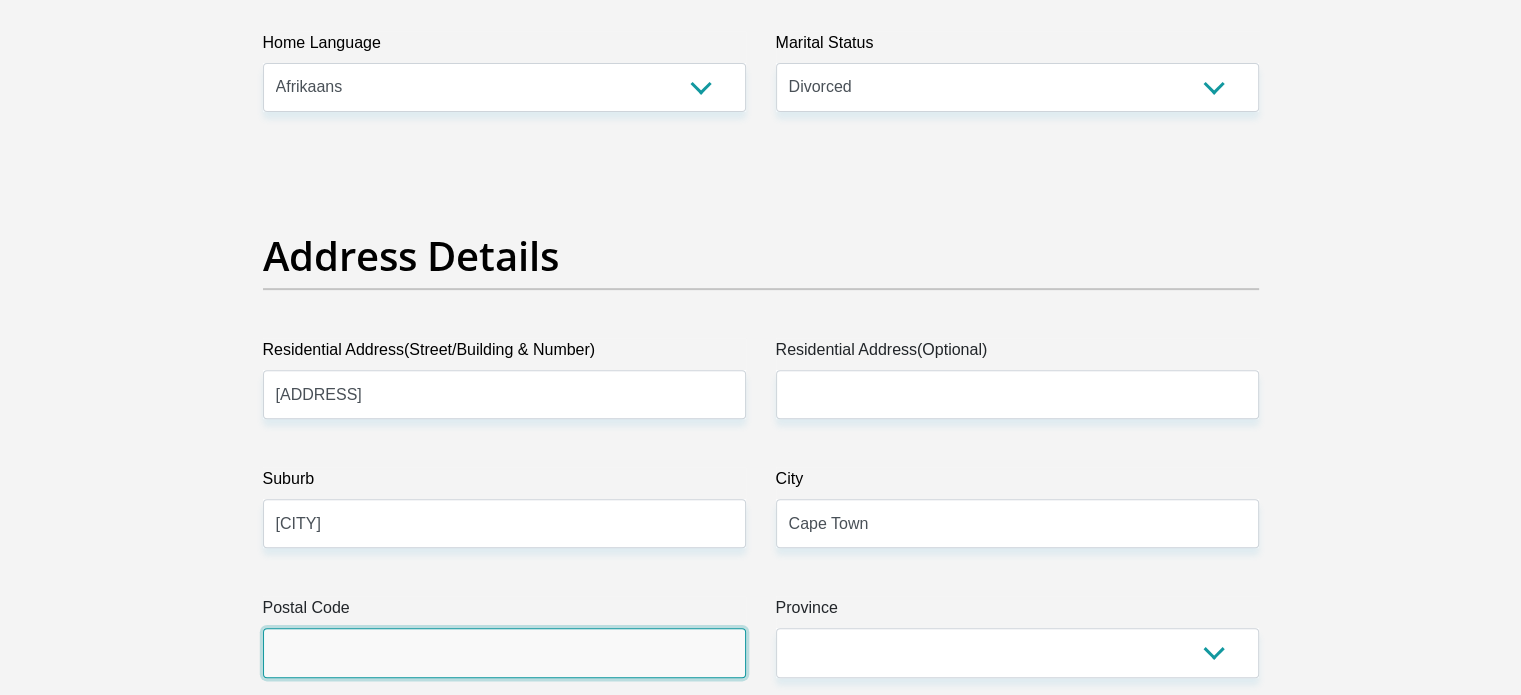 click on "Postal Code" at bounding box center [504, 652] 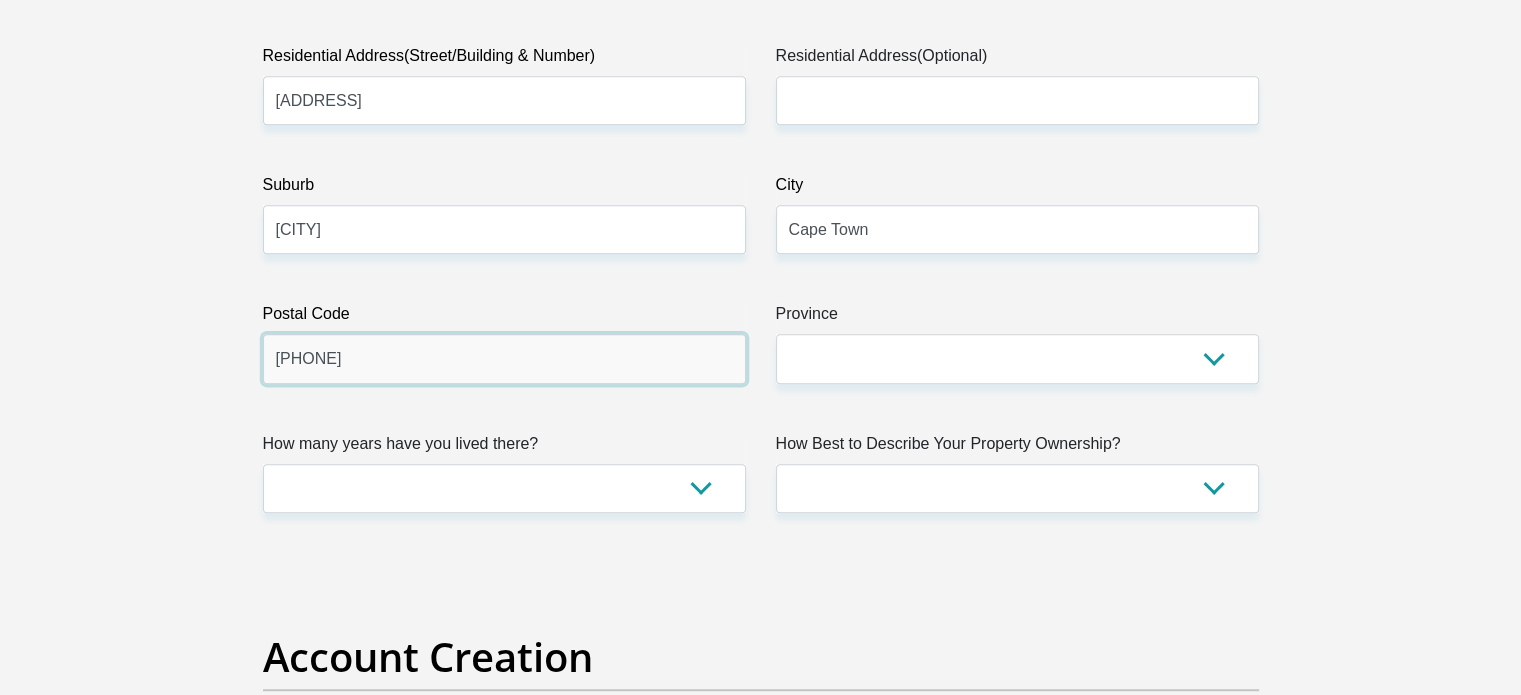 scroll, scrollTop: 1100, scrollLeft: 0, axis: vertical 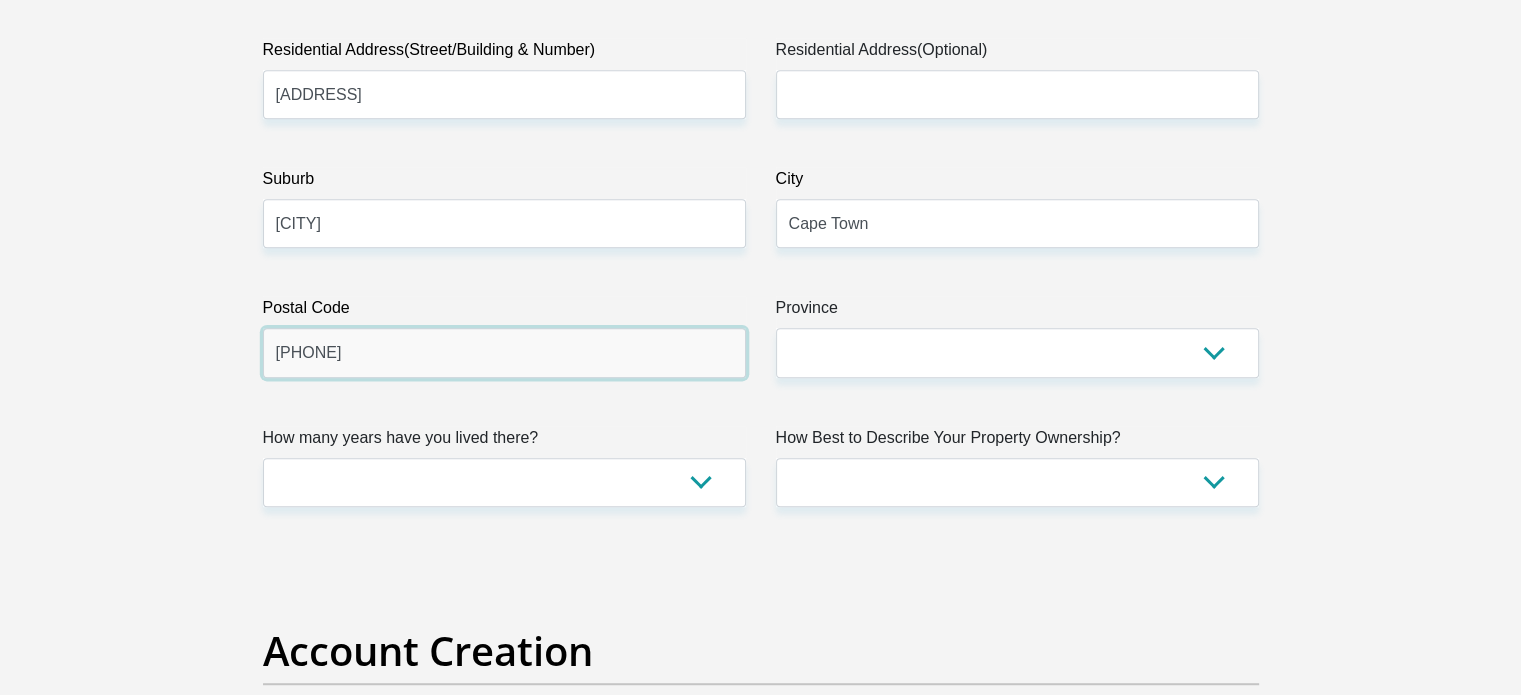 type on "7570" 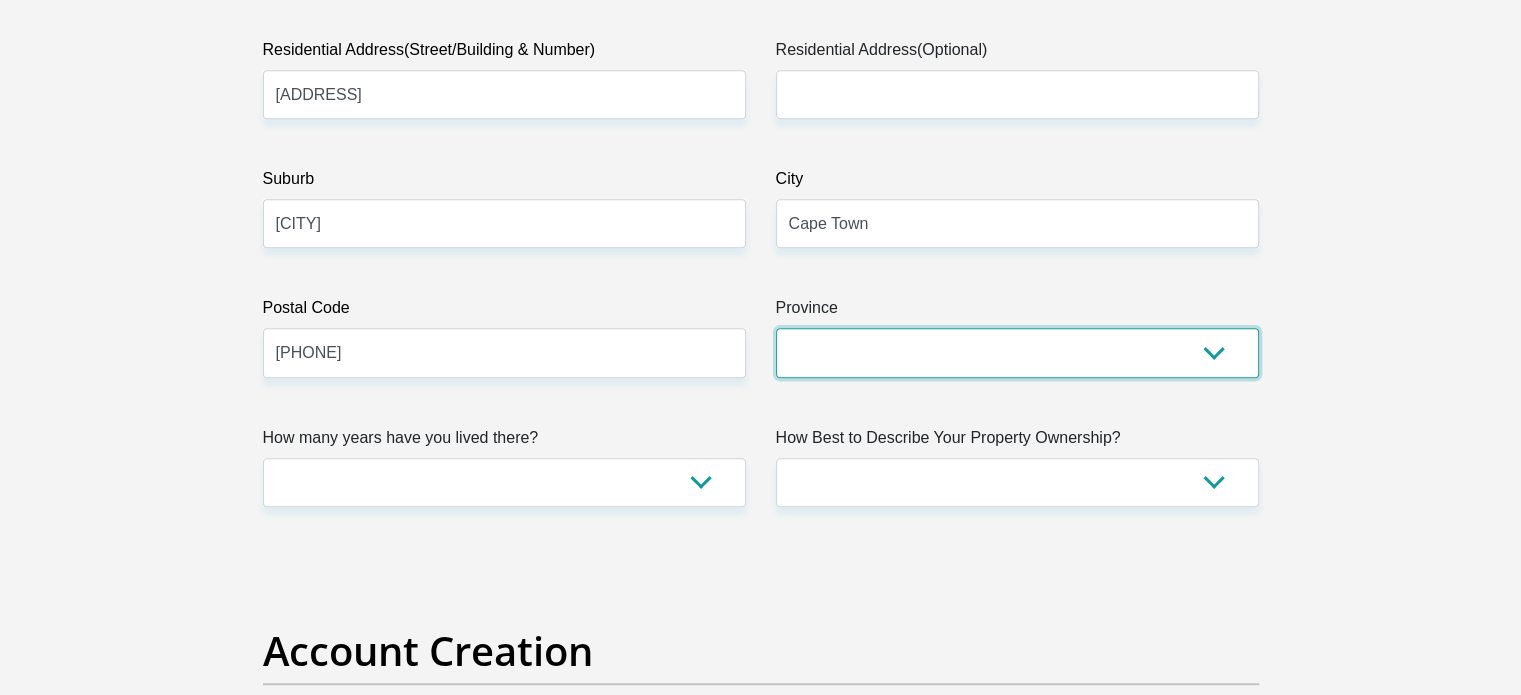 click on "Eastern Cape
Free State
Gauteng
KwaZulu-Natal
Limpopo
Mpumalanga
Northern Cape
North West
Western Cape" at bounding box center (1017, 352) 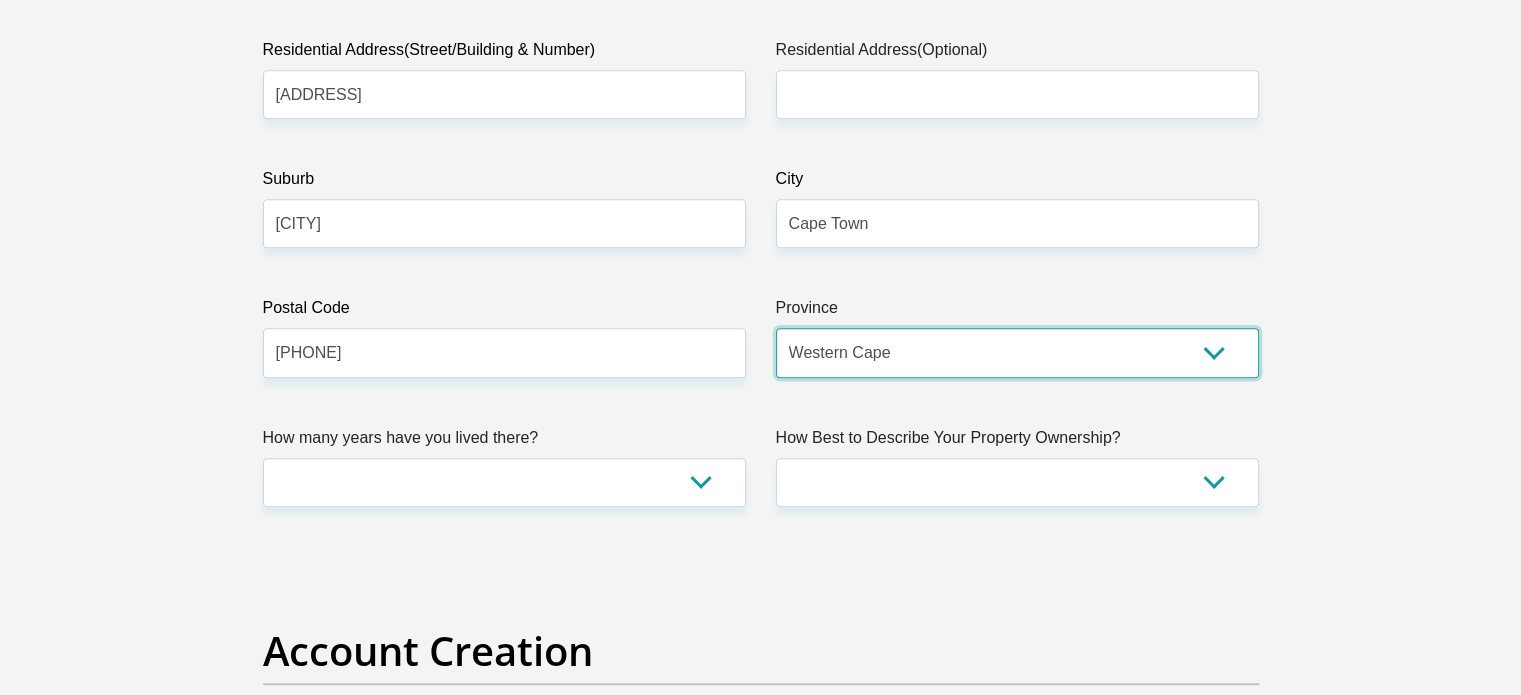 click on "Eastern Cape
Free State
Gauteng
KwaZulu-Natal
Limpopo
Mpumalanga
Northern Cape
North West
Western Cape" at bounding box center (1017, 352) 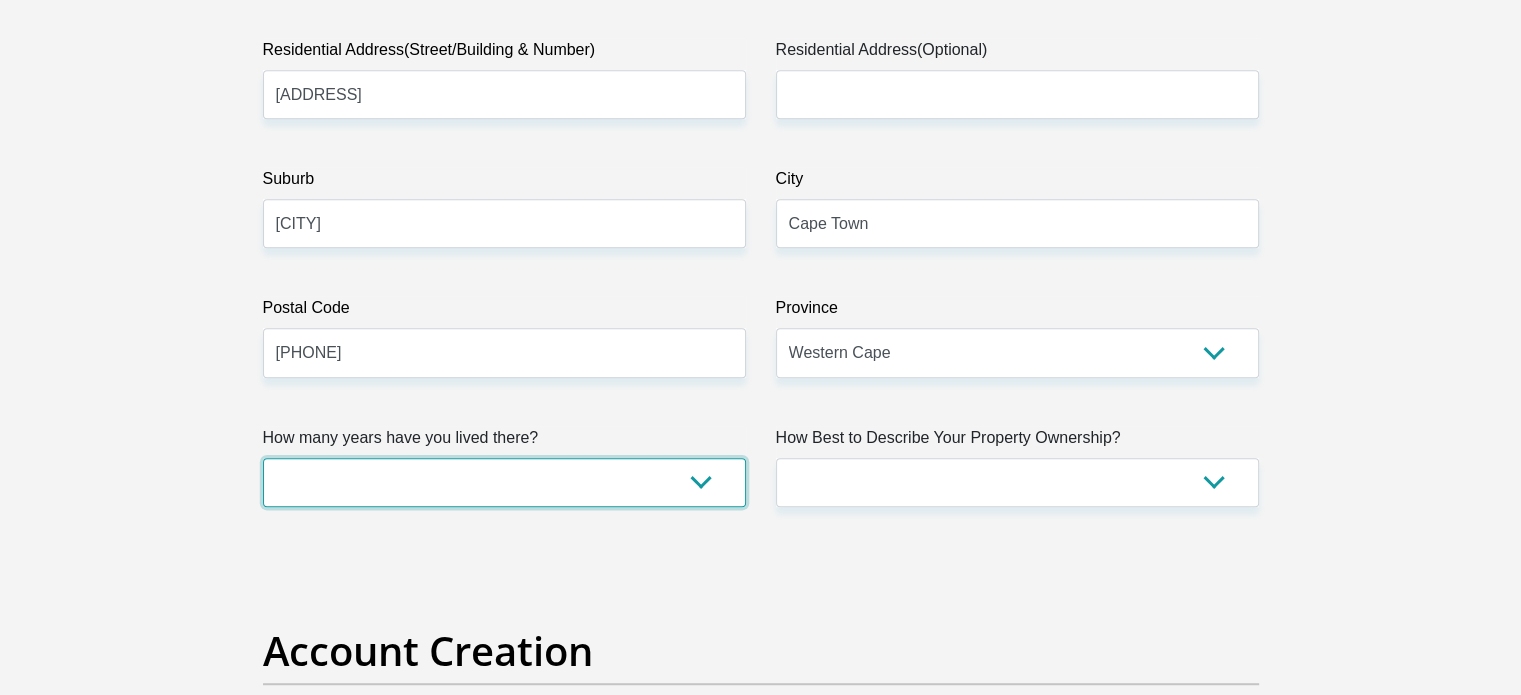 click on "less than 1 year
1-3 years
3-5 years
5+ years" at bounding box center (504, 482) 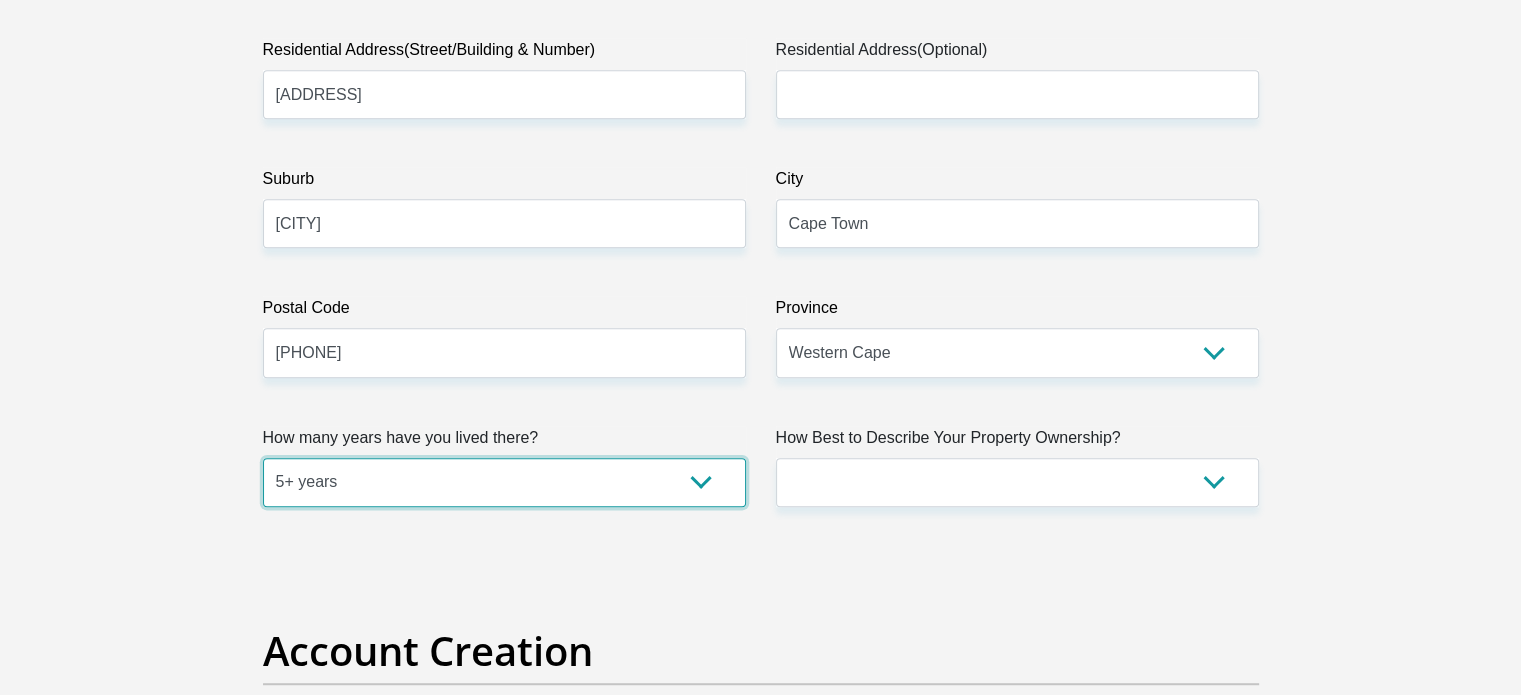 click on "less than 1 year
1-3 years
3-5 years
5+ years" at bounding box center [504, 482] 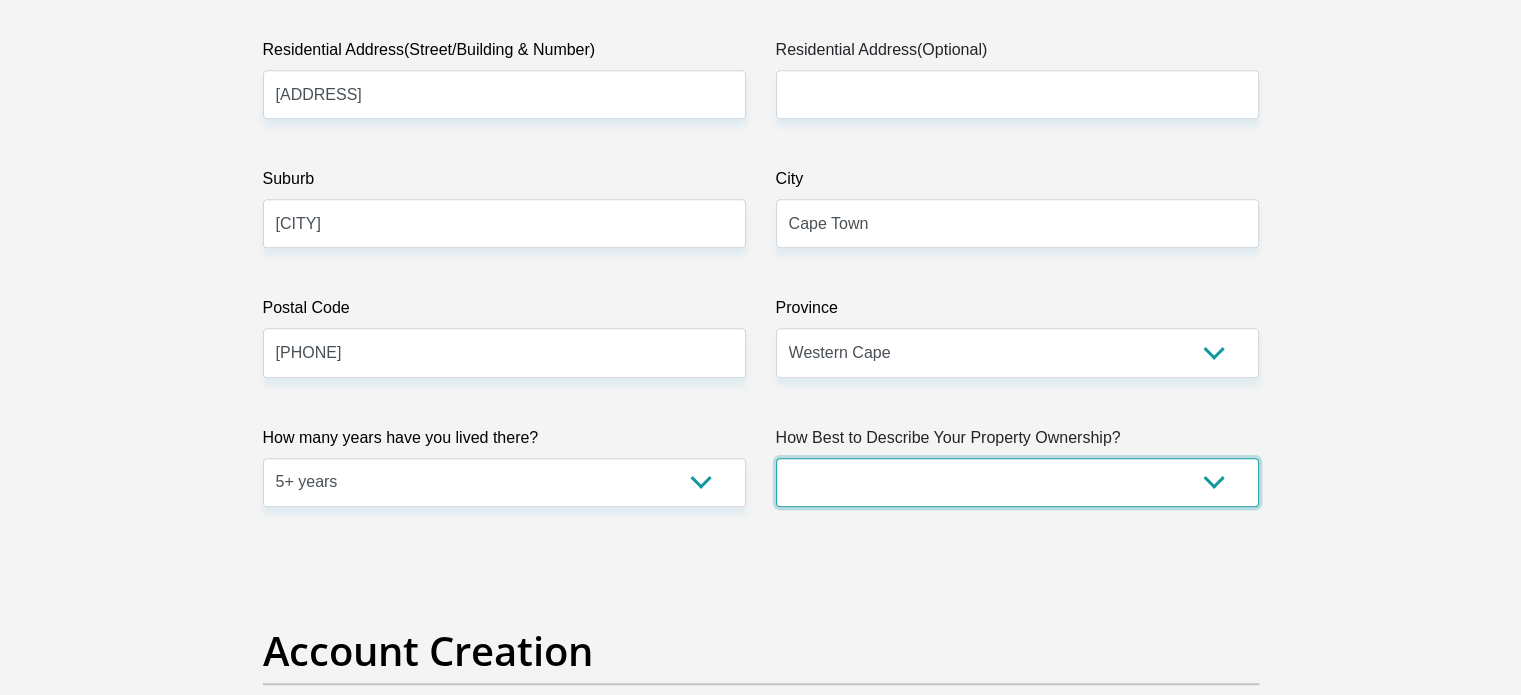 click on "Owned
Rented
Family Owned
Company Dwelling" at bounding box center [1017, 482] 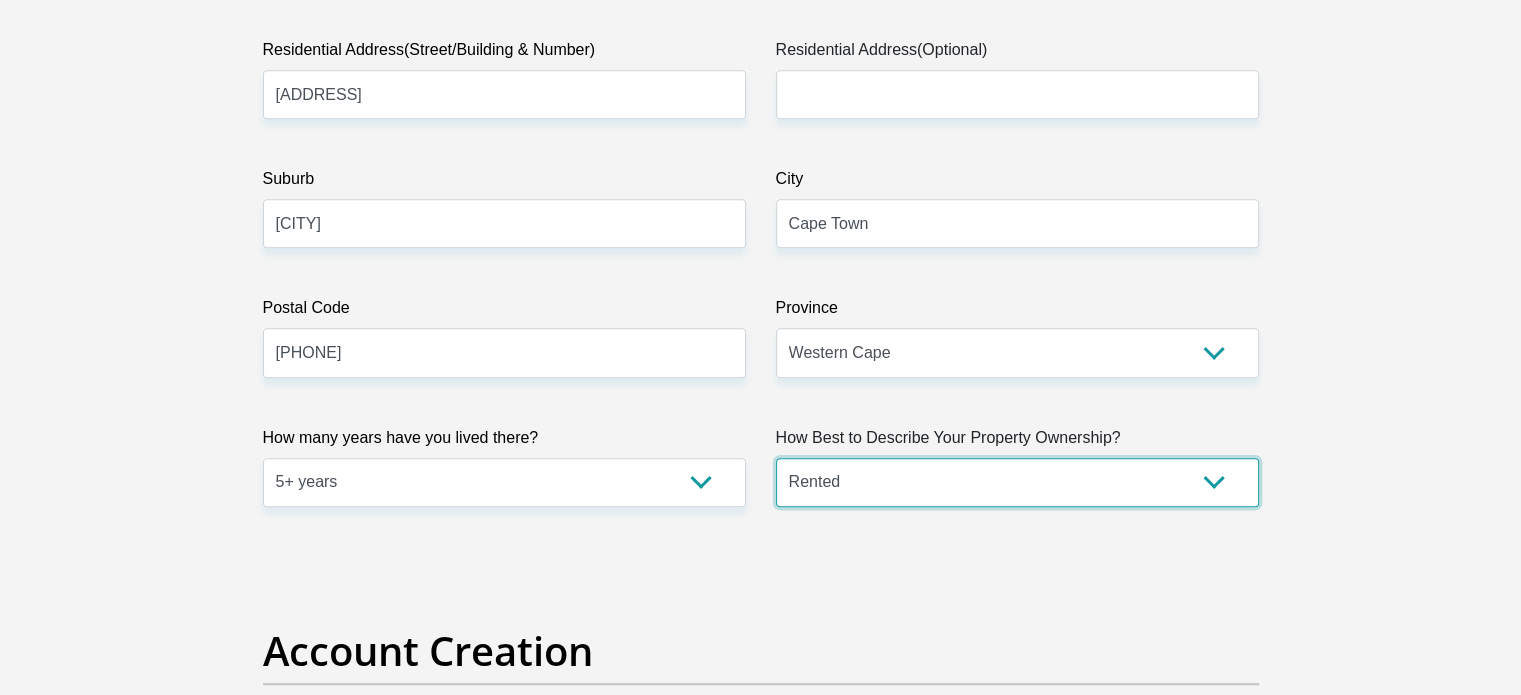 click on "Owned
Rented
Family Owned
Company Dwelling" at bounding box center [1017, 482] 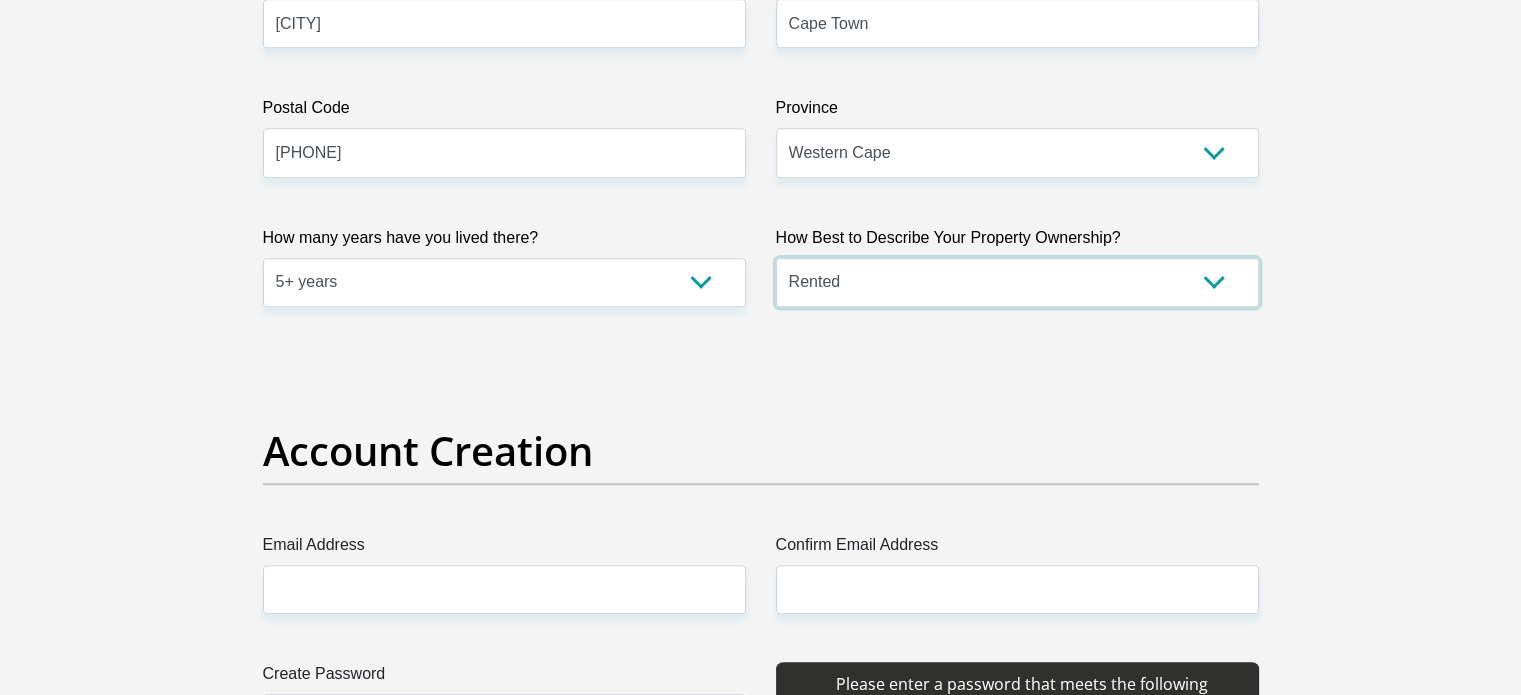 scroll, scrollTop: 1400, scrollLeft: 0, axis: vertical 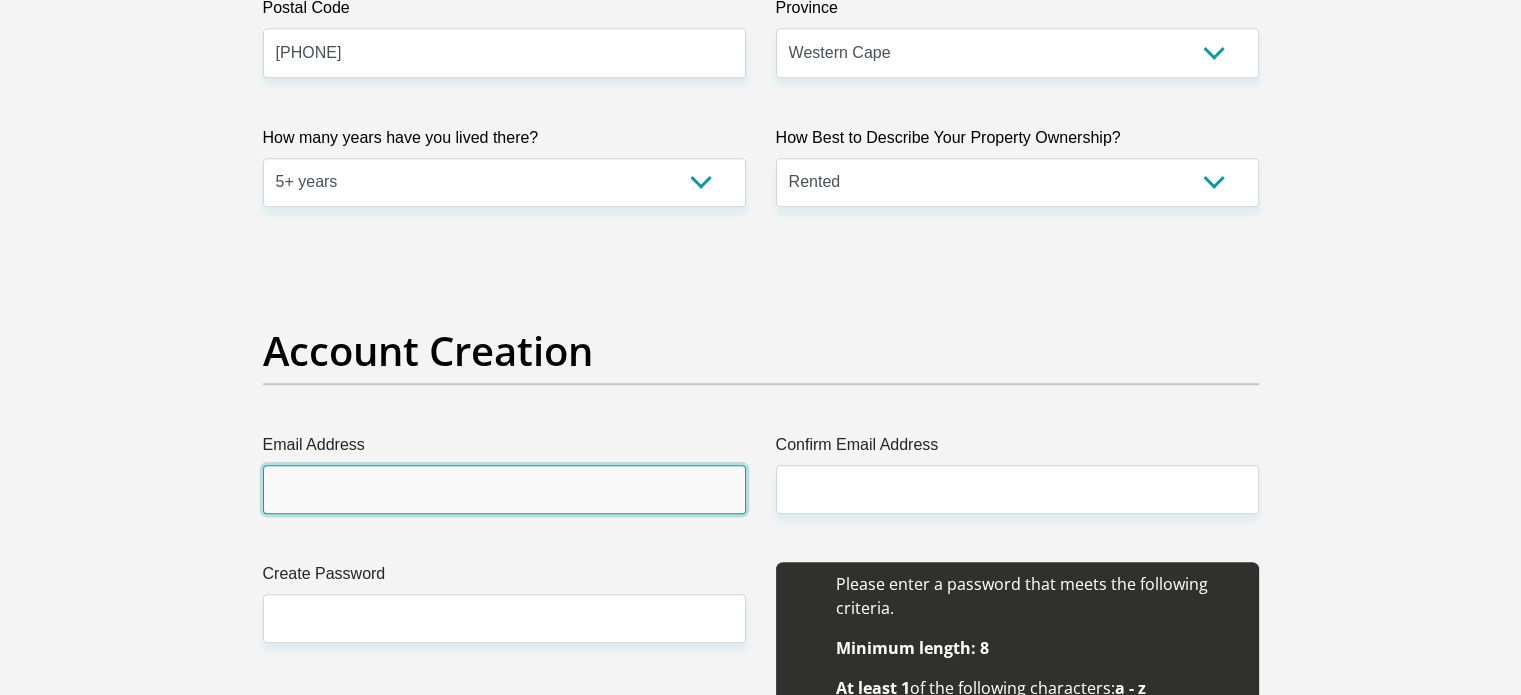 click on "Email Address" at bounding box center [504, 489] 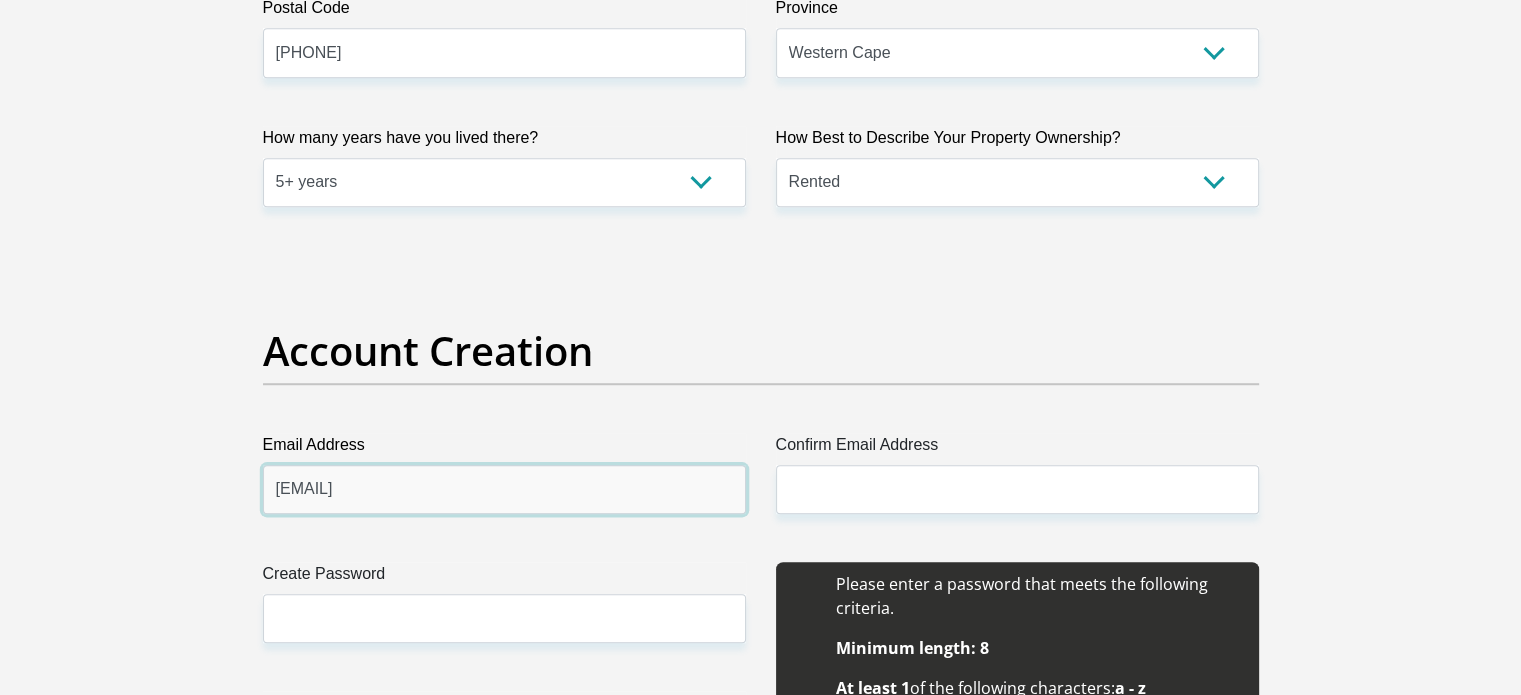 type on "botes008@gmail.com" 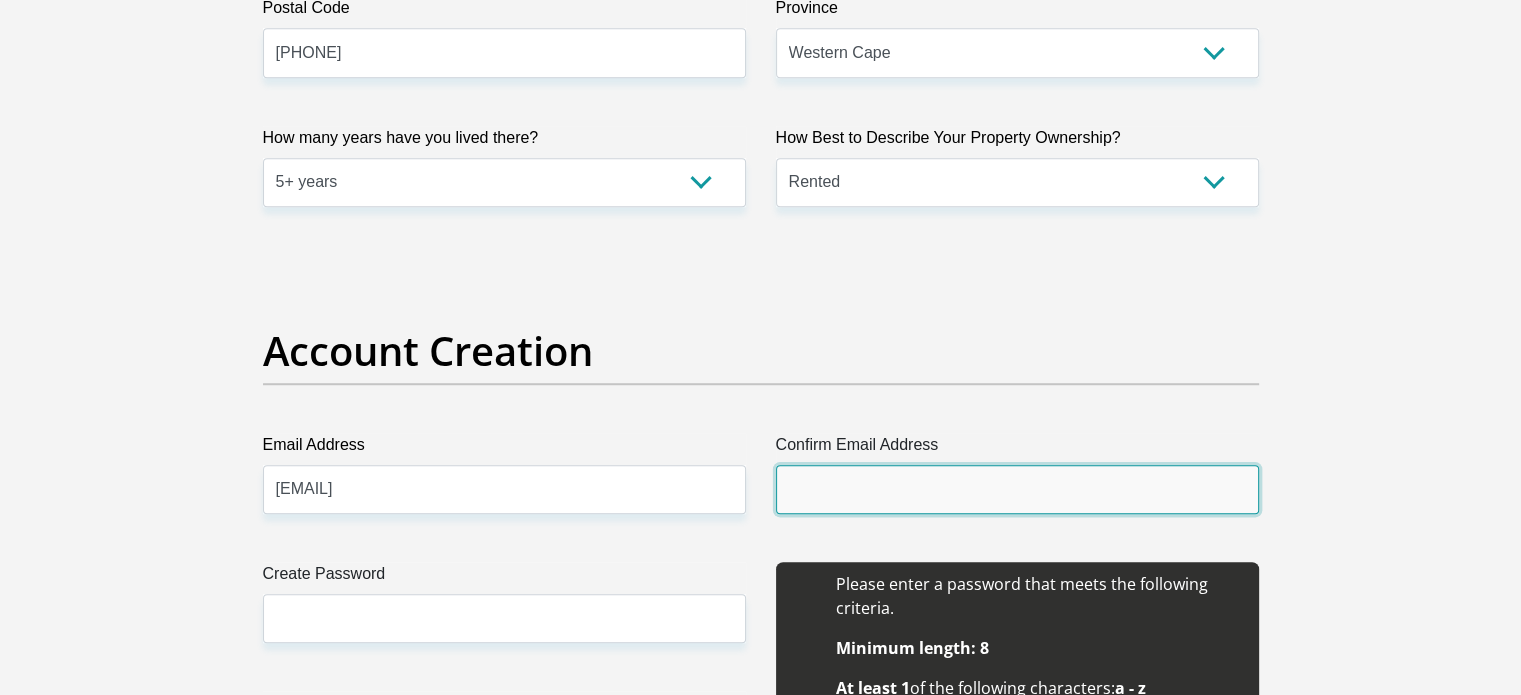 click on "Confirm Email Address" at bounding box center [1017, 489] 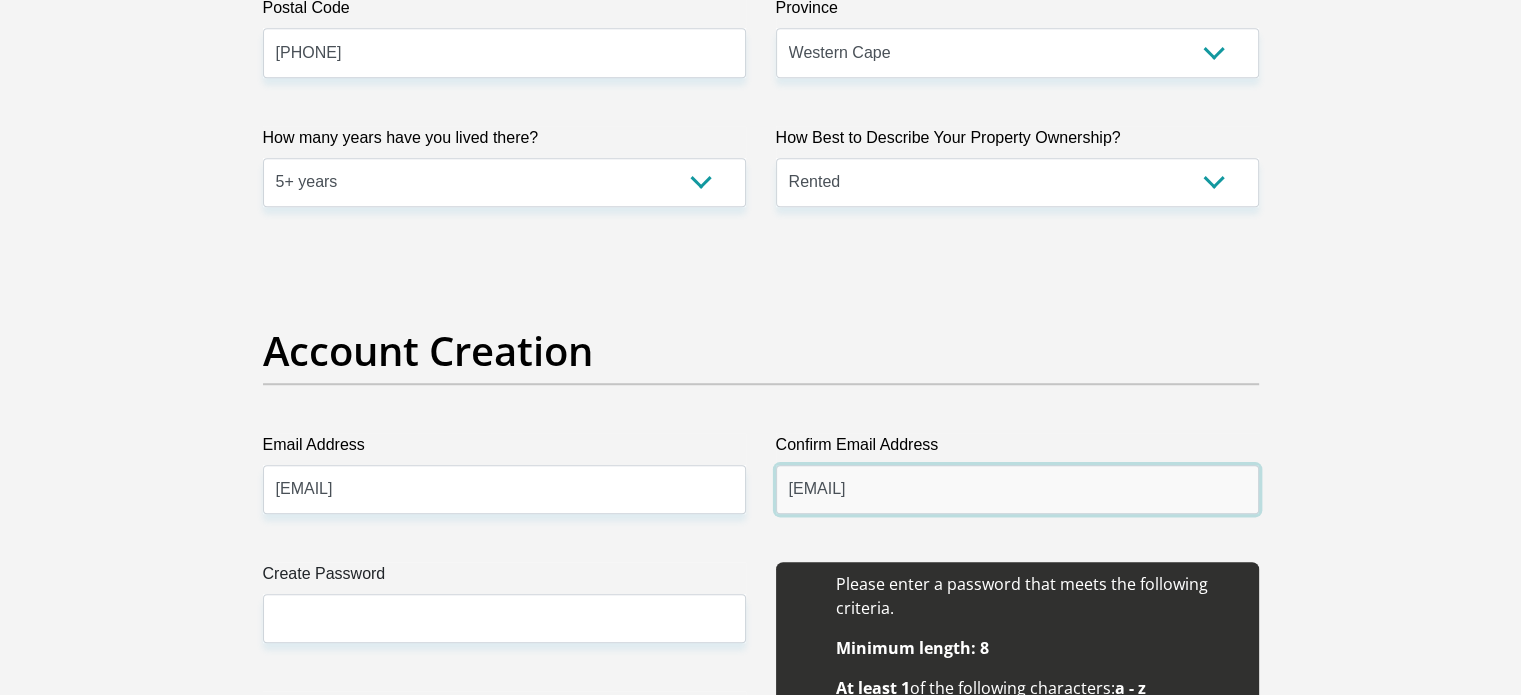 type on "botes008@gmail.com" 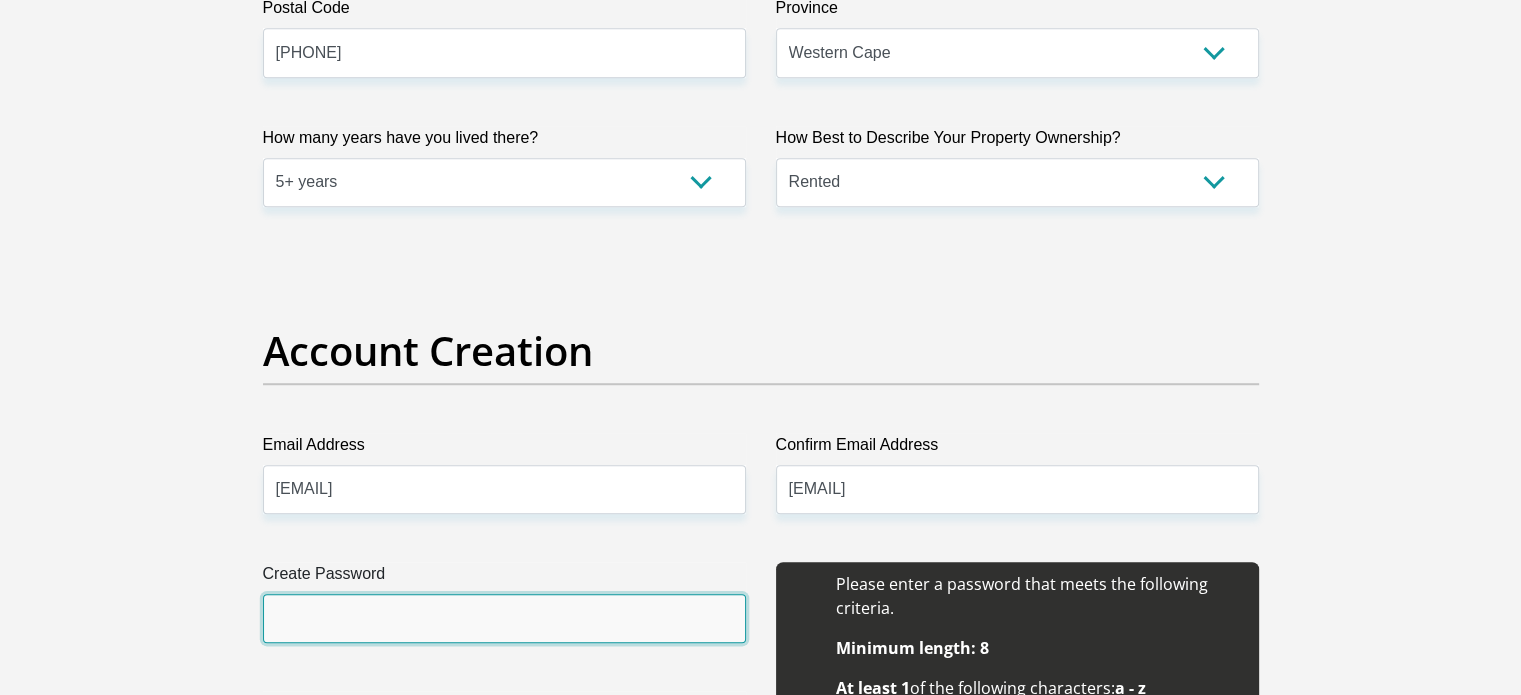 click on "Create Password" at bounding box center [504, 618] 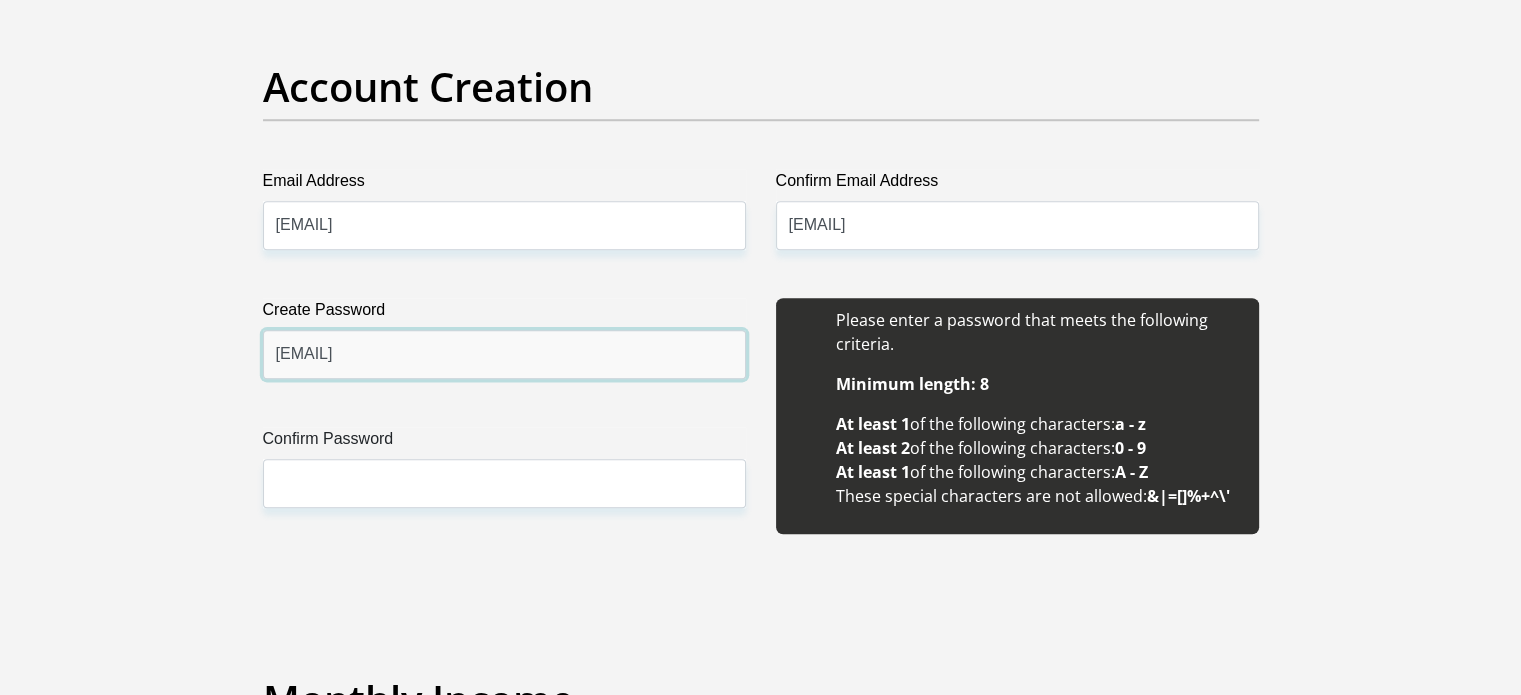 scroll, scrollTop: 1700, scrollLeft: 0, axis: vertical 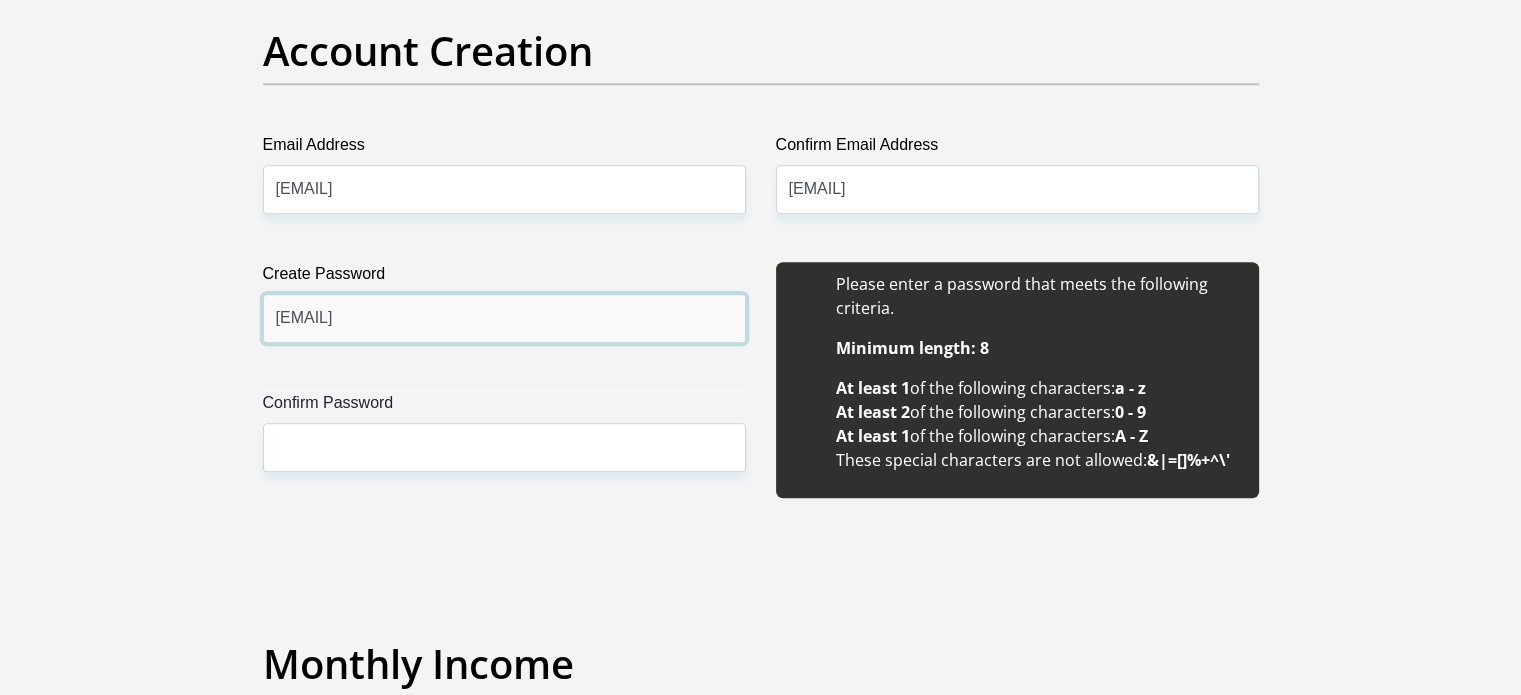 type on "Plexus001@" 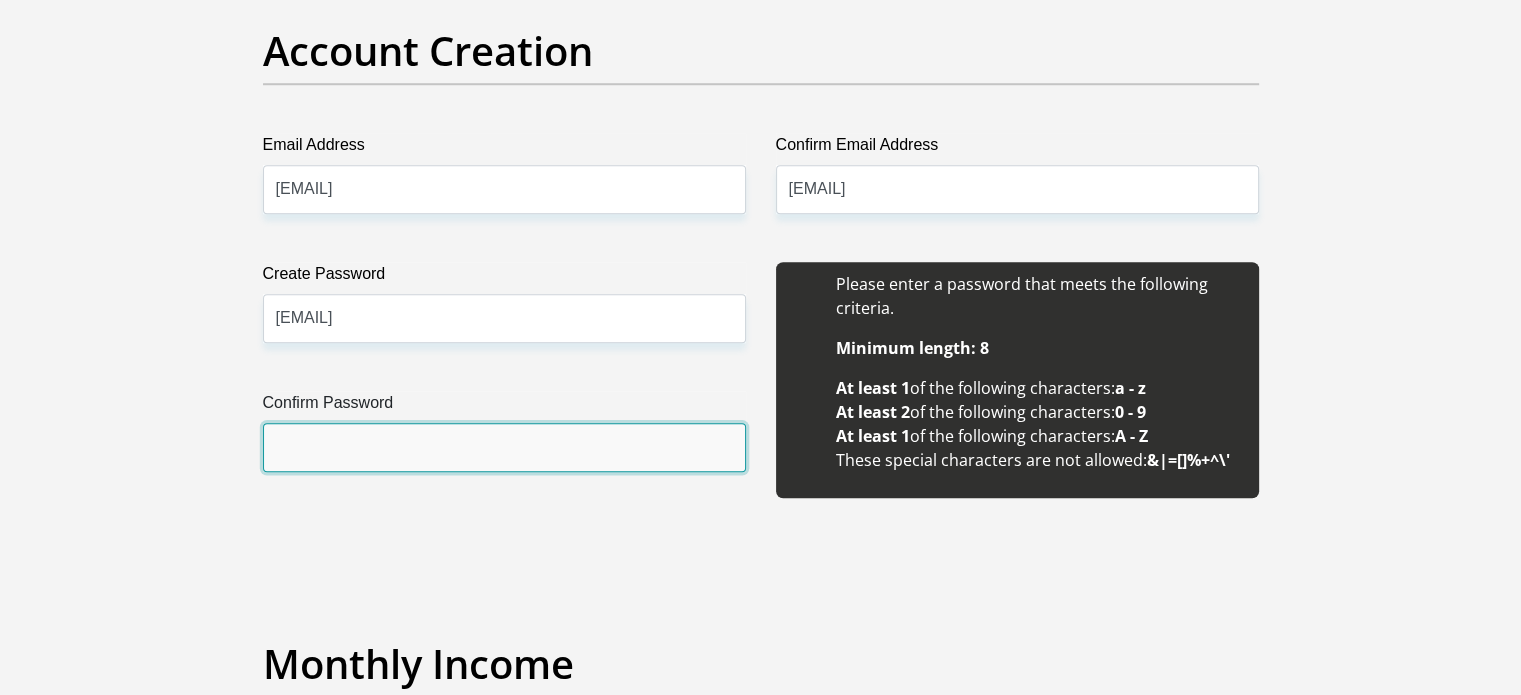 click on "Confirm Password" at bounding box center [504, 447] 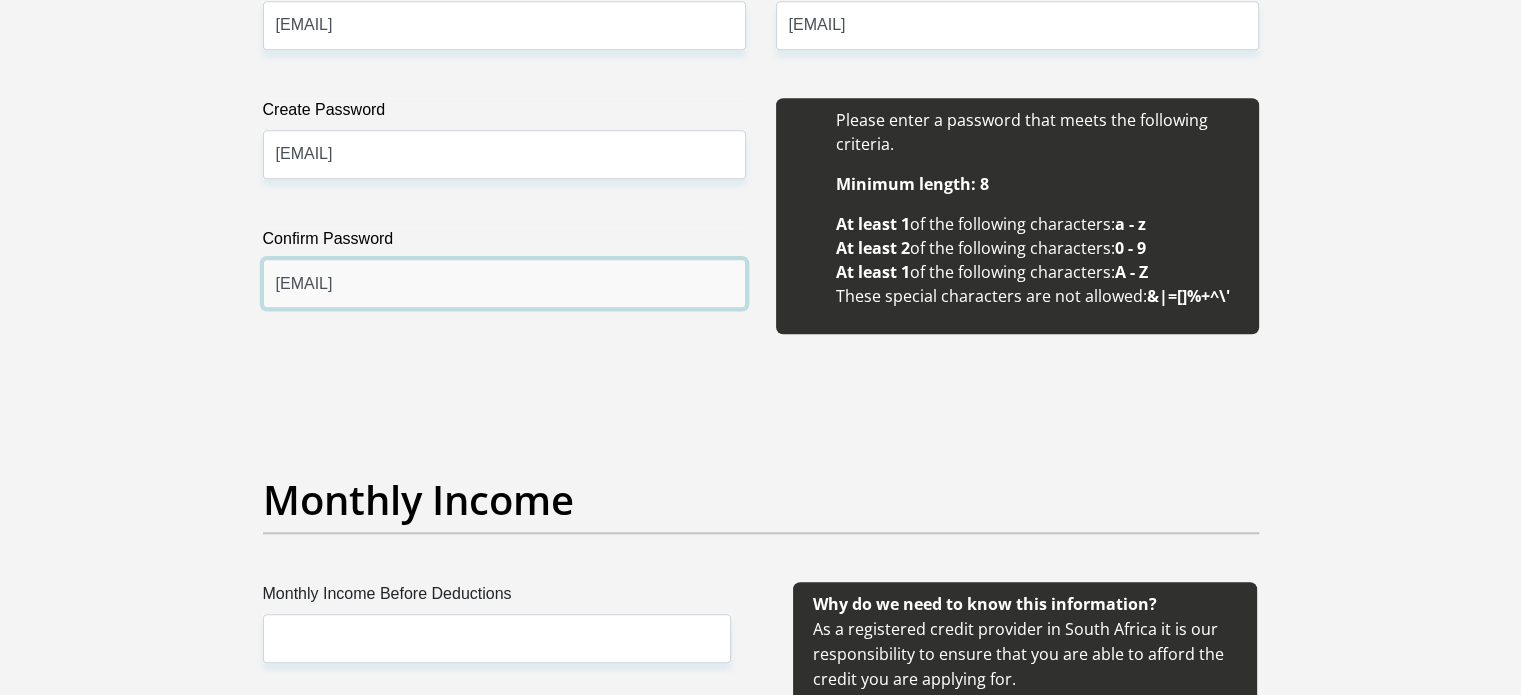 scroll, scrollTop: 2000, scrollLeft: 0, axis: vertical 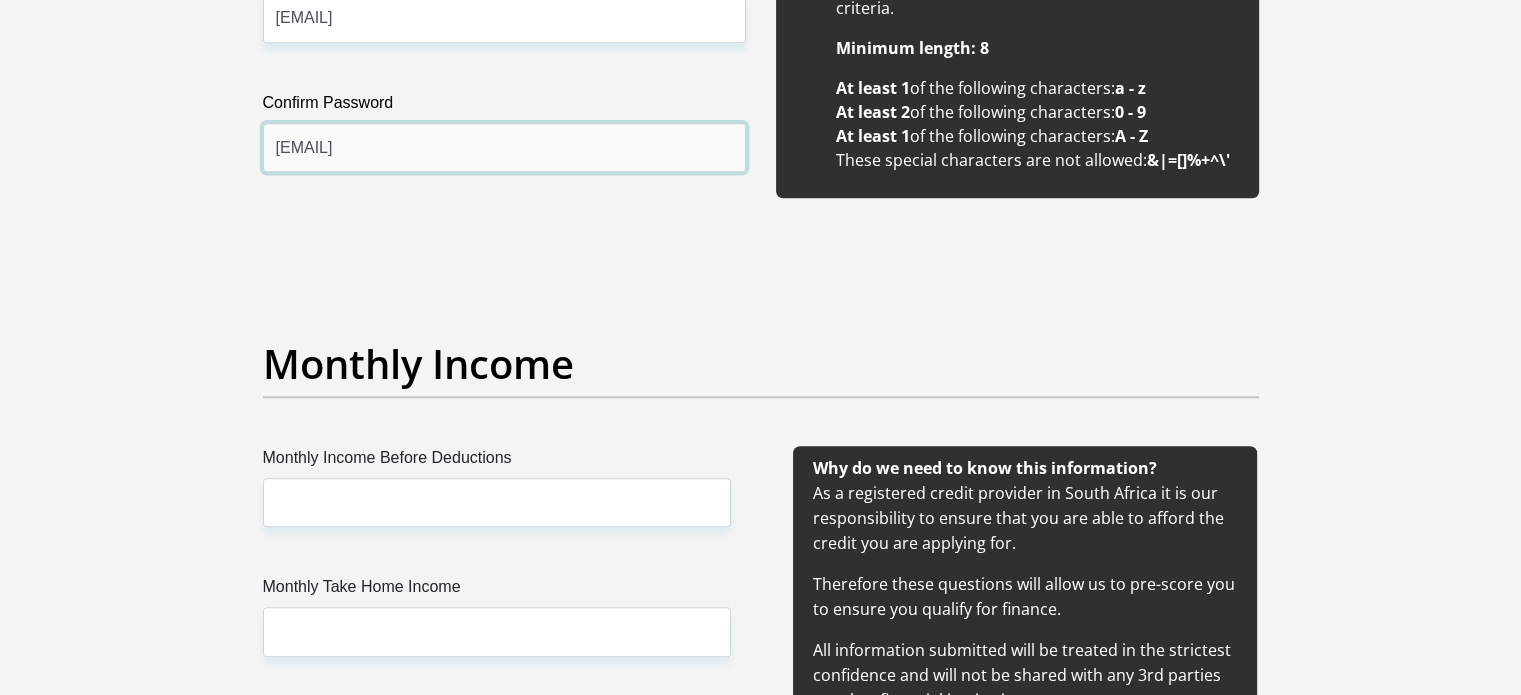 type on "Plexus001@" 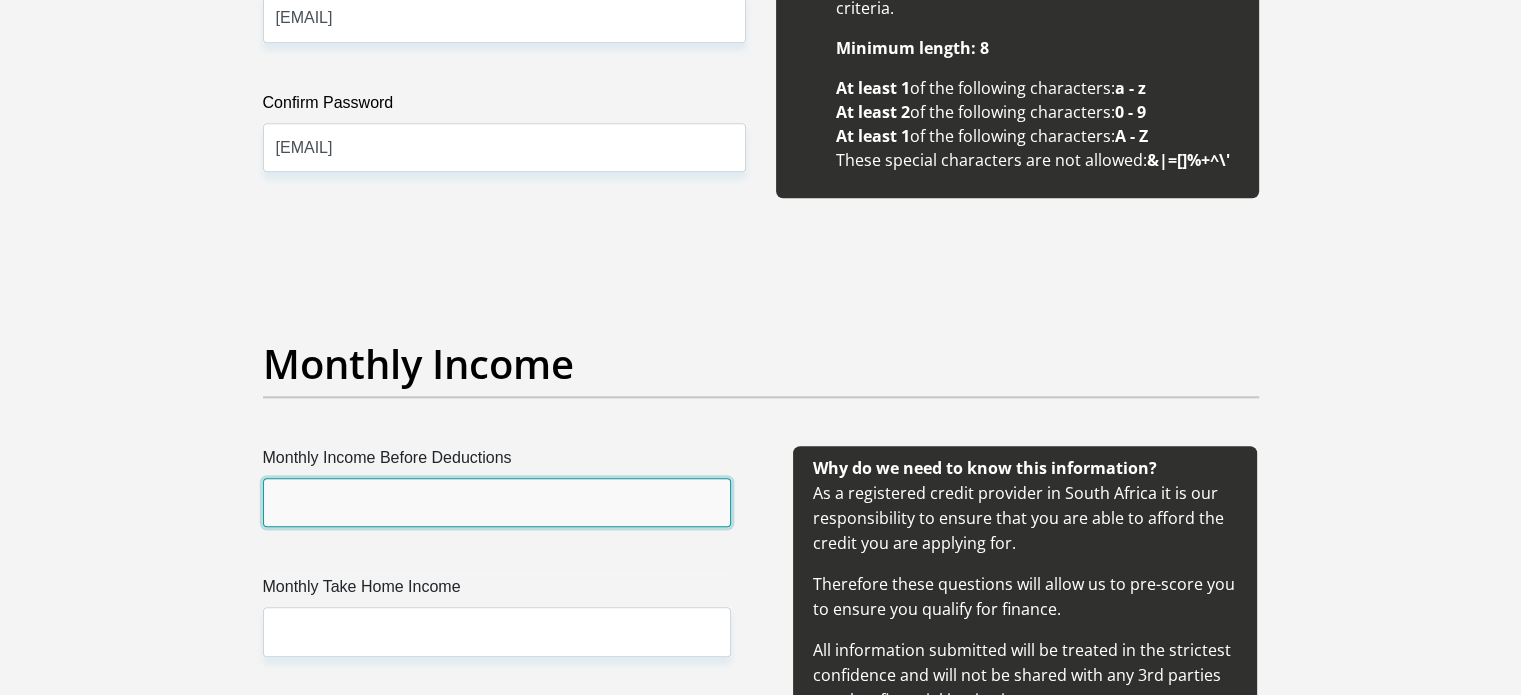 click on "Monthly Income Before Deductions" at bounding box center (497, 502) 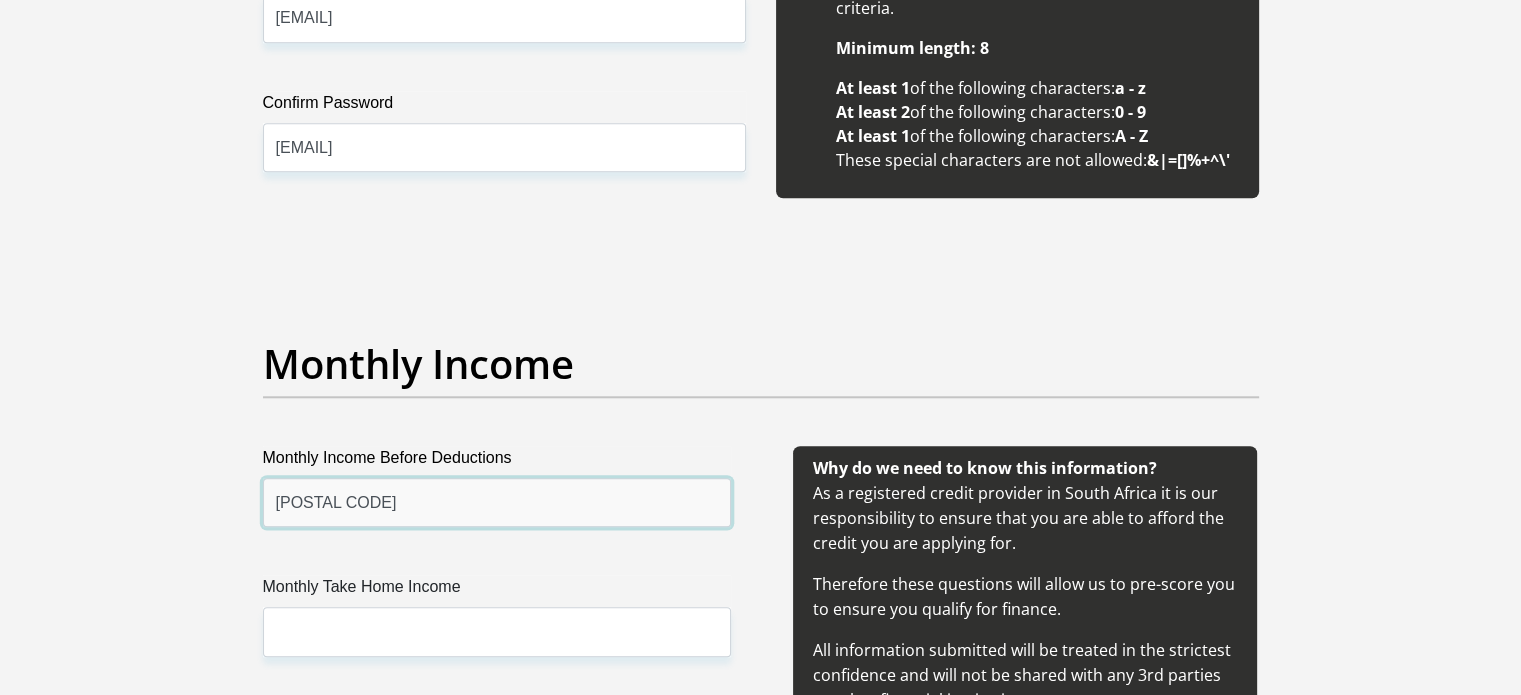 click on "23000" at bounding box center (497, 502) 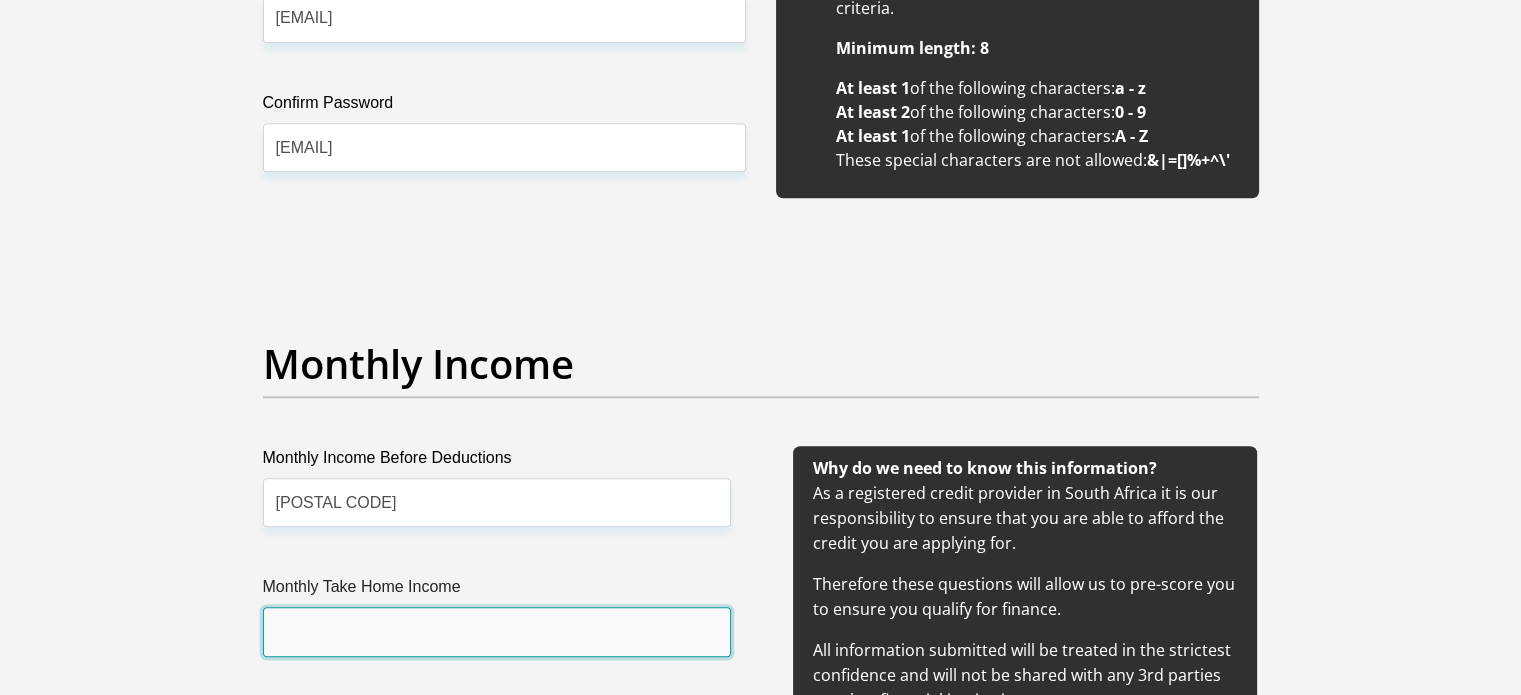 click on "Monthly Take Home Income" at bounding box center [497, 631] 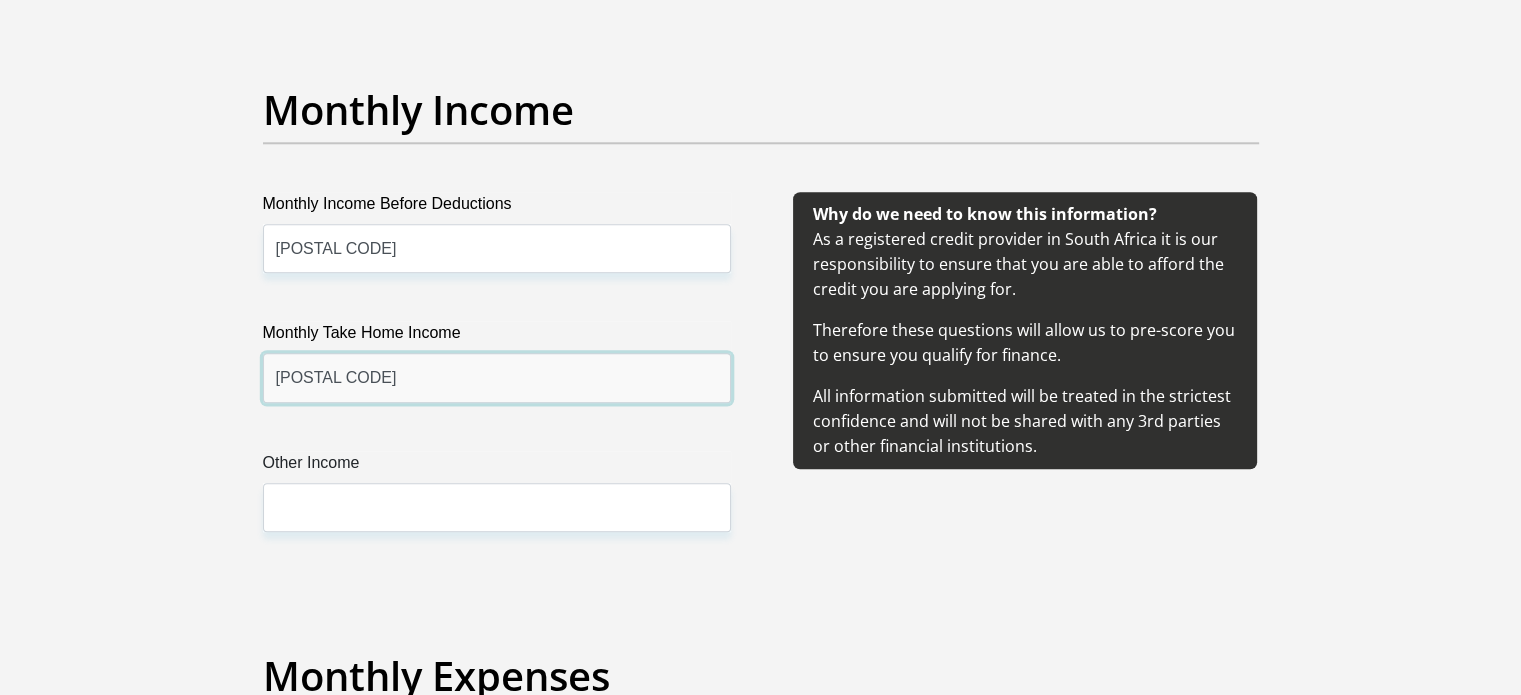 scroll, scrollTop: 2300, scrollLeft: 0, axis: vertical 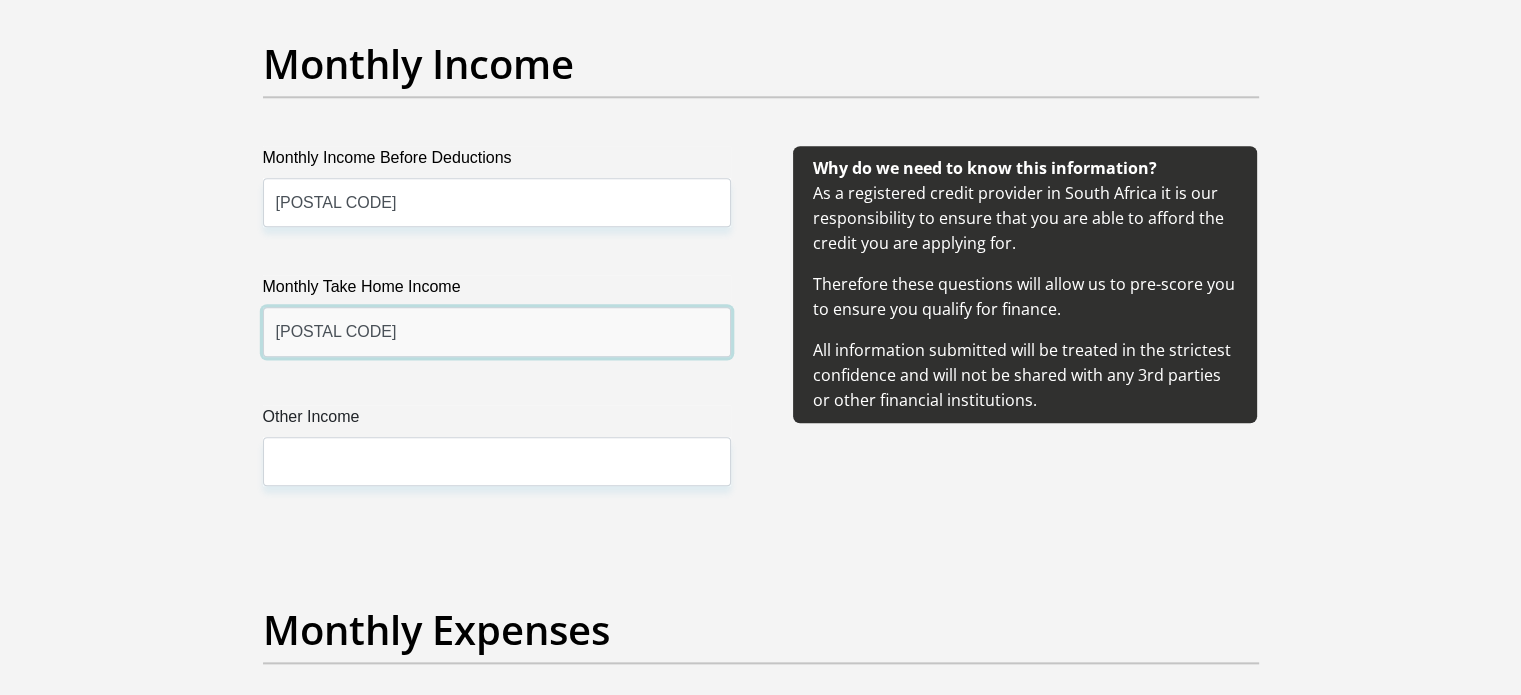 type on "21000" 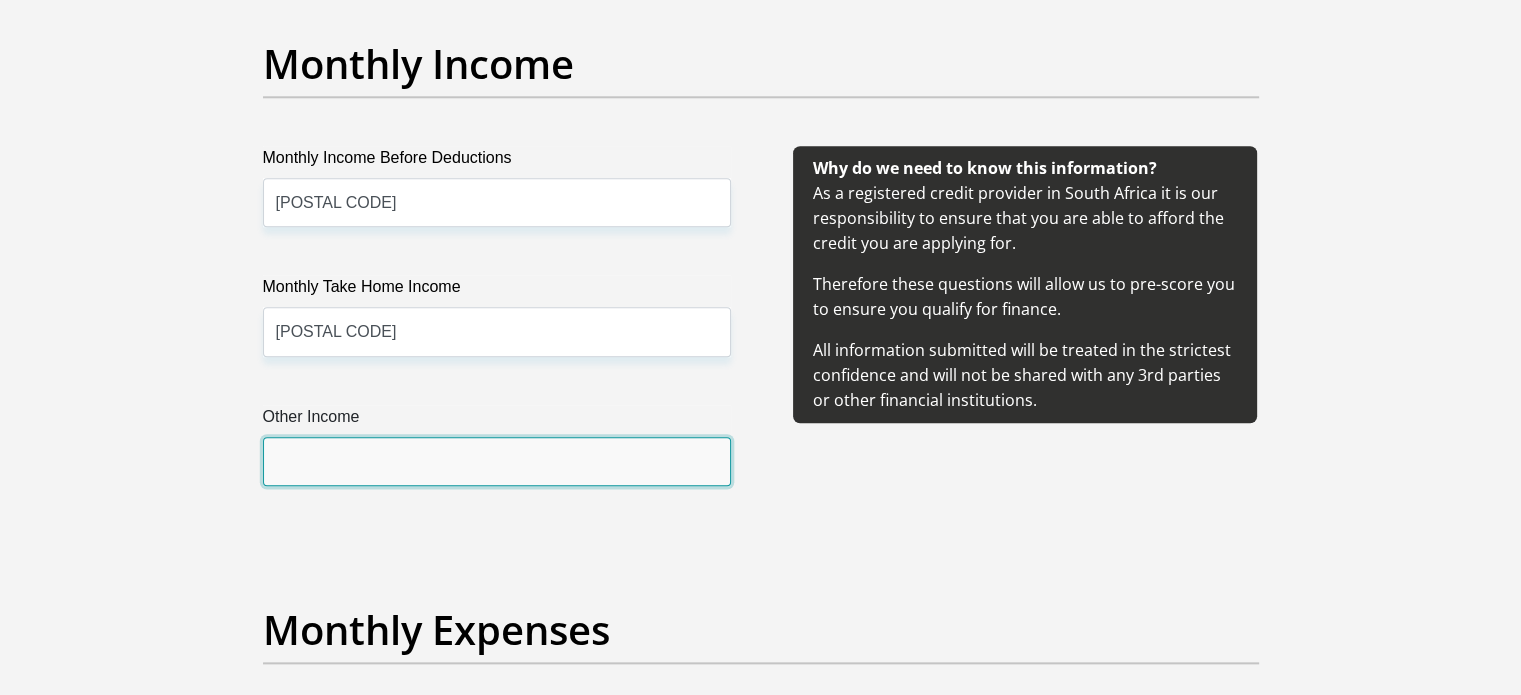 click on "Other Income" at bounding box center (497, 461) 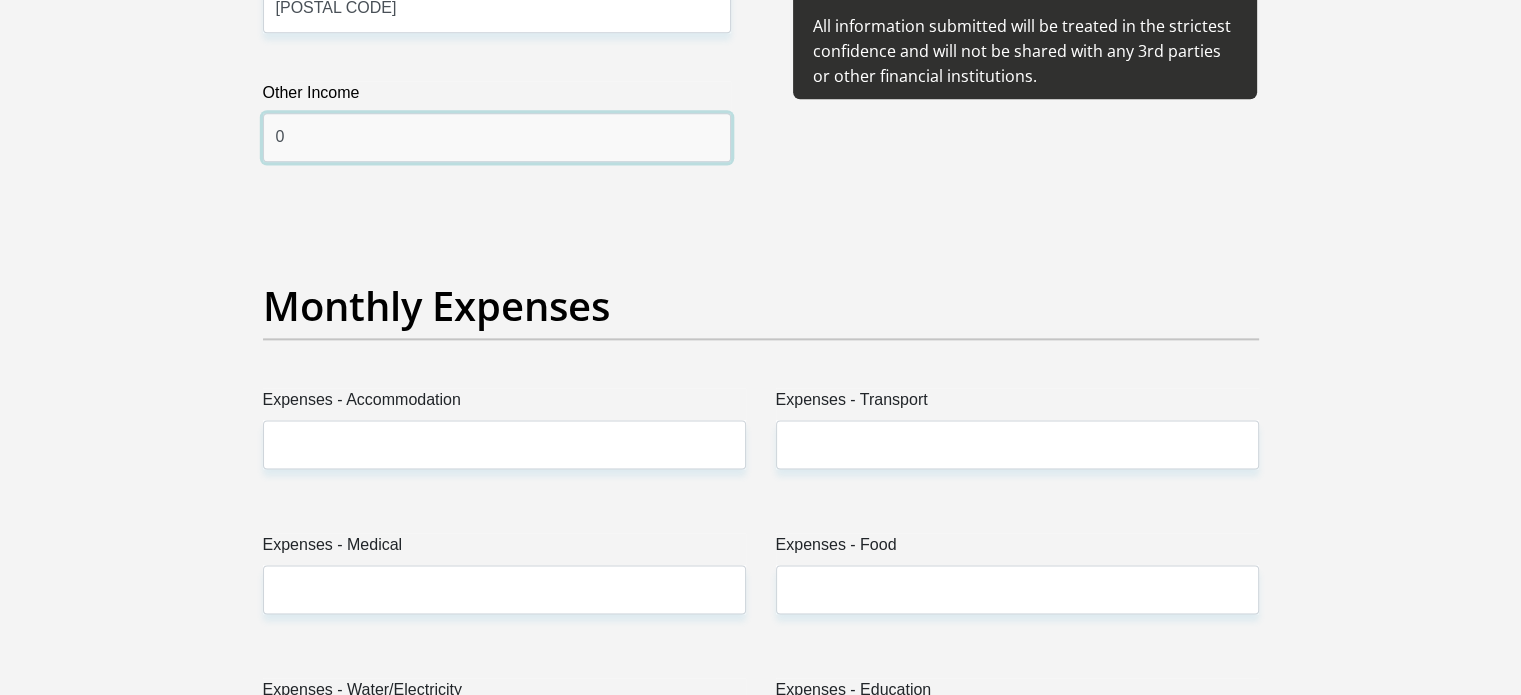 scroll, scrollTop: 2700, scrollLeft: 0, axis: vertical 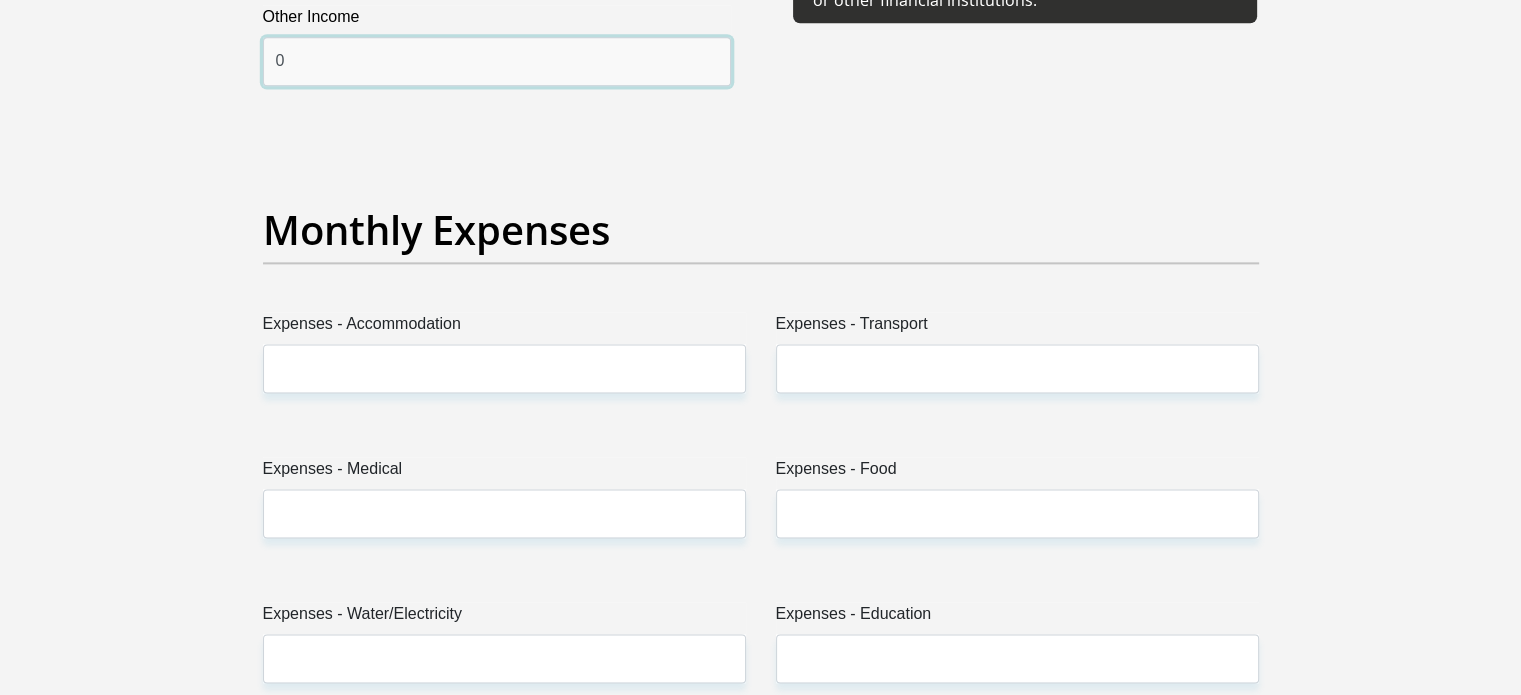 type on "0" 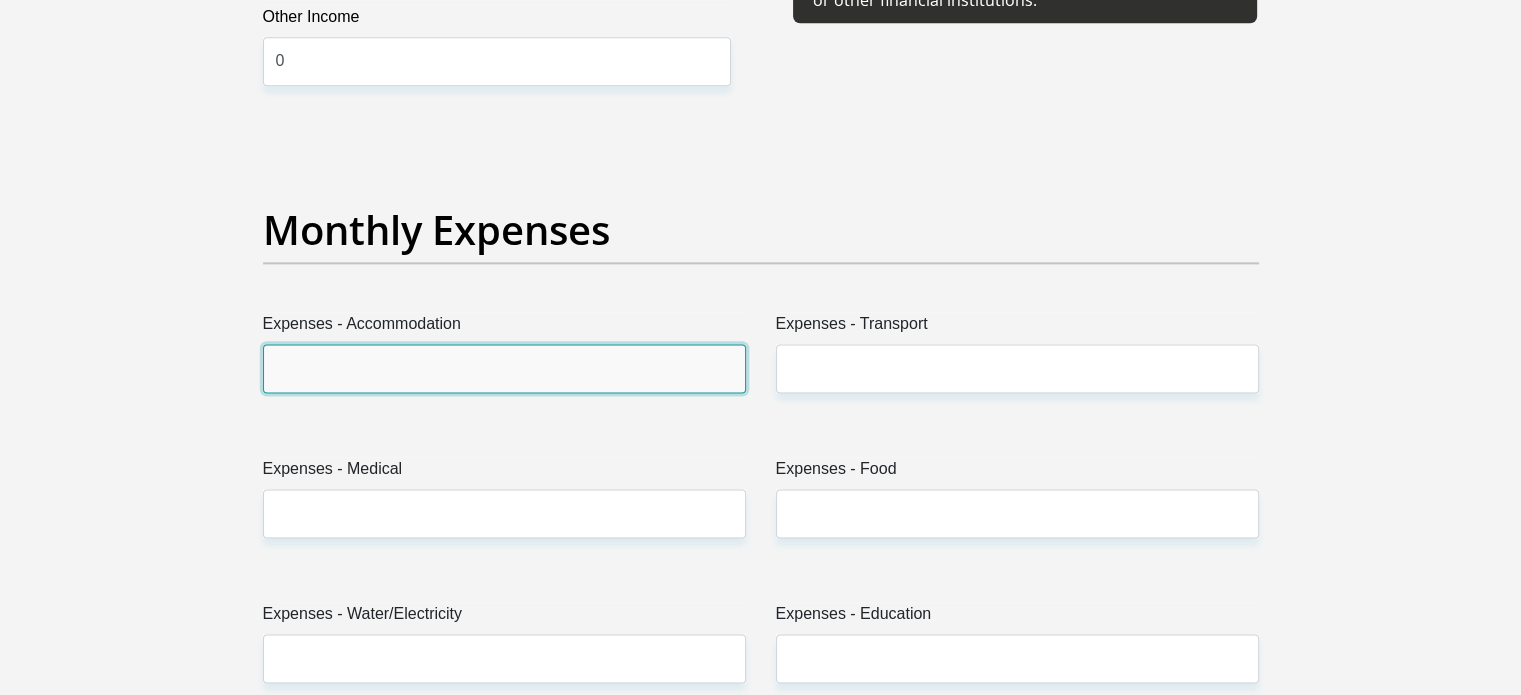 click on "Expenses - Accommodation" at bounding box center [504, 368] 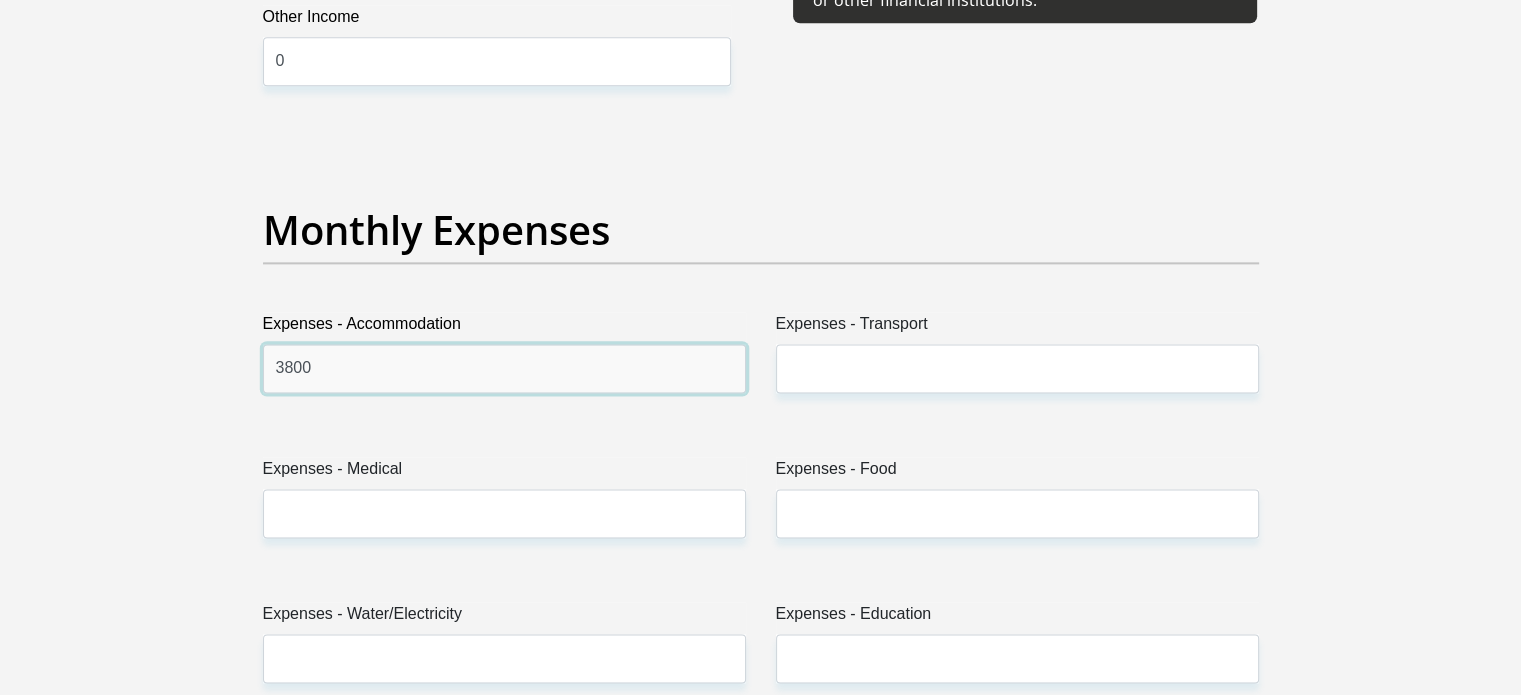 type on "3800" 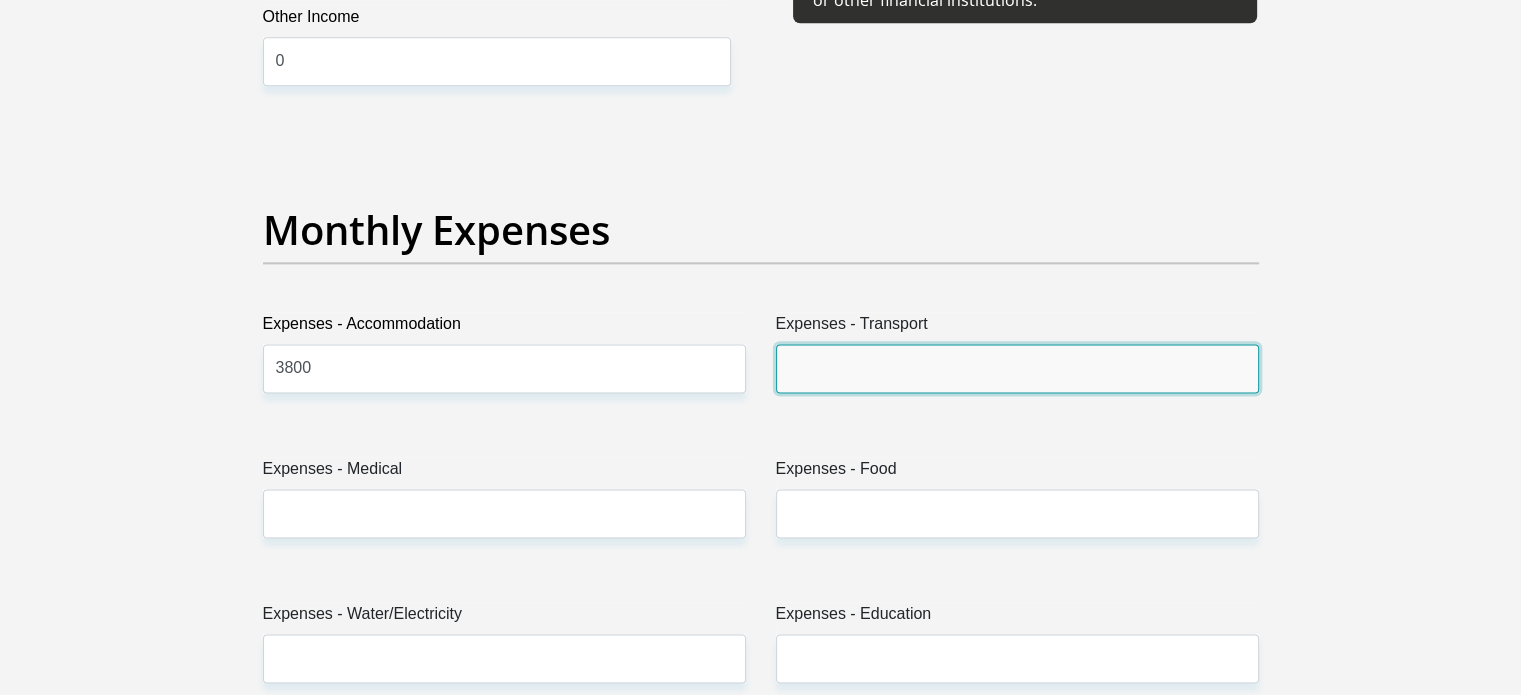 click on "Expenses - Transport" at bounding box center (1017, 368) 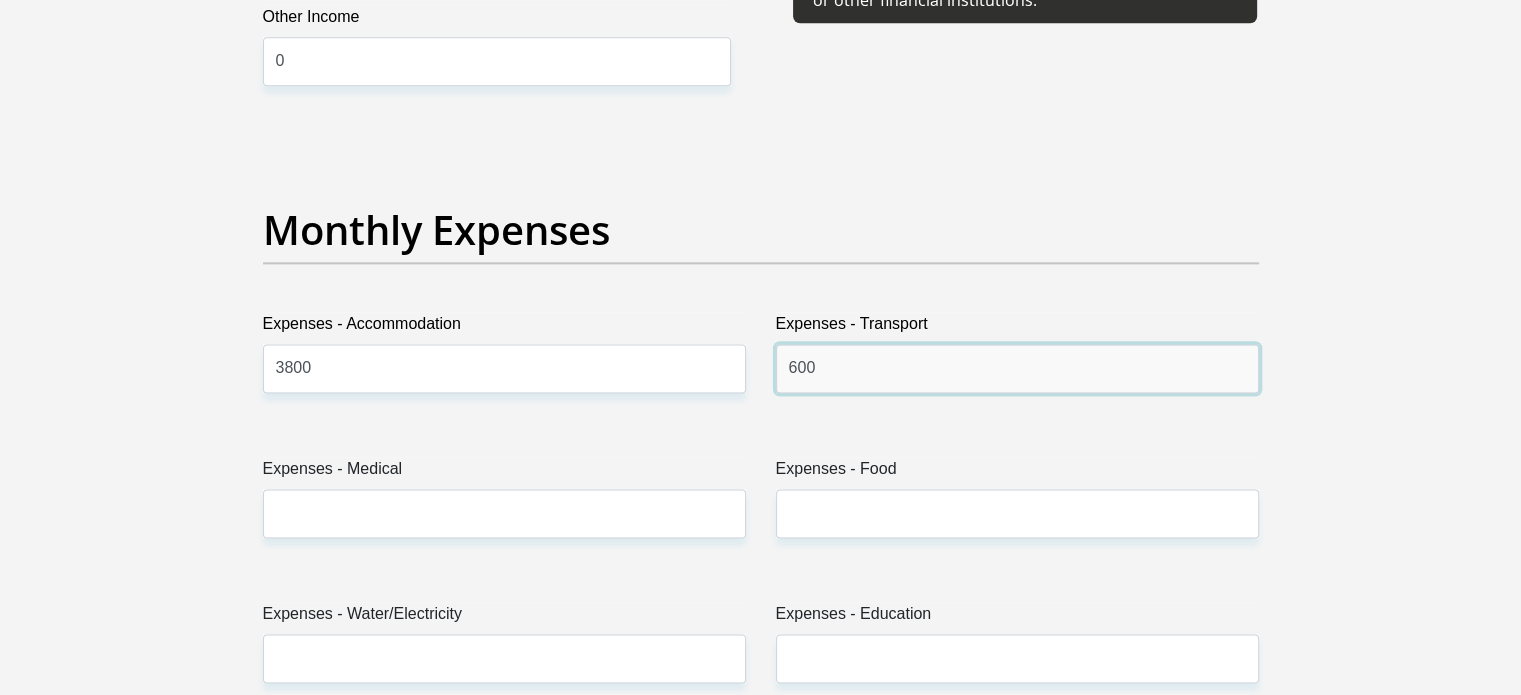 type on "600" 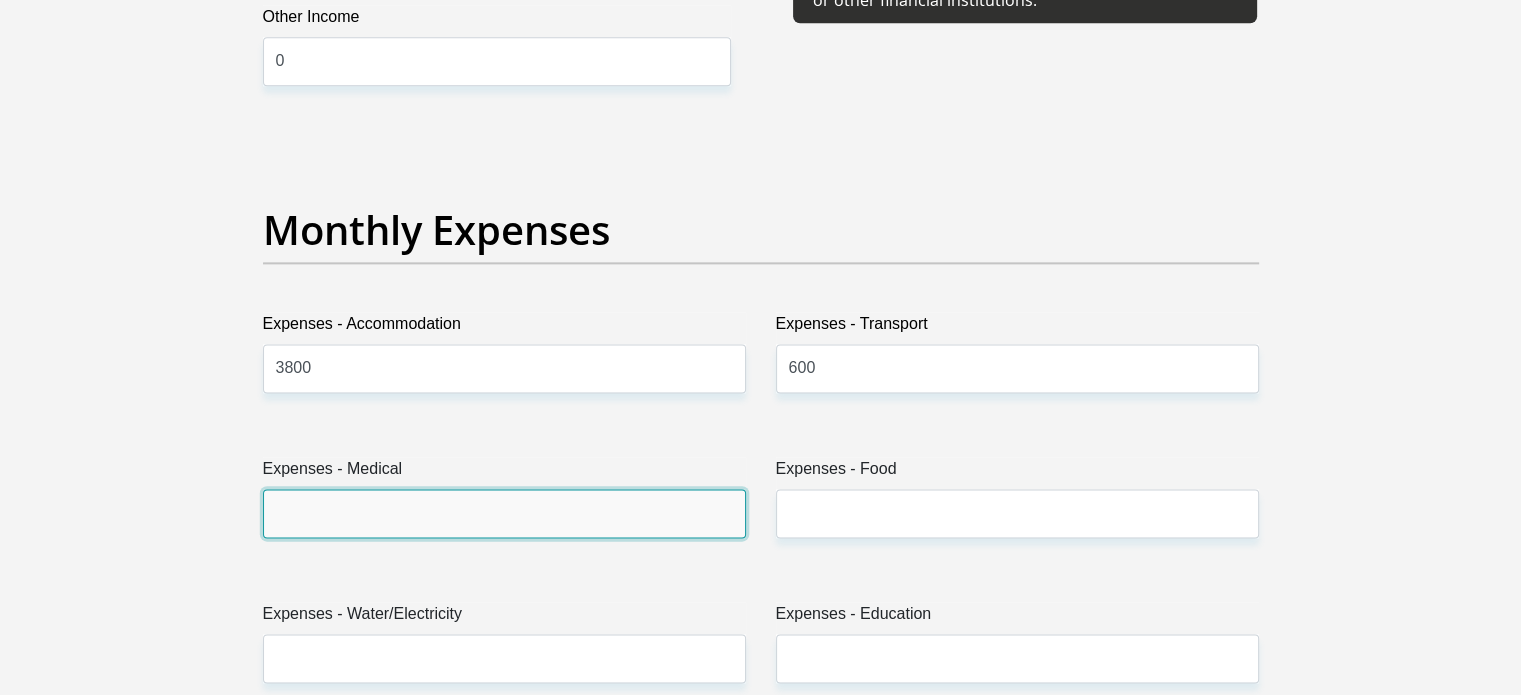 click on "Expenses - Medical" at bounding box center (504, 513) 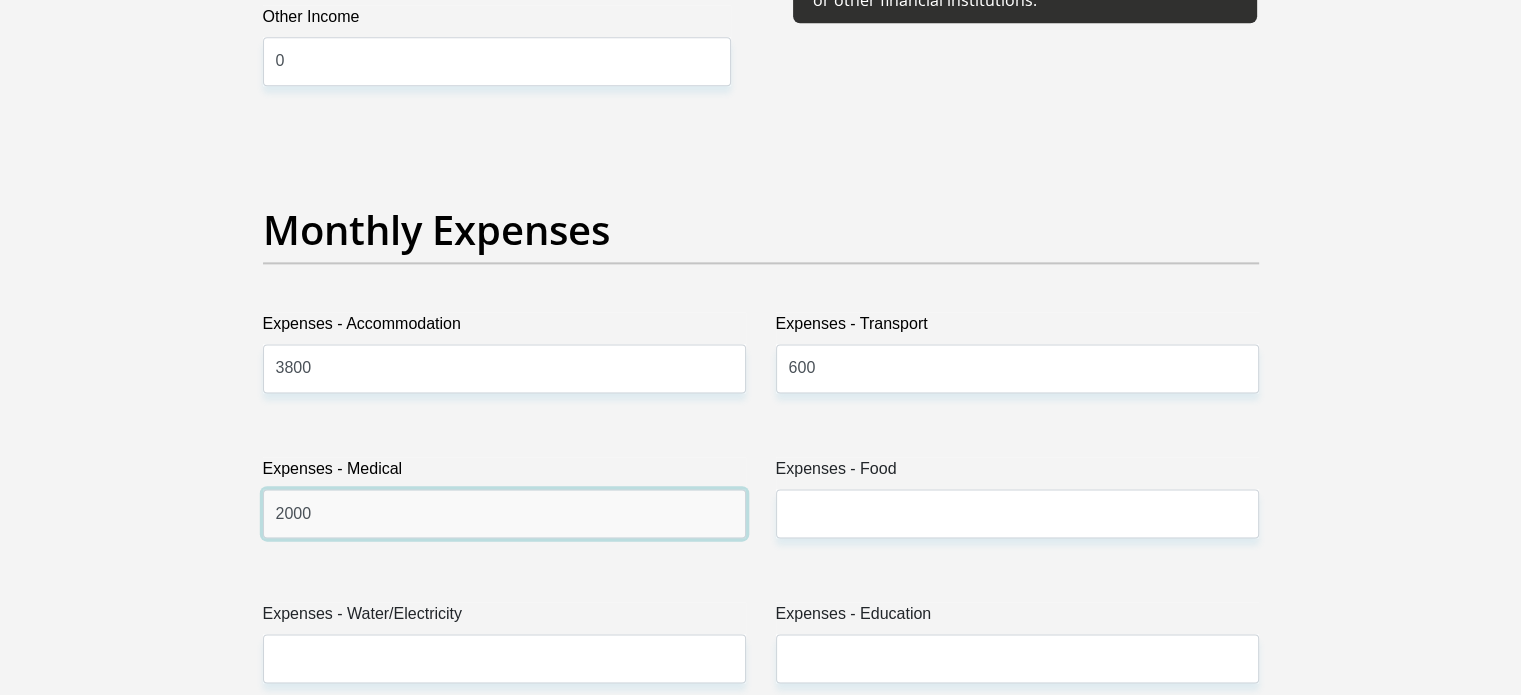type on "2000" 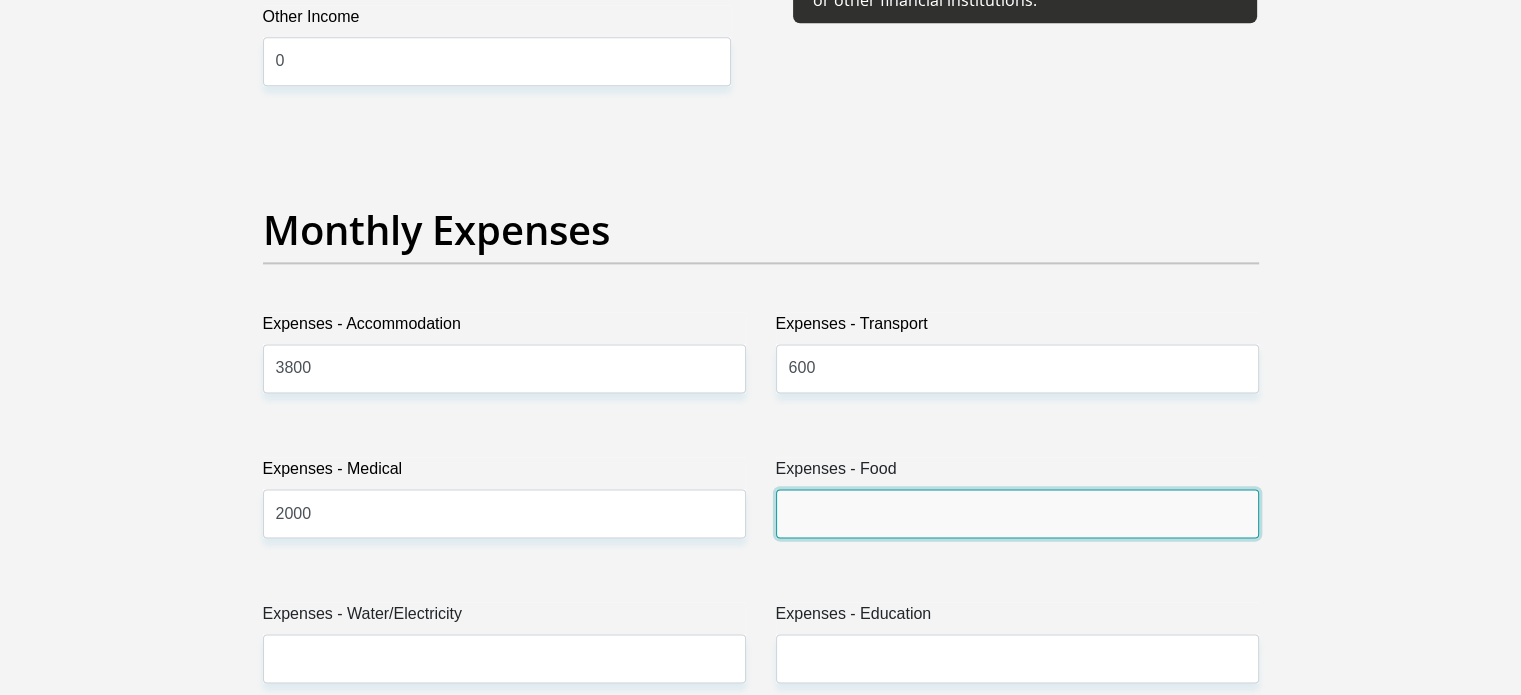 click on "Expenses - Food" at bounding box center (1017, 513) 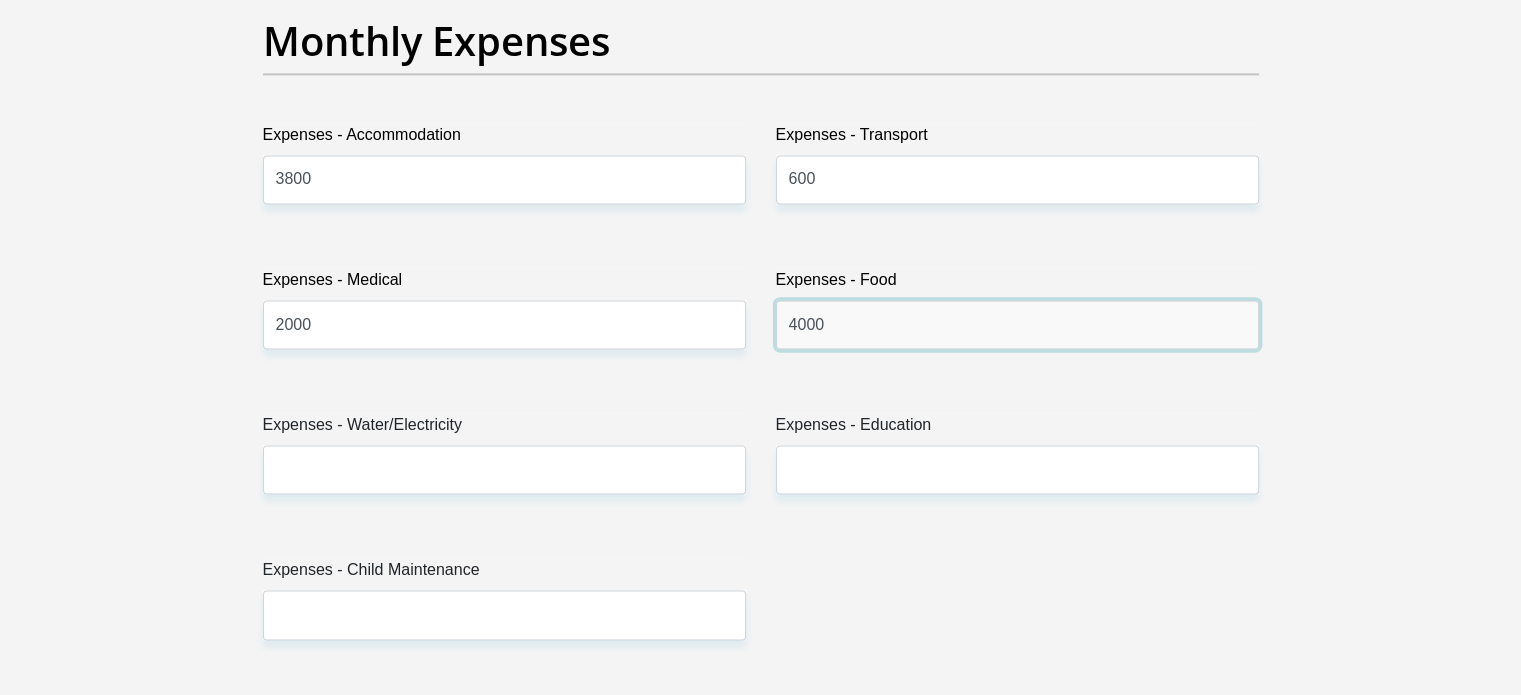 scroll, scrollTop: 2900, scrollLeft: 0, axis: vertical 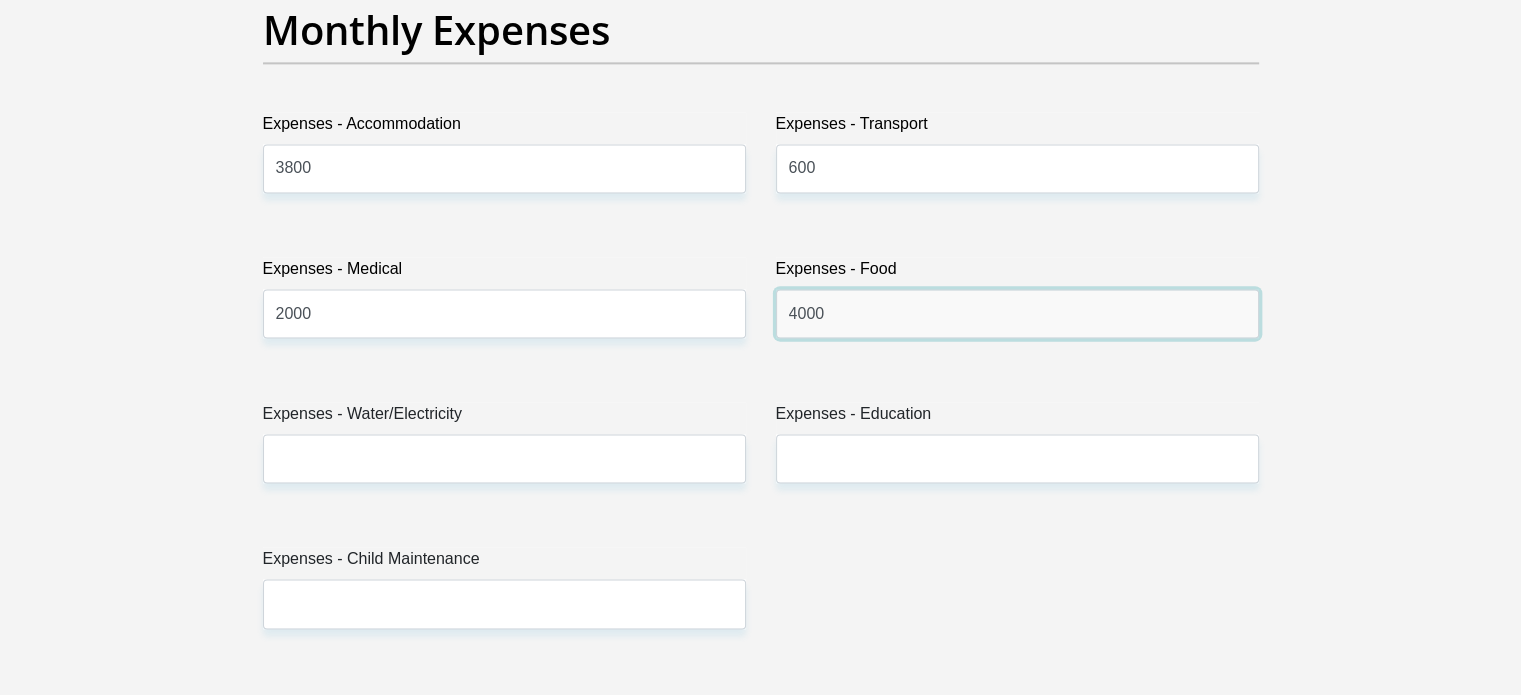 type on "4000" 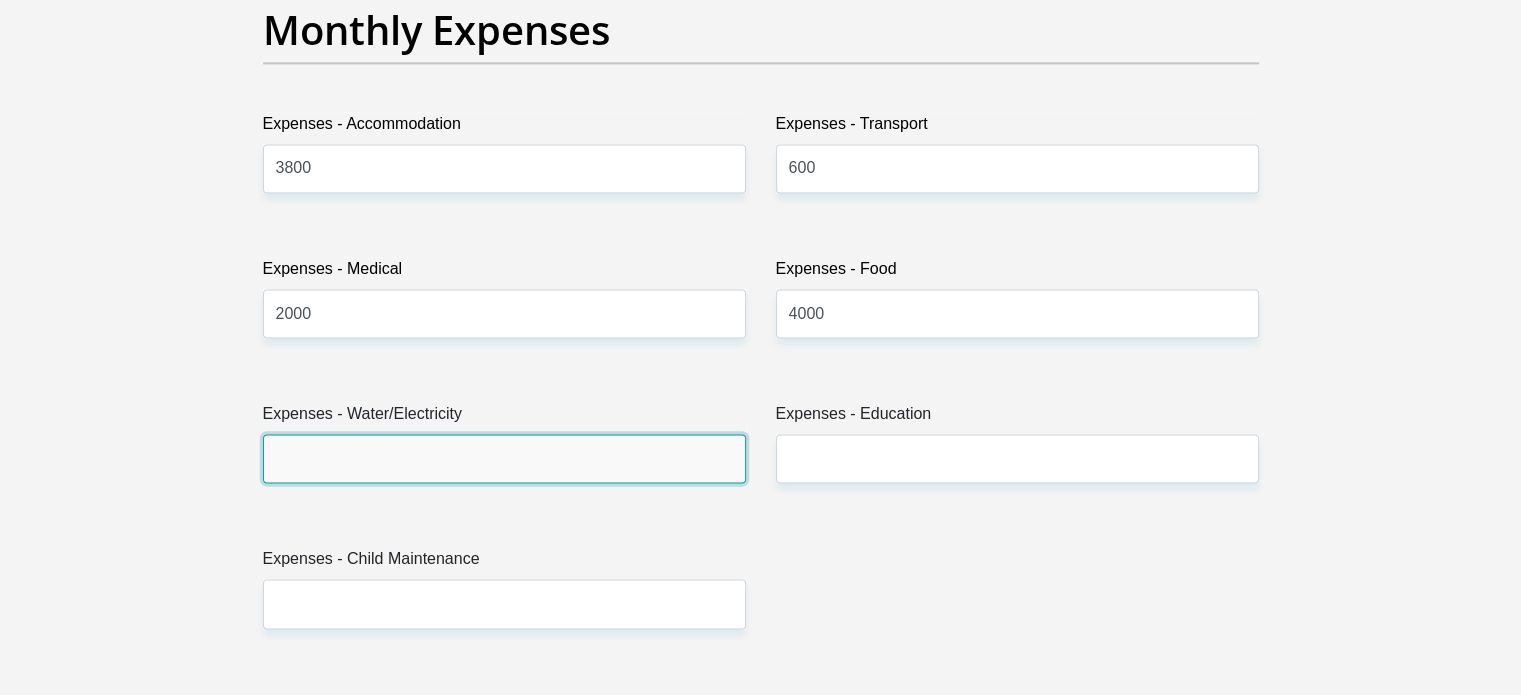 click on "Expenses - Water/Electricity" at bounding box center (504, 458) 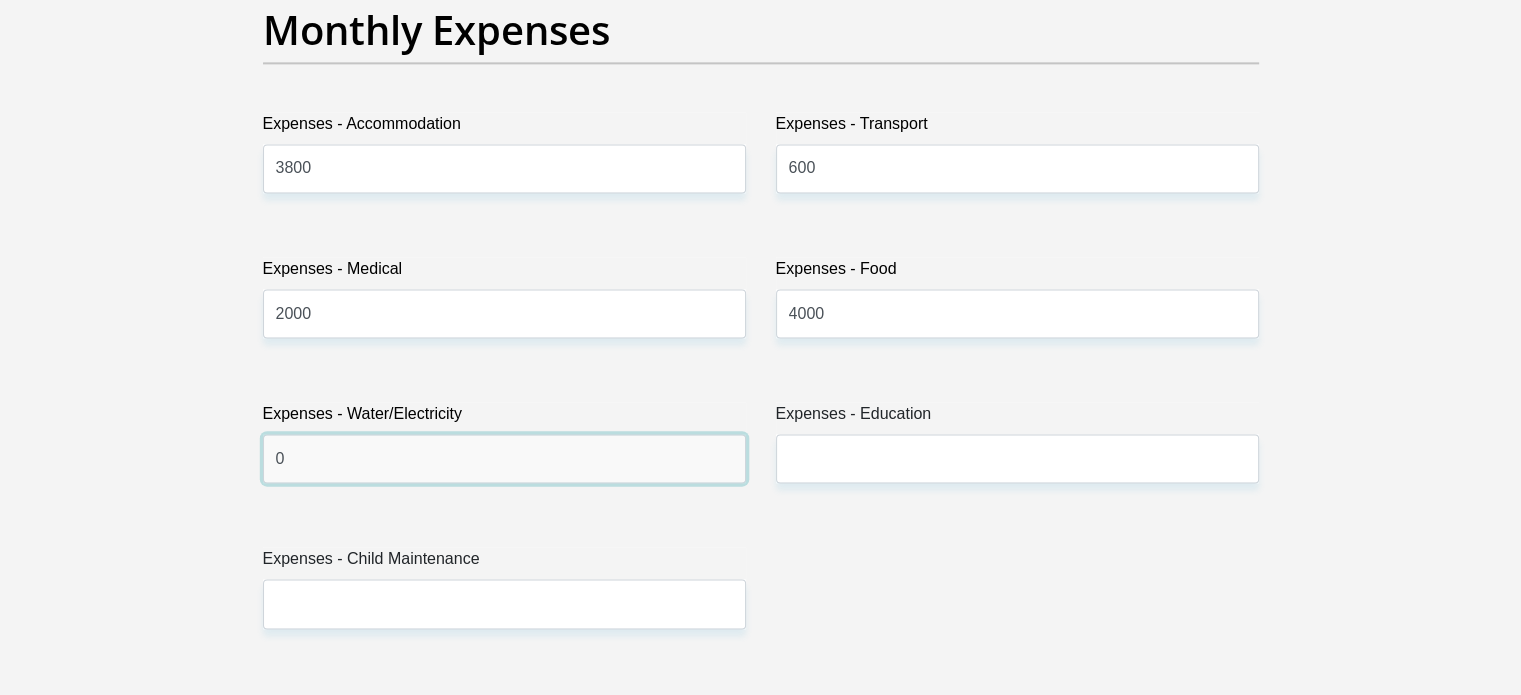type on "0" 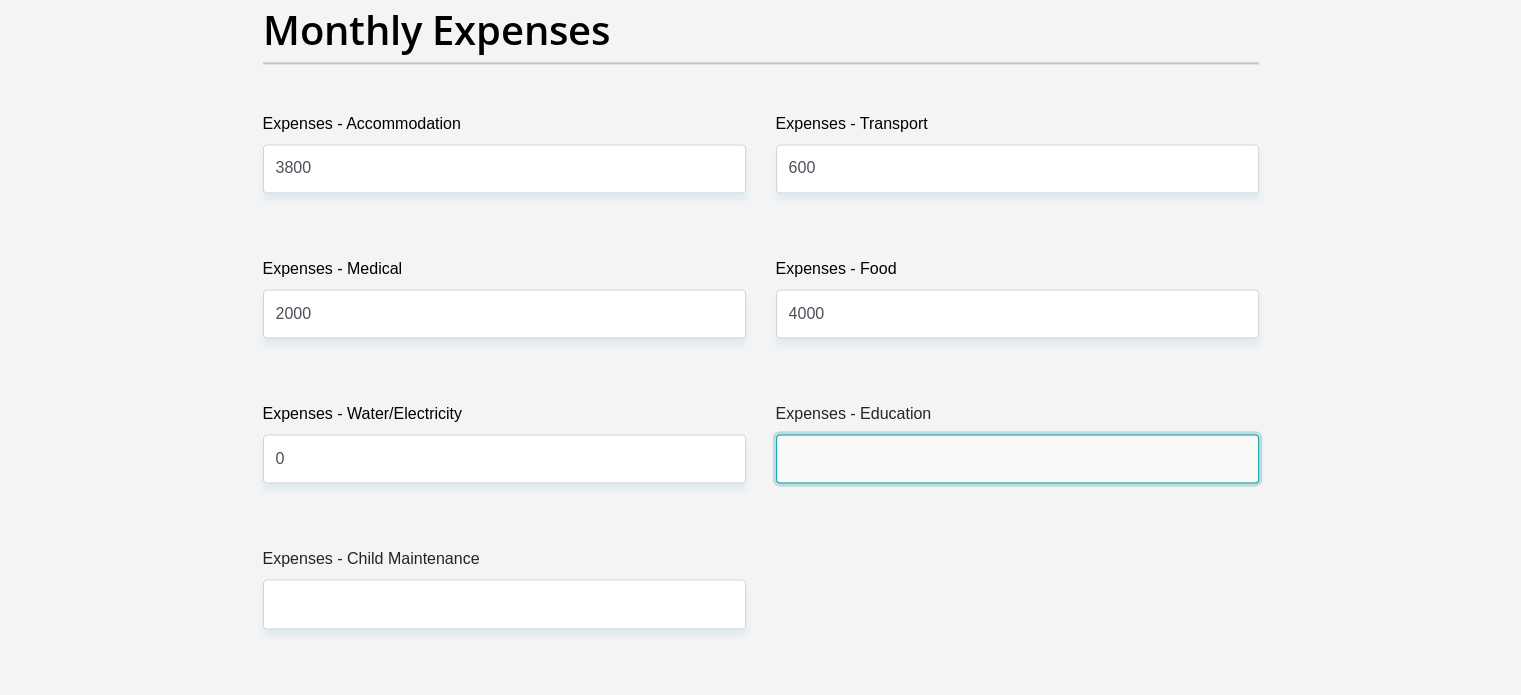 click on "Expenses - Education" at bounding box center [1017, 458] 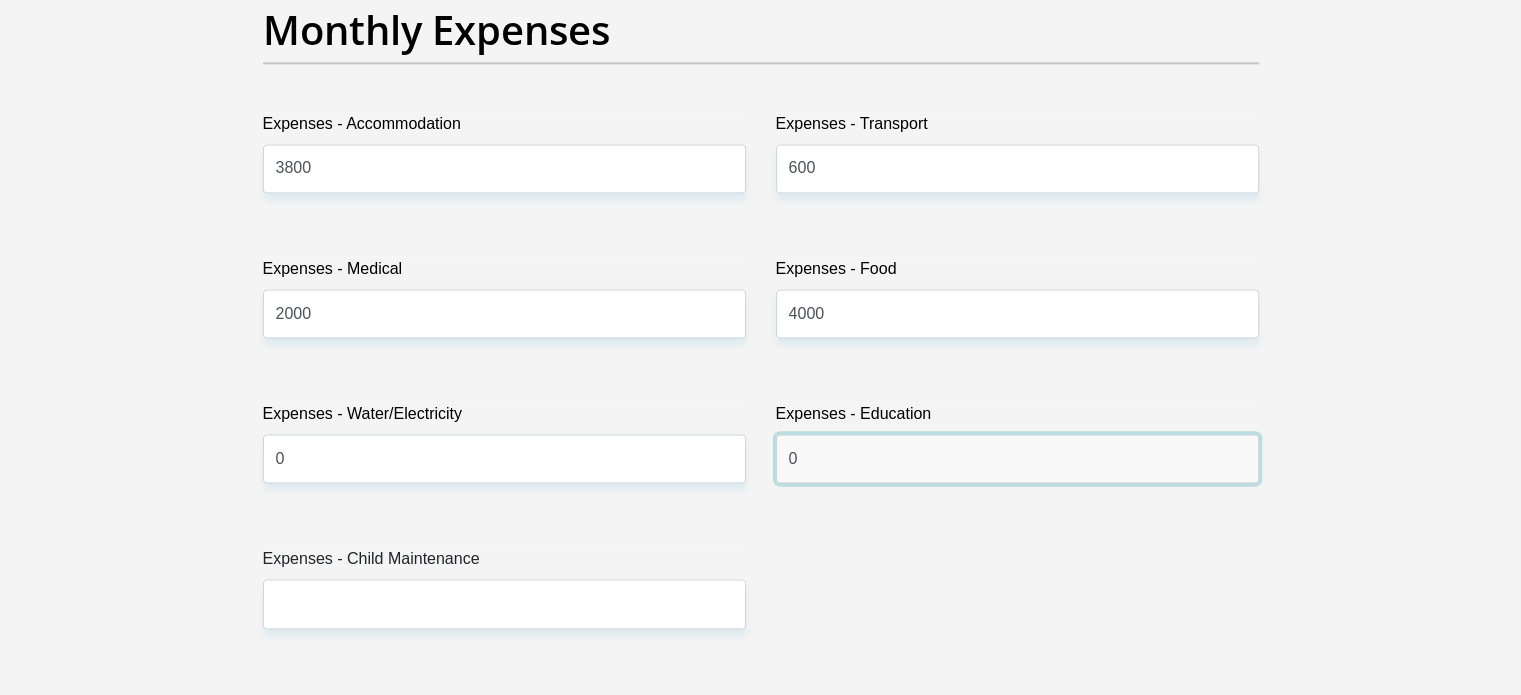 type on "0" 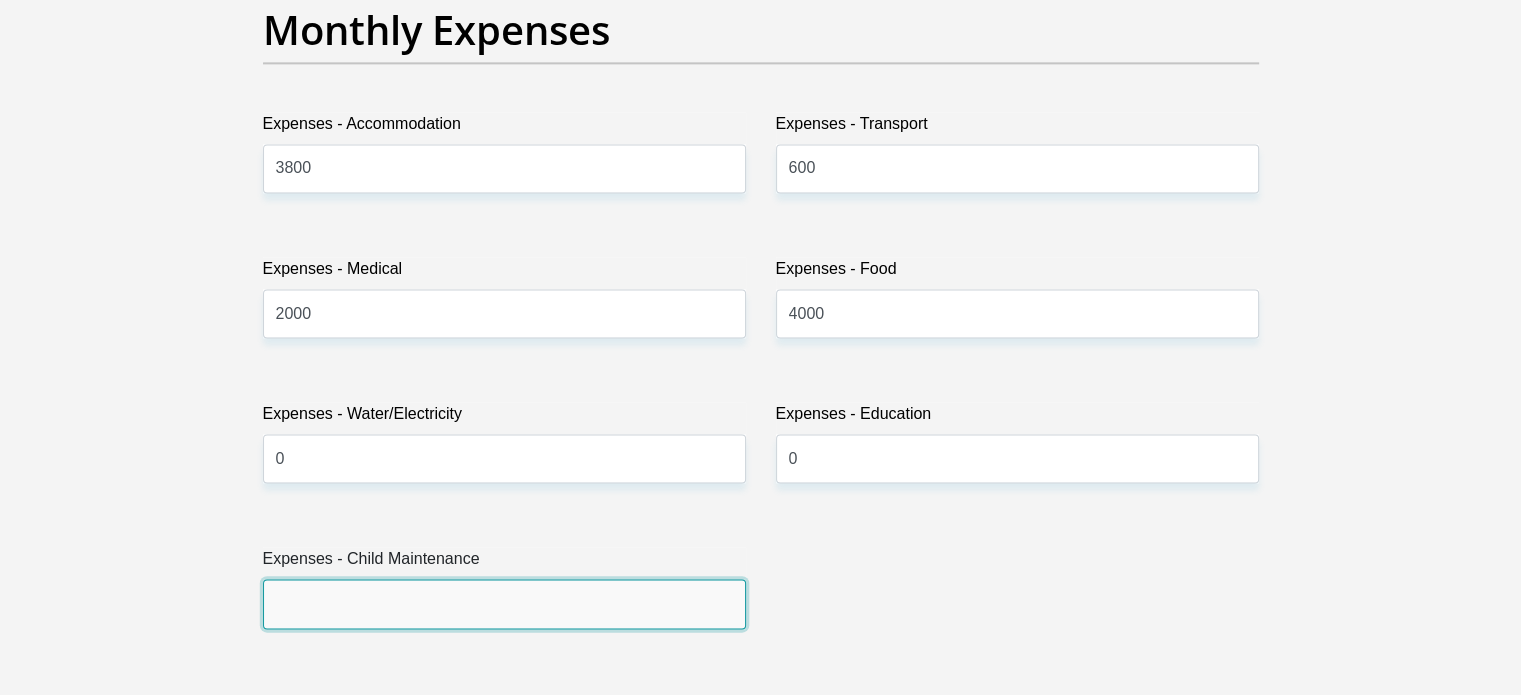 click on "Expenses - Child Maintenance" at bounding box center [504, 603] 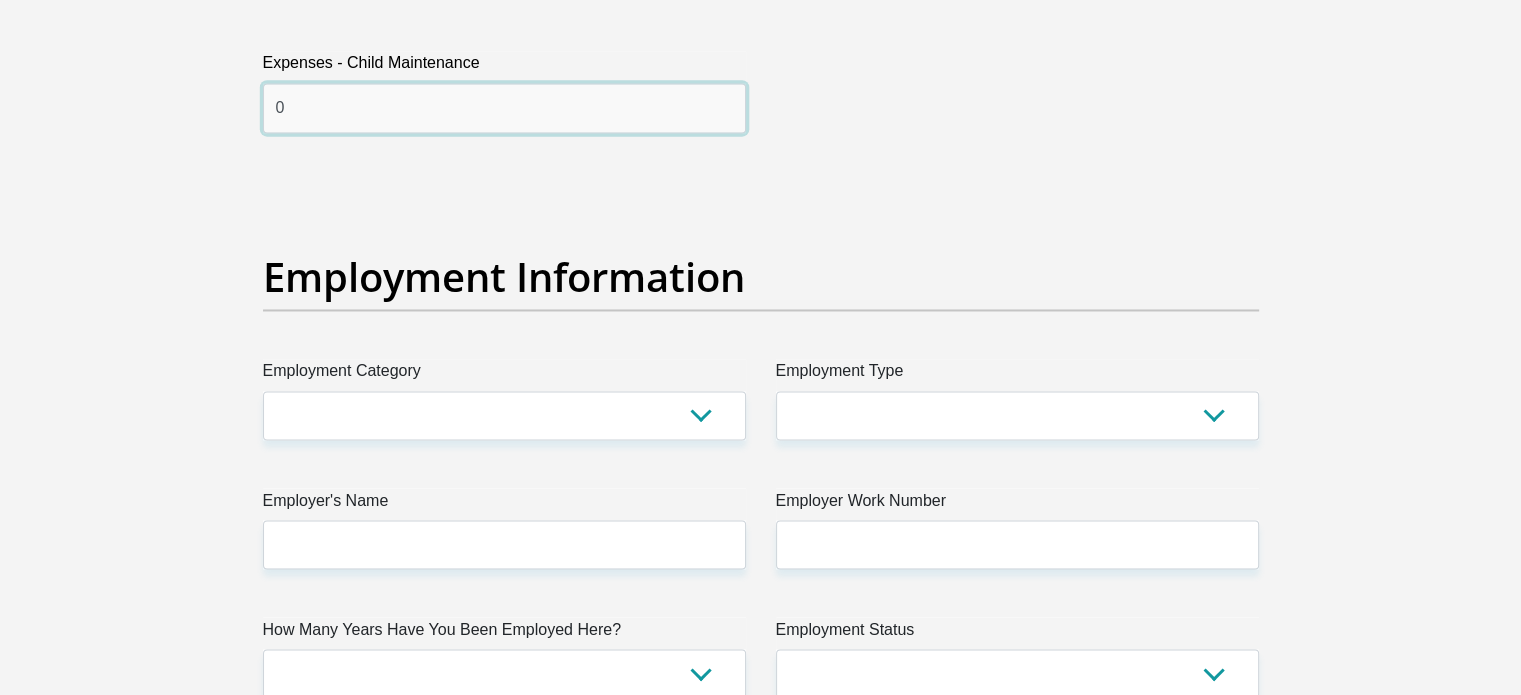 scroll, scrollTop: 3400, scrollLeft: 0, axis: vertical 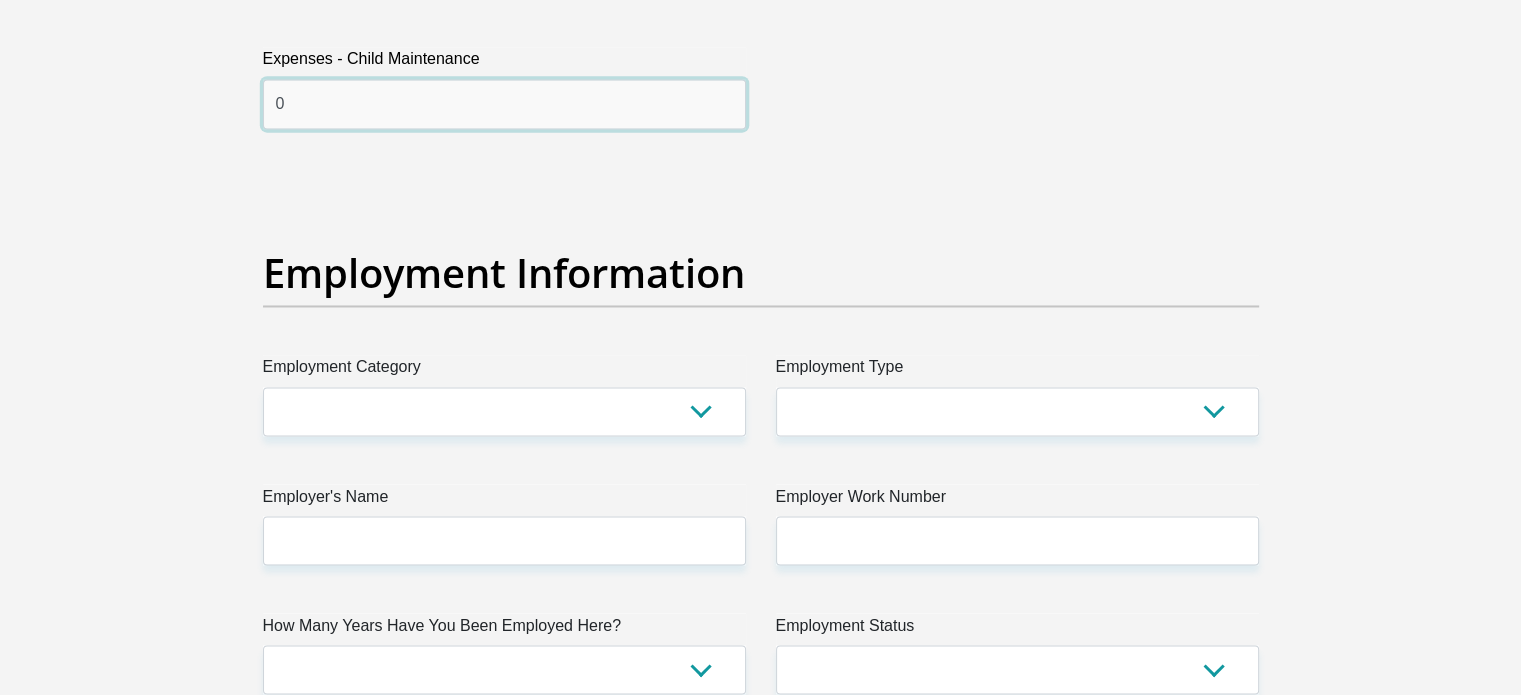 type on "0" 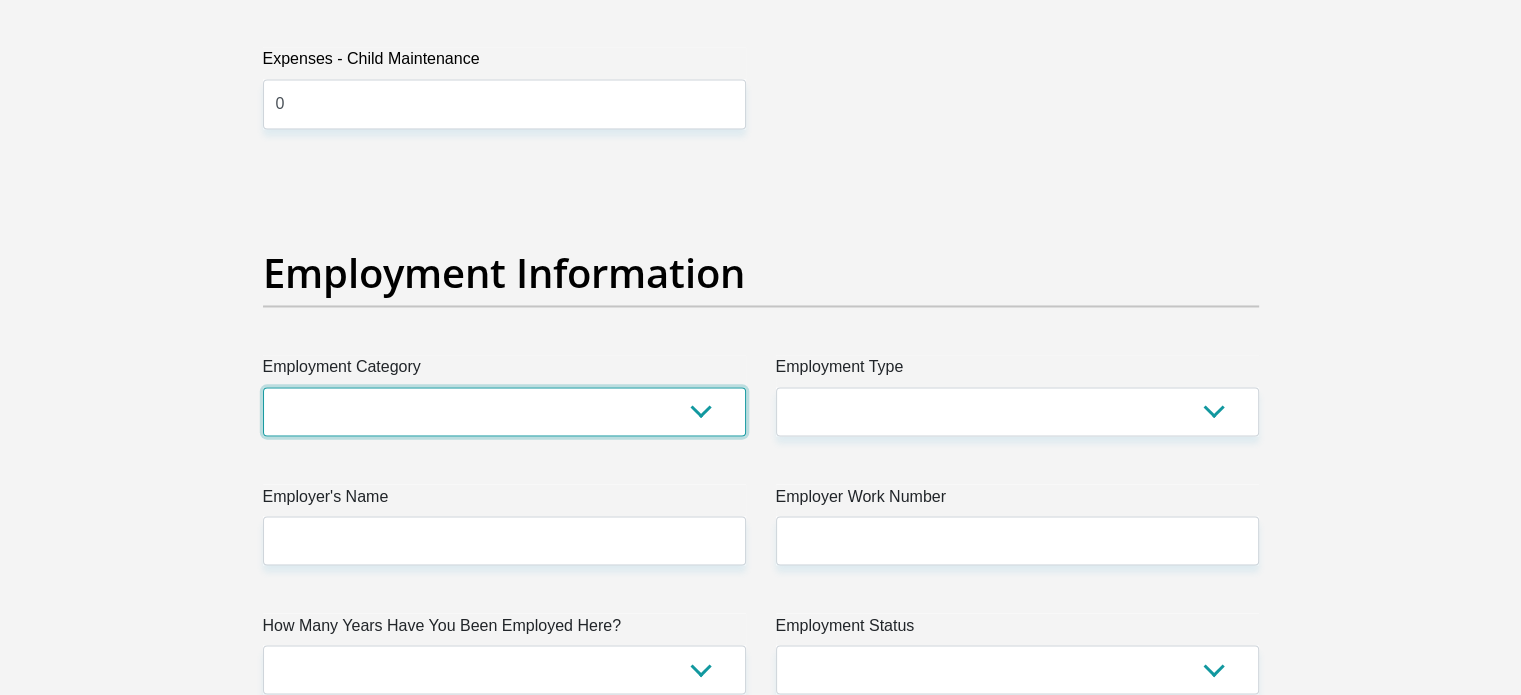 click on "AGRICULTURE
ALCOHOL & TOBACCO
CONSTRUCTION MATERIALS
METALLURGY
EQUIPMENT FOR RENEWABLE ENERGY
SPECIALIZED CONTRACTORS
CAR
GAMING (INCL. INTERNET
OTHER WHOLESALE
UNLICENSED PHARMACEUTICALS
CURRENCY EXCHANGE HOUSES
OTHER FINANCIAL INSTITUTIONS & INSURANCE
REAL ESTATE AGENTS
OIL & GAS
OTHER MATERIALS (E.G. IRON ORE)
PRECIOUS STONES & PRECIOUS METALS
POLITICAL ORGANIZATIONS
RELIGIOUS ORGANIZATIONS(NOT SECTS)
ACTI. HAVING BUSINESS DEAL WITH PUBLIC ADMINISTRATION
LAUNDROMATS" at bounding box center [504, 411] 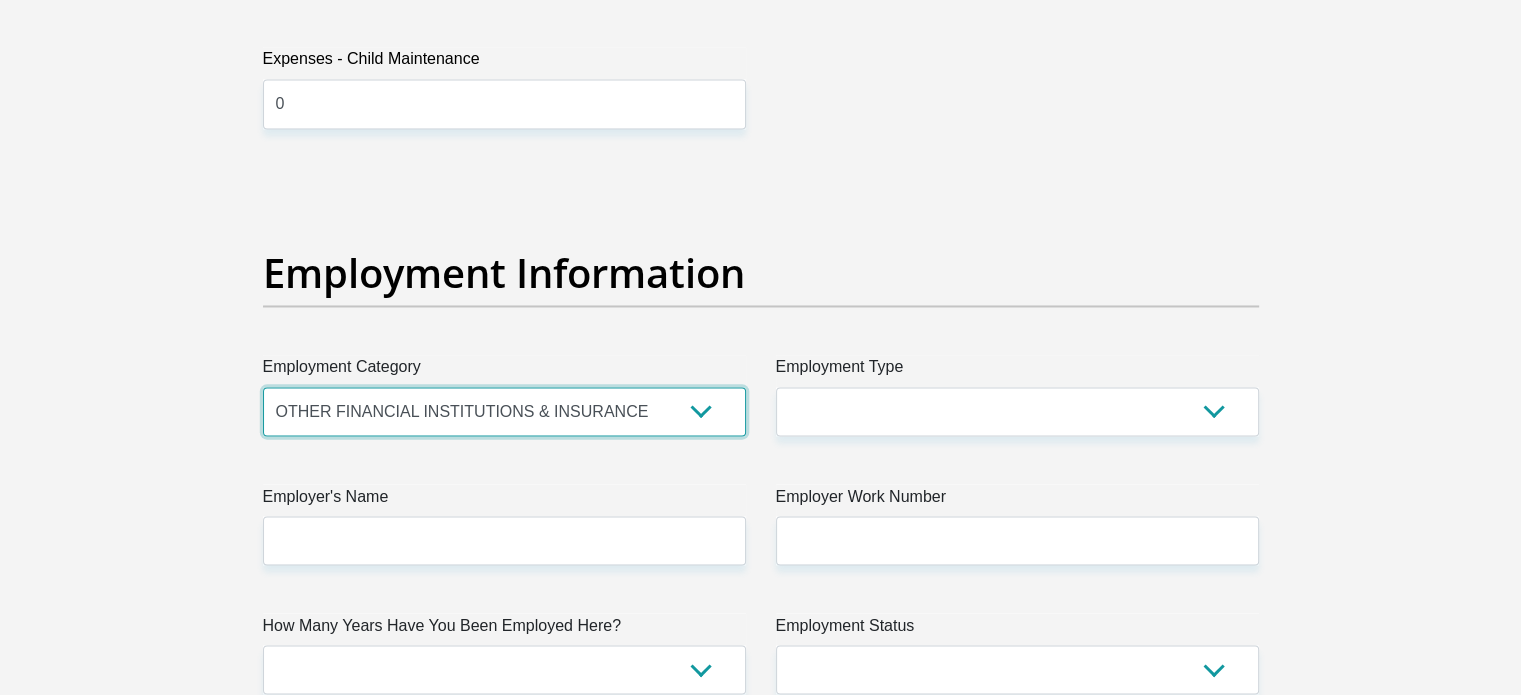 click on "AGRICULTURE
ALCOHOL & TOBACCO
CONSTRUCTION MATERIALS
METALLURGY
EQUIPMENT FOR RENEWABLE ENERGY
SPECIALIZED CONTRACTORS
CAR
GAMING (INCL. INTERNET
OTHER WHOLESALE
UNLICENSED PHARMACEUTICALS
CURRENCY EXCHANGE HOUSES
OTHER FINANCIAL INSTITUTIONS & INSURANCE
REAL ESTATE AGENTS
OIL & GAS
OTHER MATERIALS (E.G. IRON ORE)
PRECIOUS STONES & PRECIOUS METALS
POLITICAL ORGANIZATIONS
RELIGIOUS ORGANIZATIONS(NOT SECTS)
ACTI. HAVING BUSINESS DEAL WITH PUBLIC ADMINISTRATION
LAUNDROMATS" at bounding box center [504, 411] 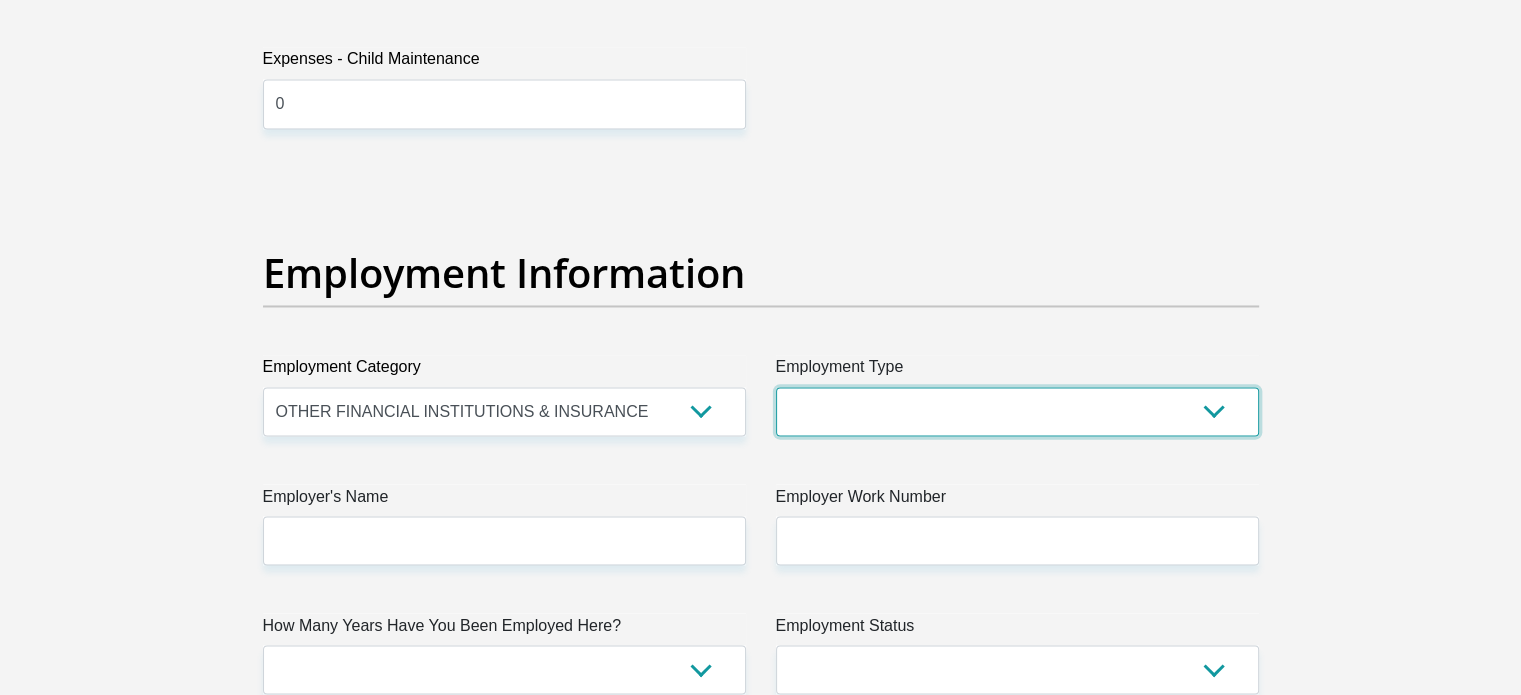 click on "College/Lecturer
Craft Seller
Creative
Driver
Executive
Farmer
Forces - Non Commissioned
Forces - Officer
Hawker
Housewife
Labourer
Licenced Professional
Manager
Miner
Non Licenced Professional
Office Staff/Clerk
Outside Worker
Pensioner
Permanent Teacher
Production/Manufacturing
Sales
Self-Employed
Semi-Professional Worker
Service Industry  Social Worker  Student" at bounding box center [1017, 411] 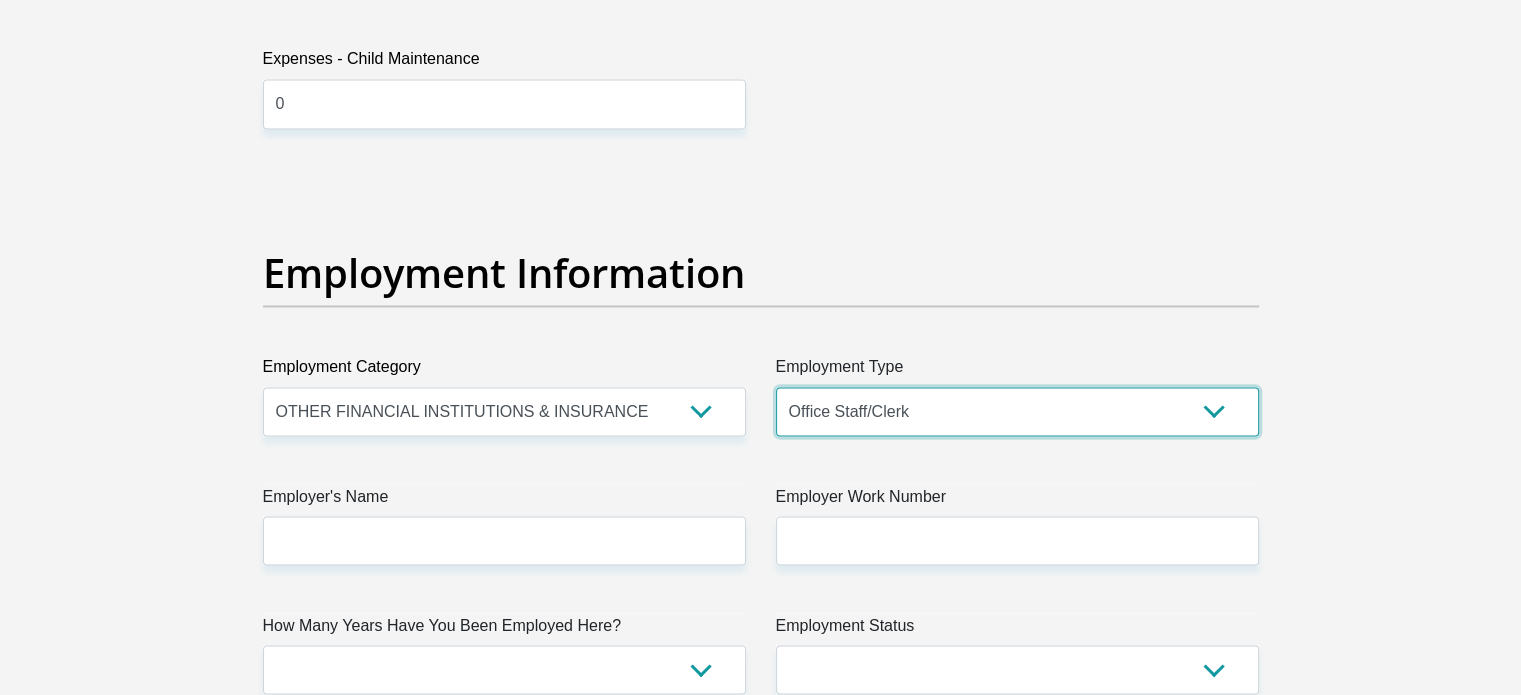 click on "College/Lecturer
Craft Seller
Creative
Driver
Executive
Farmer
Forces - Non Commissioned
Forces - Officer
Hawker
Housewife
Labourer
Licenced Professional
Manager
Miner
Non Licenced Professional
Office Staff/Clerk
Outside Worker
Pensioner
Permanent Teacher
Production/Manufacturing
Sales
Self-Employed
Semi-Professional Worker
Service Industry  Social Worker  Student" at bounding box center [1017, 411] 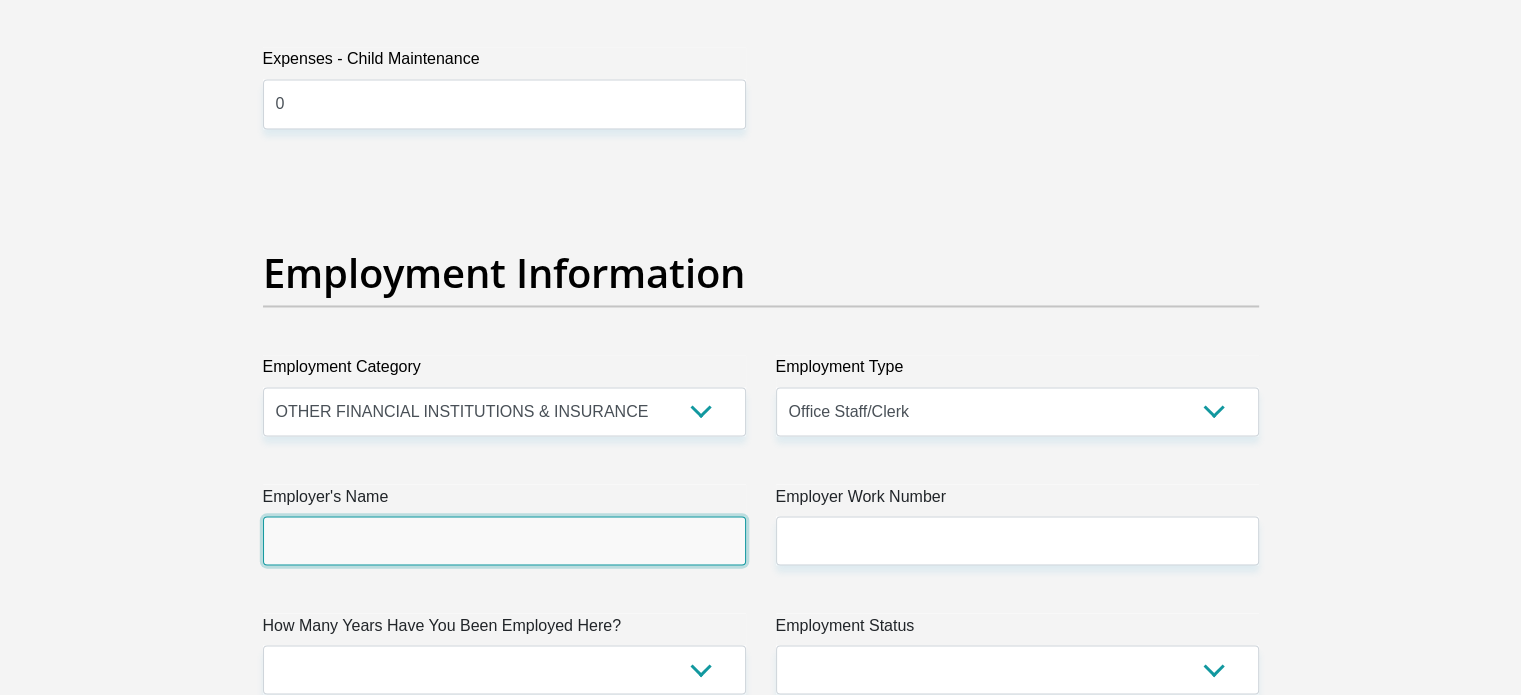 click on "Employer's Name" at bounding box center [504, 540] 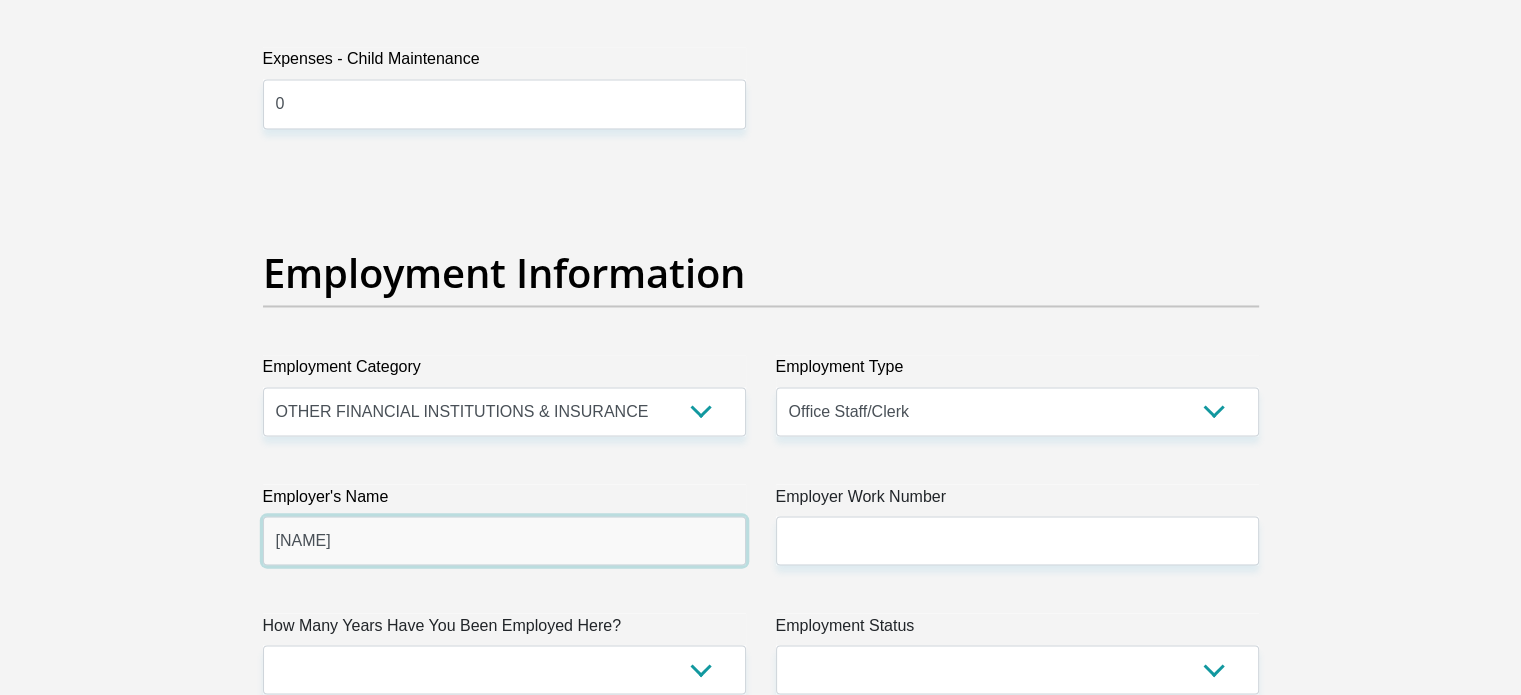 type on "PlexusWealthPTYLtd" 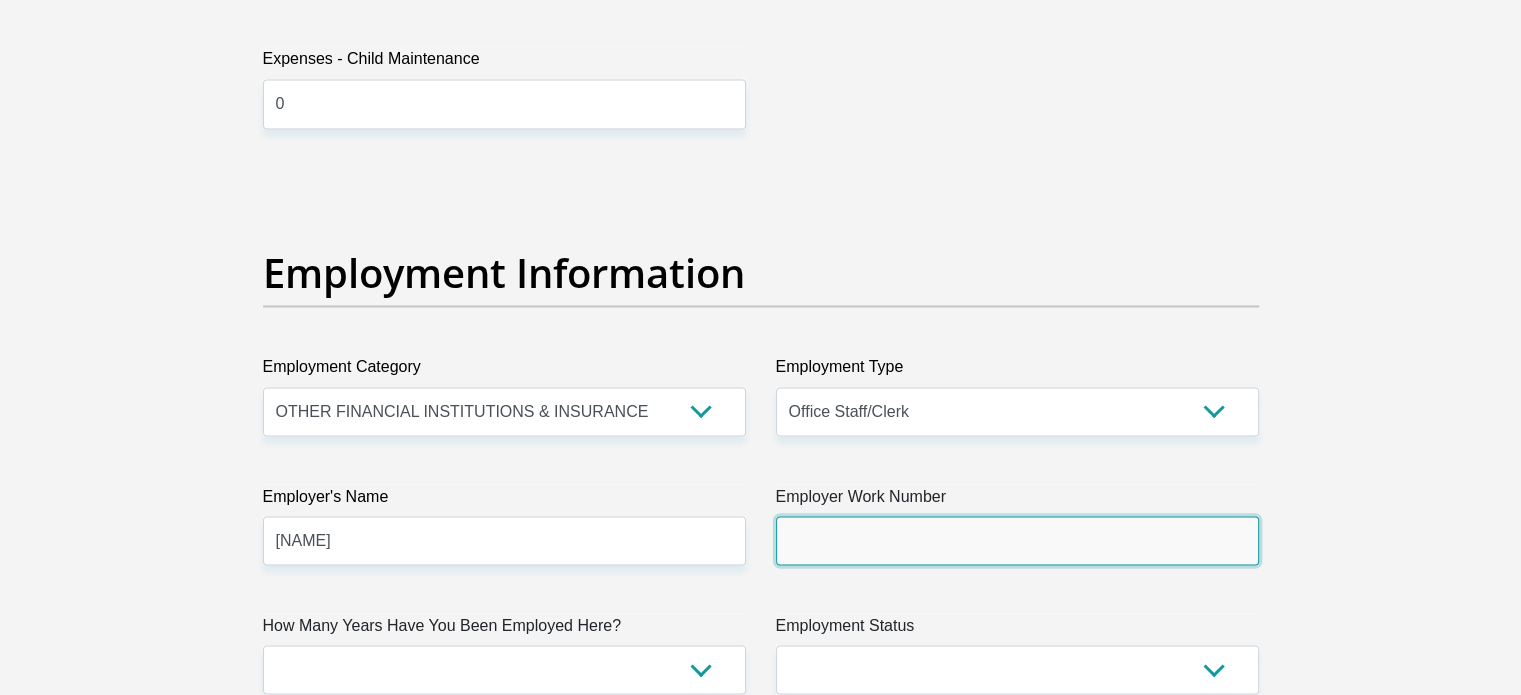 click on "Employer Work Number" at bounding box center (1017, 540) 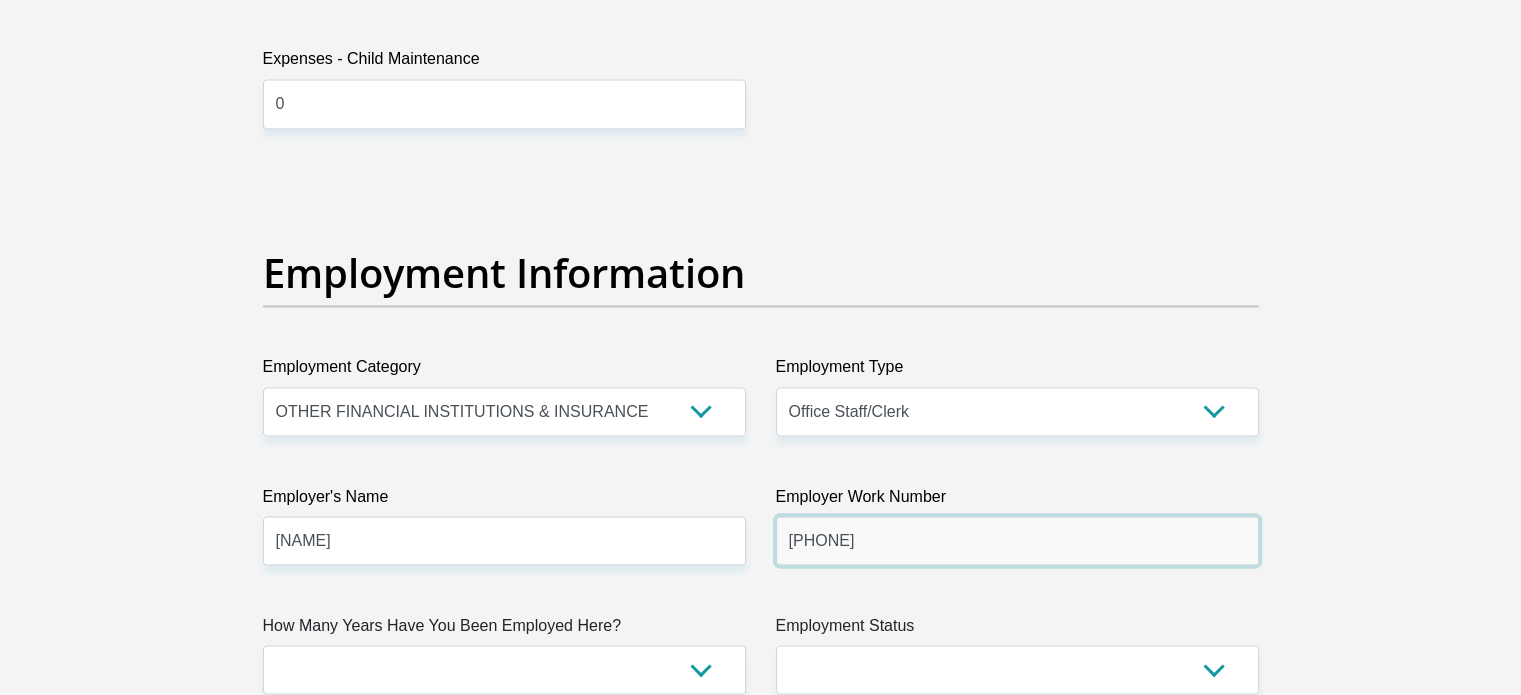 scroll, scrollTop: 3500, scrollLeft: 0, axis: vertical 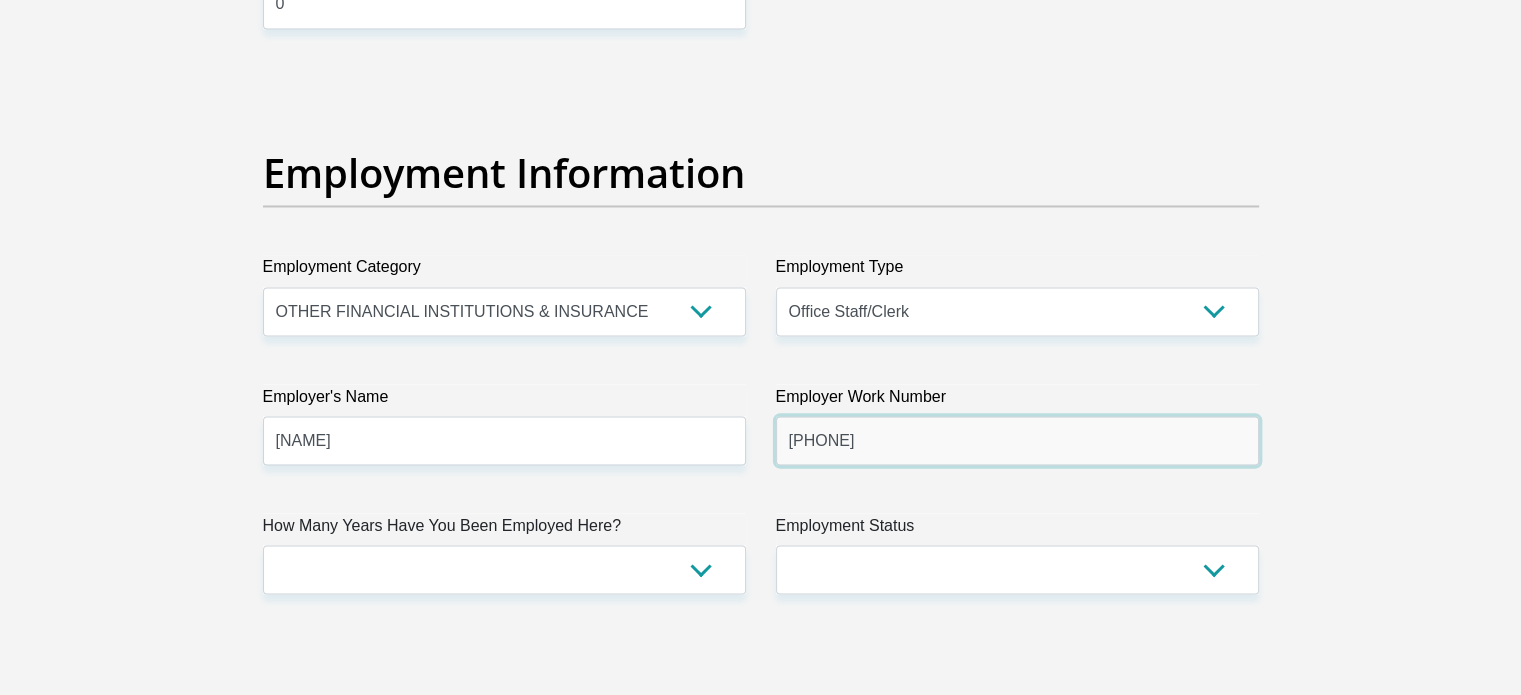 type on "0212054644" 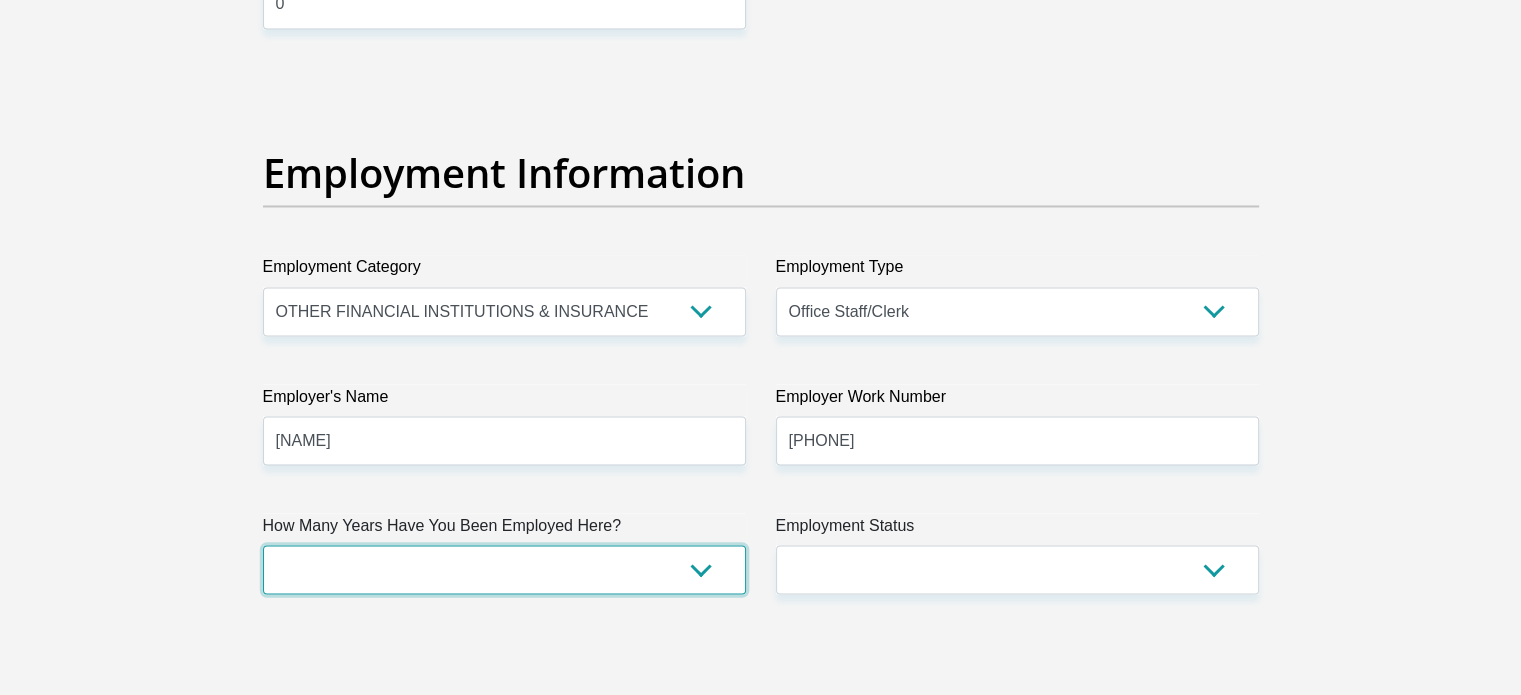 click on "less than 1 year
1-3 years
3-5 years
5+ years" at bounding box center (504, 569) 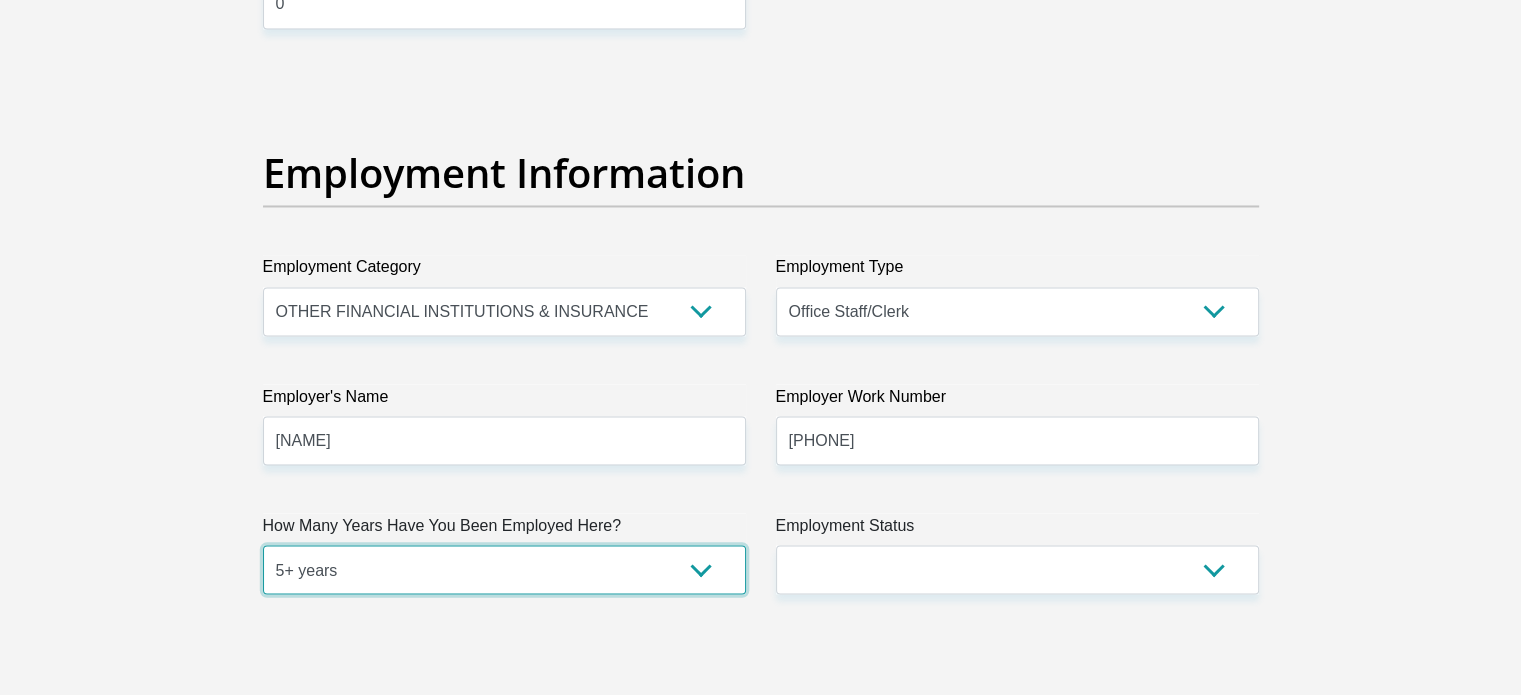 click on "less than 1 year
1-3 years
3-5 years
5+ years" at bounding box center (504, 569) 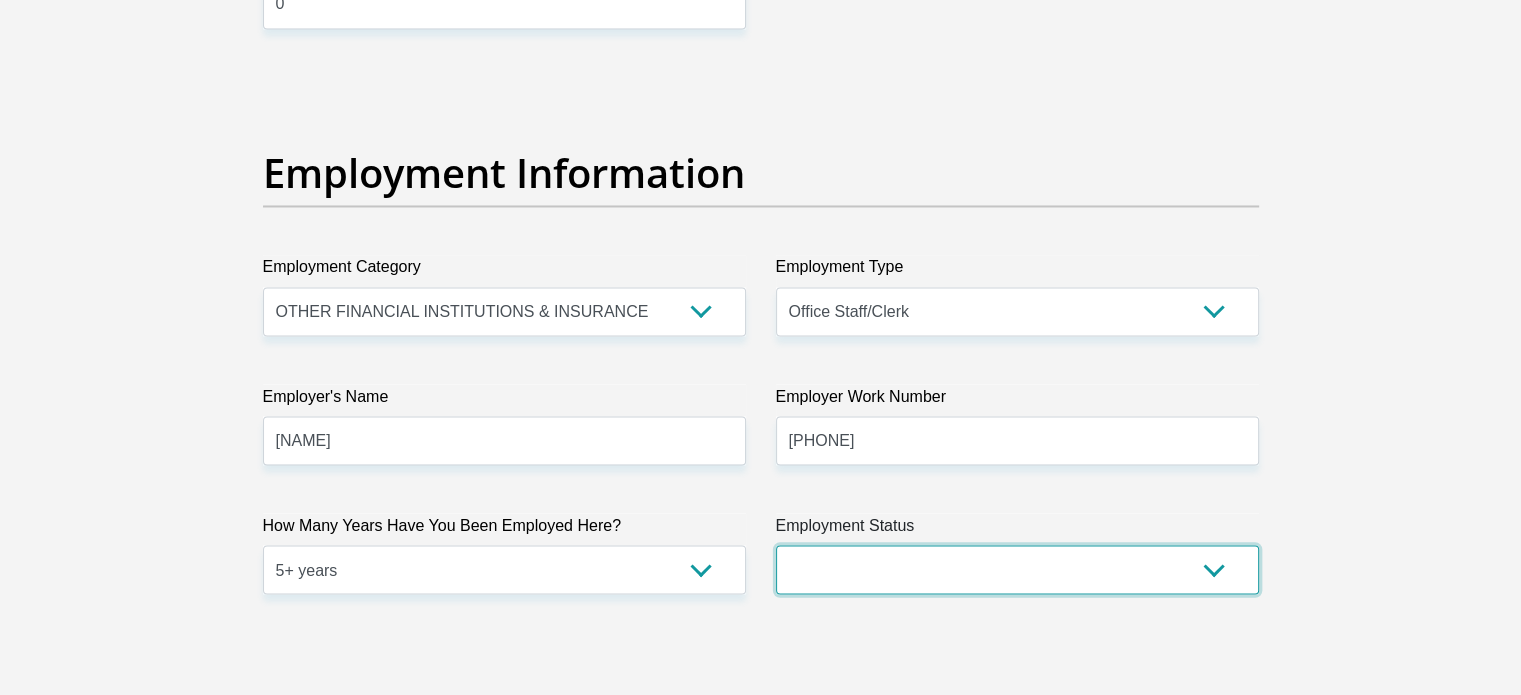 click on "Permanent/Full-time
Part-time/Casual
Contract Worker
Self-Employed
Housewife
Retired
Student
Medically Boarded
Disability
Unemployed" at bounding box center (1017, 569) 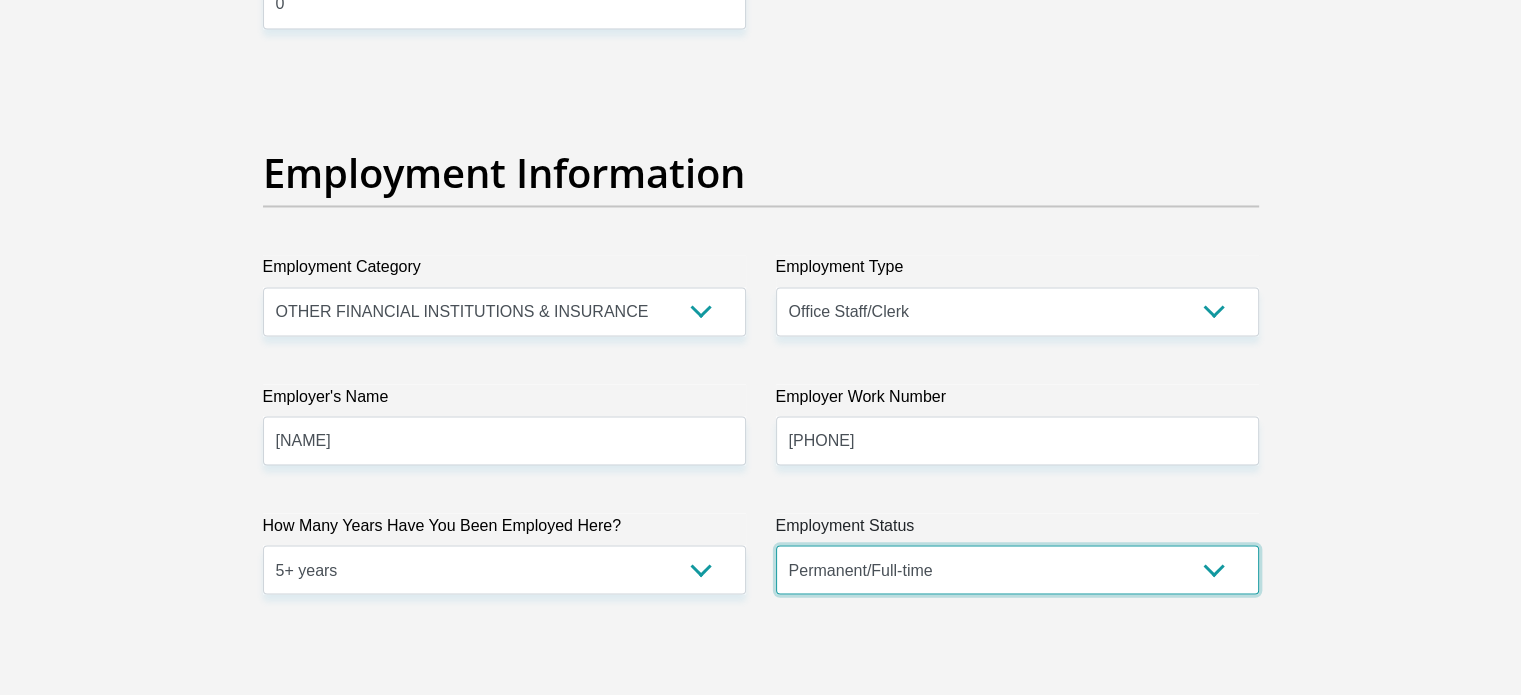 click on "Permanent/Full-time
Part-time/Casual
Contract Worker
Self-Employed
Housewife
Retired
Student
Medically Boarded
Disability
Unemployed" at bounding box center (1017, 569) 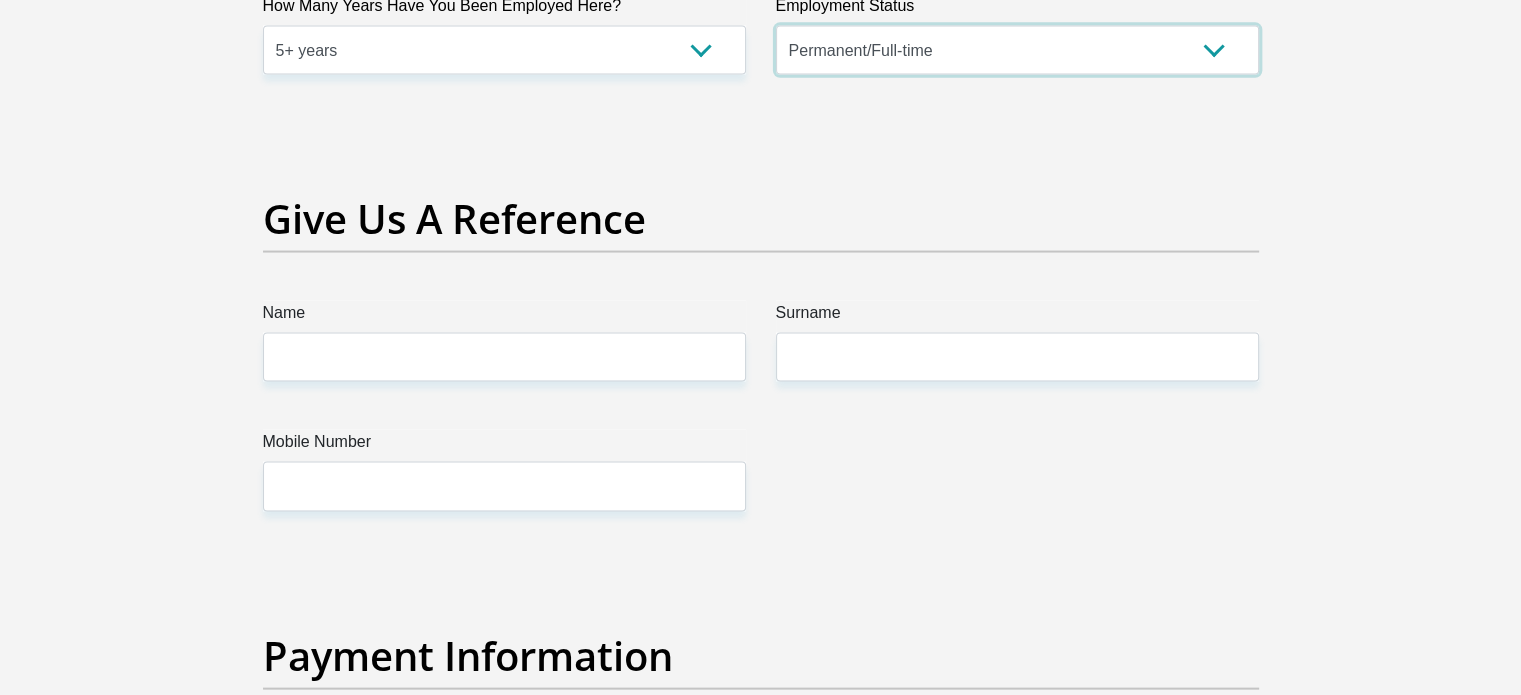 scroll, scrollTop: 4000, scrollLeft: 0, axis: vertical 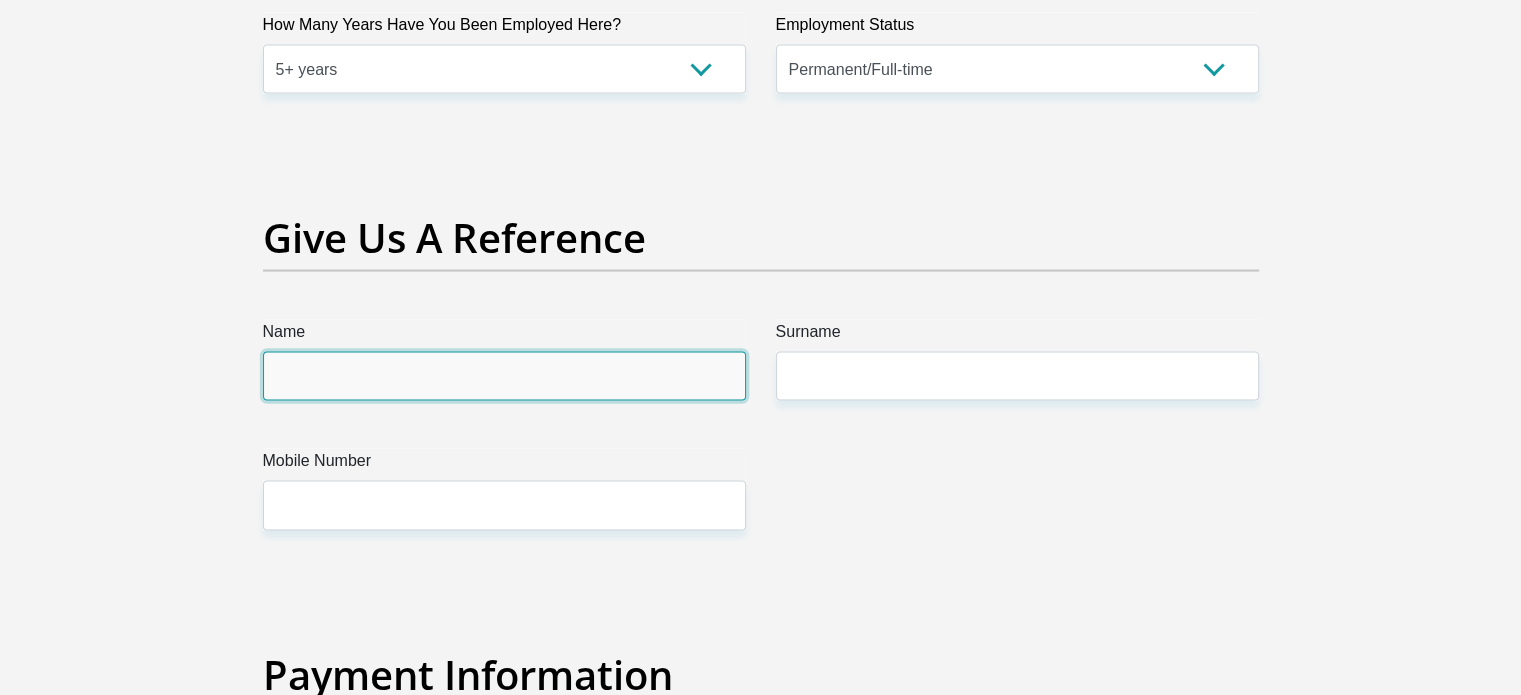 click on "Name" at bounding box center (504, 376) 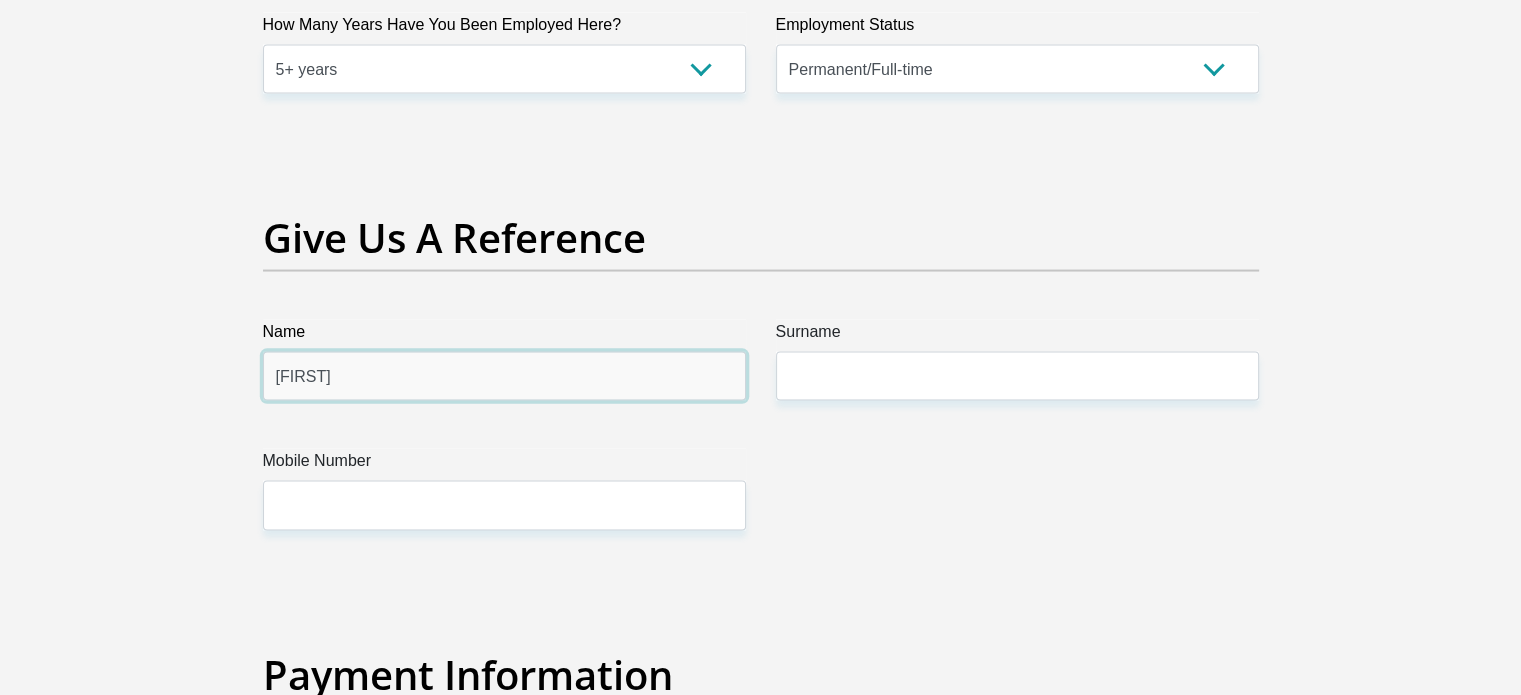 type on "Dianne" 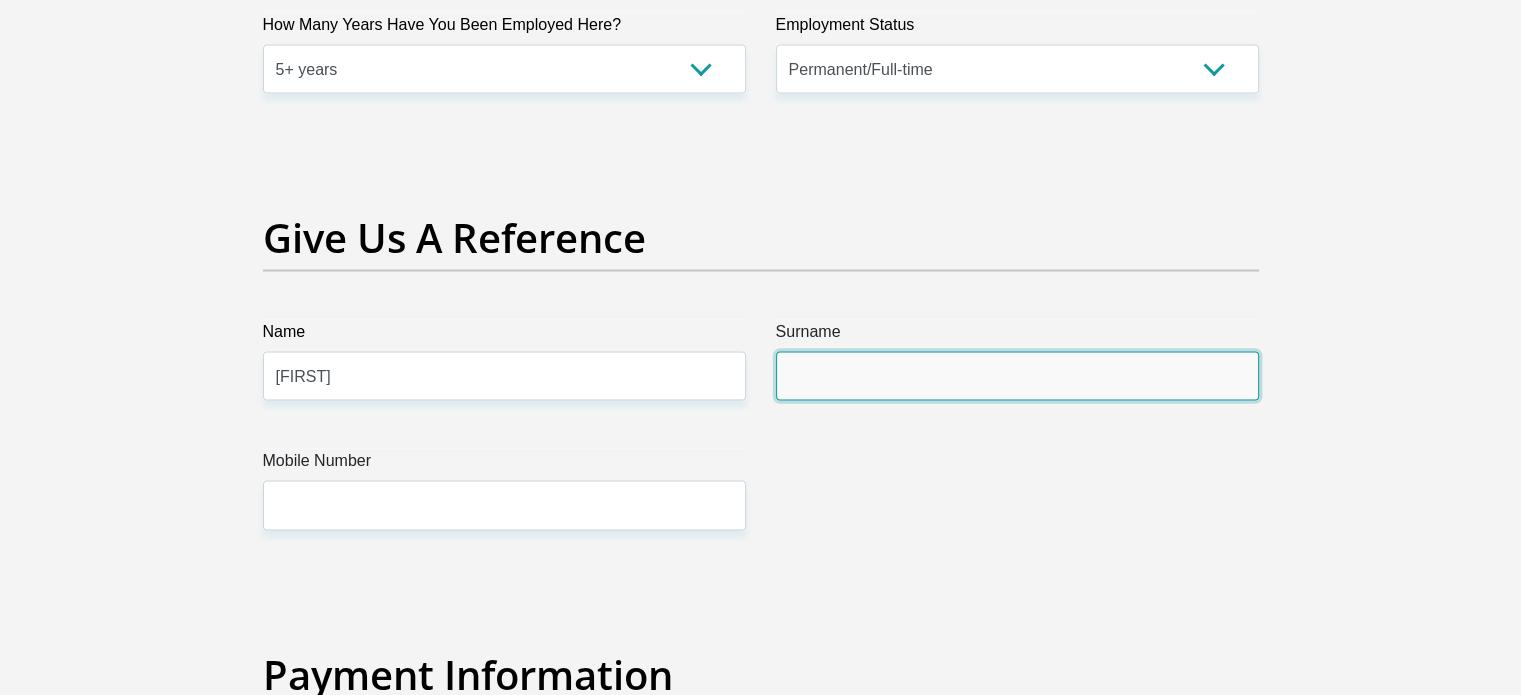 click on "Surname" at bounding box center [1017, 376] 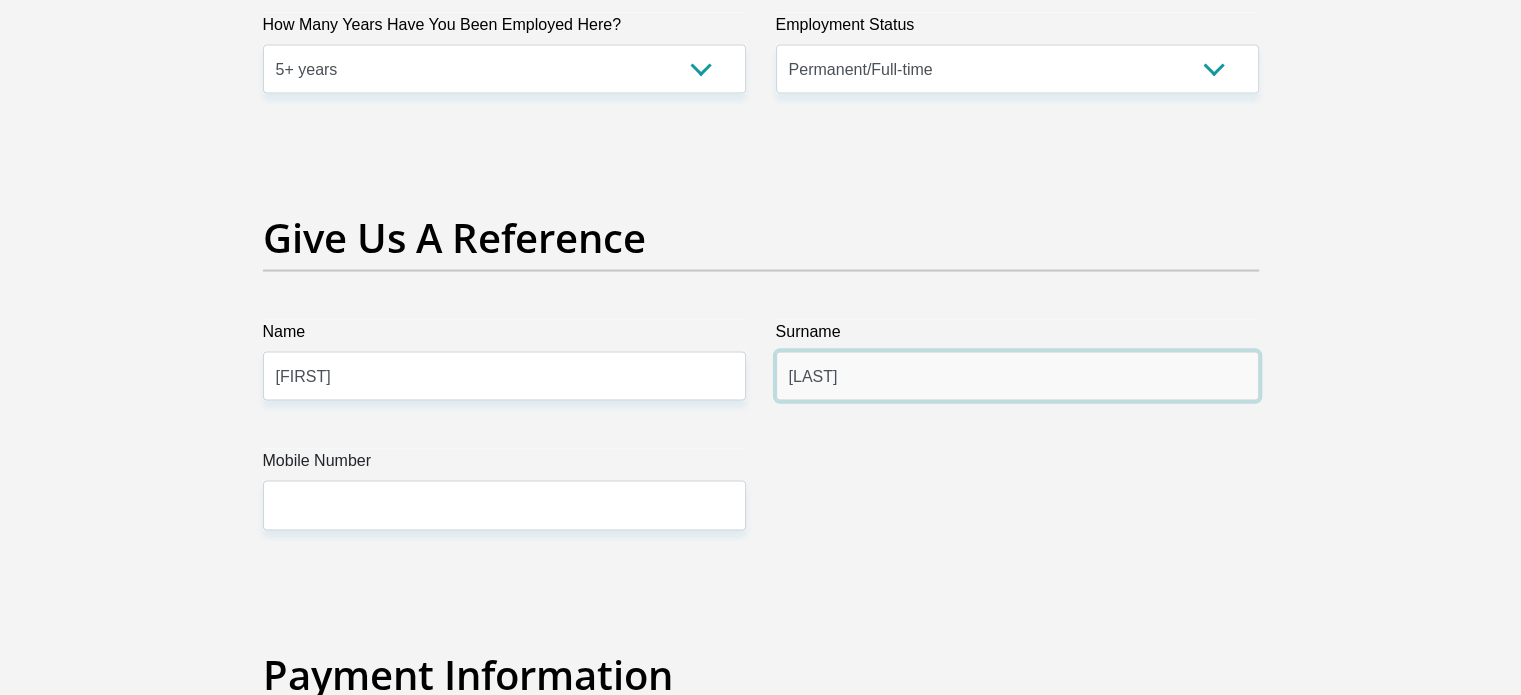 type on "Rao" 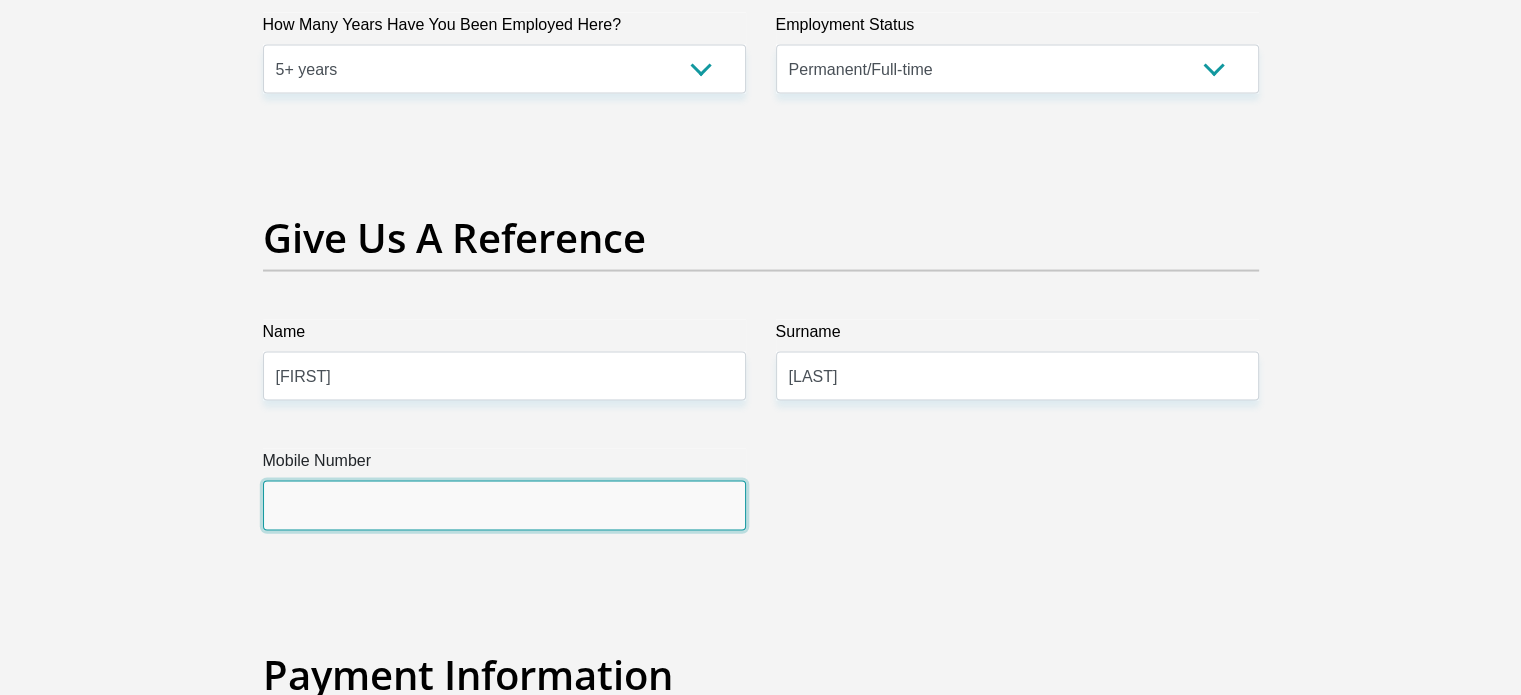 click on "Mobile Number" at bounding box center (504, 505) 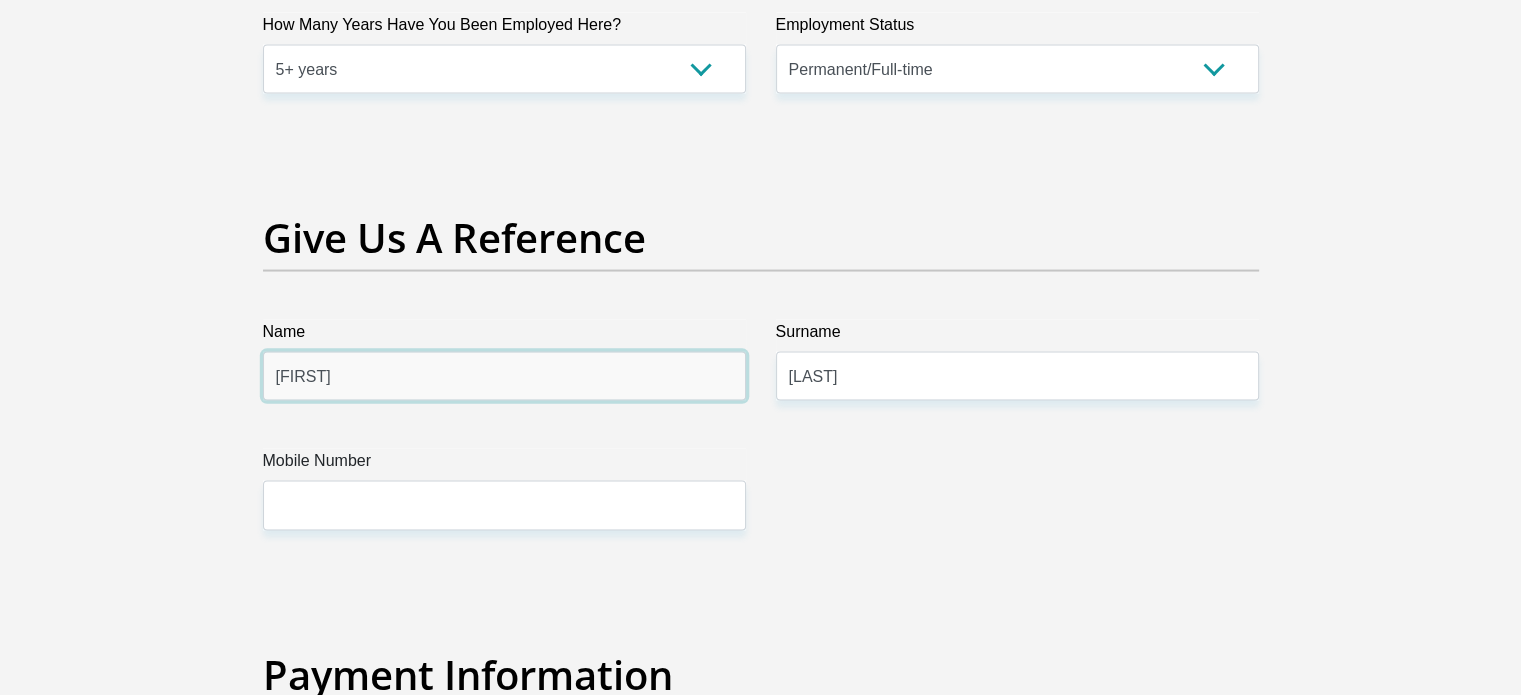 click on "Dianne" at bounding box center [504, 376] 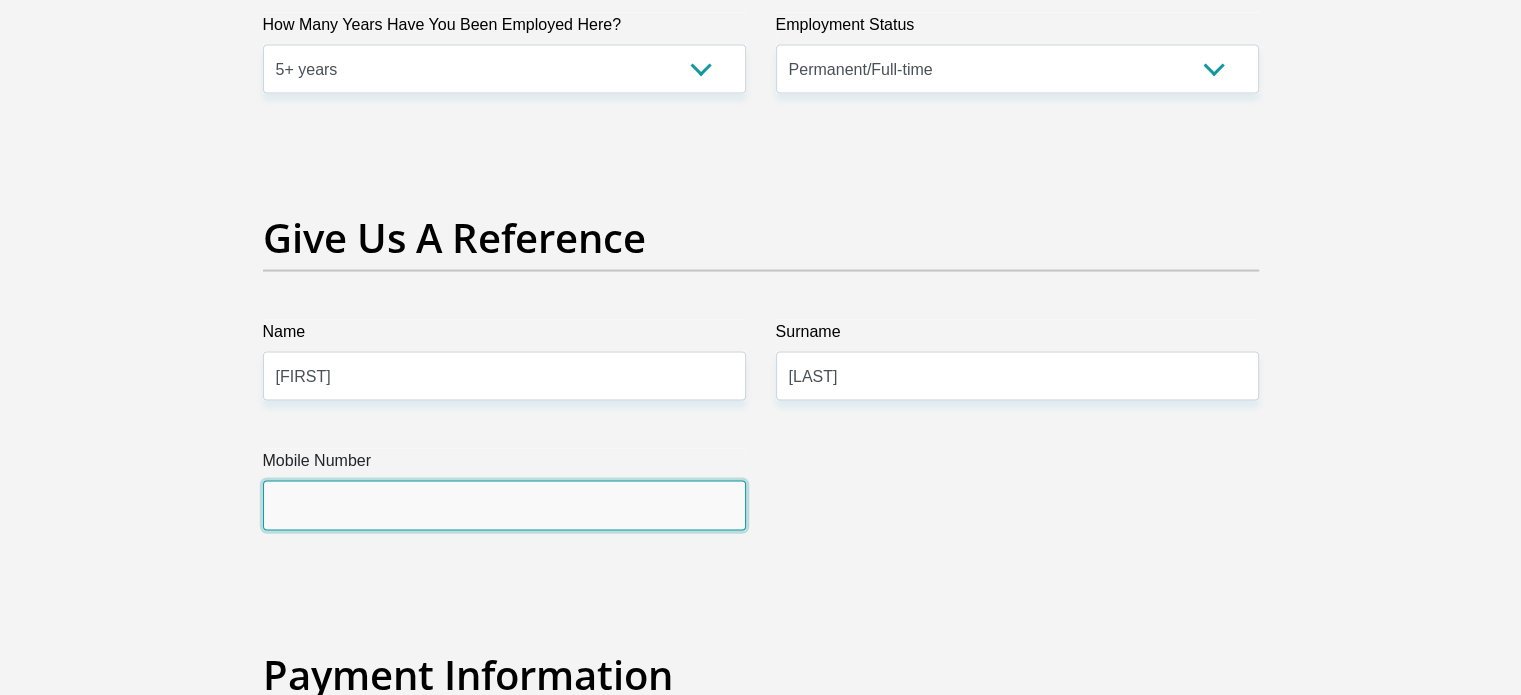 click on "Mobile Number" at bounding box center (504, 505) 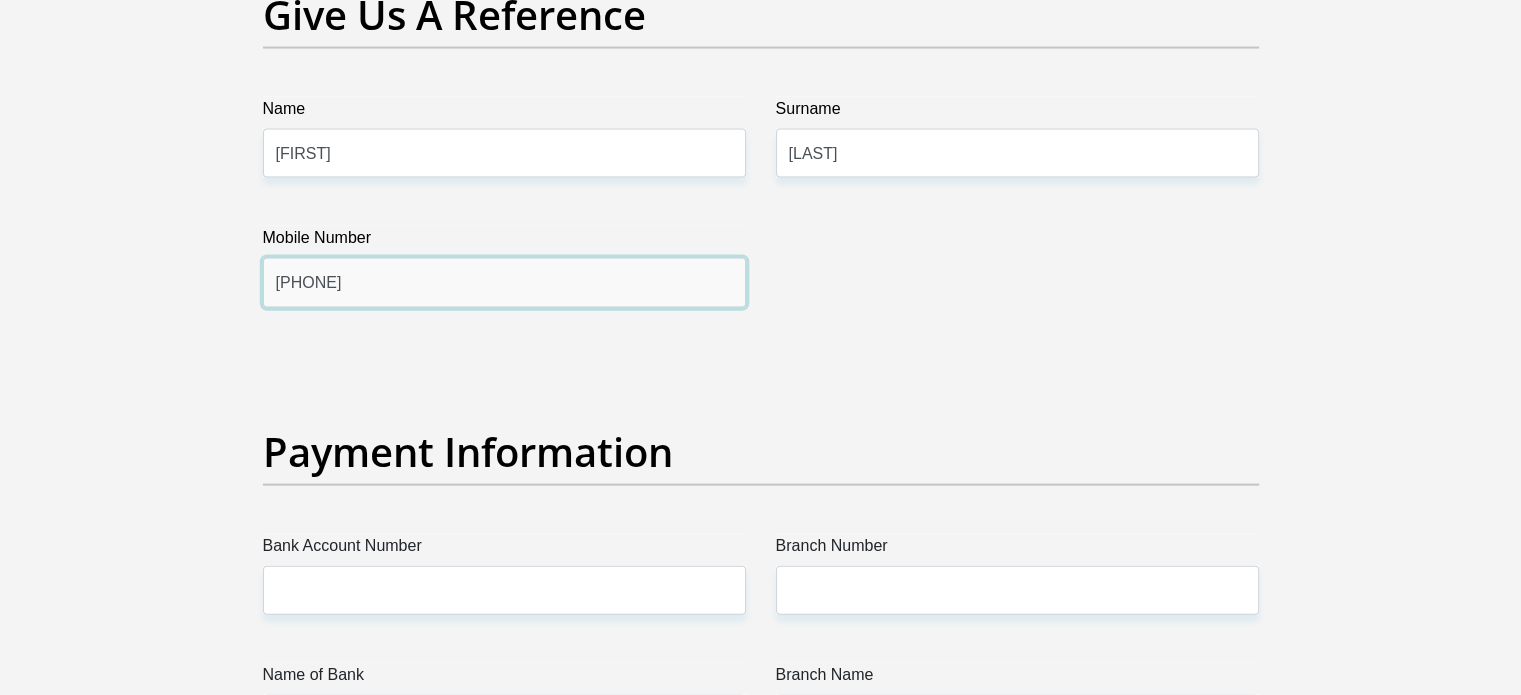 scroll, scrollTop: 4300, scrollLeft: 0, axis: vertical 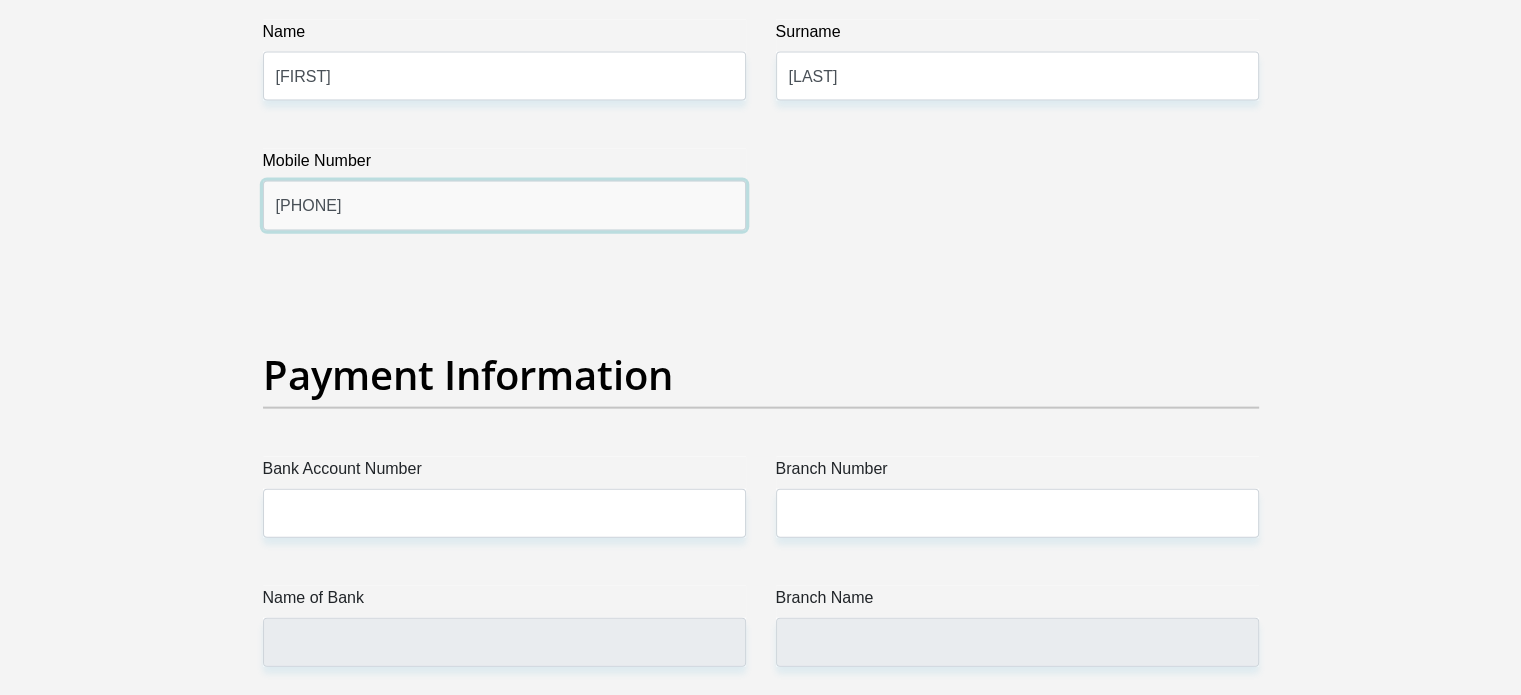 type on "0733448763" 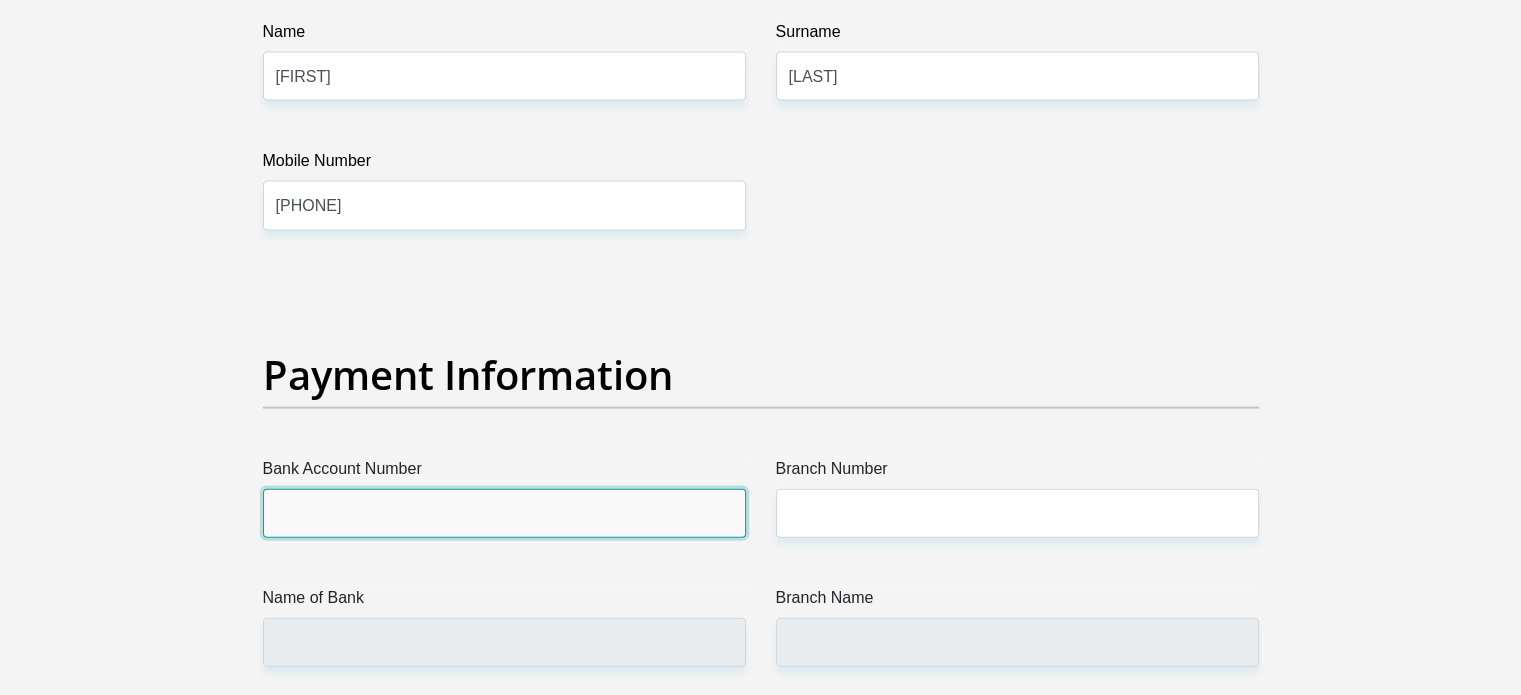 click on "Bank Account Number" at bounding box center [504, 513] 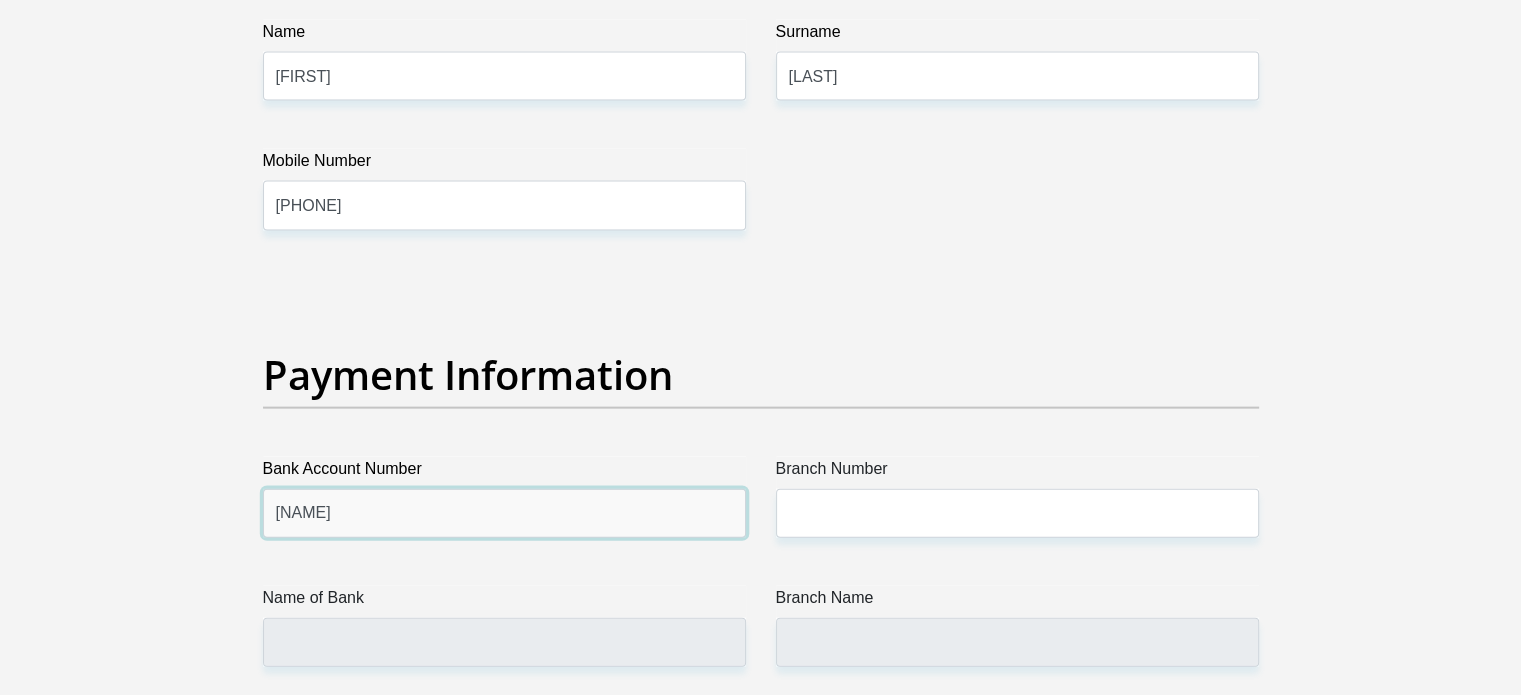 type on "EE Botes" 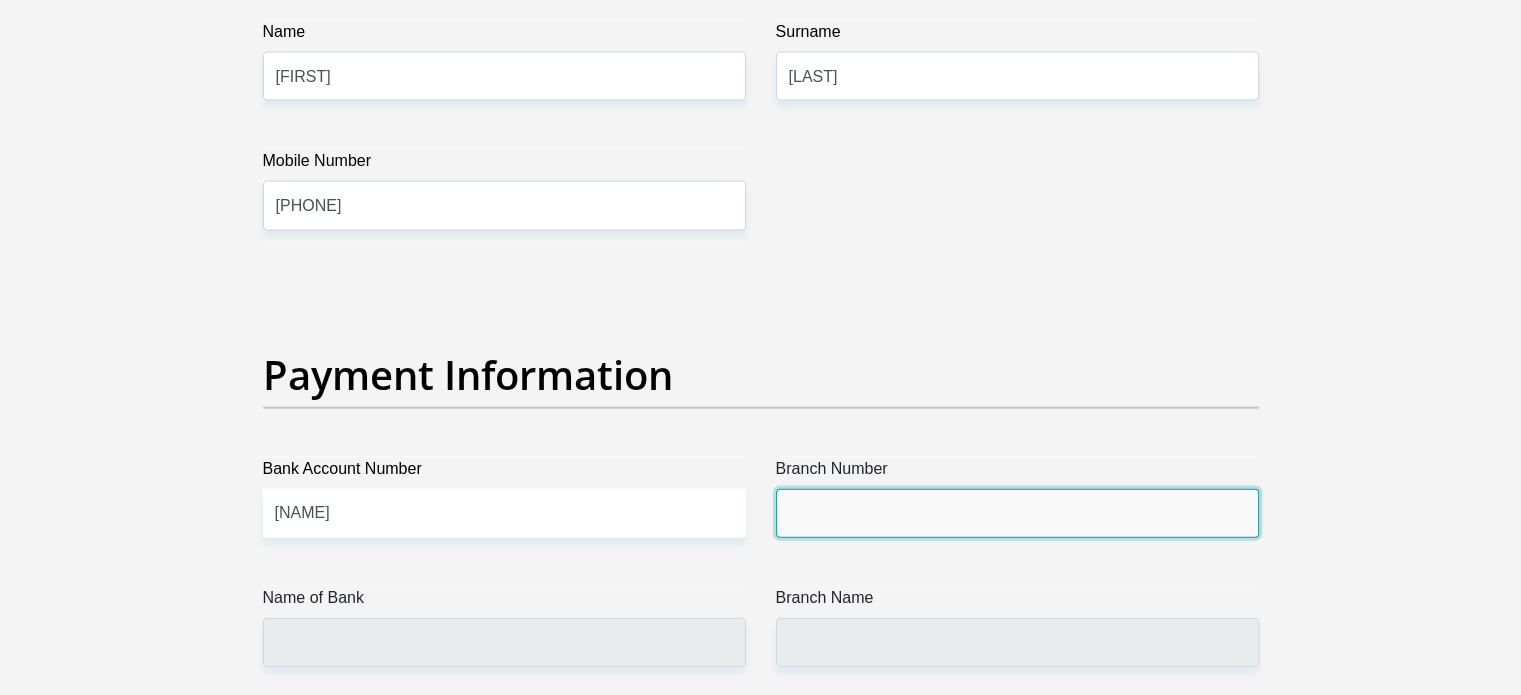 click on "Branch Number" at bounding box center (1017, 513) 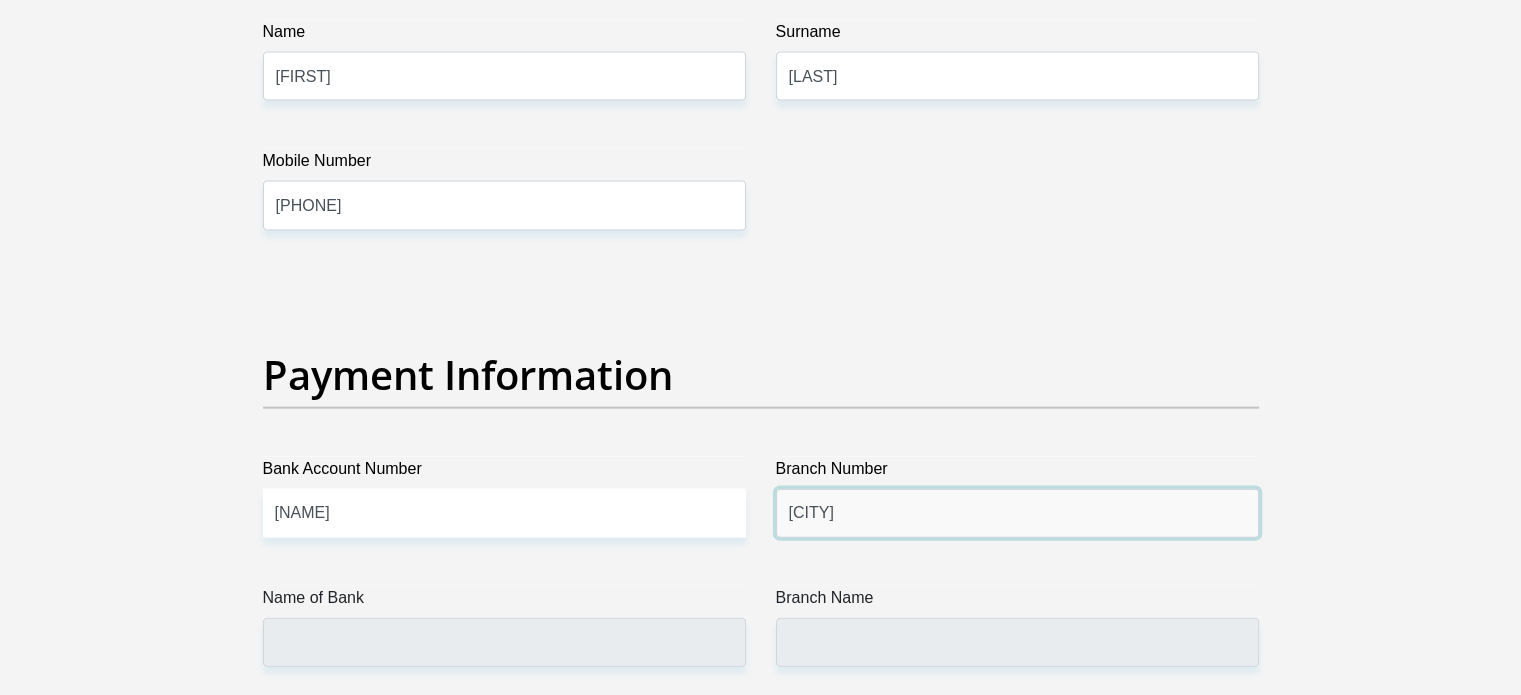 type on "Cape Gate" 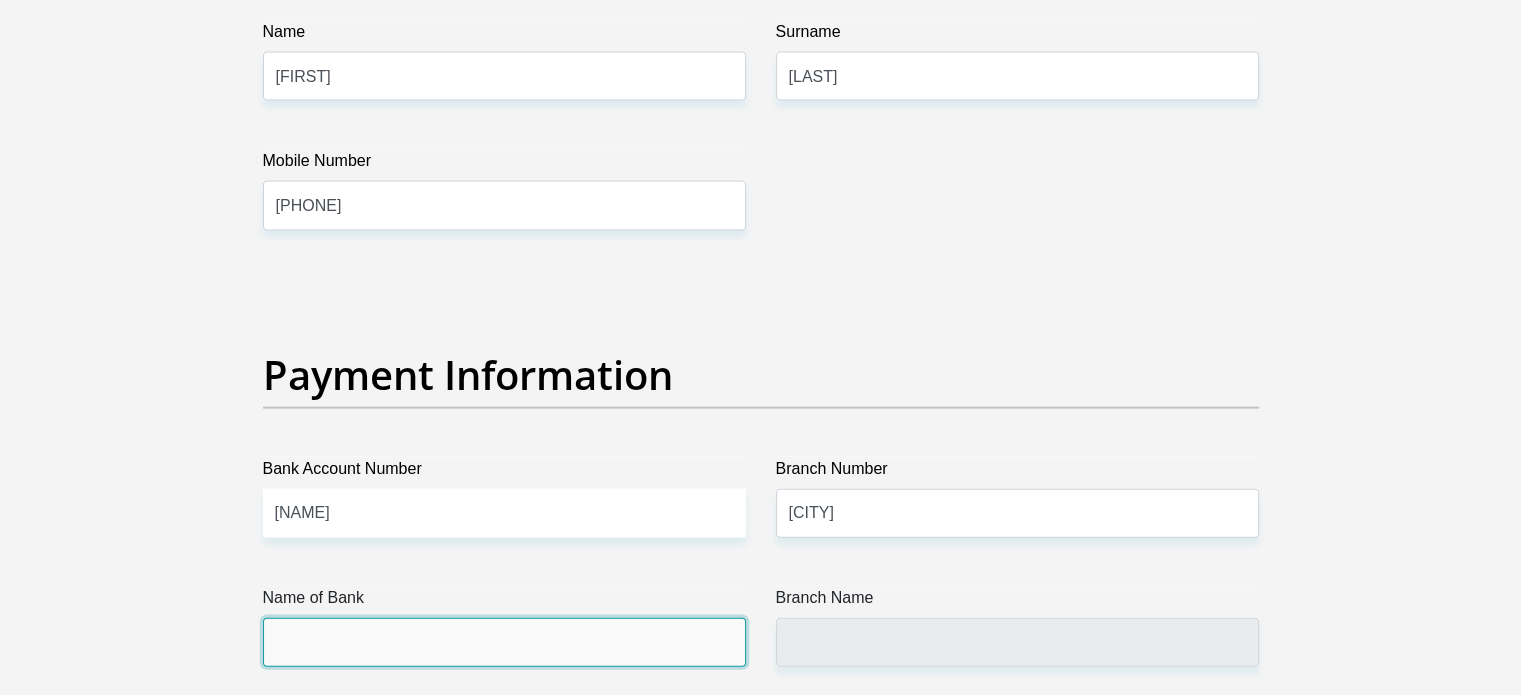 click on "Name of Bank" at bounding box center [504, 642] 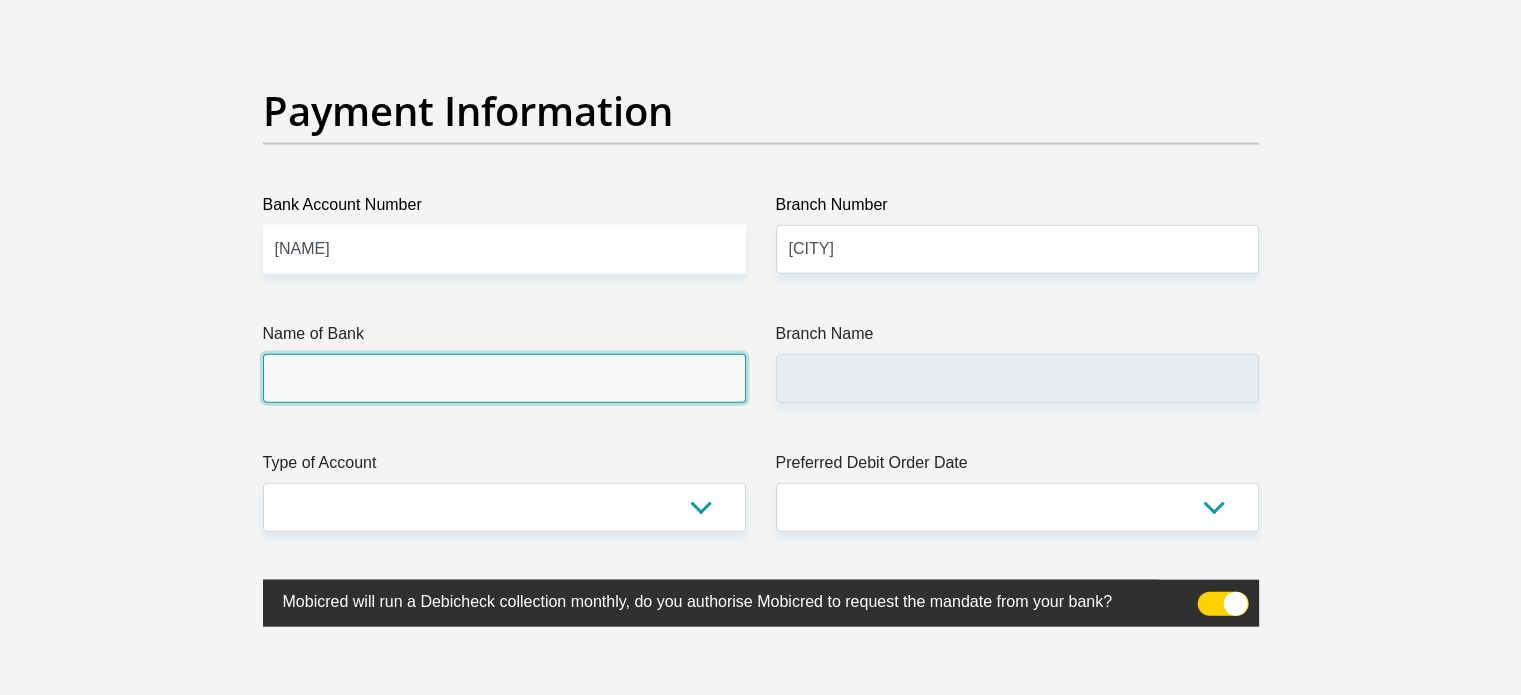 scroll, scrollTop: 4600, scrollLeft: 0, axis: vertical 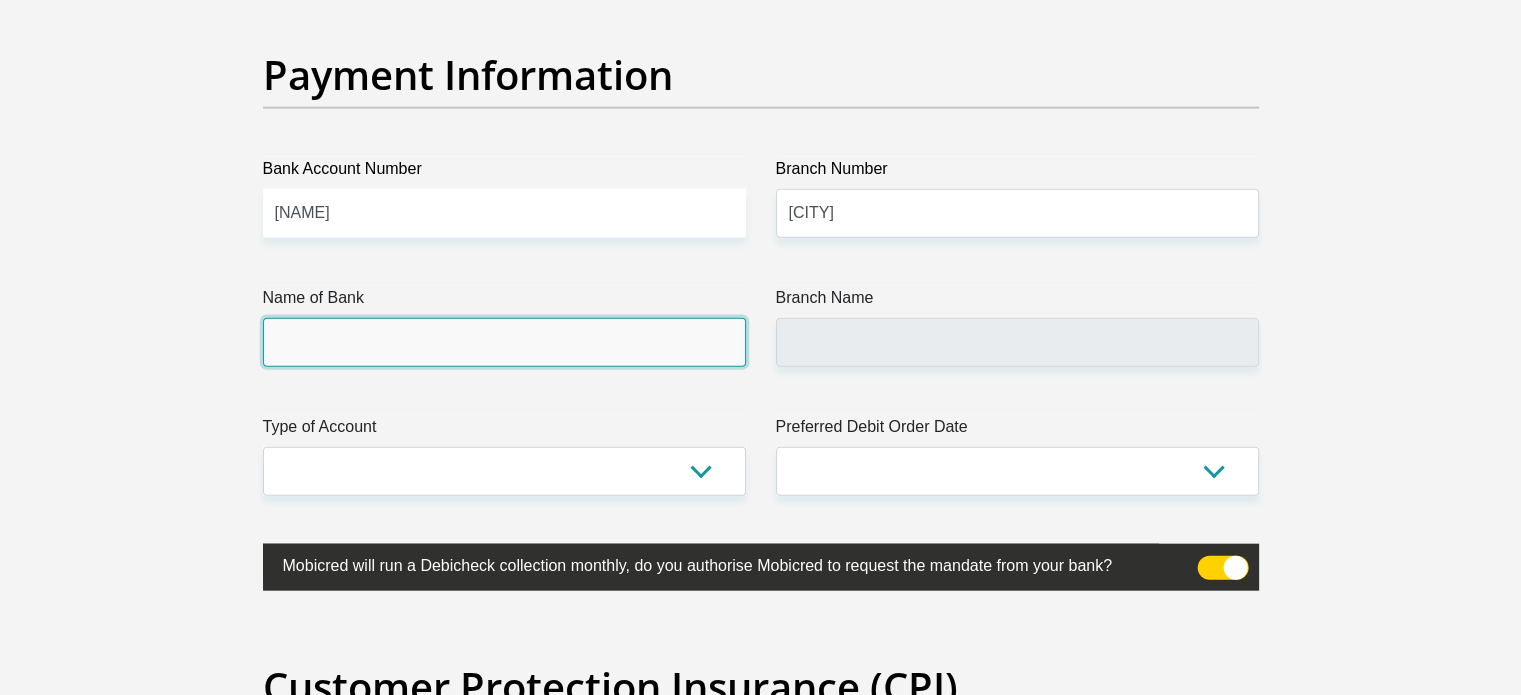 click on "Name of Bank" at bounding box center [504, 342] 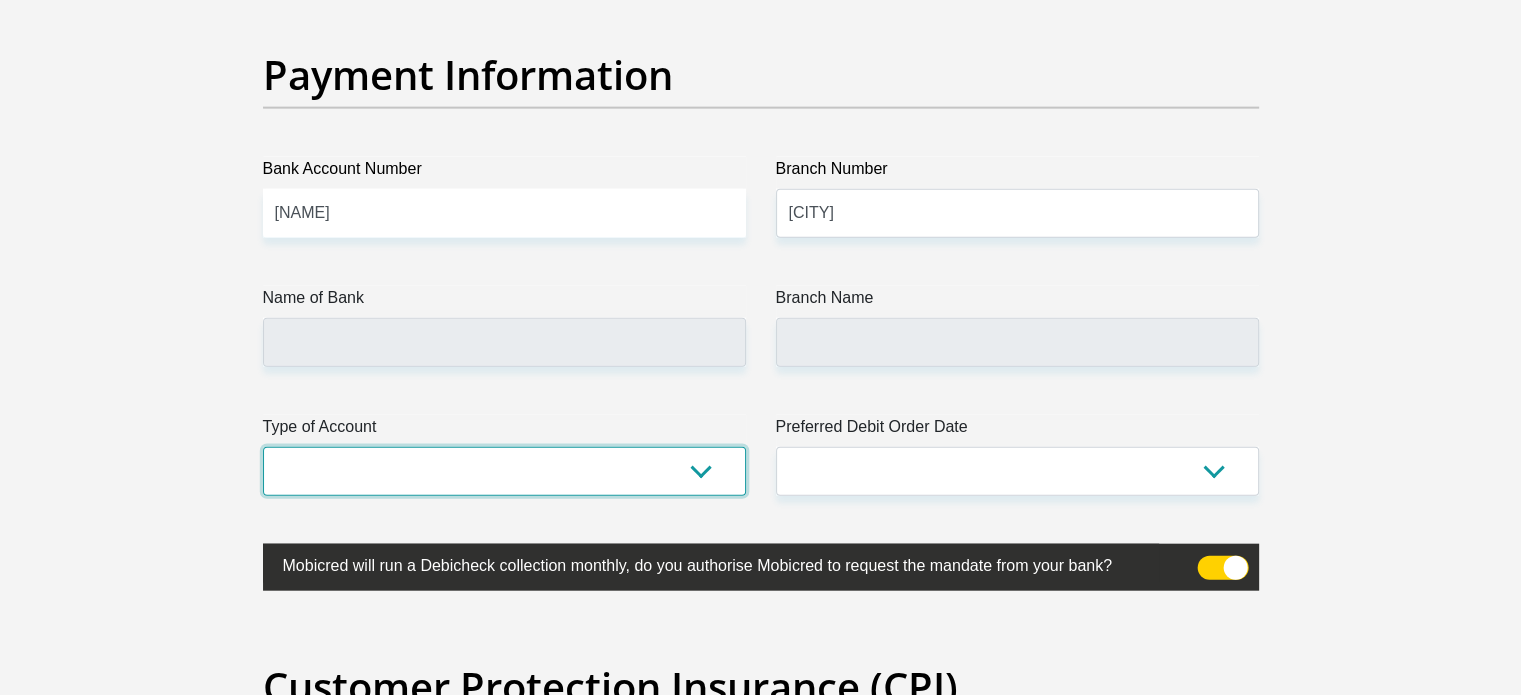 click on "Cheque
Savings" at bounding box center (504, 471) 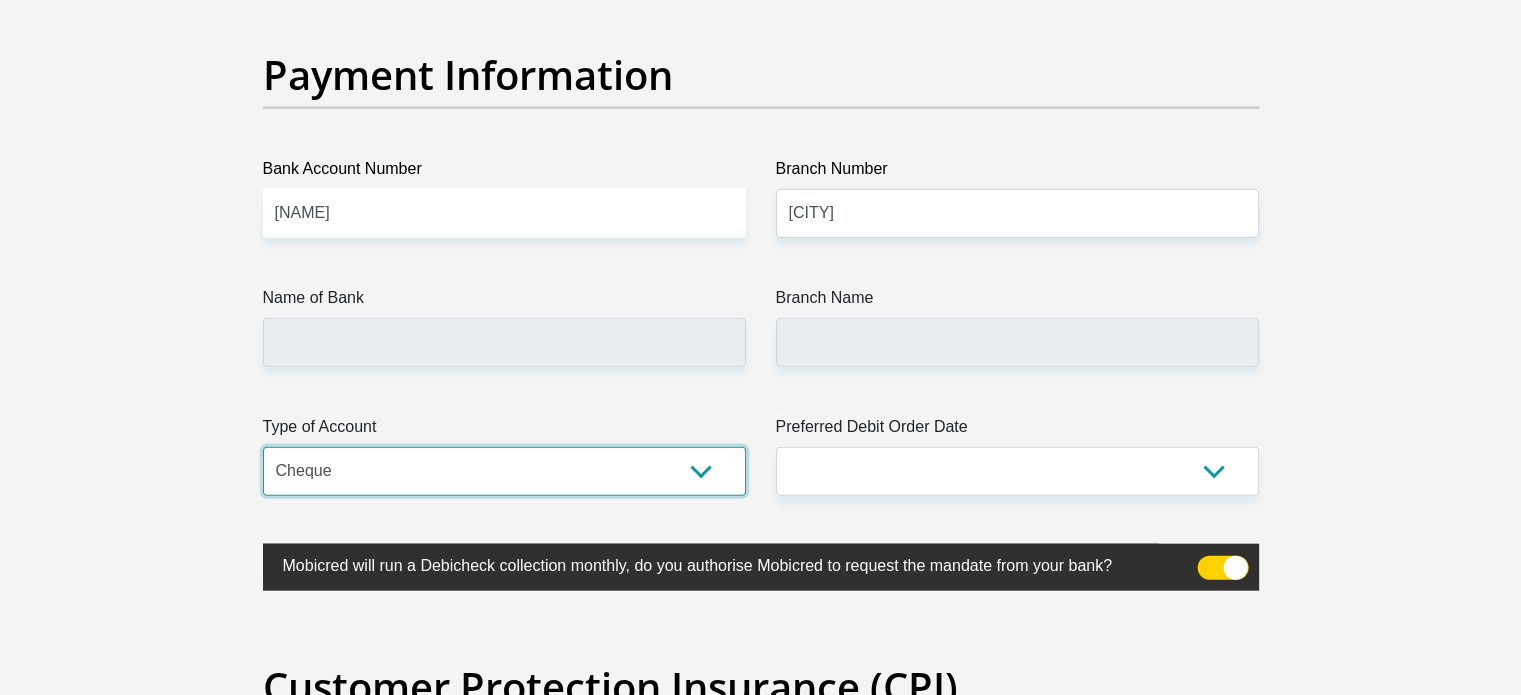 click on "Cheque
Savings" at bounding box center (504, 471) 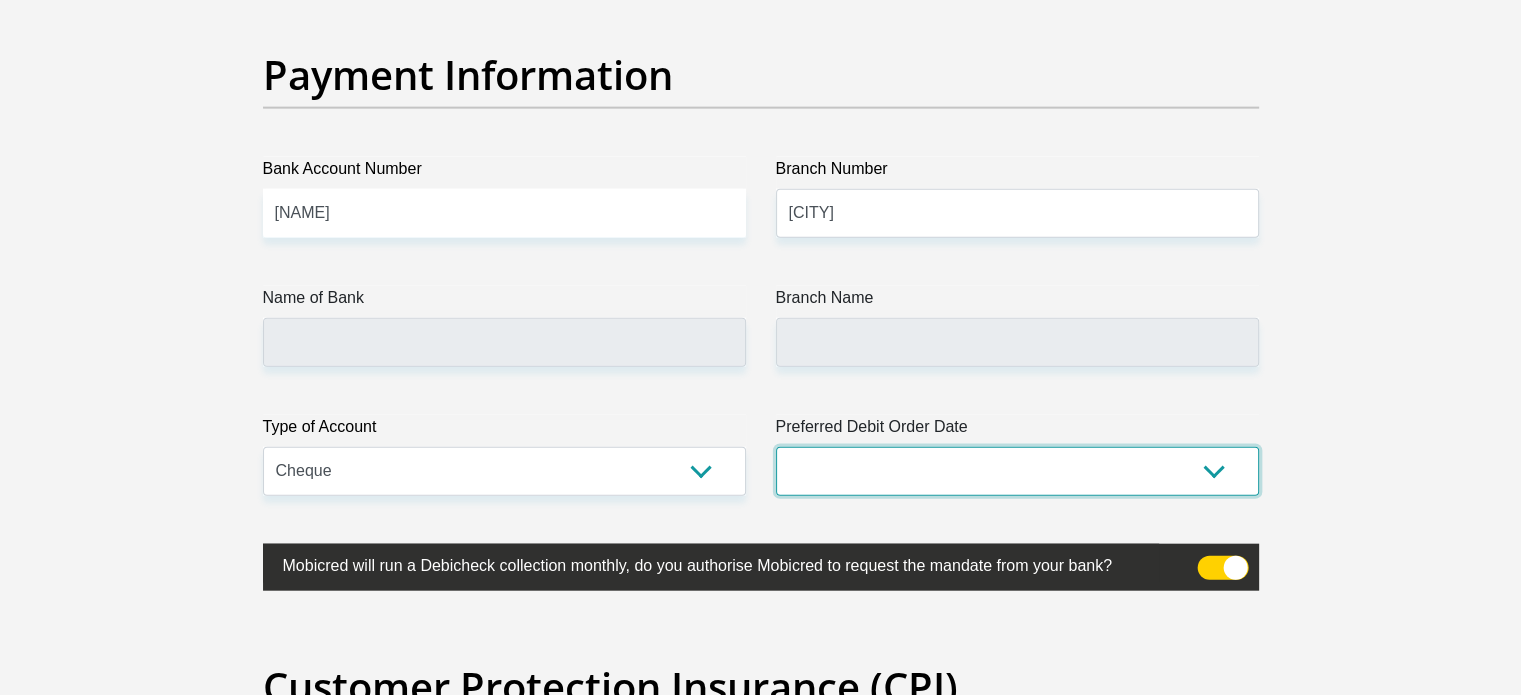 click on "1st
2nd
3rd
4th
5th
7th
18th
19th
20th
21st
22nd
23rd
24th
25th
26th
27th
28th
29th
30th" at bounding box center (1017, 471) 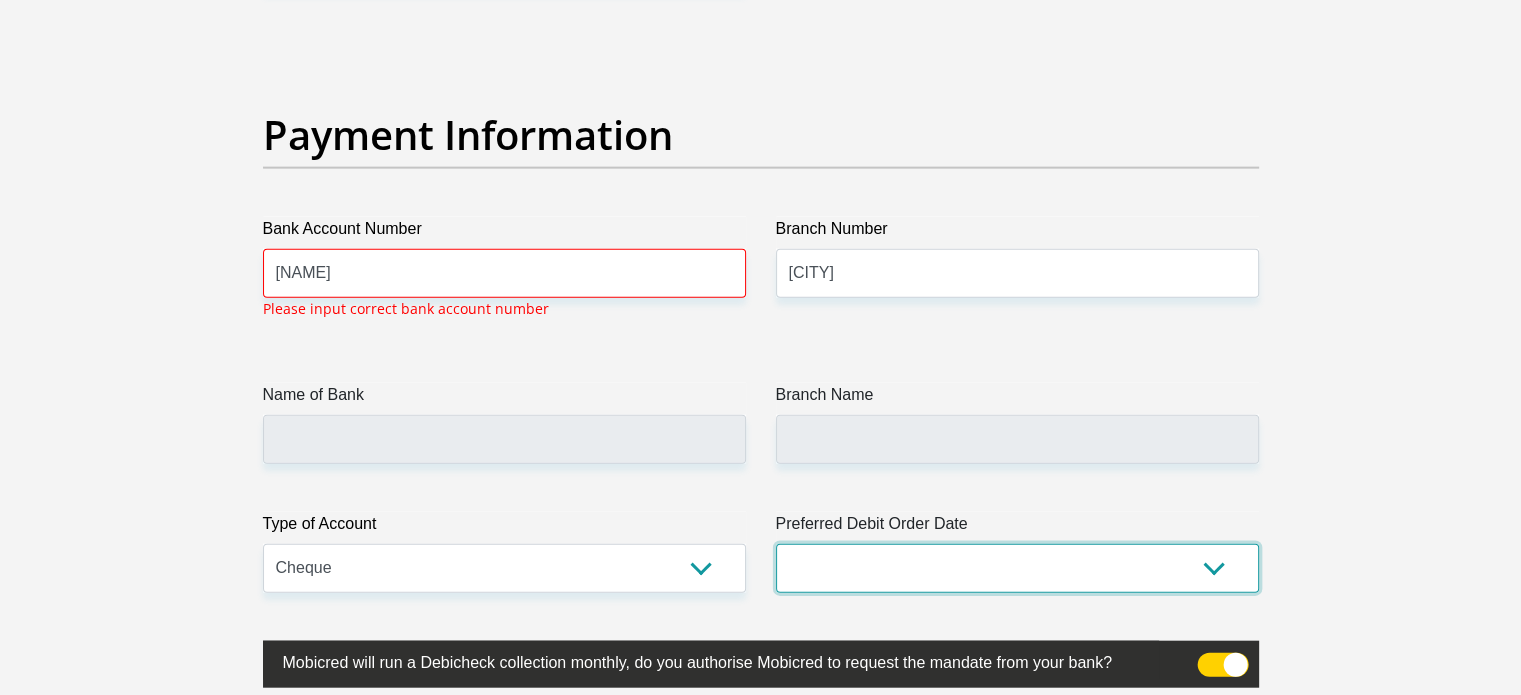 scroll, scrollTop: 4535, scrollLeft: 0, axis: vertical 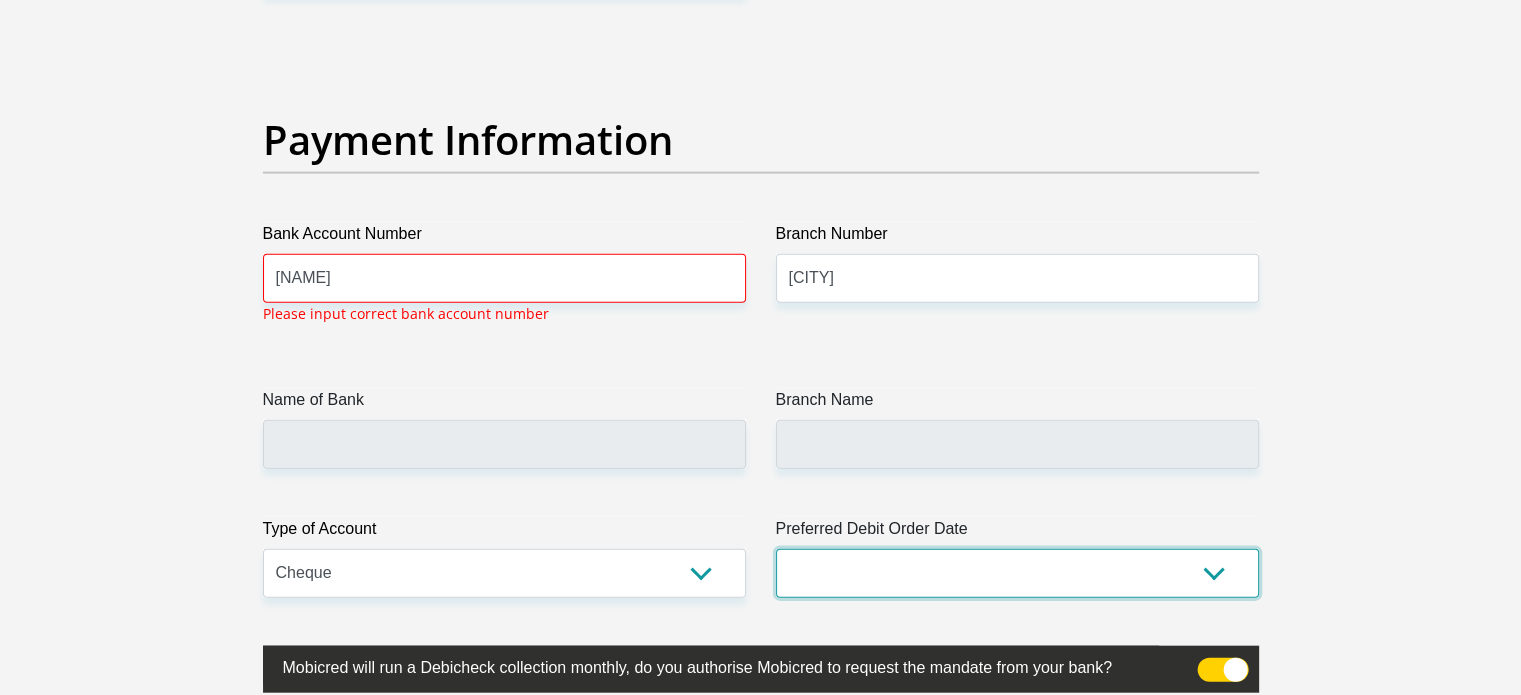 select on "25" 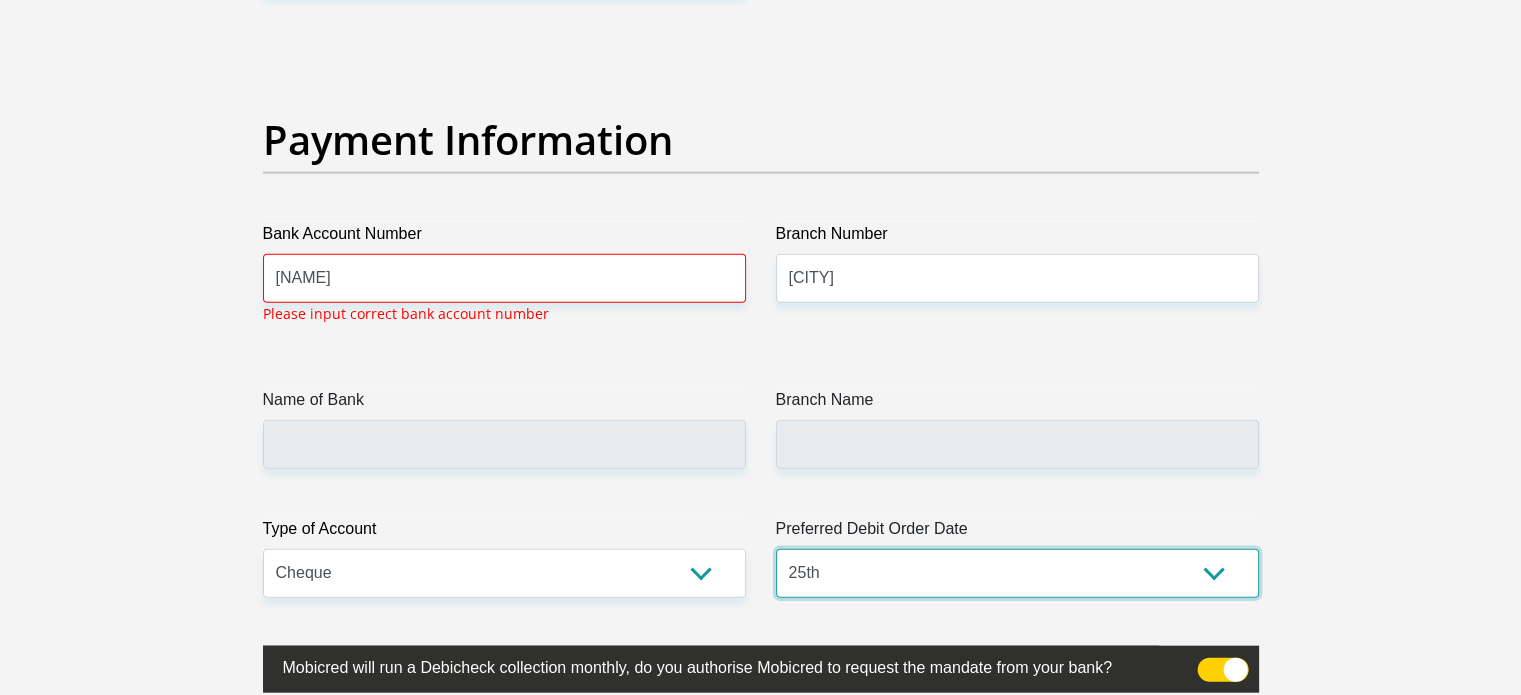 click on "1st
2nd
3rd
4th
5th
7th
18th
19th
20th
21st
22nd
23rd
24th
25th
26th
27th
28th
29th
30th" at bounding box center (1017, 573) 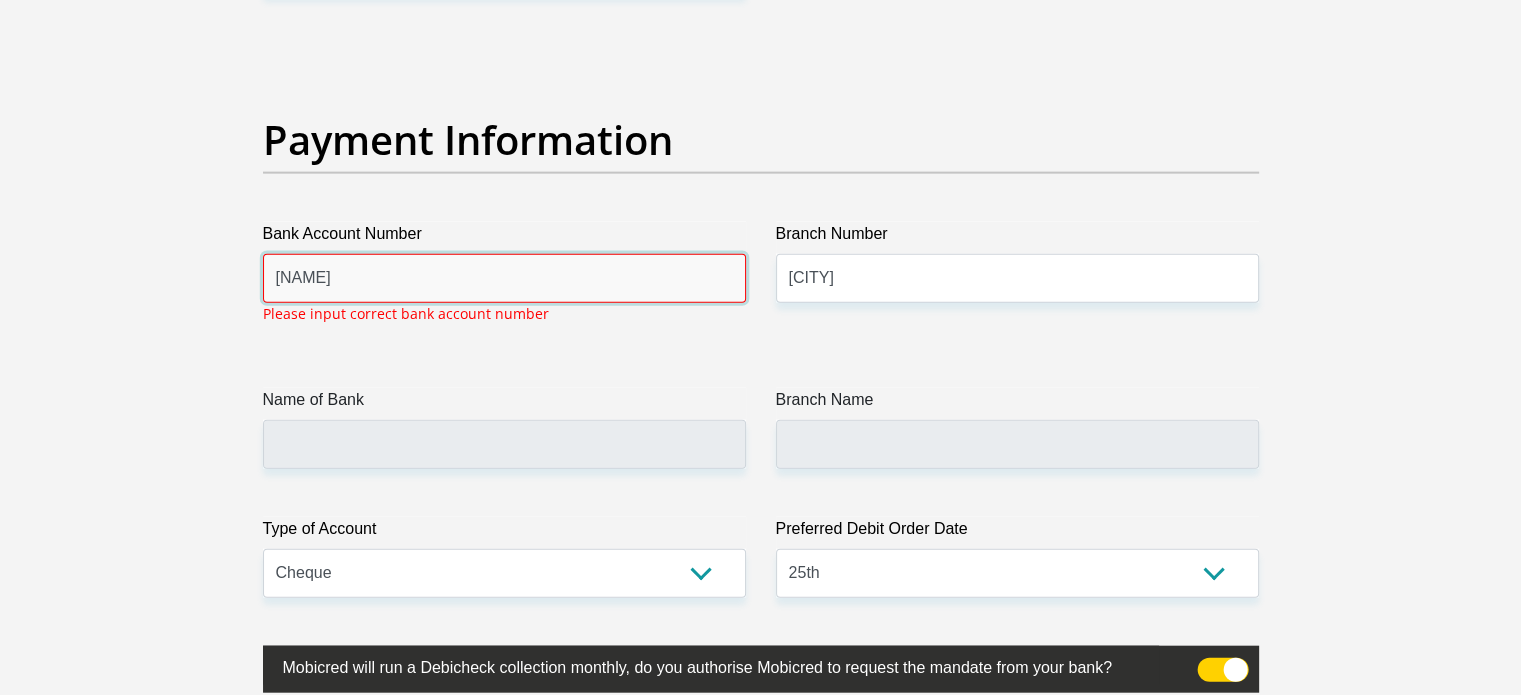 click on "EE Botes" at bounding box center [504, 278] 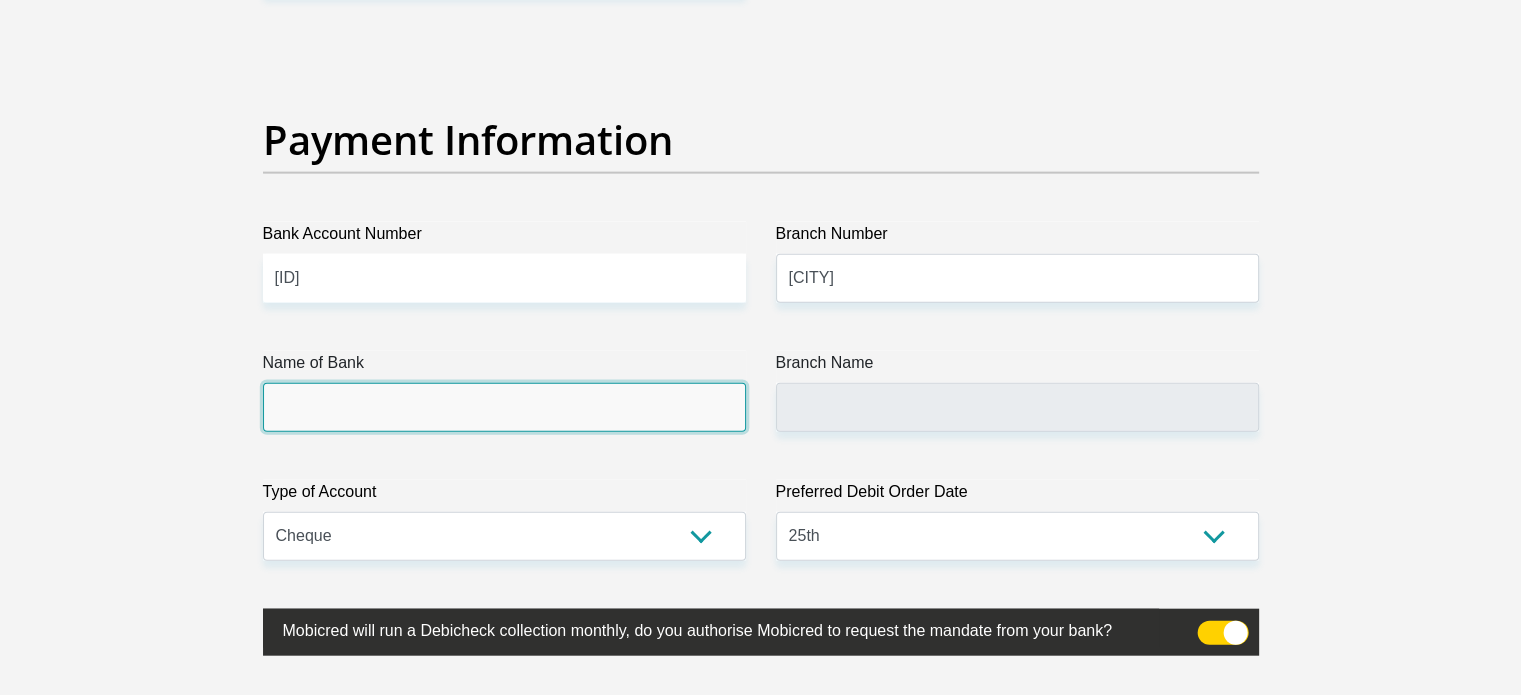 click on "Name of Bank" at bounding box center (504, 407) 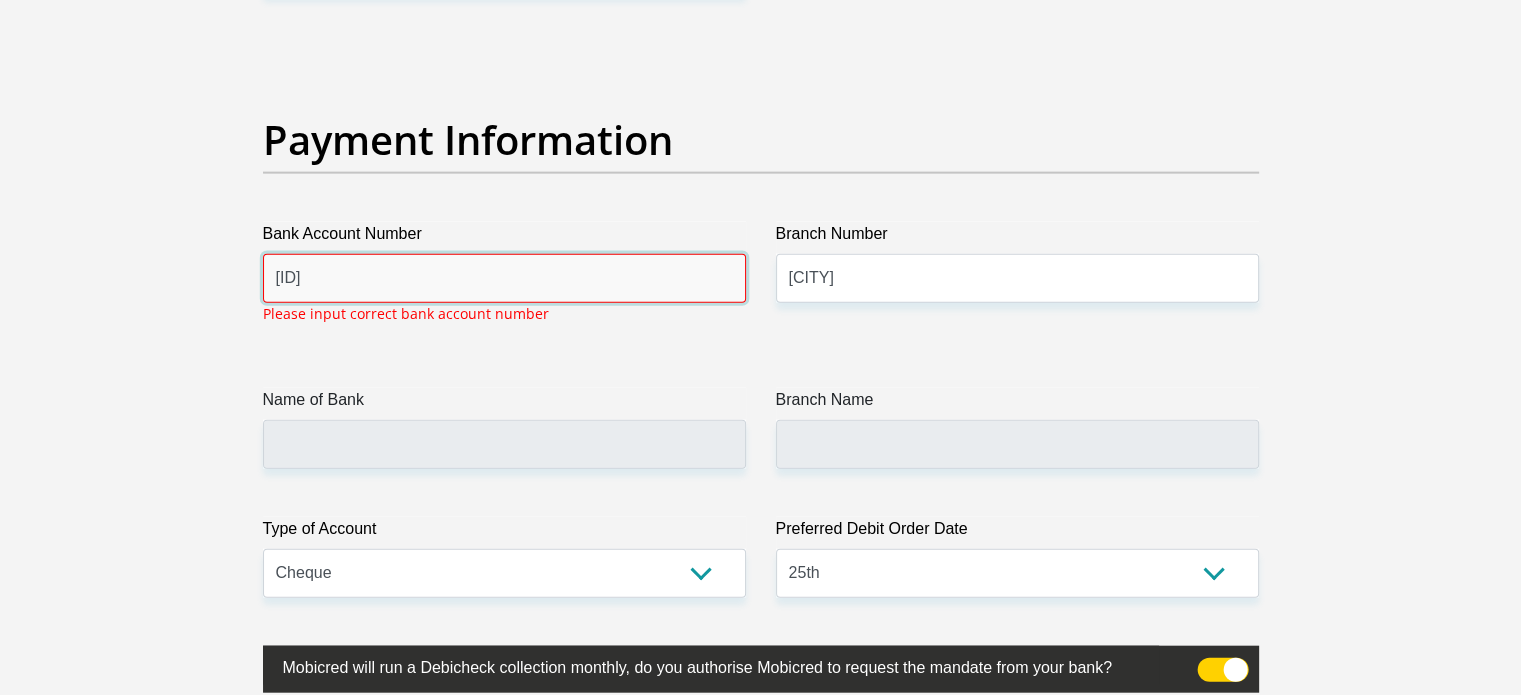 click on "1127028995" at bounding box center [504, 278] 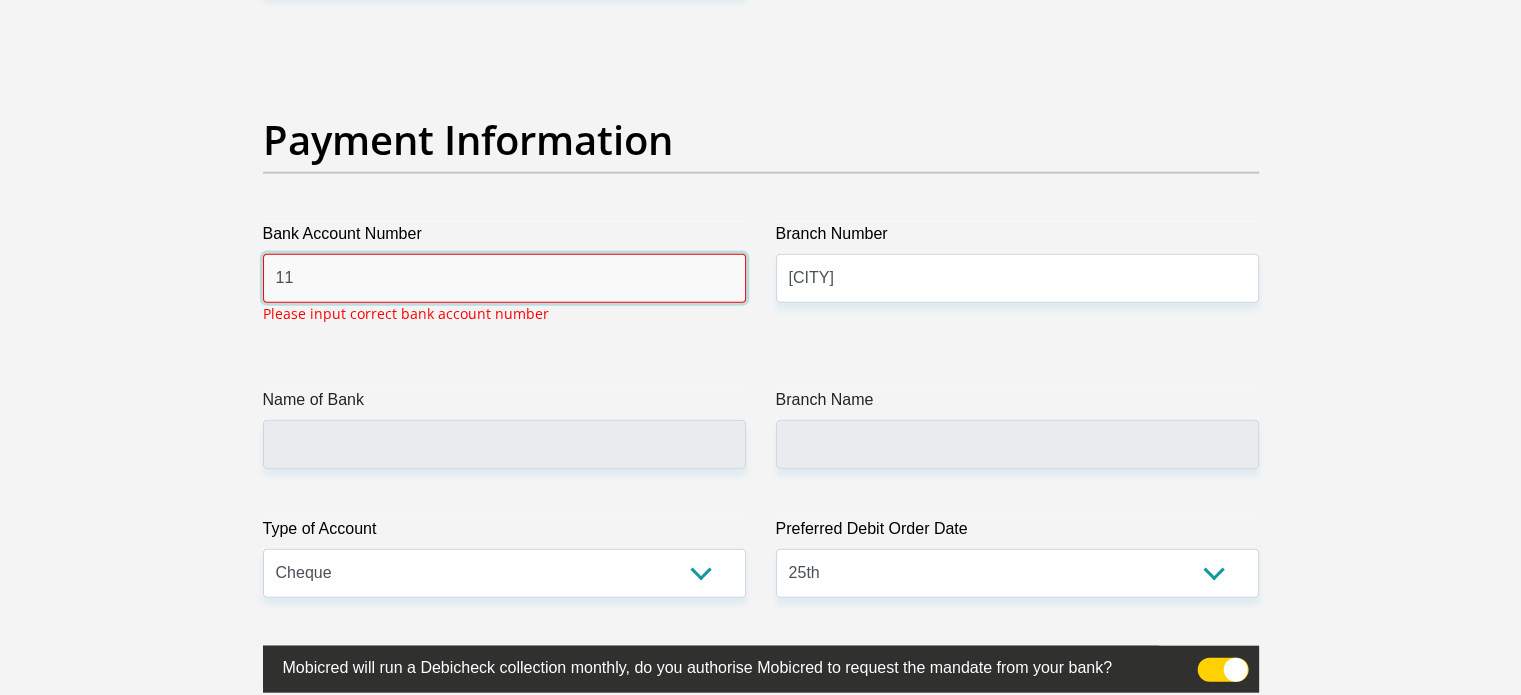type on "1" 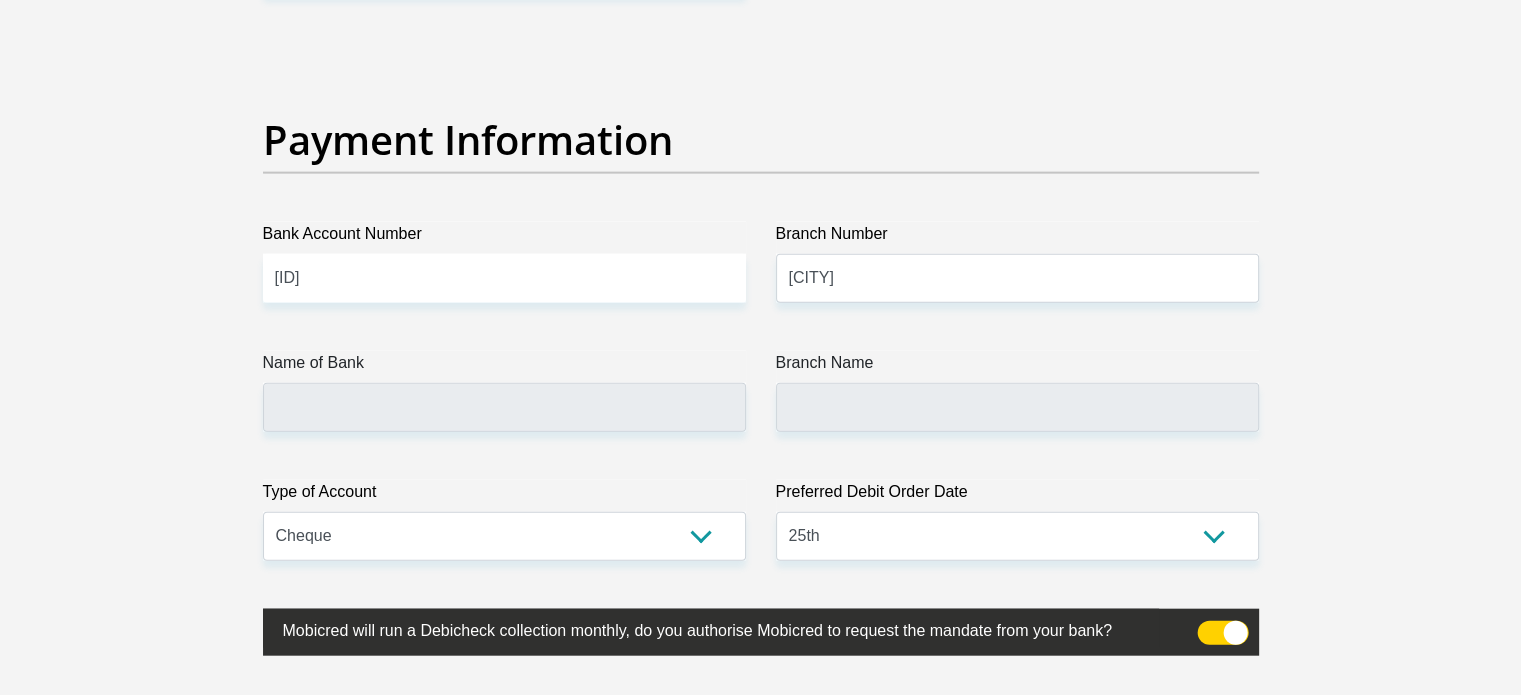 click on "Title
Mr
Ms
Mrs
Dr
Other
First Name
Estelle
Surname
Botes
ID Number
5911180026083
Please input valid ID number
Race
Black
Coloured
Indian
White
Other
Contact Number
0722933110
Please input valid contact number
Nationality
South Africa
Afghanistan
Aland Islands  Albania  Algeria" at bounding box center [761, -968] 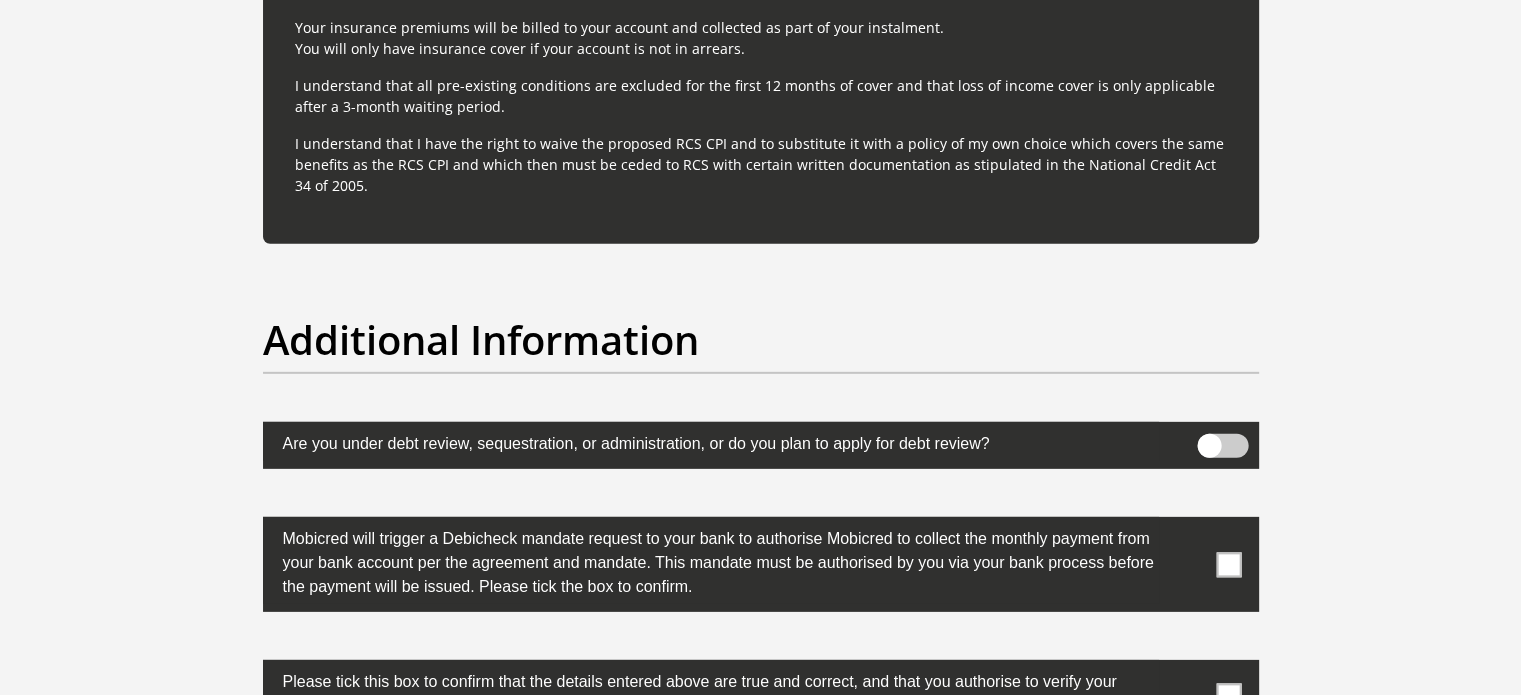 scroll, scrollTop: 6035, scrollLeft: 0, axis: vertical 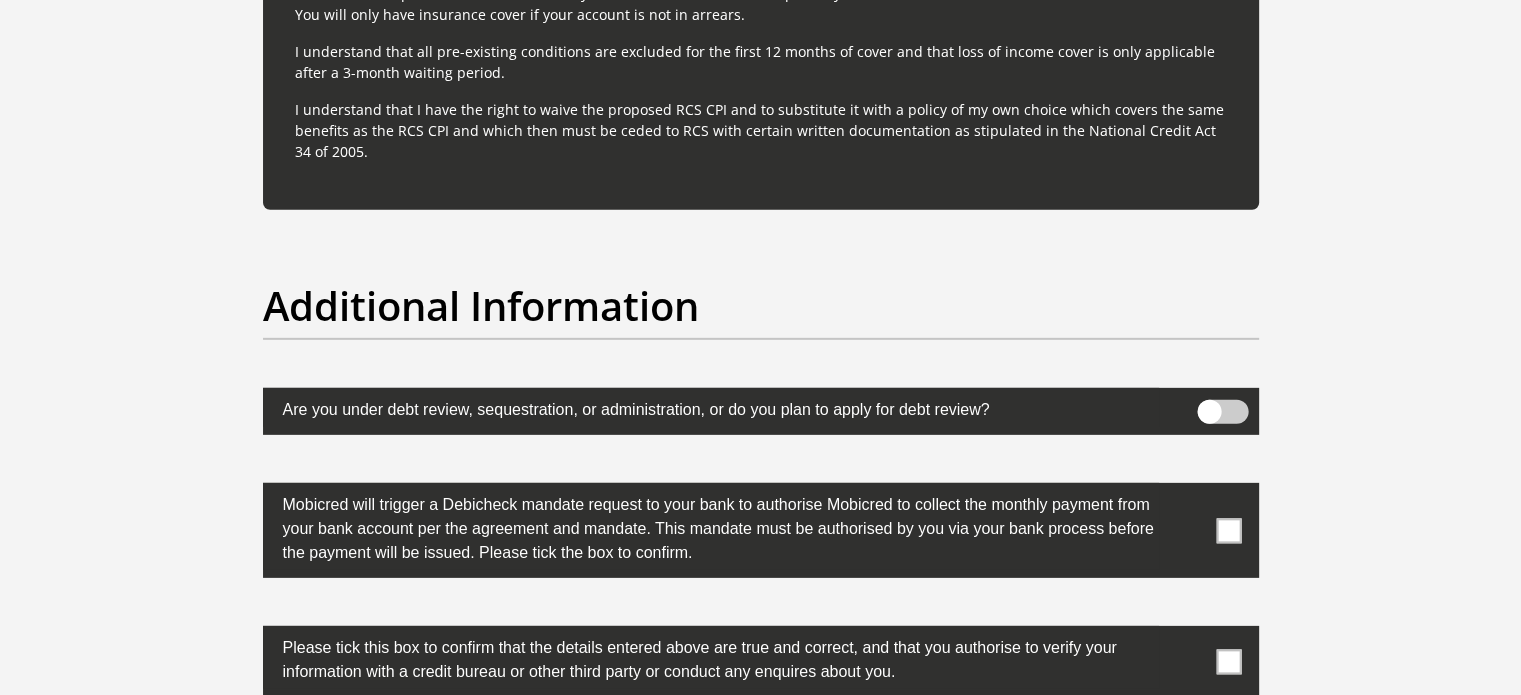 click at bounding box center [1222, 412] 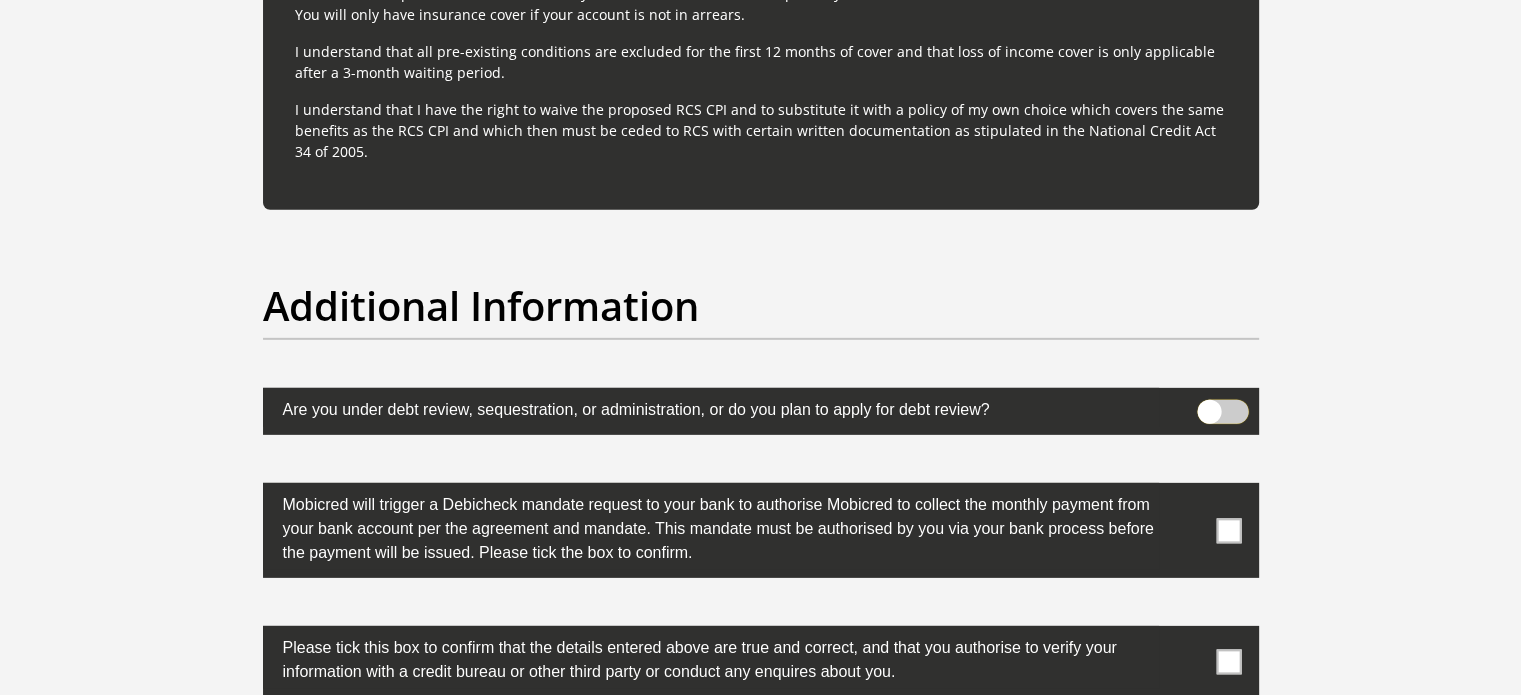 click at bounding box center (1209, 405) 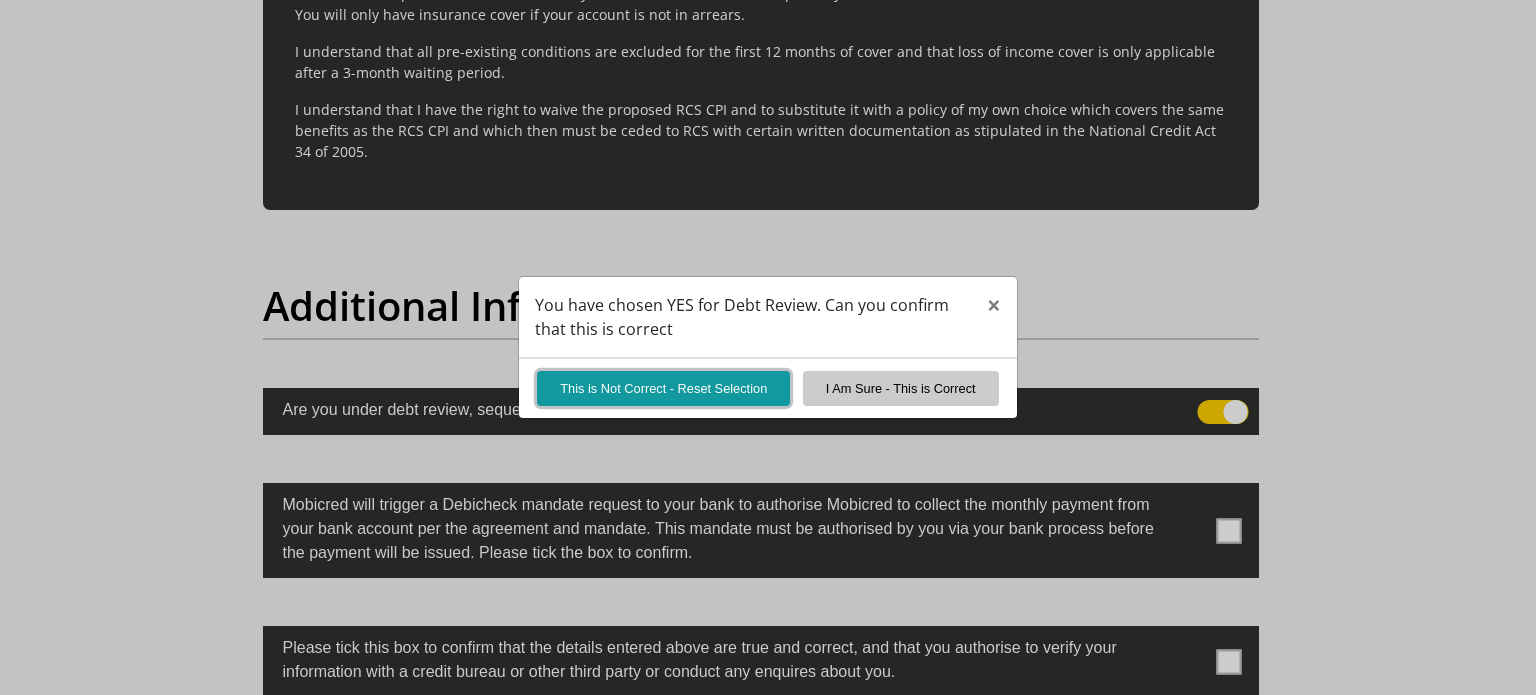 click on "This is Not Correct - Reset Selection" at bounding box center [663, 388] 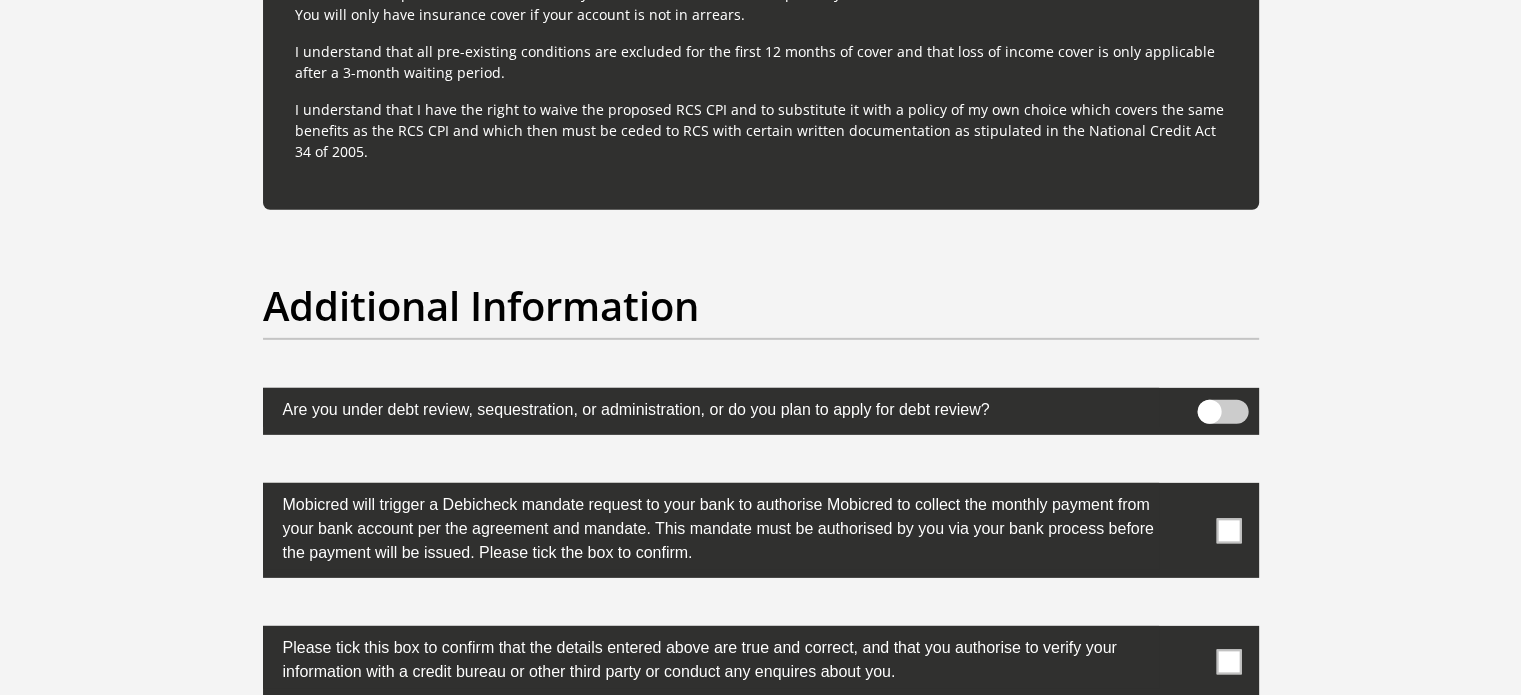 click at bounding box center [1228, 530] 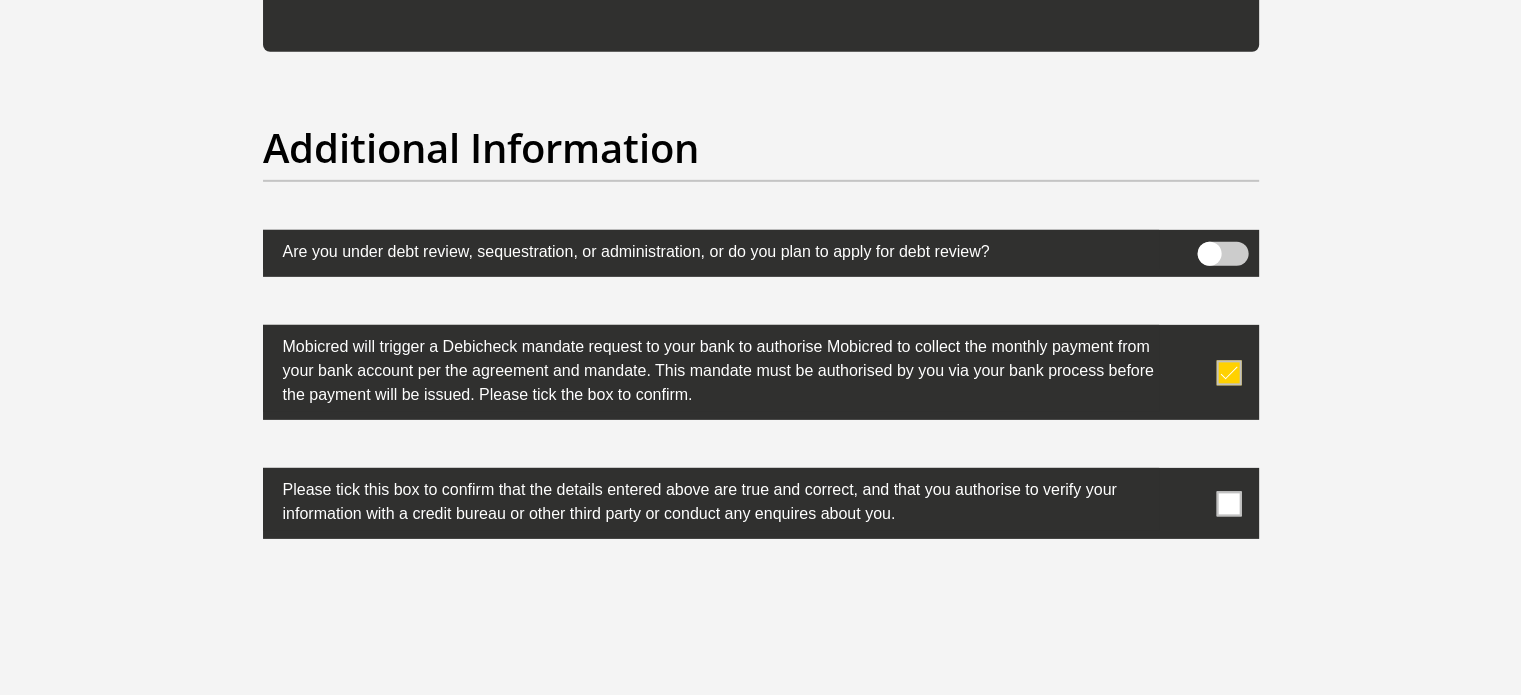 scroll, scrollTop: 6235, scrollLeft: 0, axis: vertical 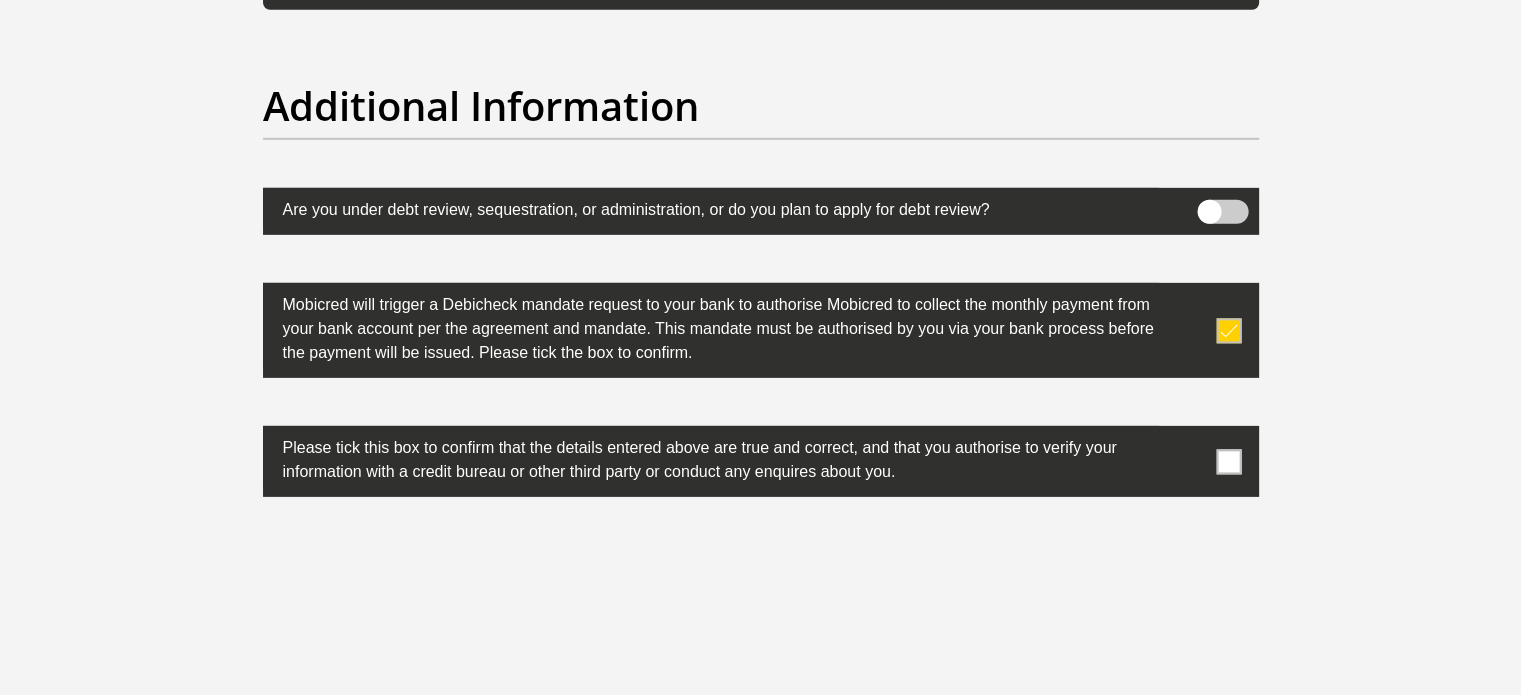 click at bounding box center (1228, 461) 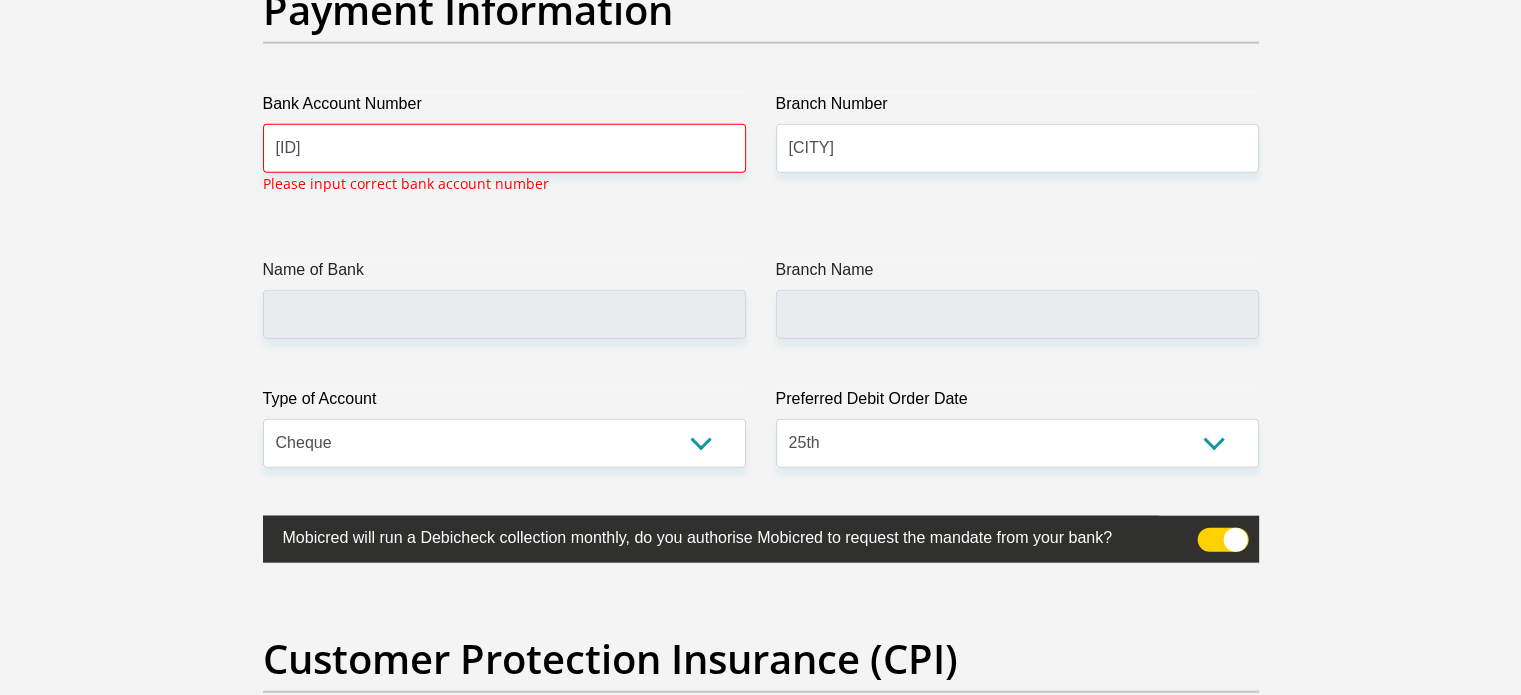 scroll, scrollTop: 4635, scrollLeft: 0, axis: vertical 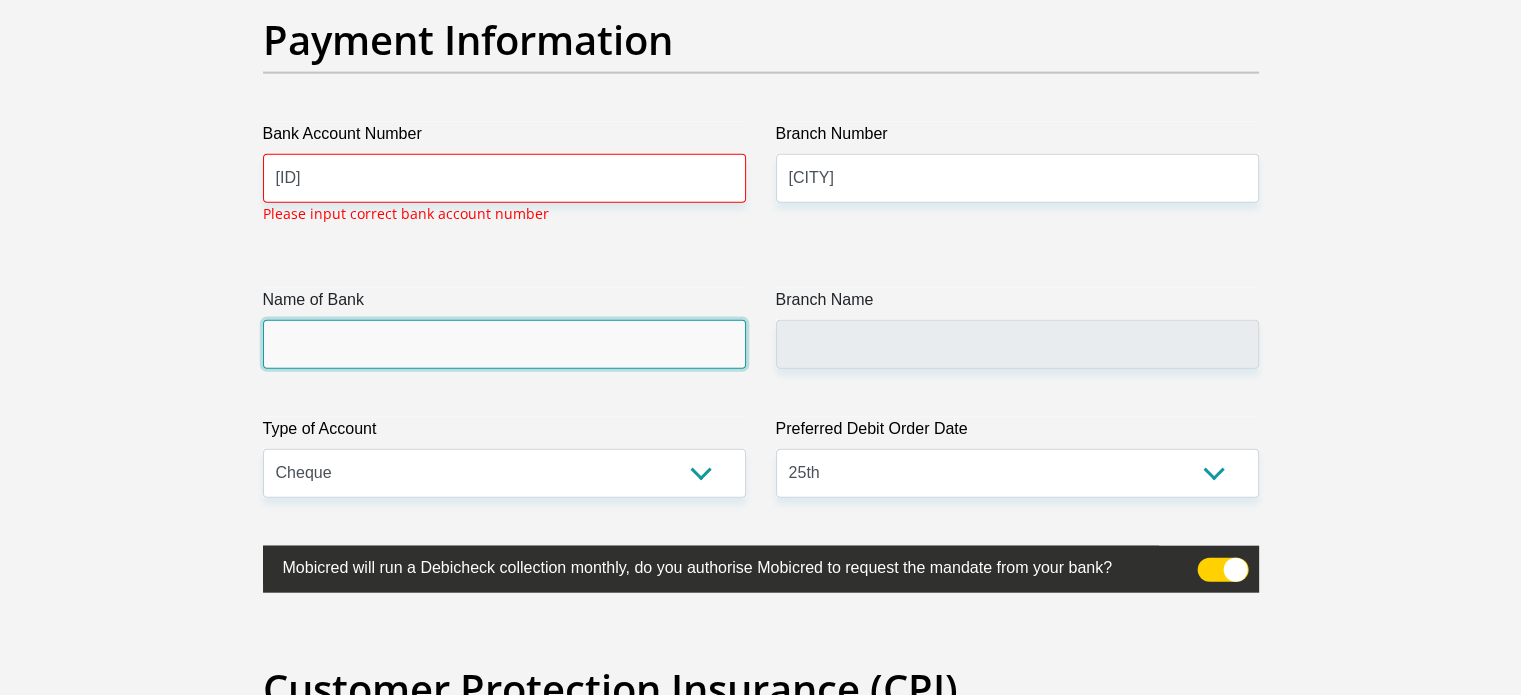 click on "Name of Bank" at bounding box center [504, 344] 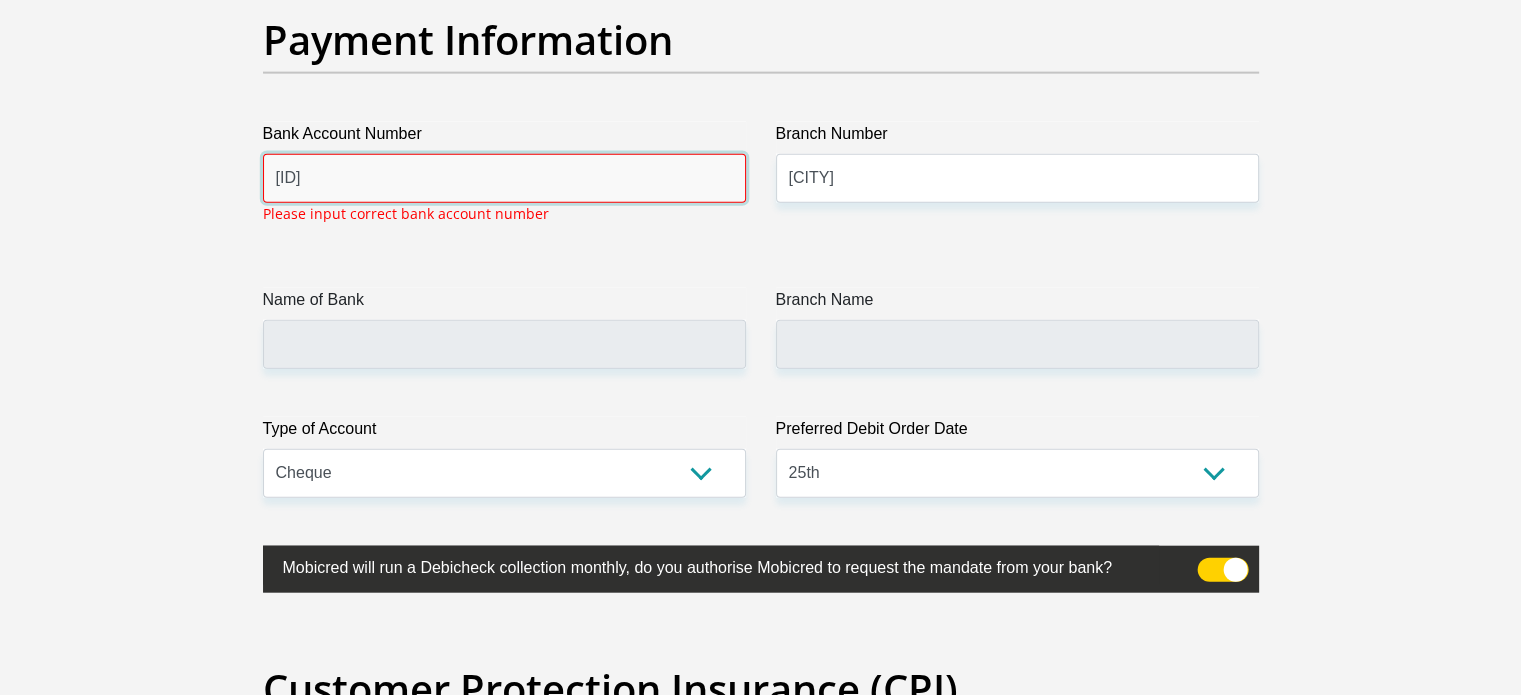 click on "1127028995" at bounding box center (504, 178) 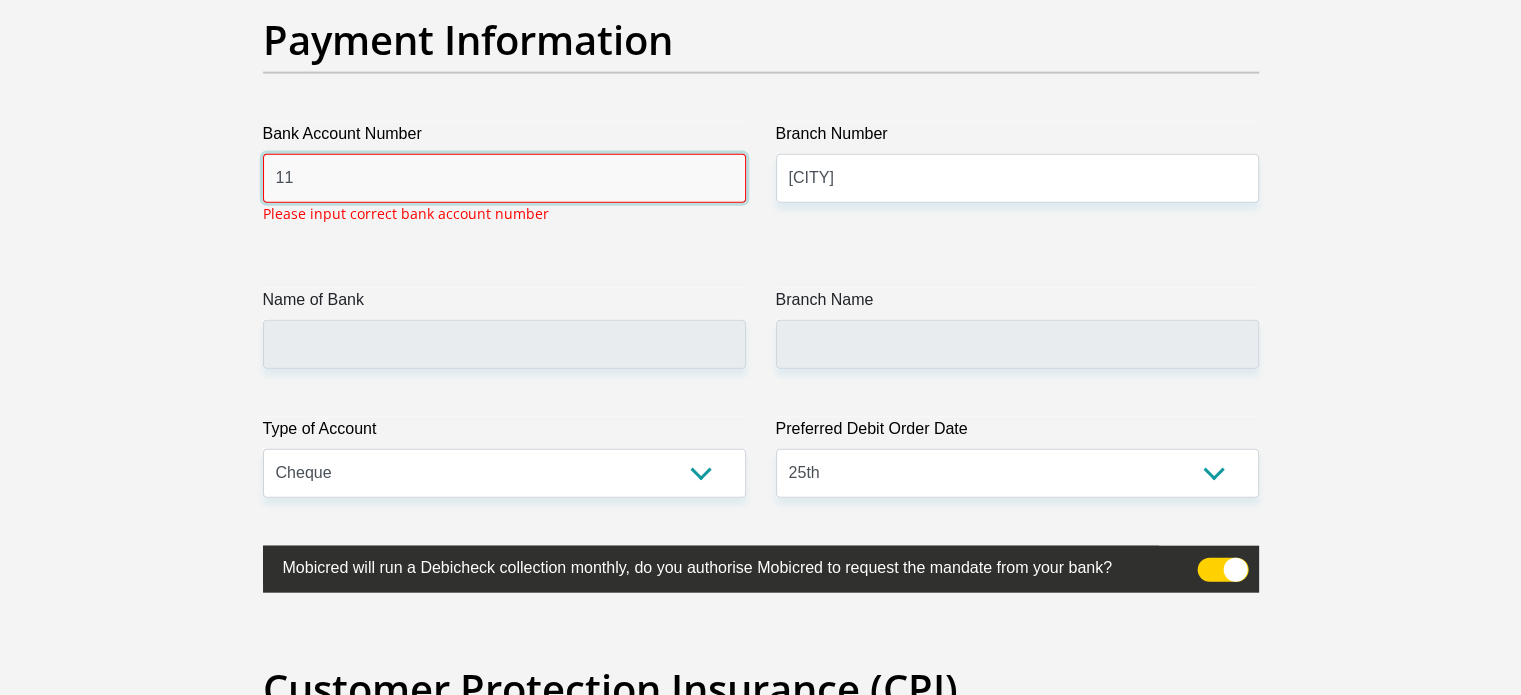 type on "1" 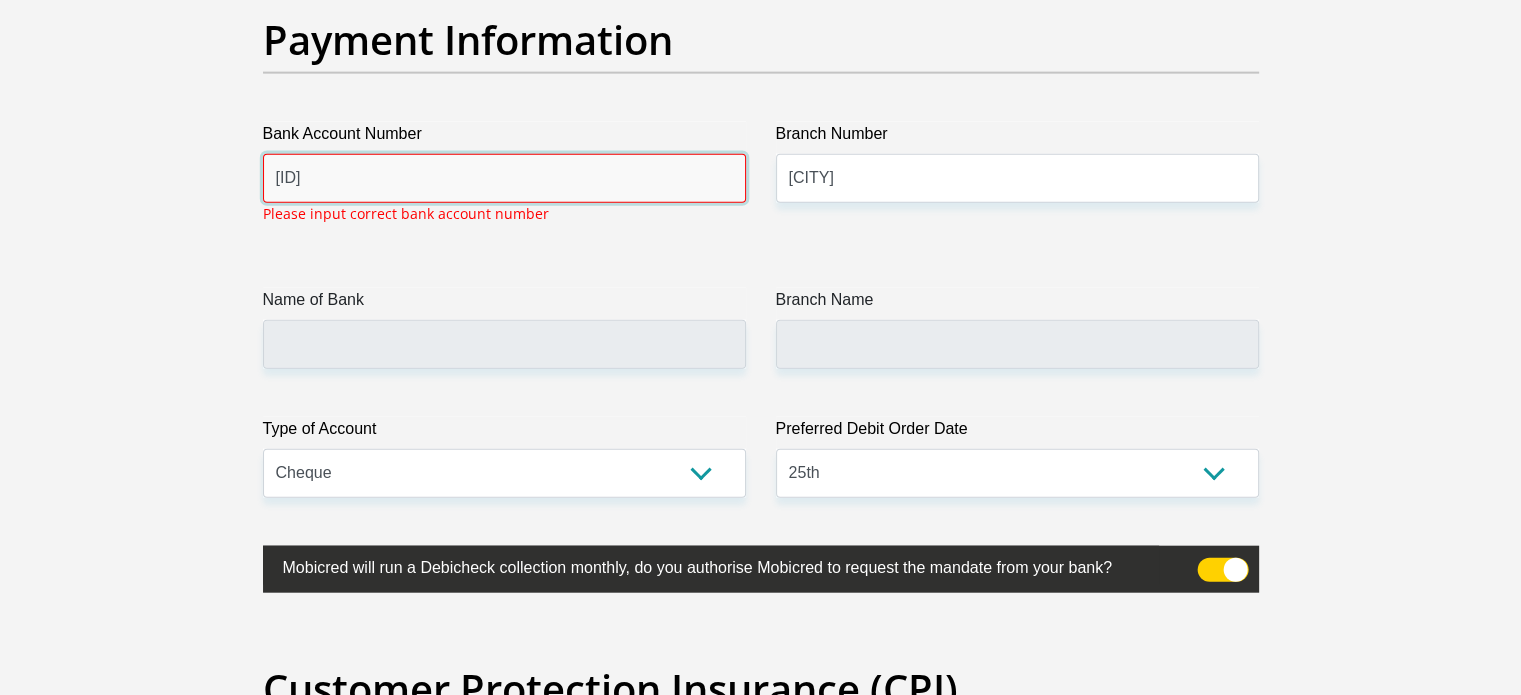 type on "1127028995" 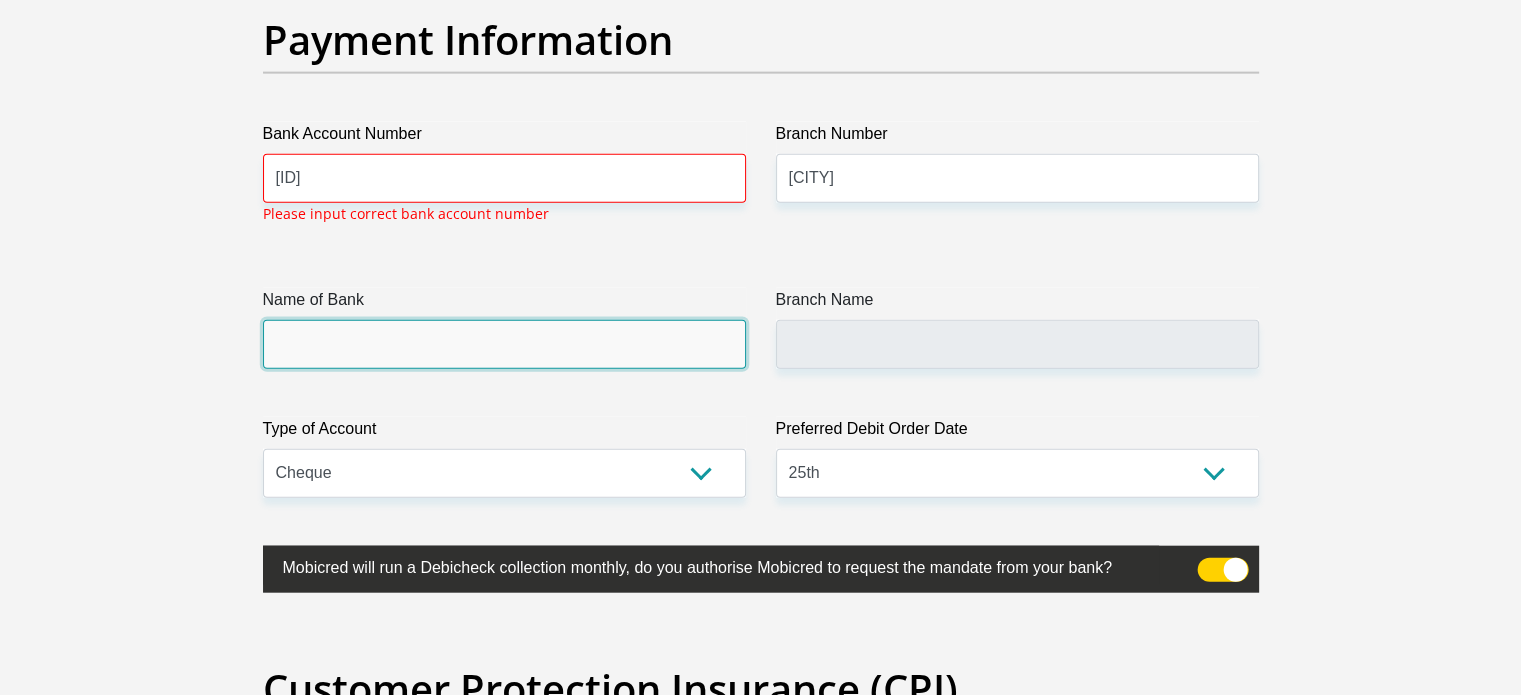 click on "Title
Mr
Ms
Mrs
Dr
Other
First Name
Estelle
Surname
Botes
ID Number
5911180026083
Please input valid ID number
Race
Black
Coloured
Indian
White
Other
Contact Number
0722933110
Please input valid contact number
Nationality
South Africa
Afghanistan
Aland Islands  Albania  Algeria" at bounding box center (761, -1049) 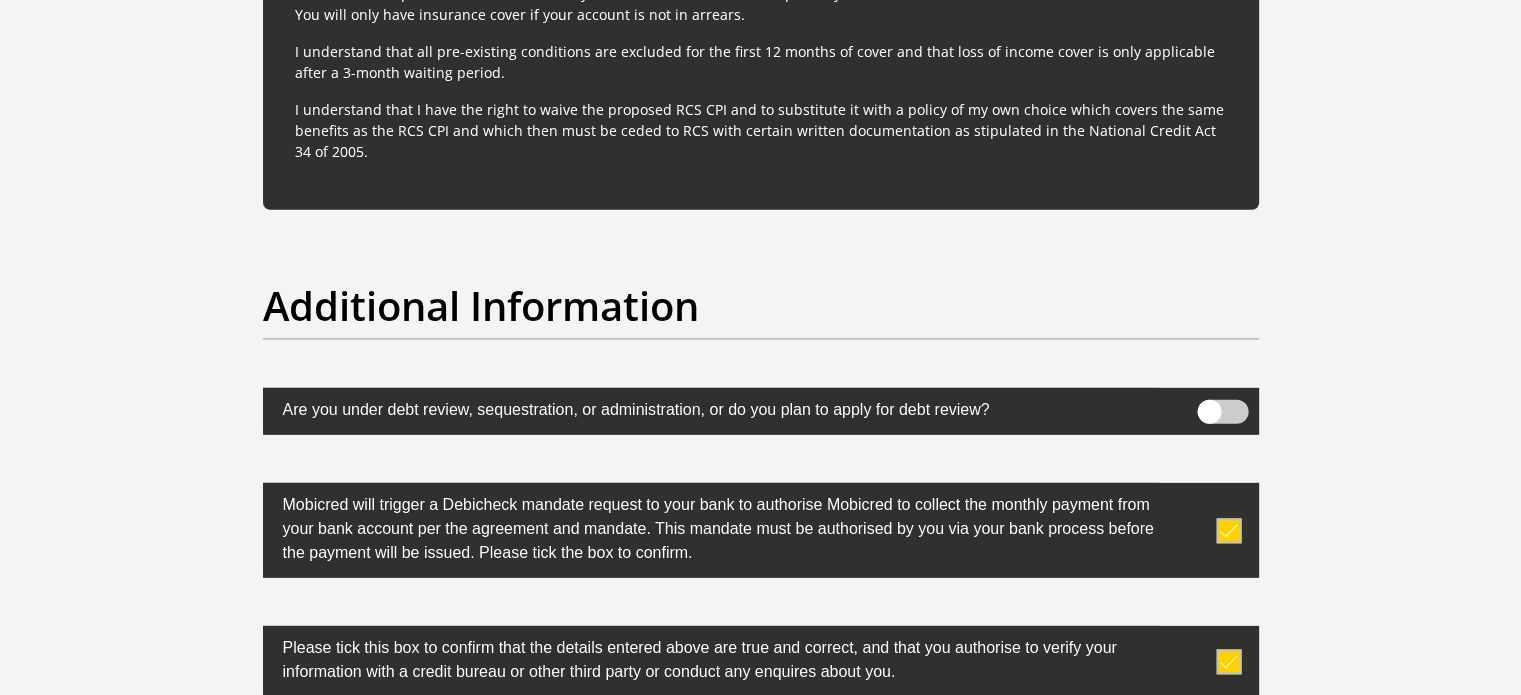 scroll, scrollTop: 6512, scrollLeft: 0, axis: vertical 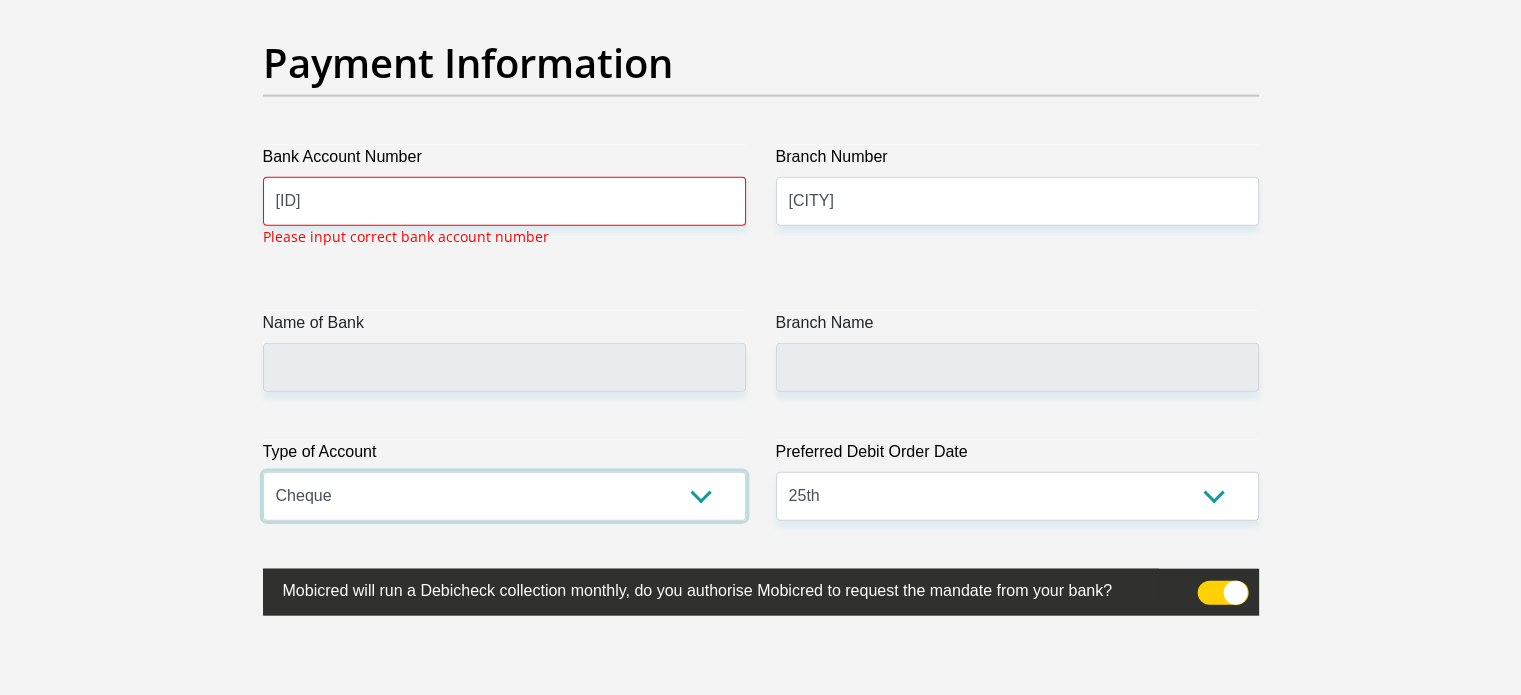 click on "Cheque
Savings" at bounding box center (504, 496) 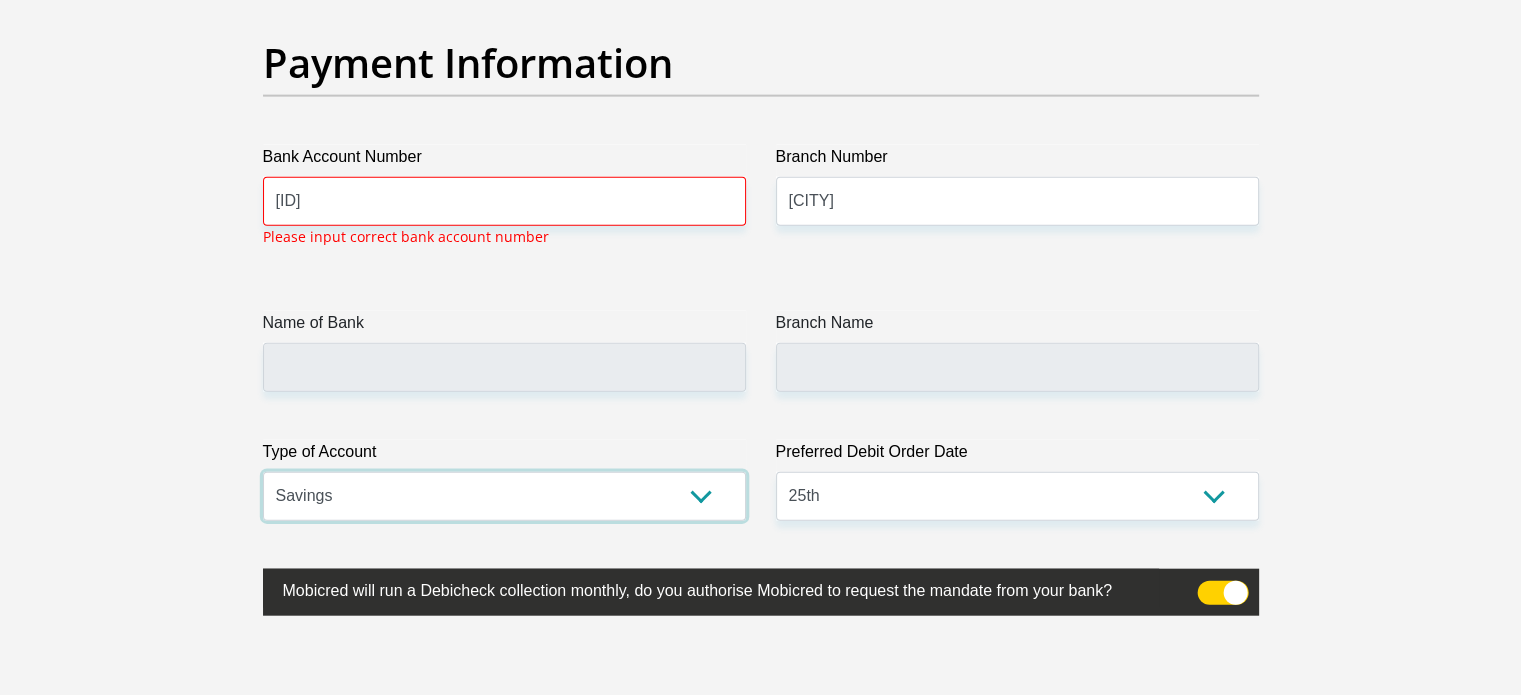 click on "Cheque
Savings" at bounding box center [504, 496] 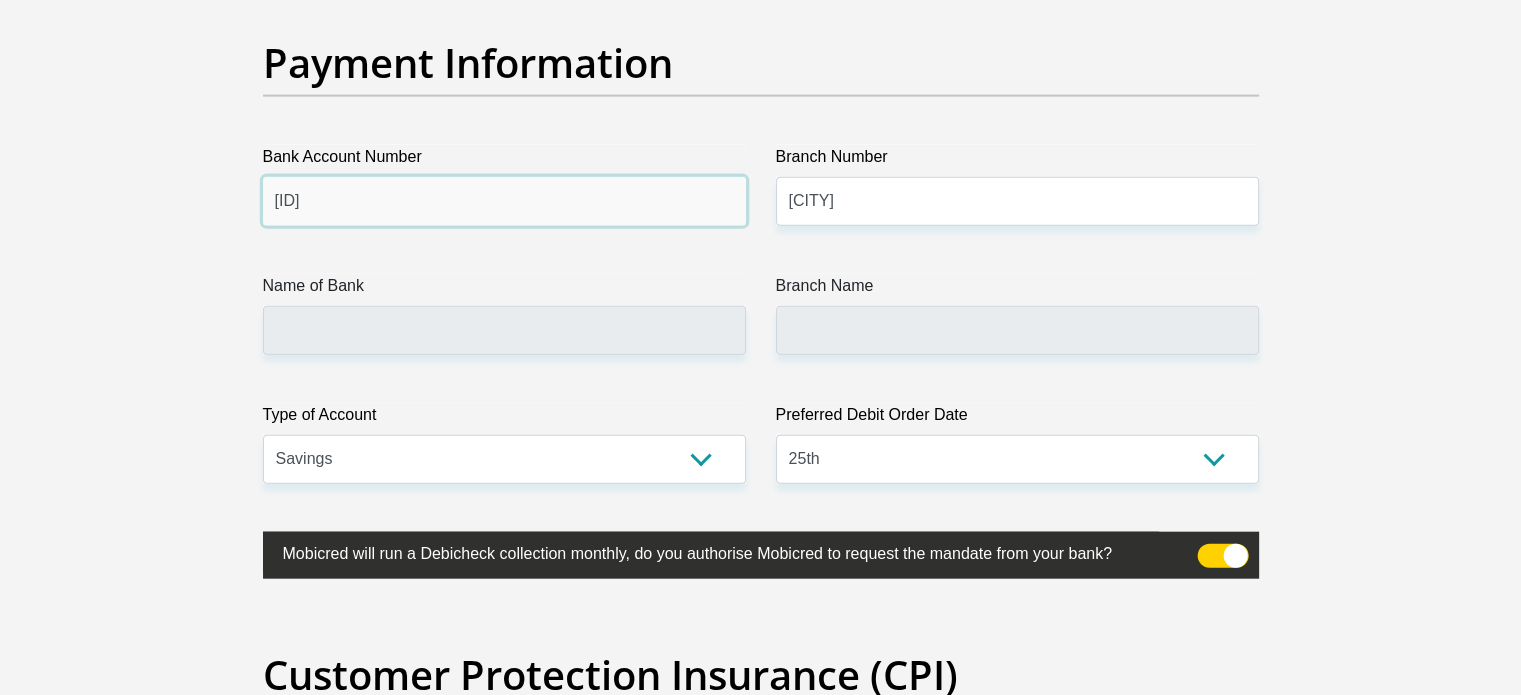 click on "1127028995" at bounding box center [504, 201] 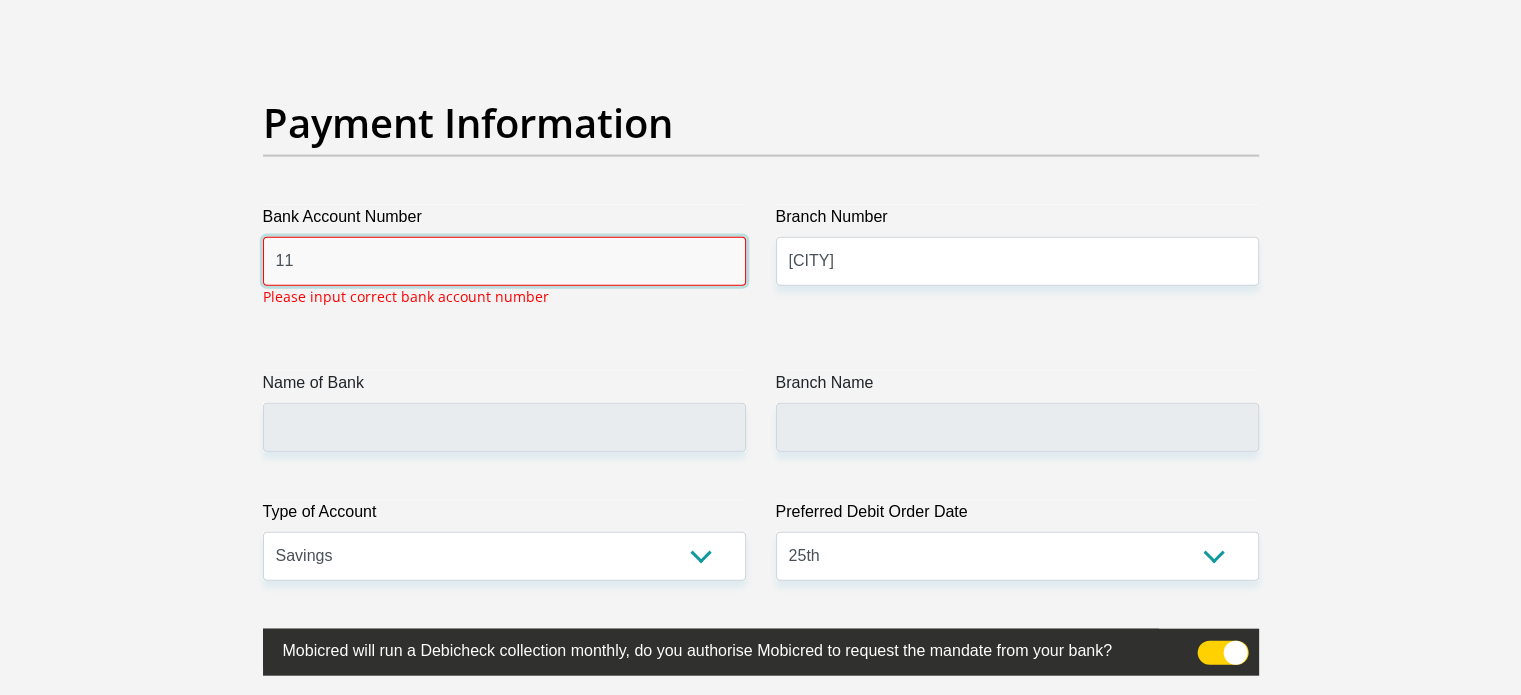 type on "1" 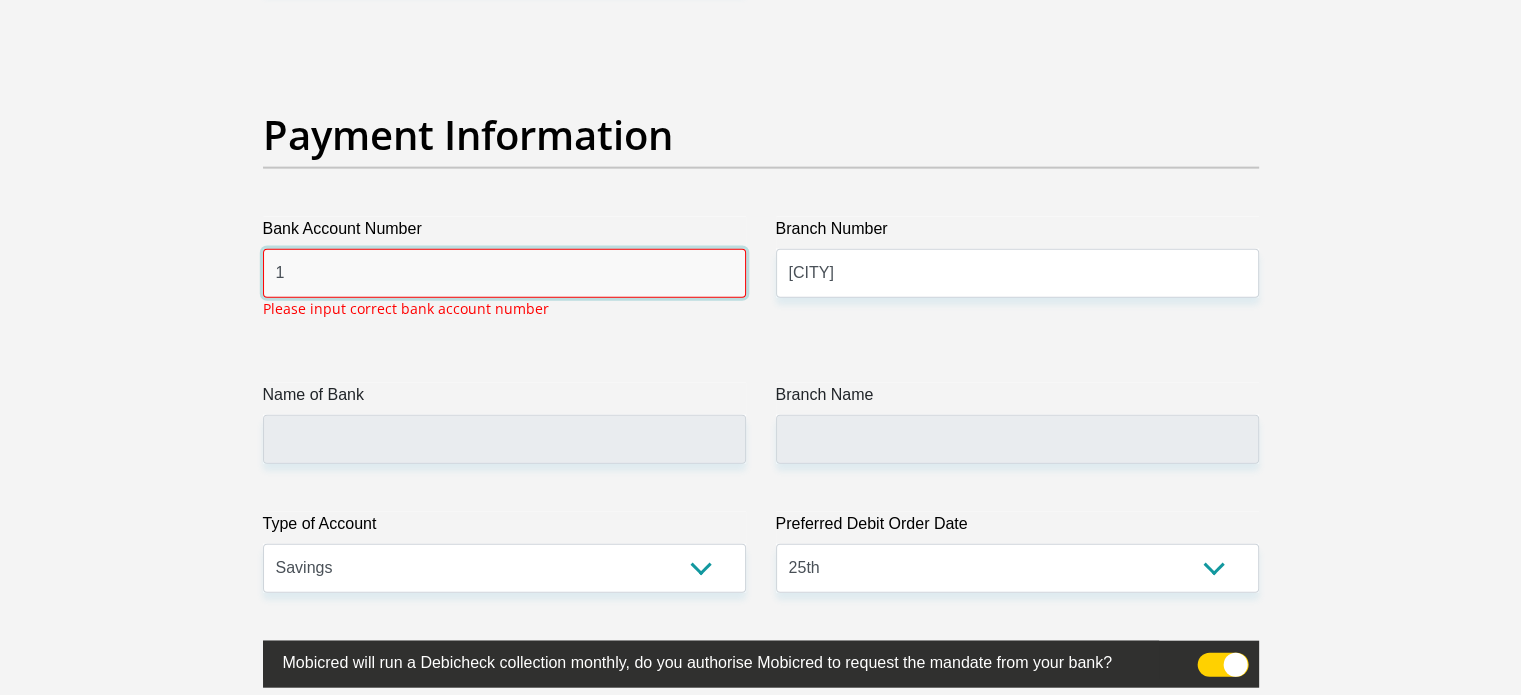 scroll, scrollTop: 4535, scrollLeft: 0, axis: vertical 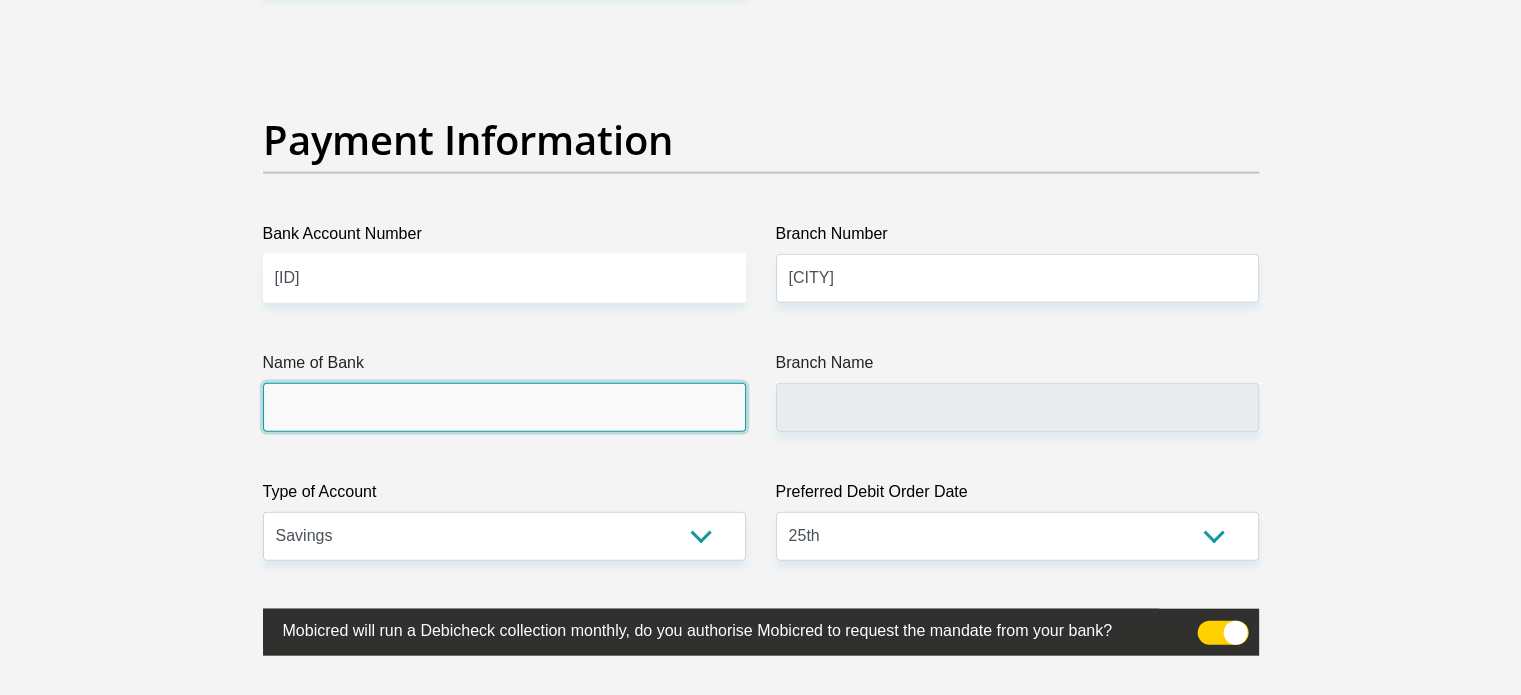 click on "Title
Mr
Ms
Mrs
Dr
Other
First Name
Estelle
Surname
Botes
ID Number
5911180026083
Please input valid ID number
Race
Black
Coloured
Indian
White
Other
Contact Number
0722933110
Please input valid contact number
Nationality
South Africa
Afghanistan
Aland Islands  Albania  Algeria" at bounding box center (761, -968) 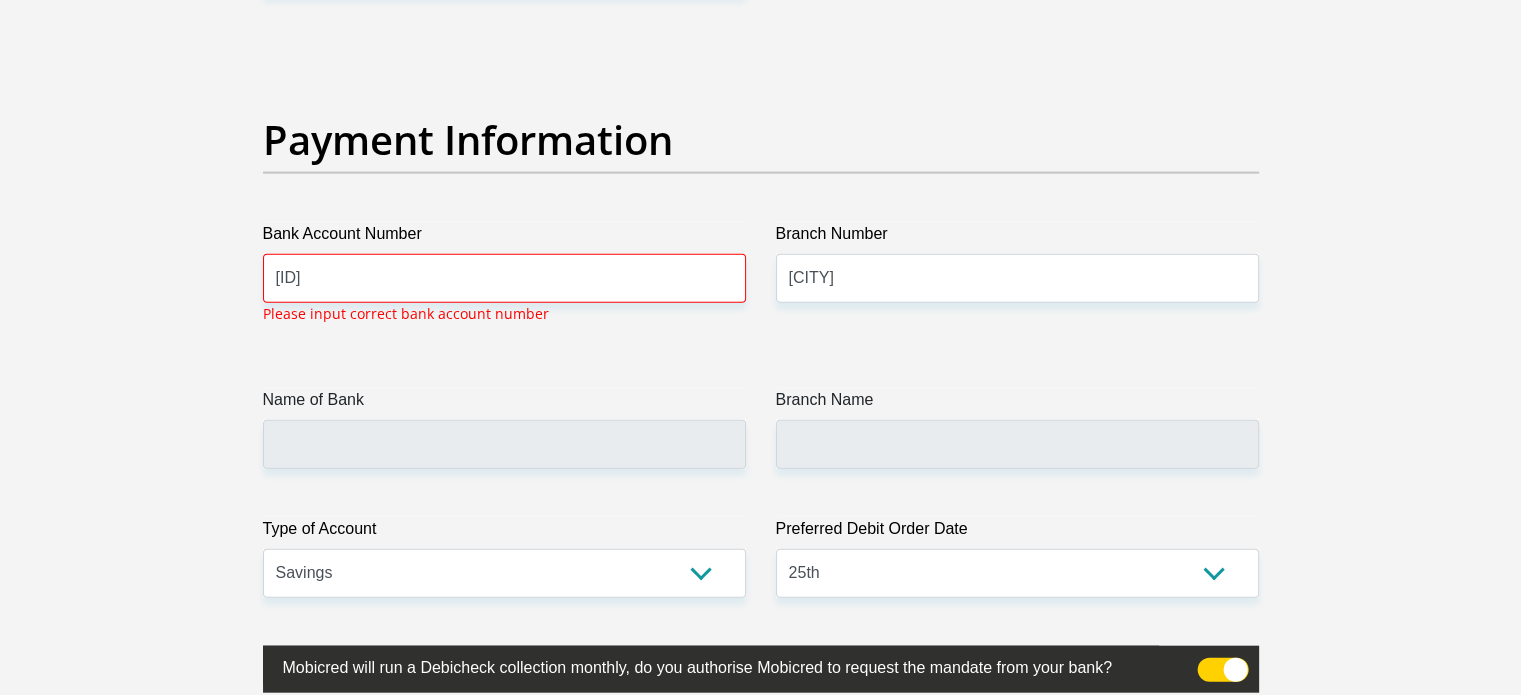 scroll, scrollTop: 6475, scrollLeft: 0, axis: vertical 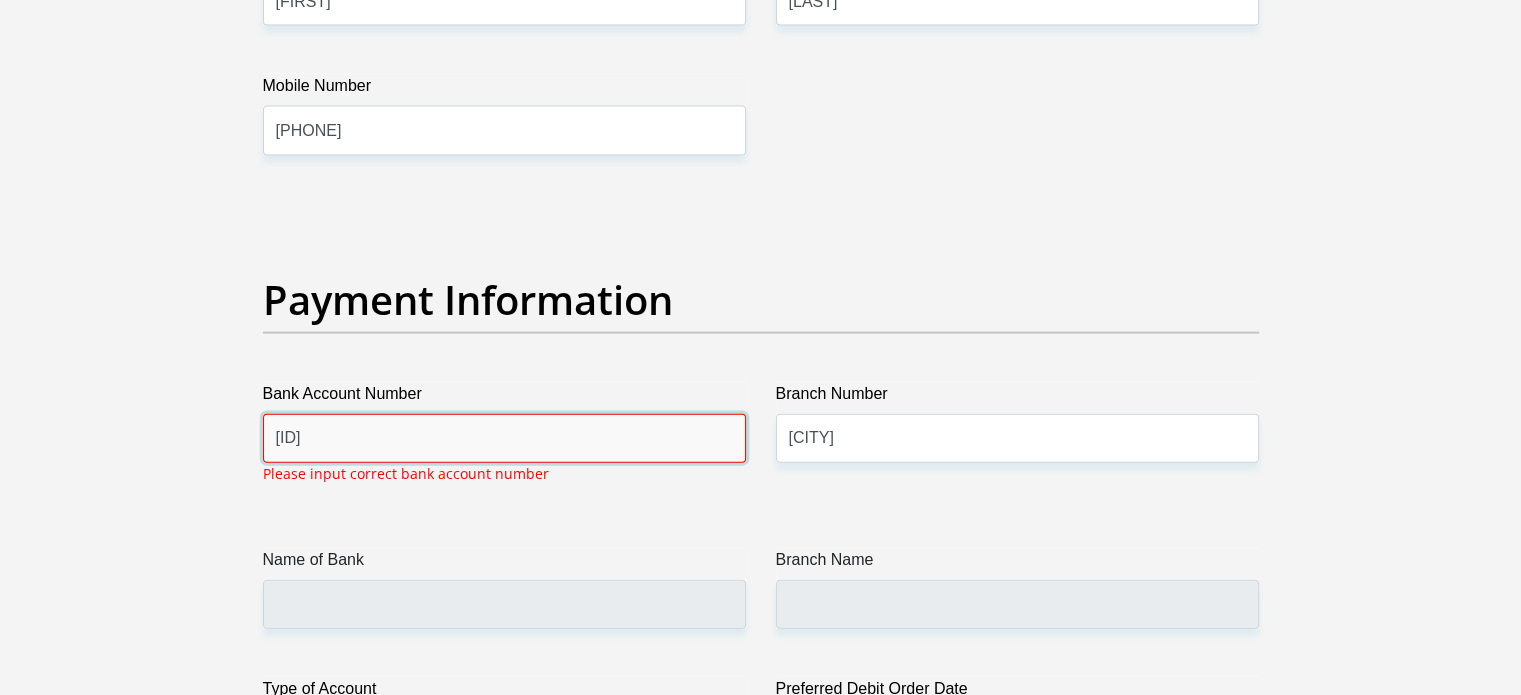 click on "1127028995" at bounding box center (504, 438) 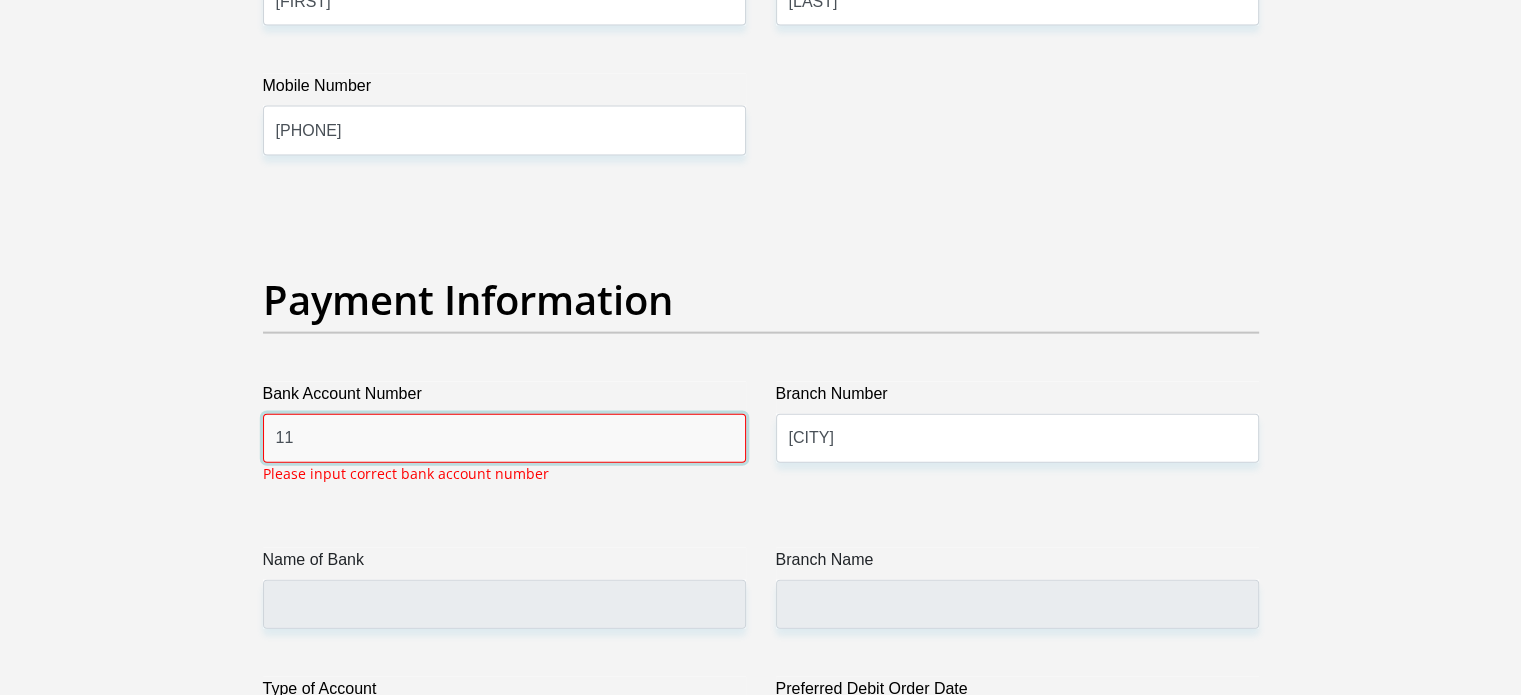 type on "1" 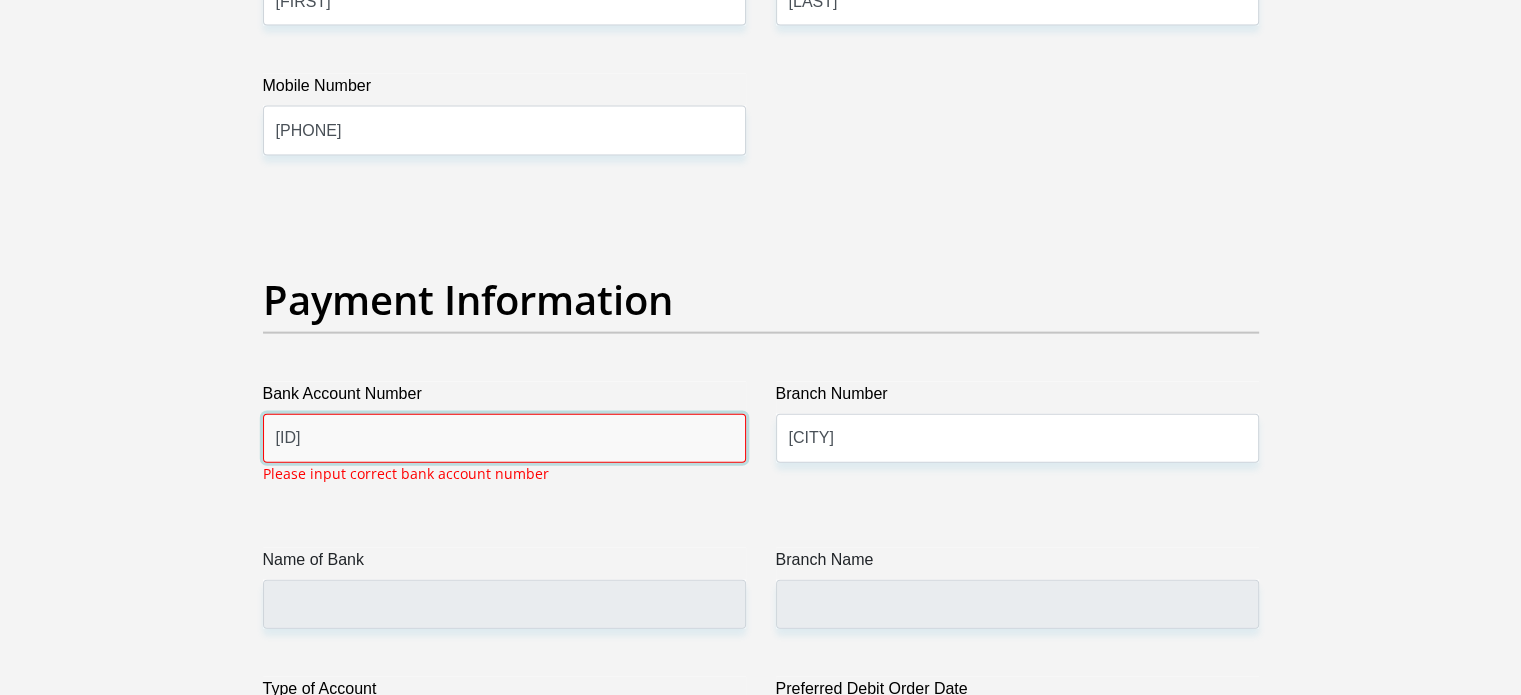 type on "1127028995" 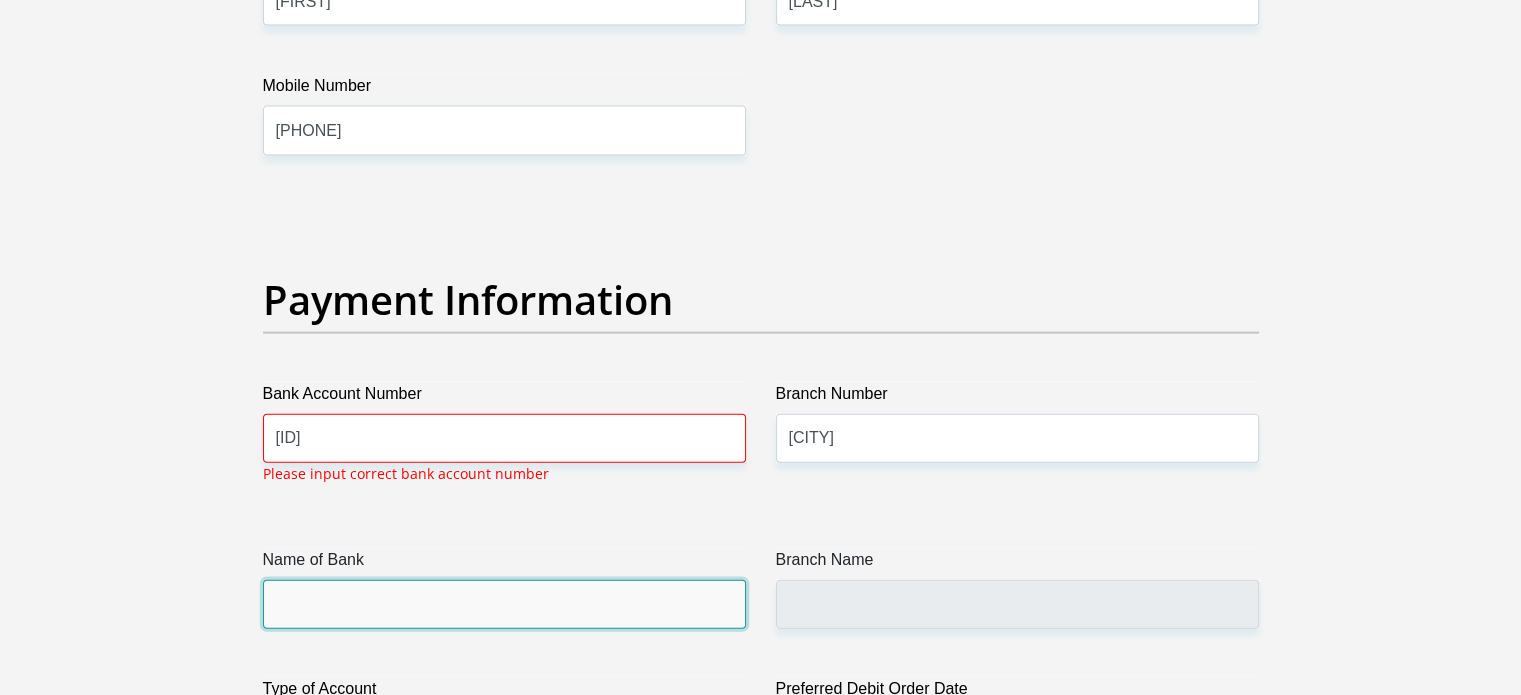 click on "Title
Mr
Ms
Mrs
Dr
Other
First Name
Estelle
Surname
Botes
ID Number
5911180026083
Please input valid ID number
Race
Black
Coloured
Indian
White
Other
Contact Number
0722933110
Please input valid contact number
Nationality
South Africa
Afghanistan
Aland Islands  Albania  Algeria" at bounding box center [761, -789] 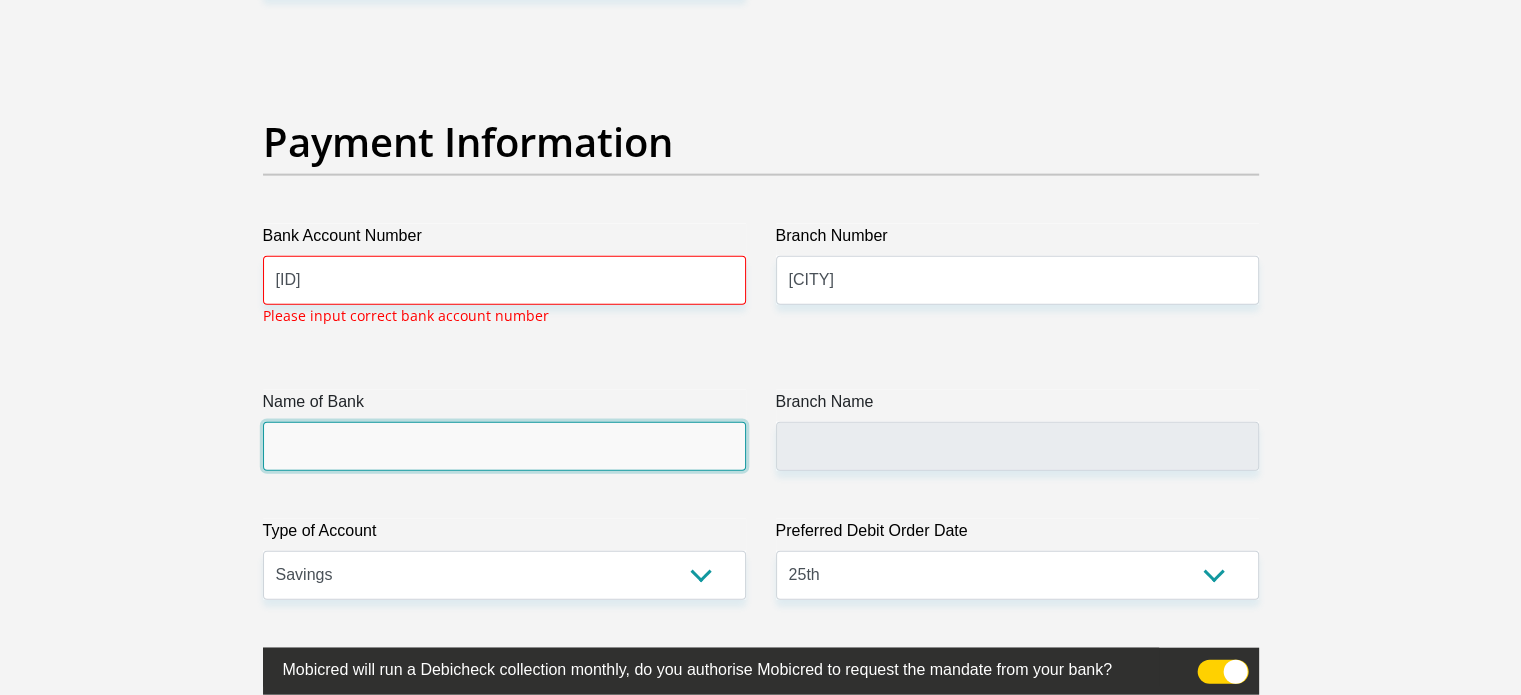 scroll, scrollTop: 4535, scrollLeft: 0, axis: vertical 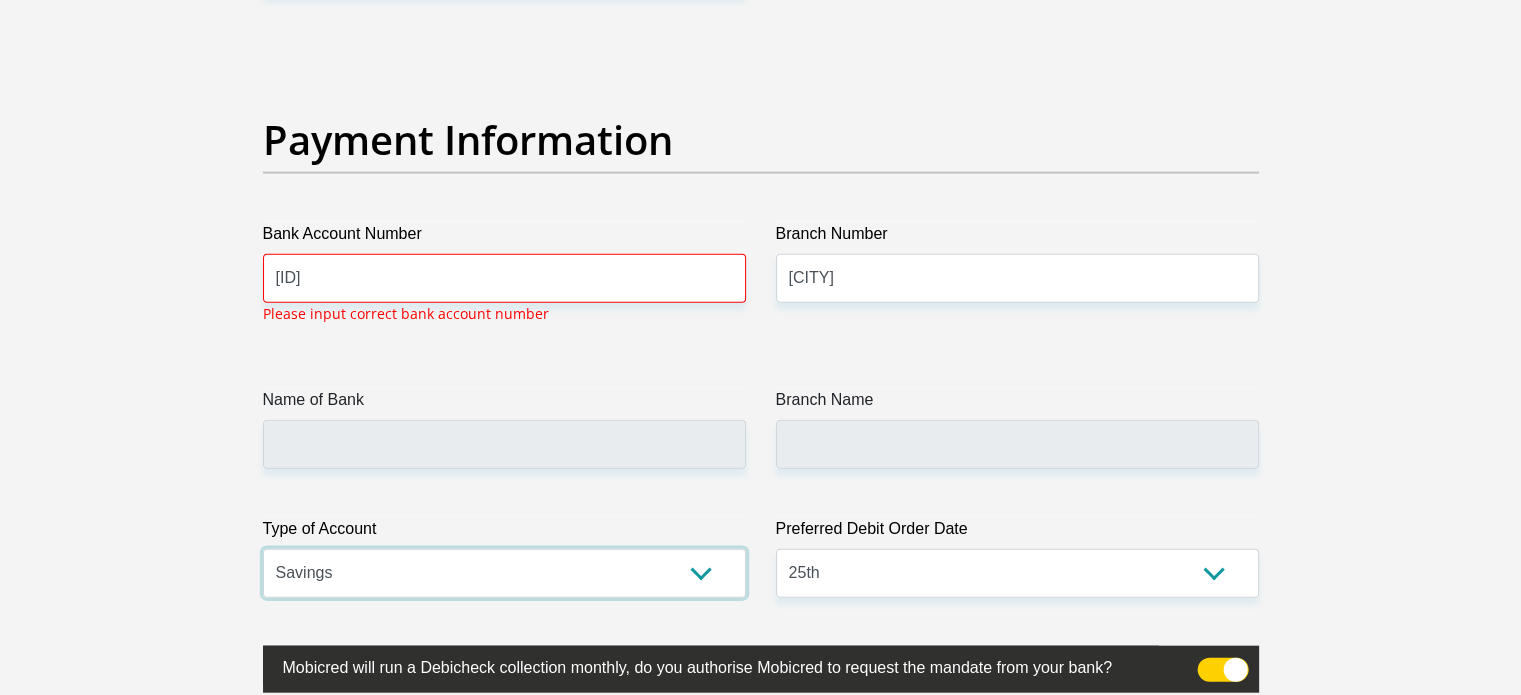 click on "Cheque
Savings" at bounding box center [504, 573] 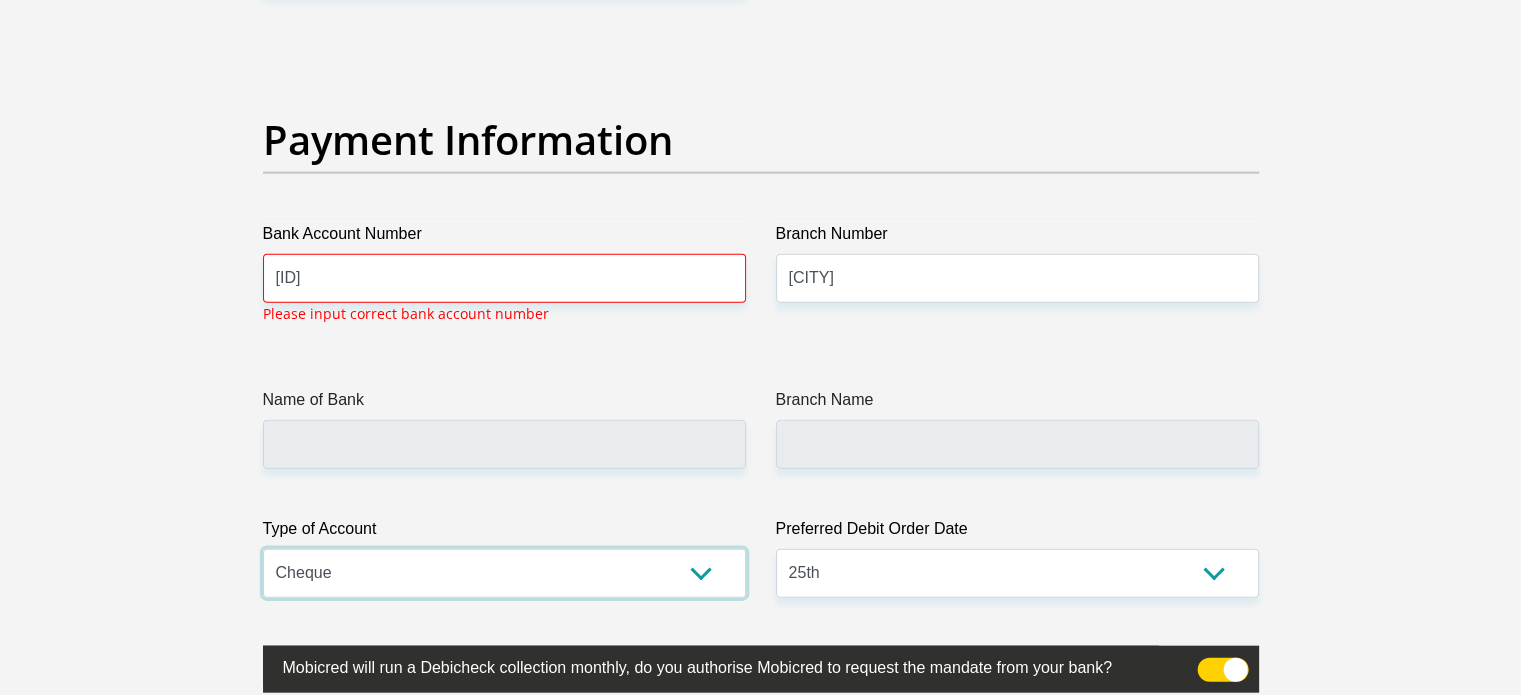 click on "Cheque
Savings" at bounding box center (504, 573) 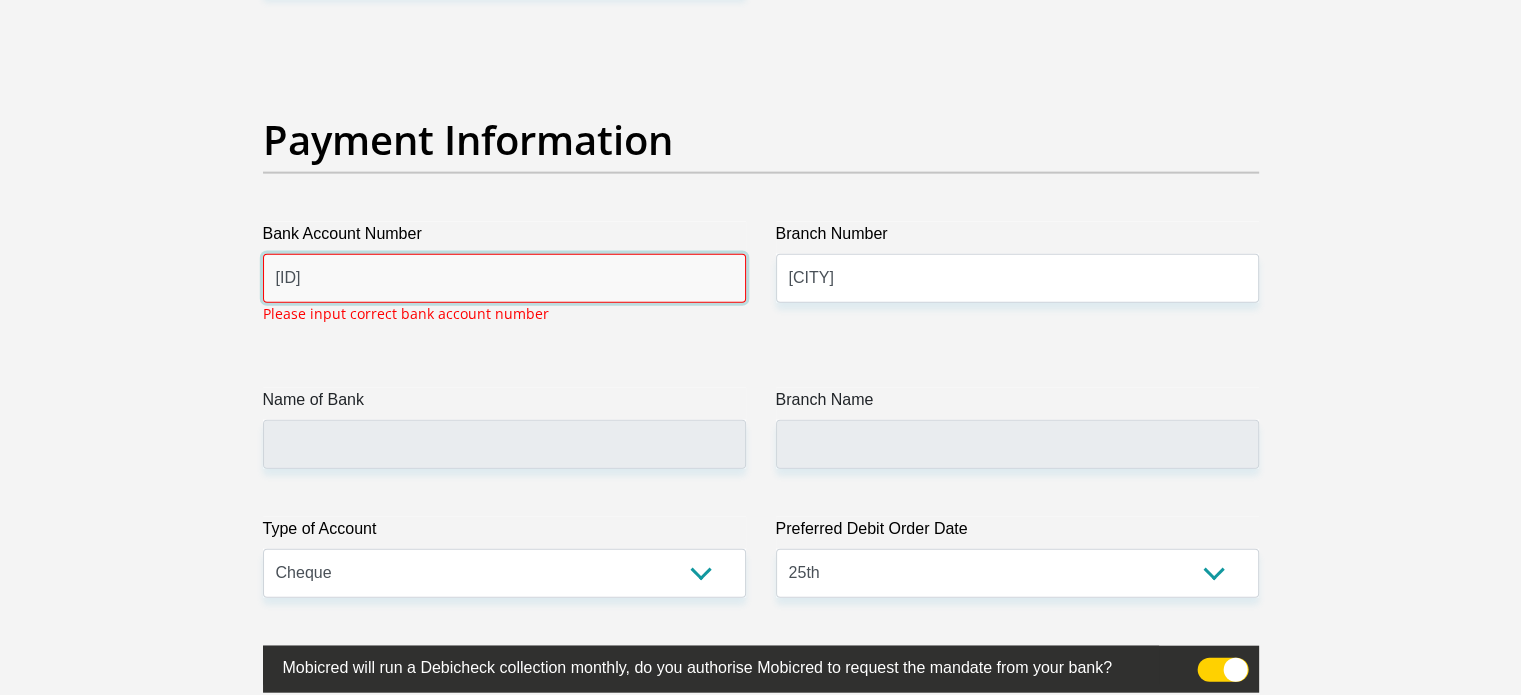 click on "1127028995" at bounding box center (504, 278) 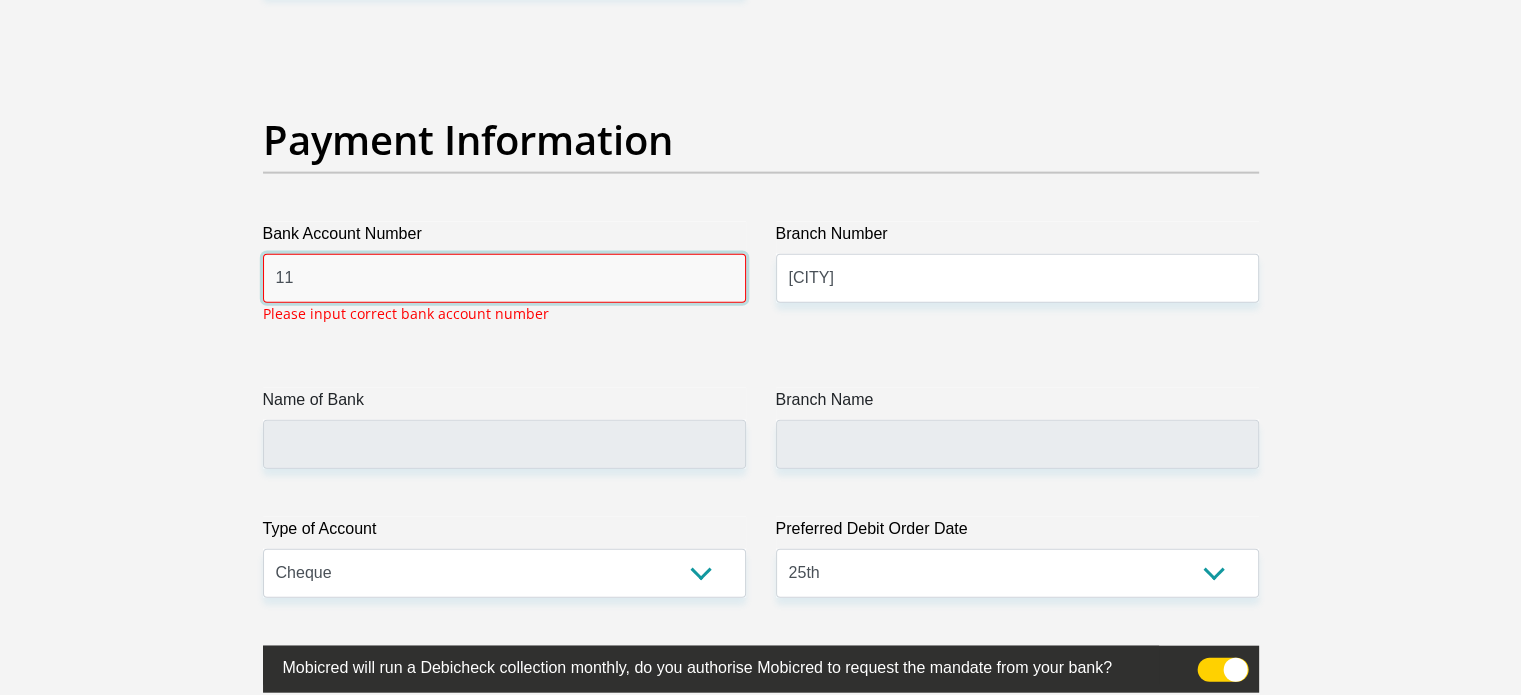 type on "1" 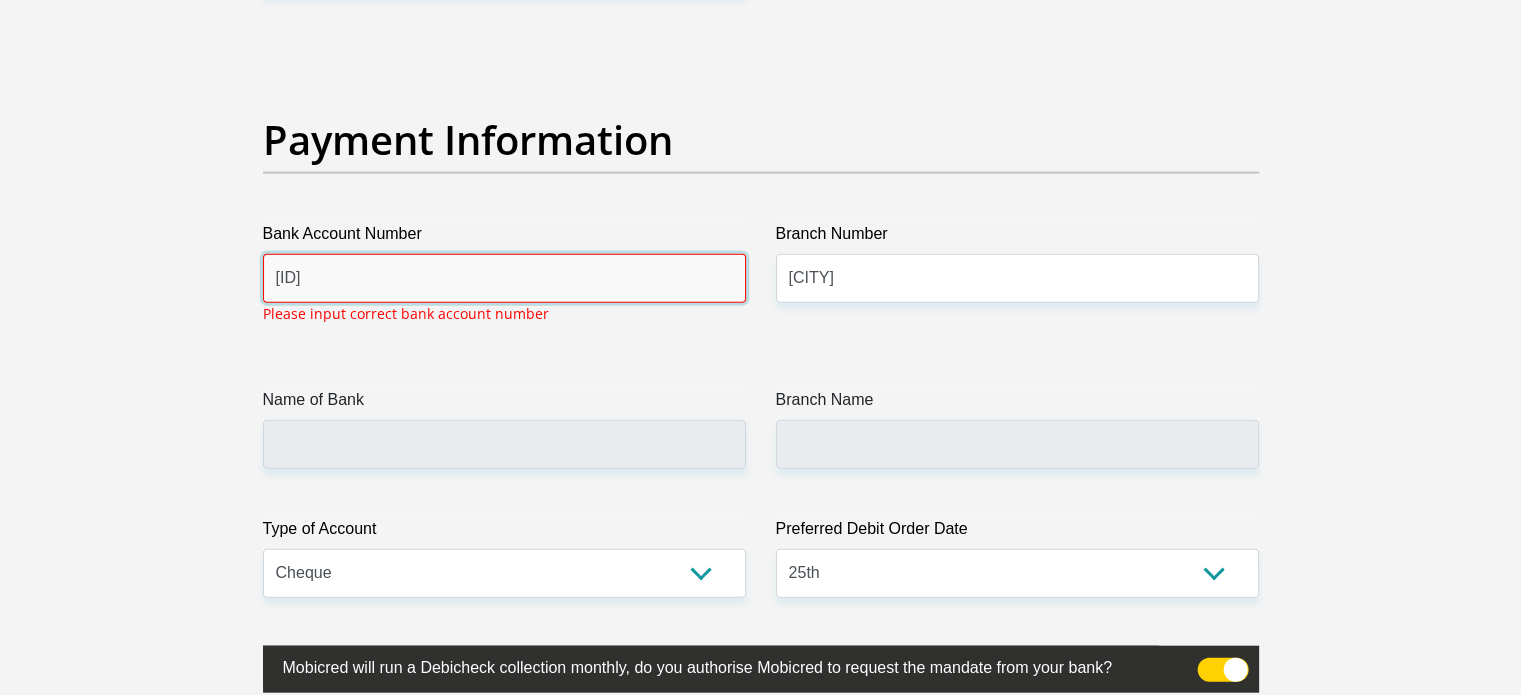 type on "1127028995" 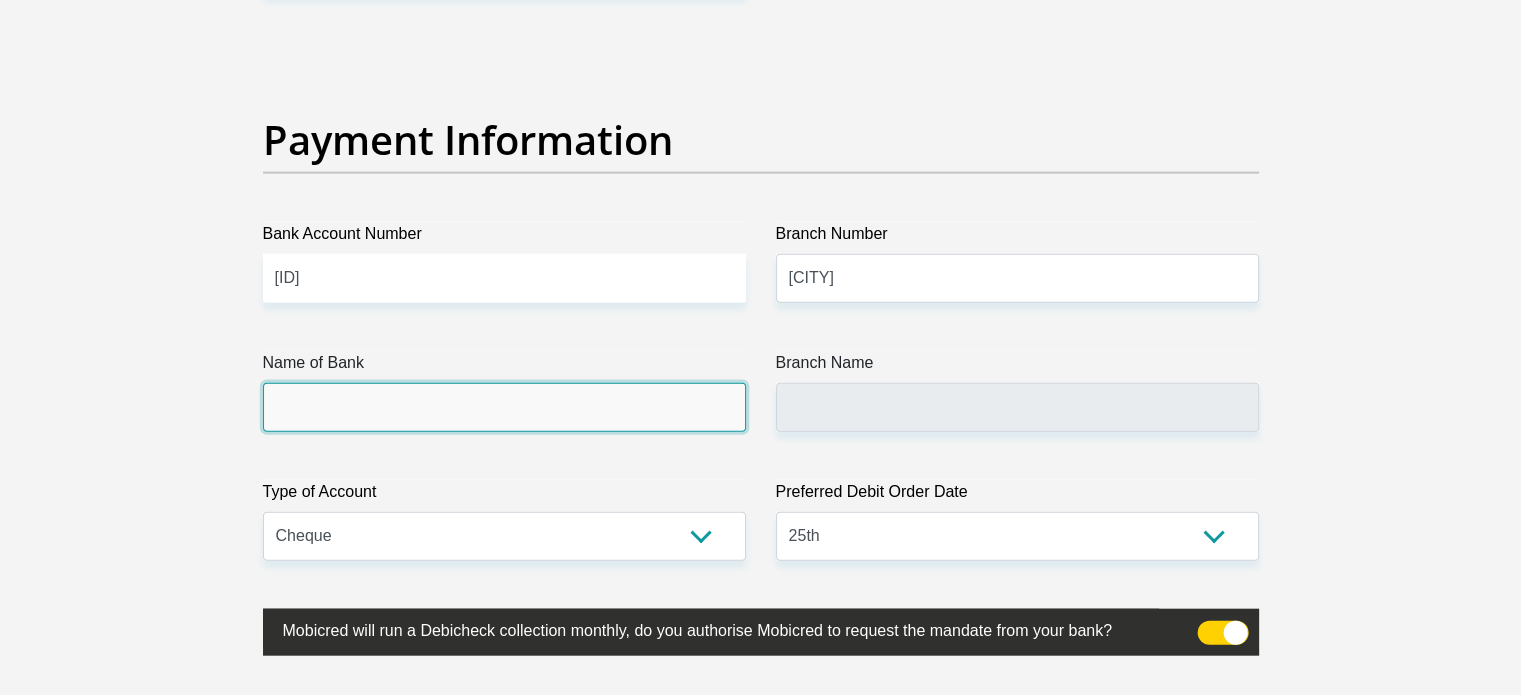 click on "Title
Mr
Ms
Mrs
Dr
Other
First Name
Estelle
Surname
Botes
ID Number
5911180026083
Please input valid ID number
Race
Black
Coloured
Indian
White
Other
Contact Number
0722933110
Please input valid contact number
Nationality
South Africa
Afghanistan
Aland Islands  Albania  Algeria" at bounding box center (761, -968) 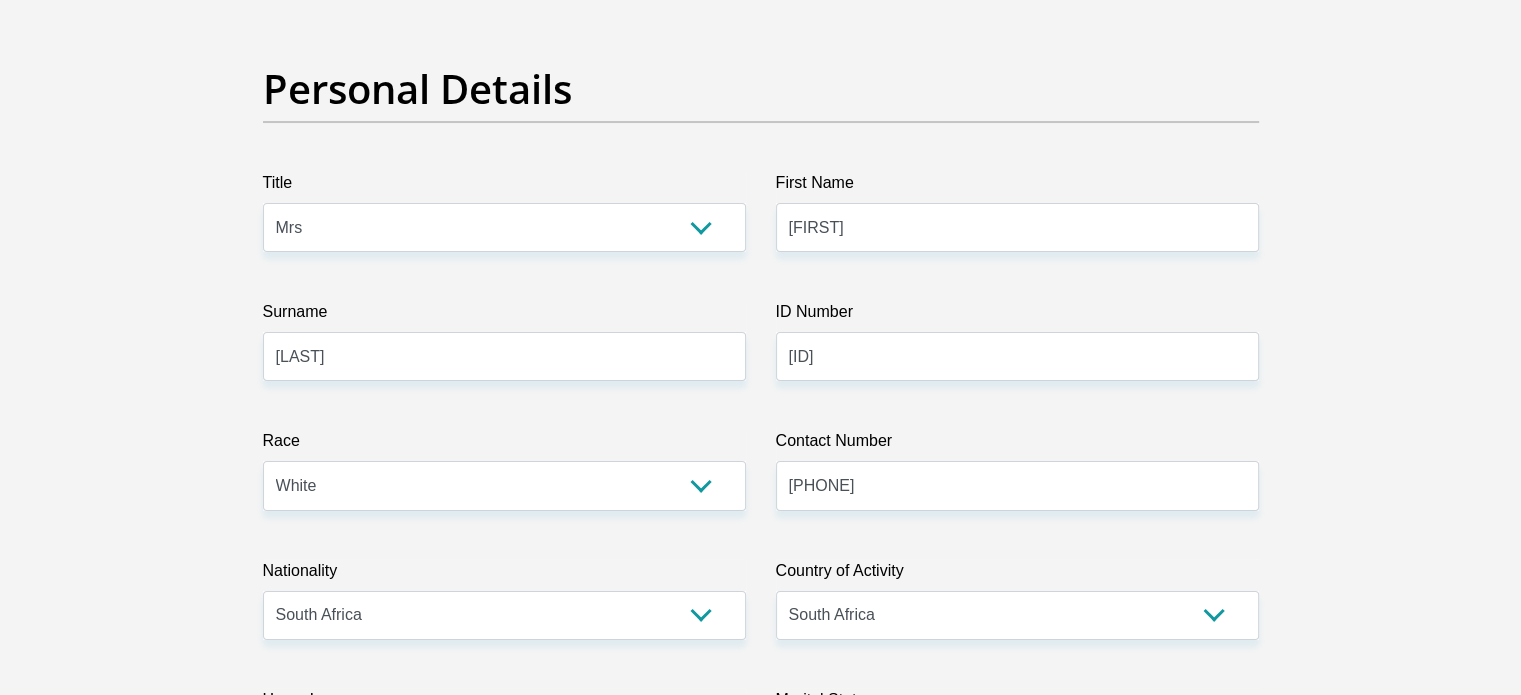 scroll, scrollTop: 0, scrollLeft: 0, axis: both 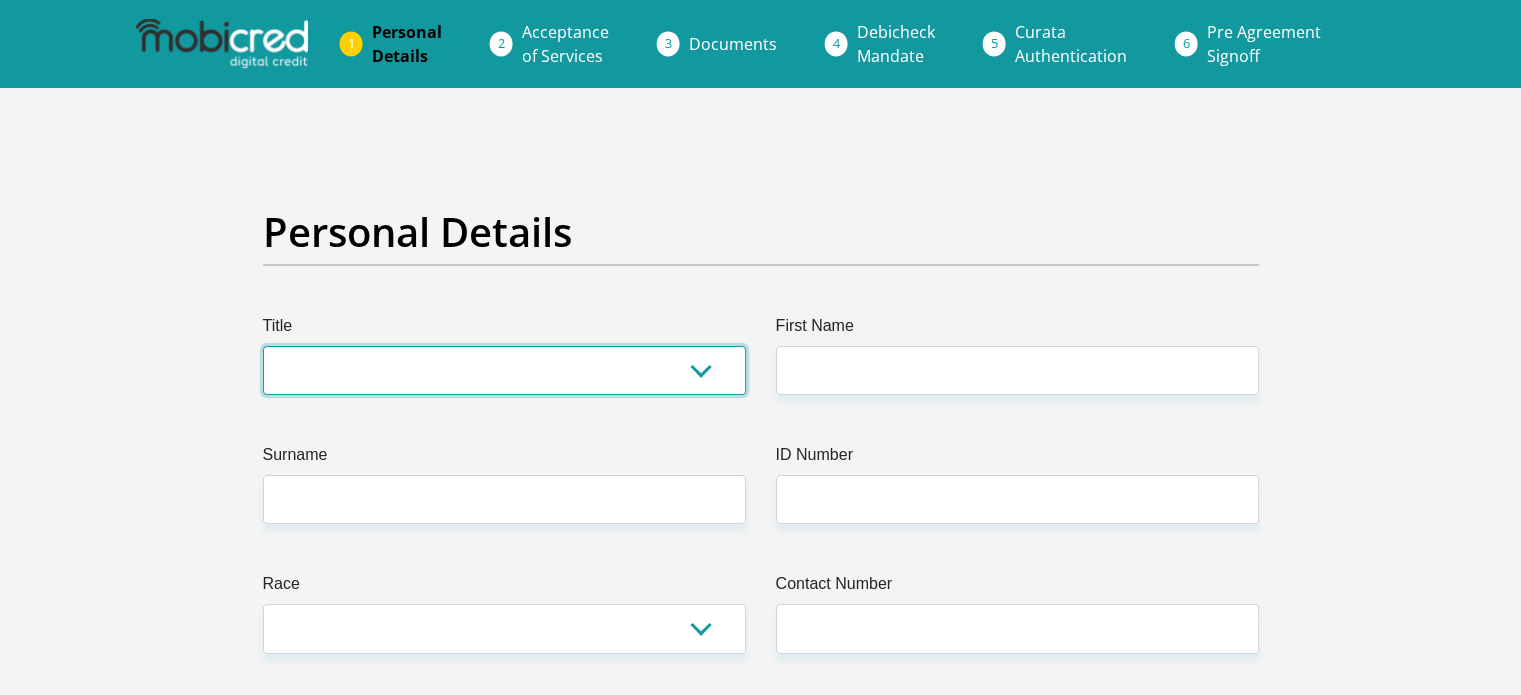 click on "Mr
Ms
Mrs
Dr
Other" at bounding box center (504, 370) 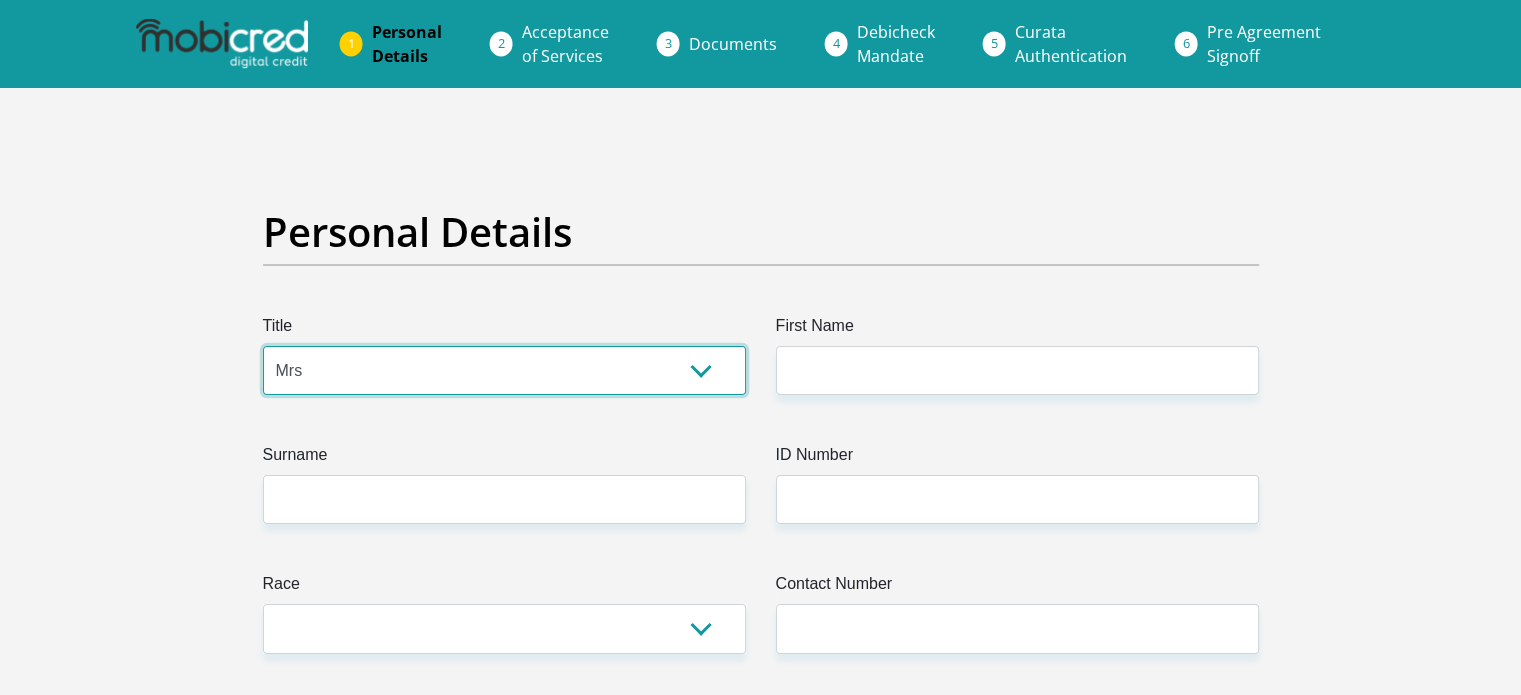 click on "Mr
Ms
Mrs
Dr
Other" at bounding box center [504, 370] 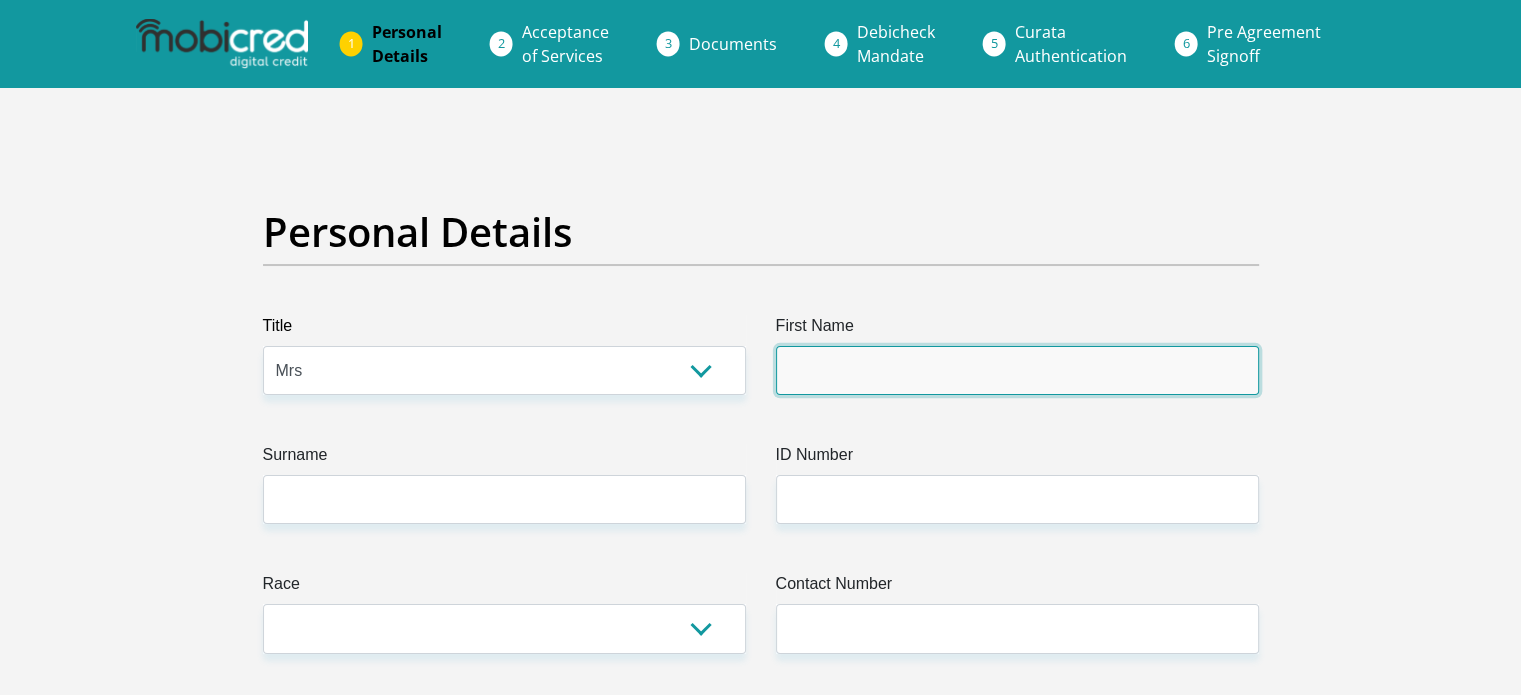 click on "First Name" at bounding box center (1017, 370) 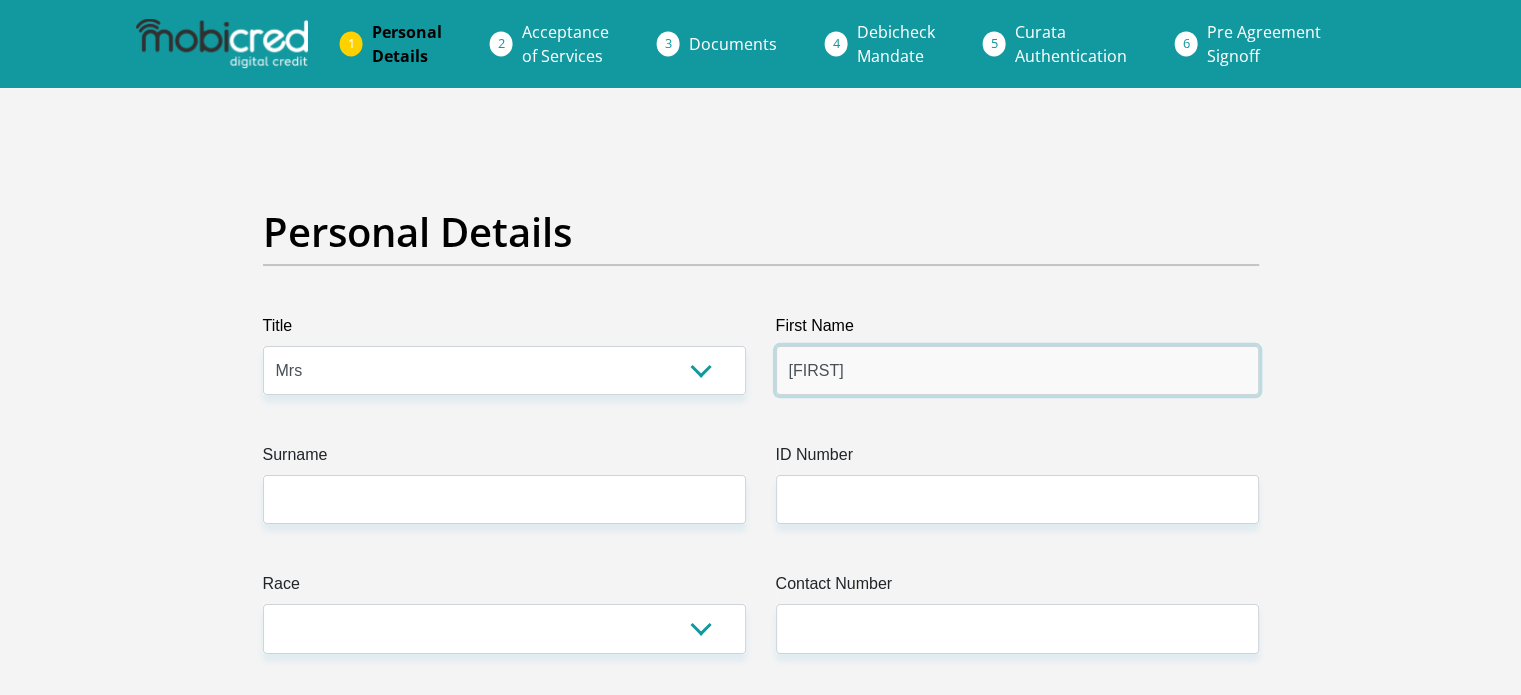 type on "Elizabeth" 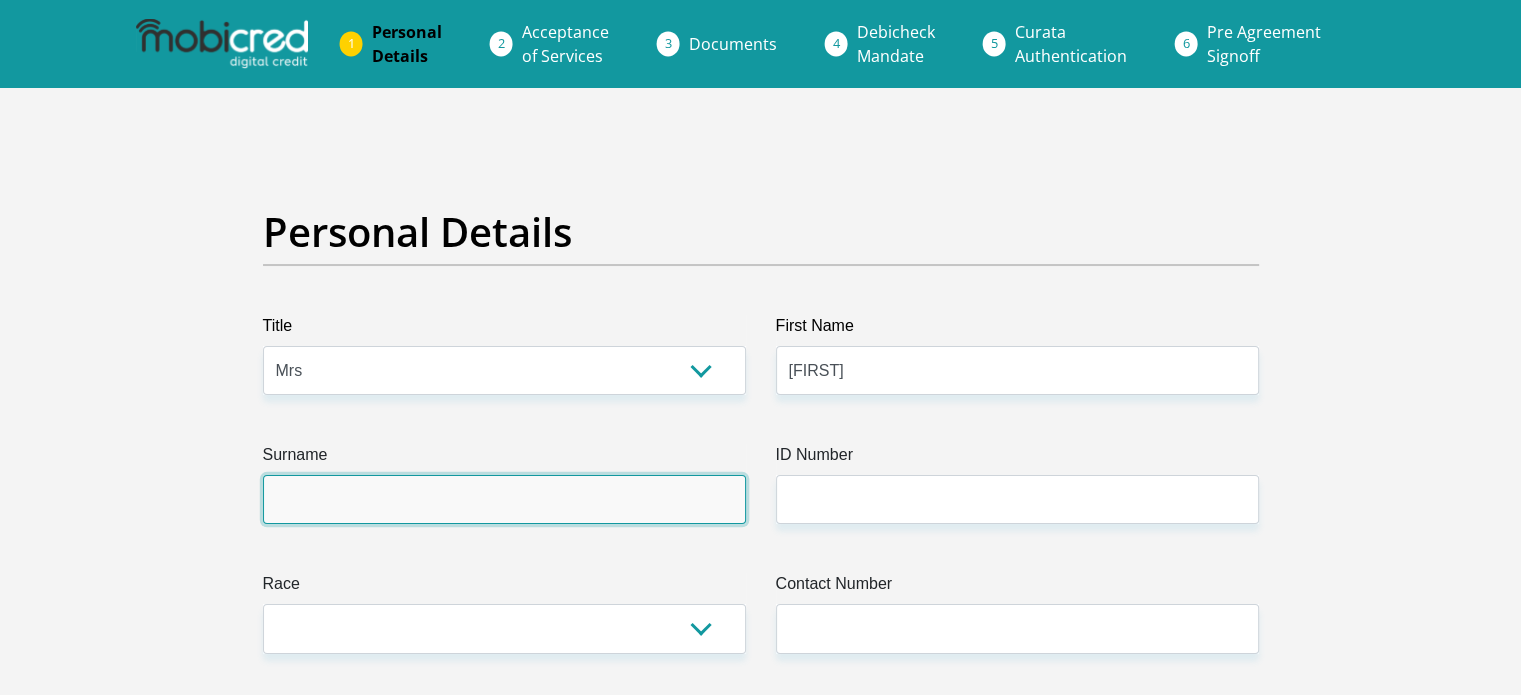 click on "Surname" at bounding box center (504, 499) 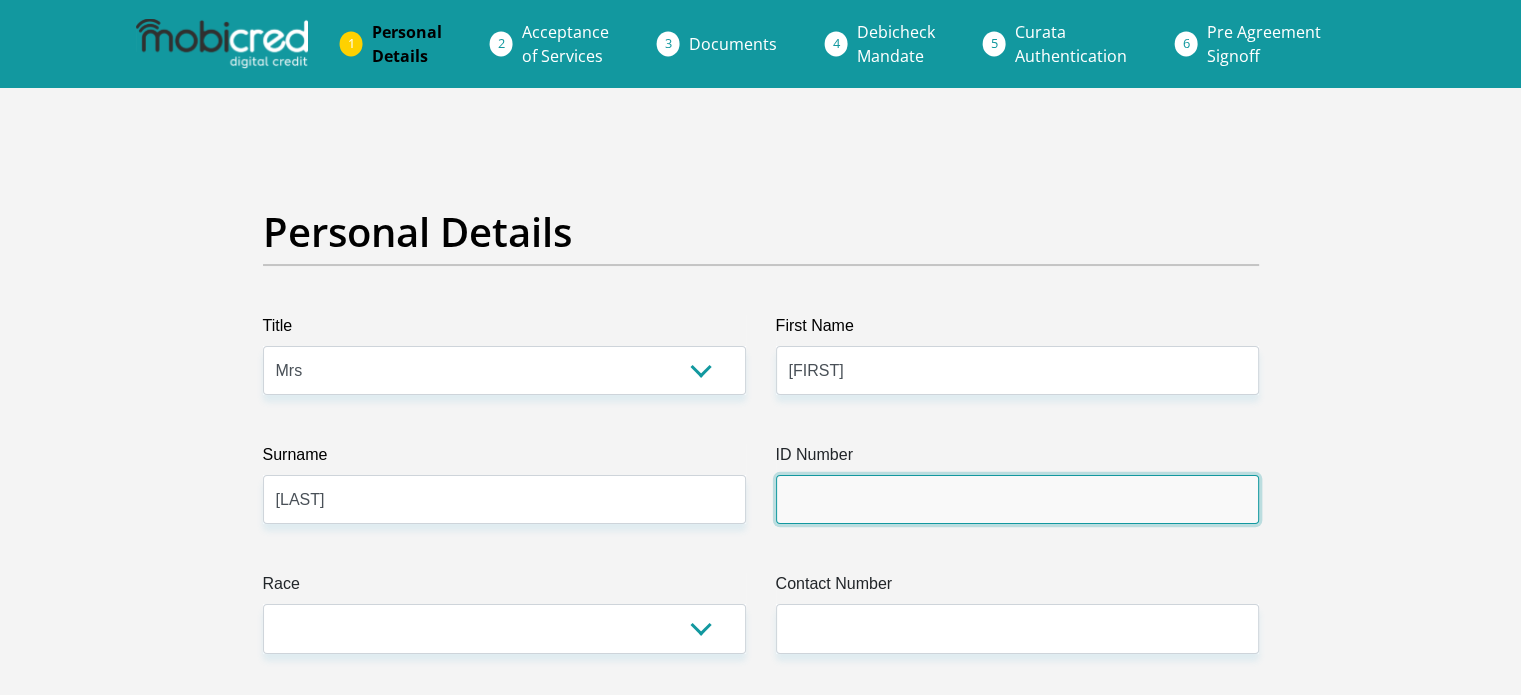 click on "ID Number" at bounding box center (1017, 499) 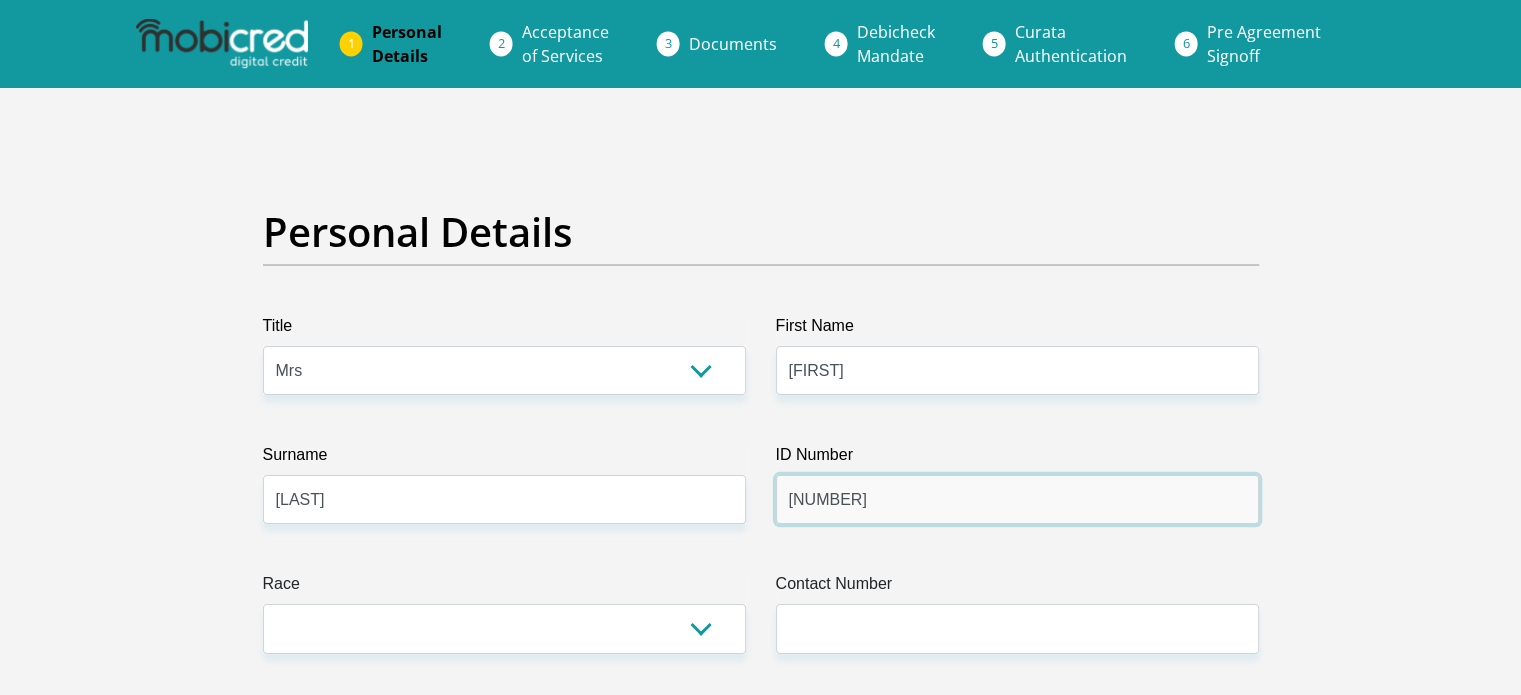 type on "5911180026083" 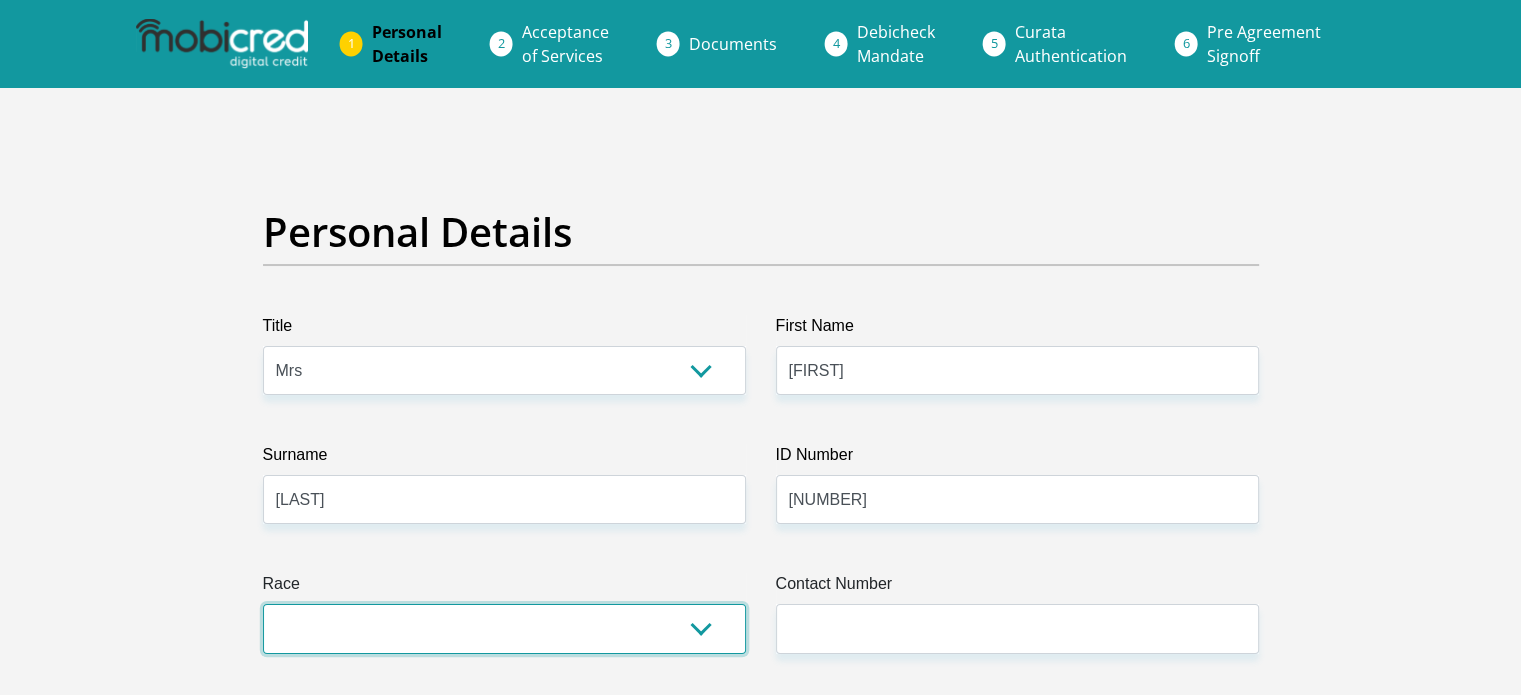 click on "Black
Coloured
Indian
White
Other" at bounding box center (504, 628) 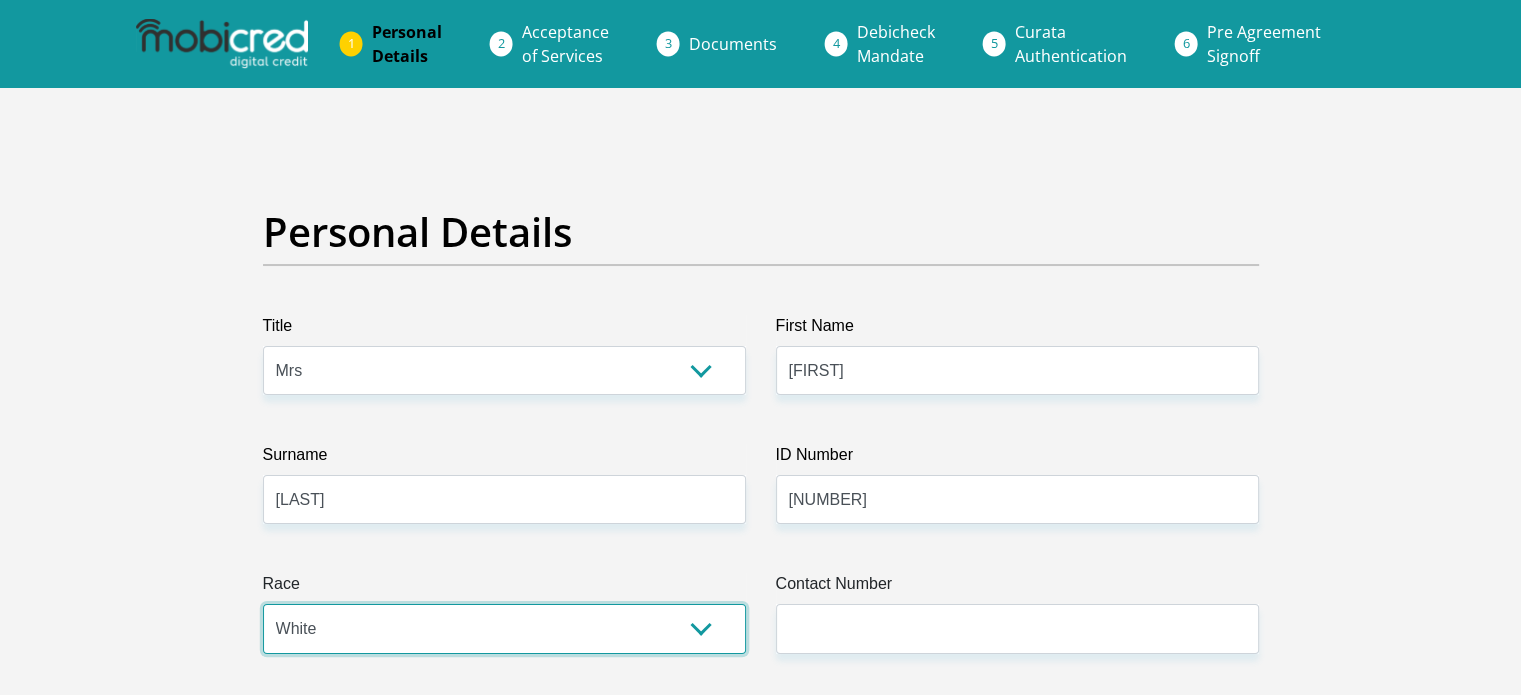 click on "Black
Coloured
Indian
White
Other" at bounding box center (504, 628) 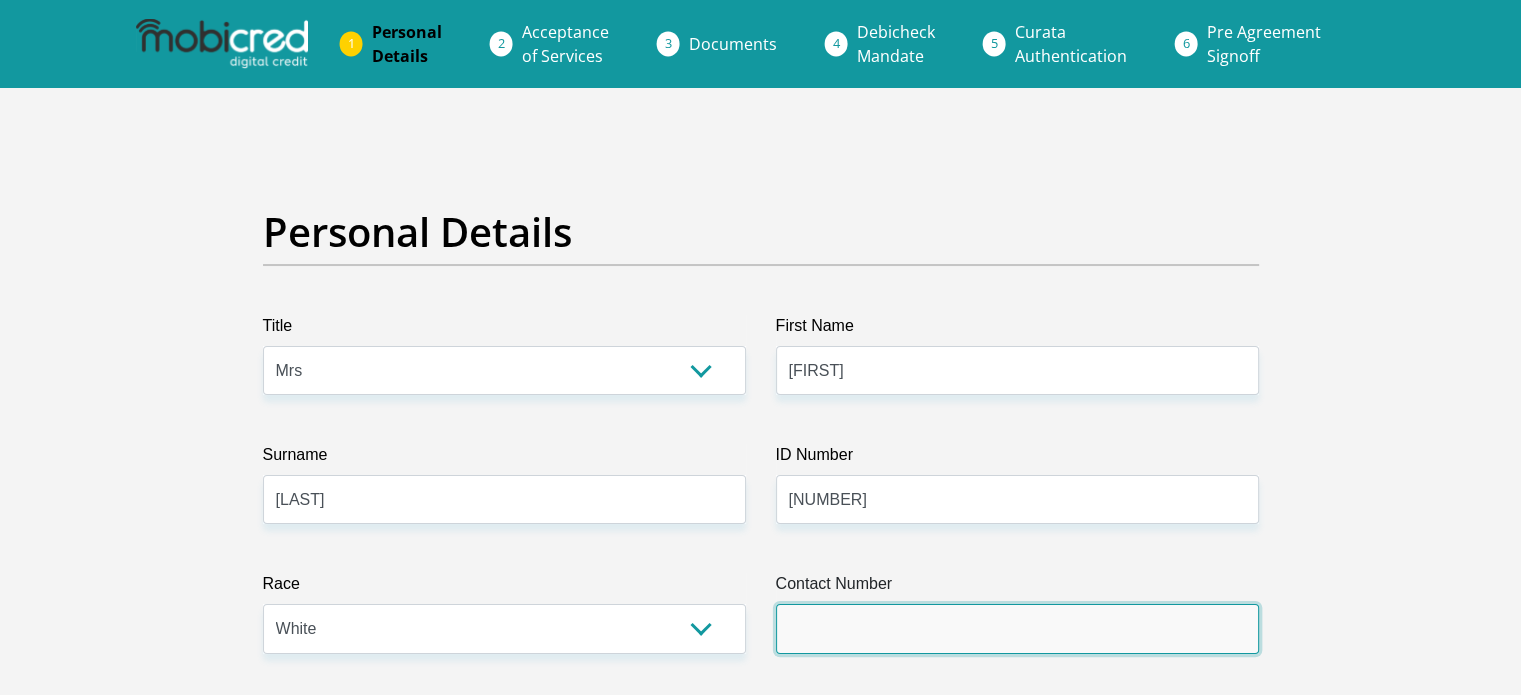 click on "Contact Number" at bounding box center [1017, 628] 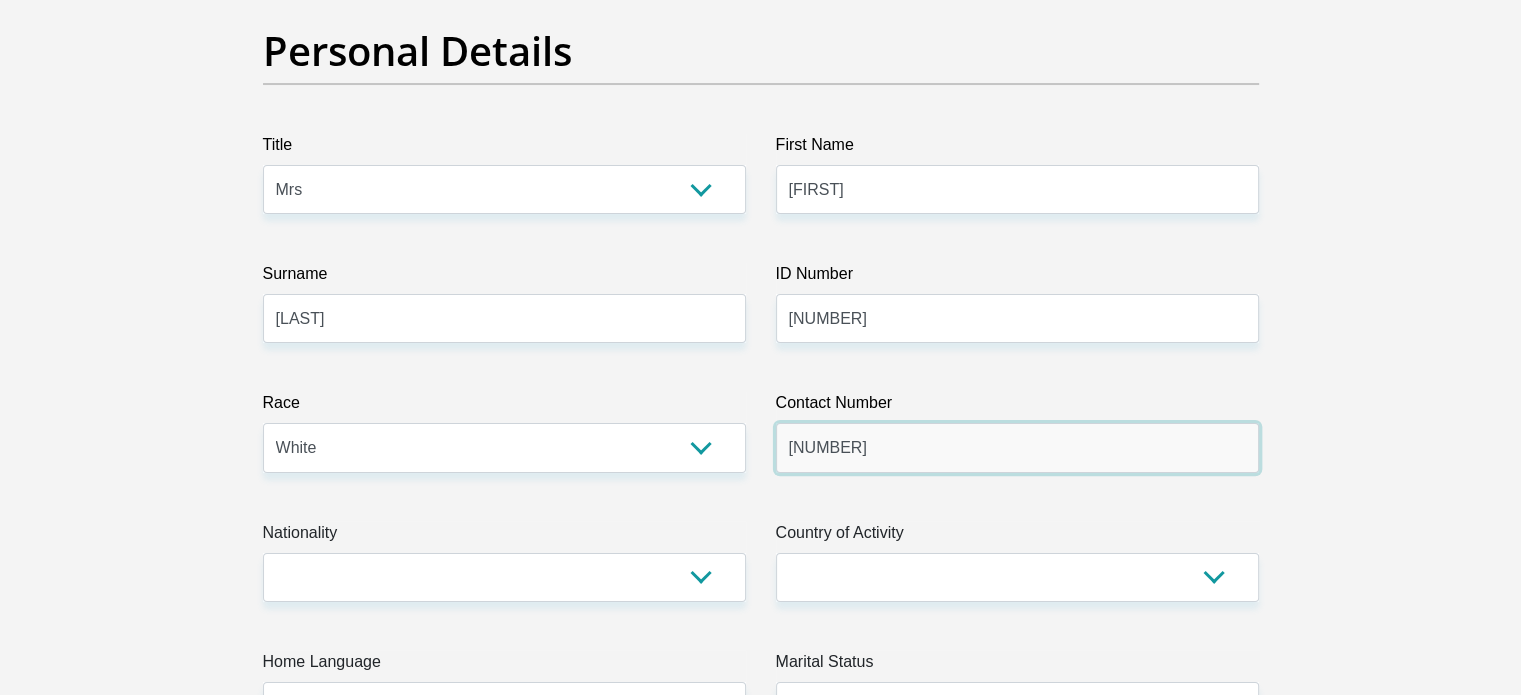 scroll, scrollTop: 200, scrollLeft: 0, axis: vertical 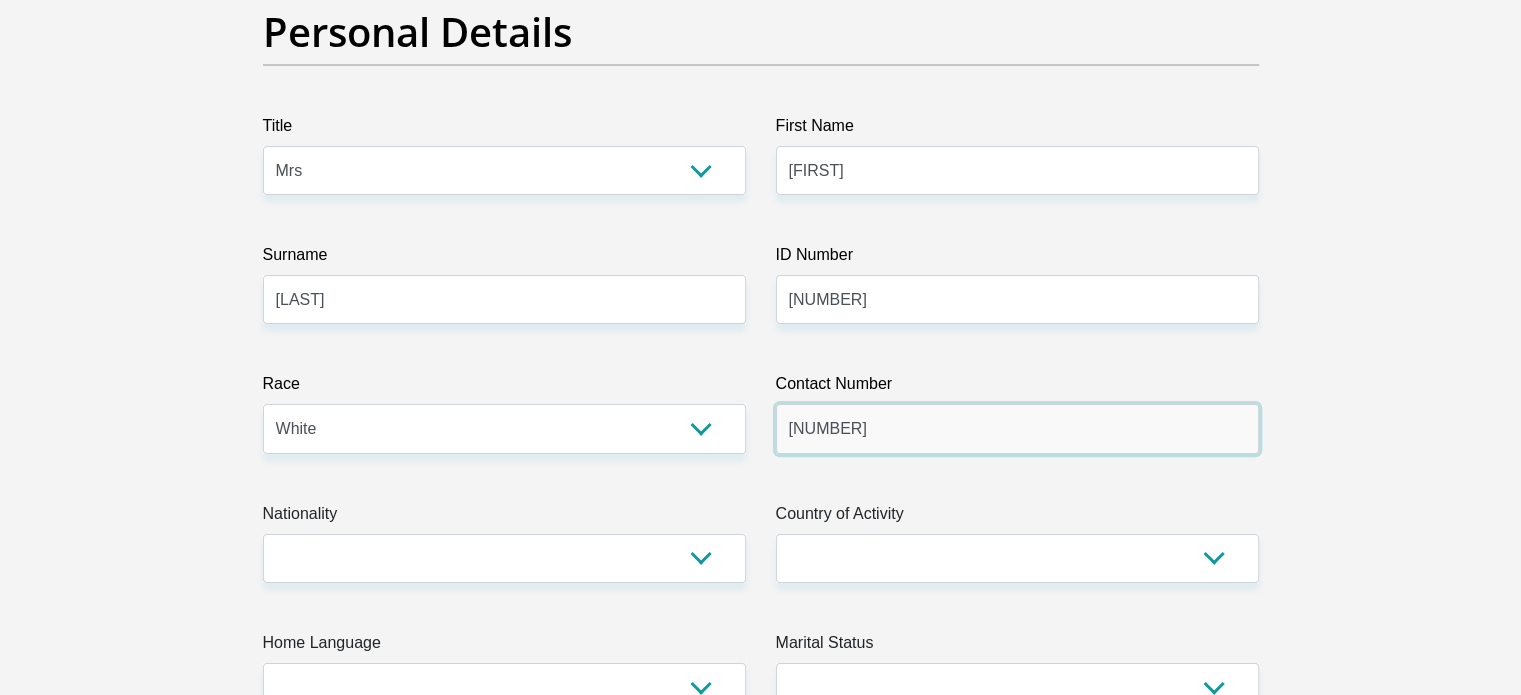 type on "0722933110" 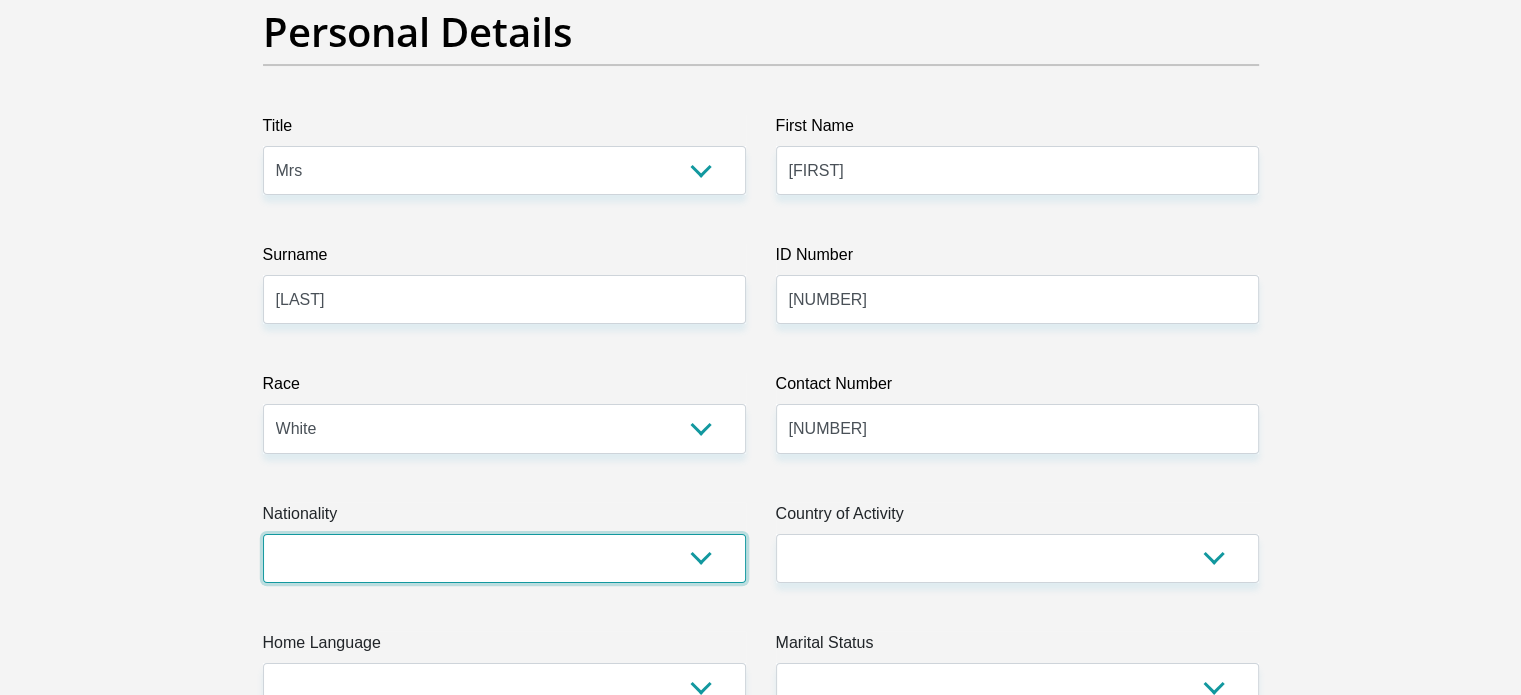 click on "South Africa
Afghanistan
Aland Islands
Albania
Algeria
America Samoa
American Virgin Islands
Andorra
Angola
Anguilla
Antarctica
Antigua and Barbuda
Argentina
Armenia
Aruba
Ascension Island
Australia
Austria
Azerbaijan
Bahamas
Bahrain
Bangladesh
Barbados
Chad" at bounding box center [504, 558] 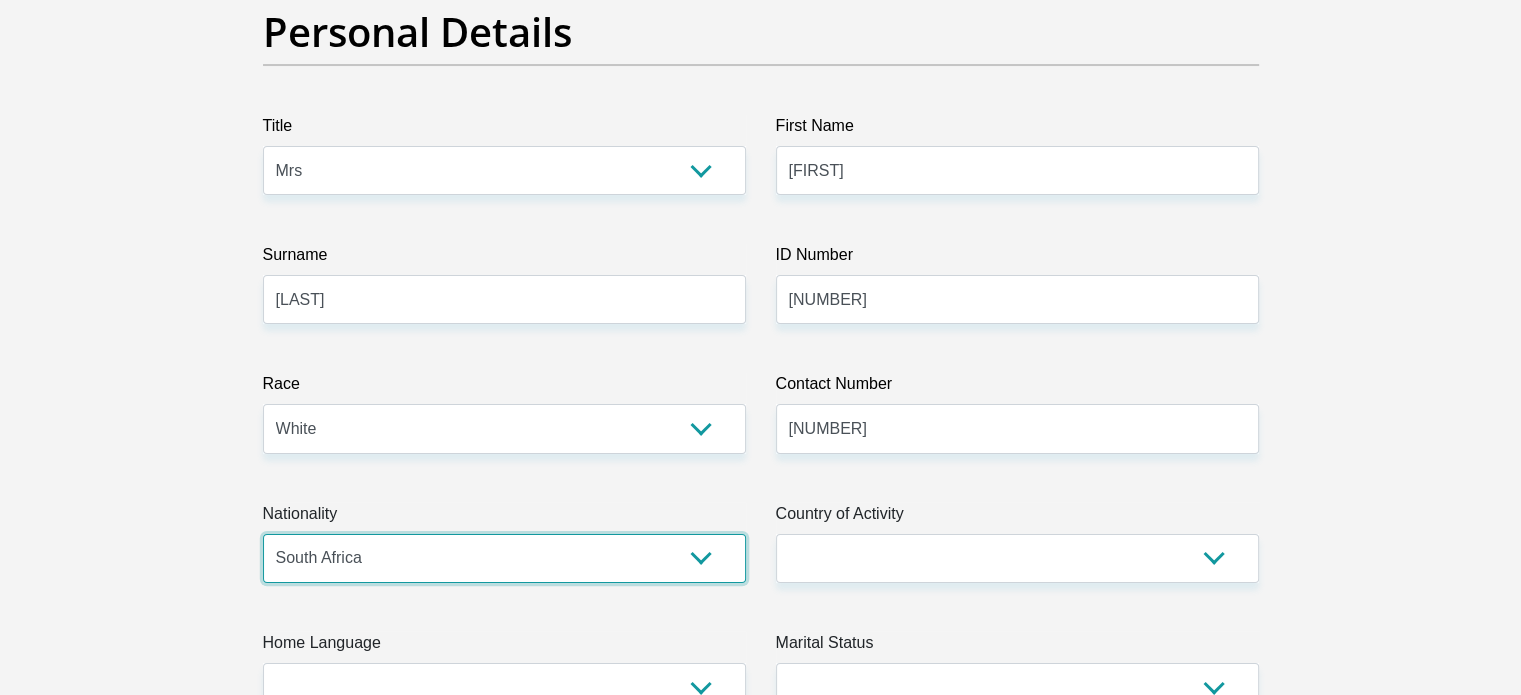 click on "South Africa
Afghanistan
Aland Islands
Albania
Algeria
America Samoa
American Virgin Islands
Andorra
Angola
Anguilla
Antarctica
Antigua and Barbuda
Argentina
Armenia
Aruba
Ascension Island
Australia
Austria
Azerbaijan
Bahamas
Bahrain
Bangladesh
Barbados
Chad" at bounding box center (504, 558) 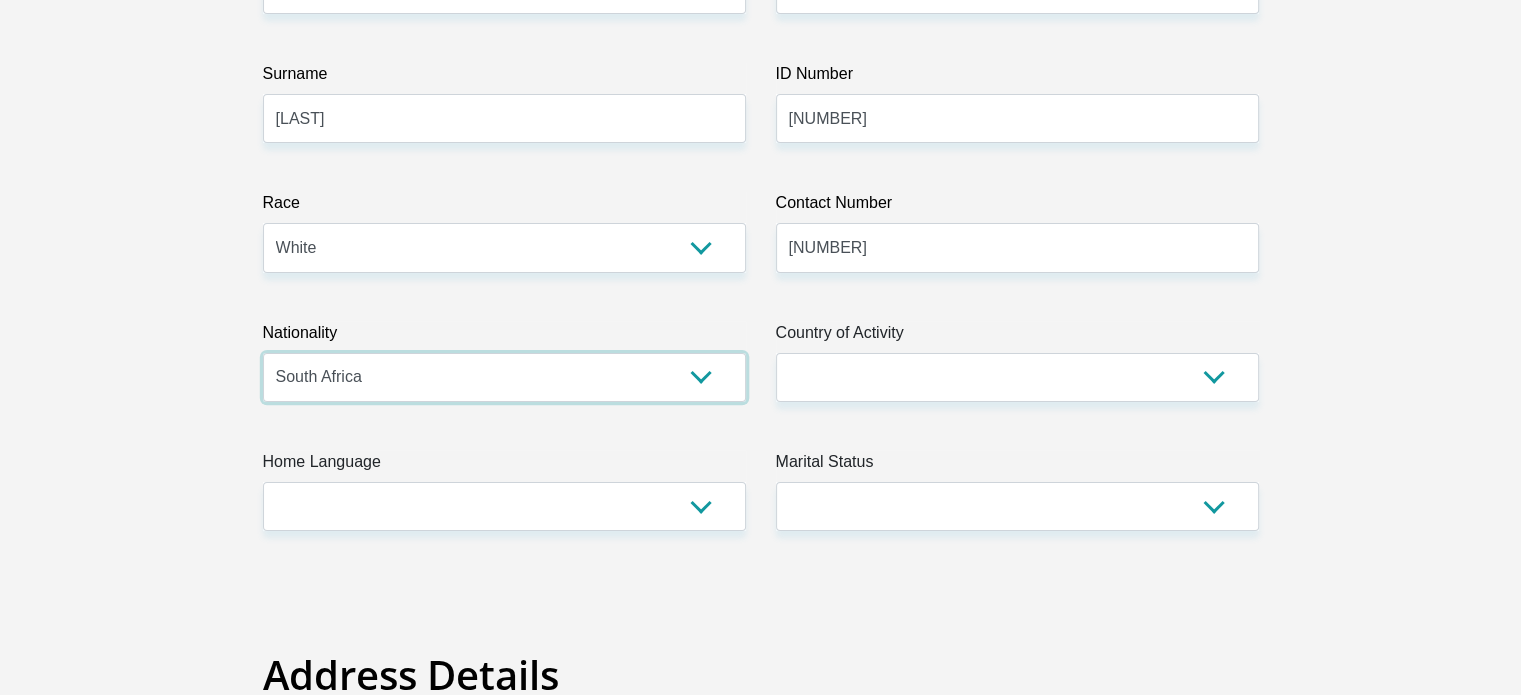 scroll, scrollTop: 400, scrollLeft: 0, axis: vertical 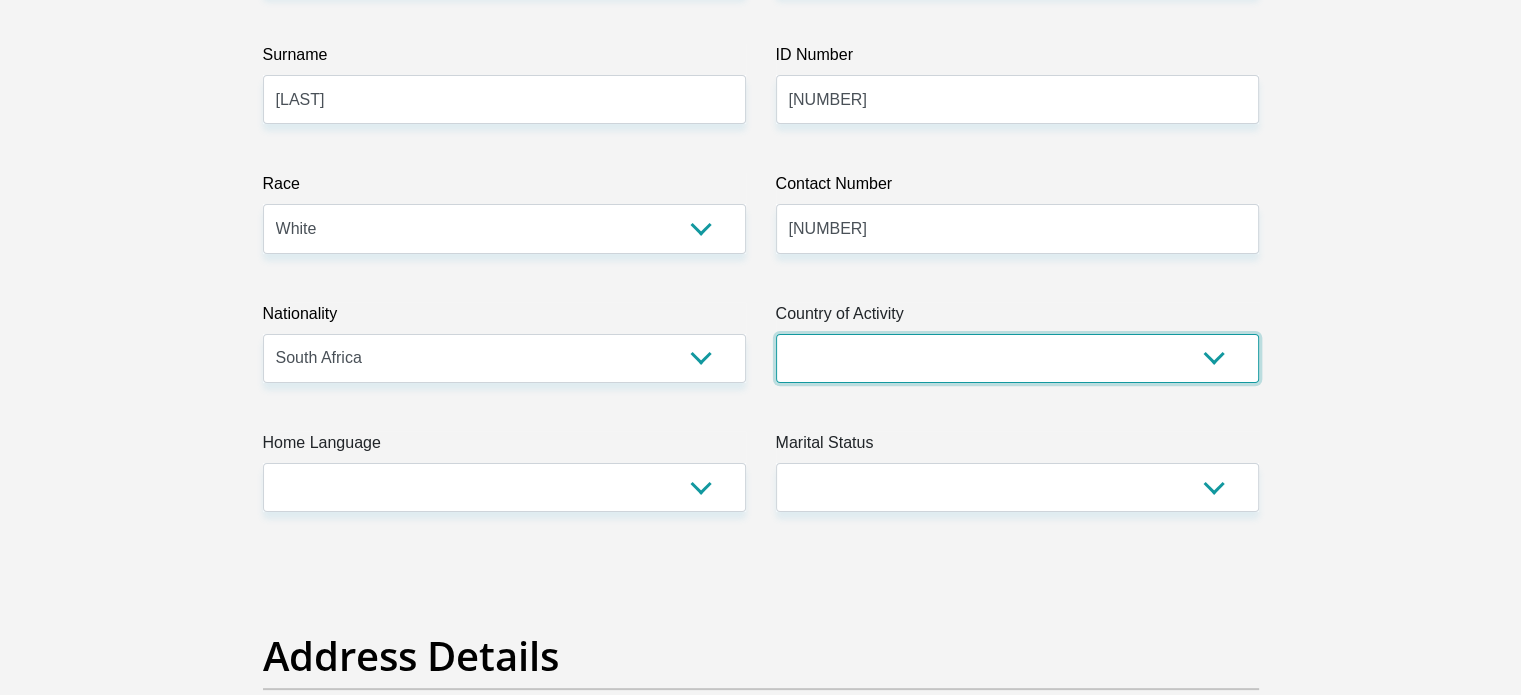 click on "South Africa
Afghanistan
Aland Islands
Albania
Algeria
America Samoa
American Virgin Islands
Andorra
Angola
Anguilla
Antarctica
Antigua and Barbuda
Argentina
Armenia
Aruba
Ascension Island
Australia
Austria
Azerbaijan
Chad" at bounding box center [1017, 358] 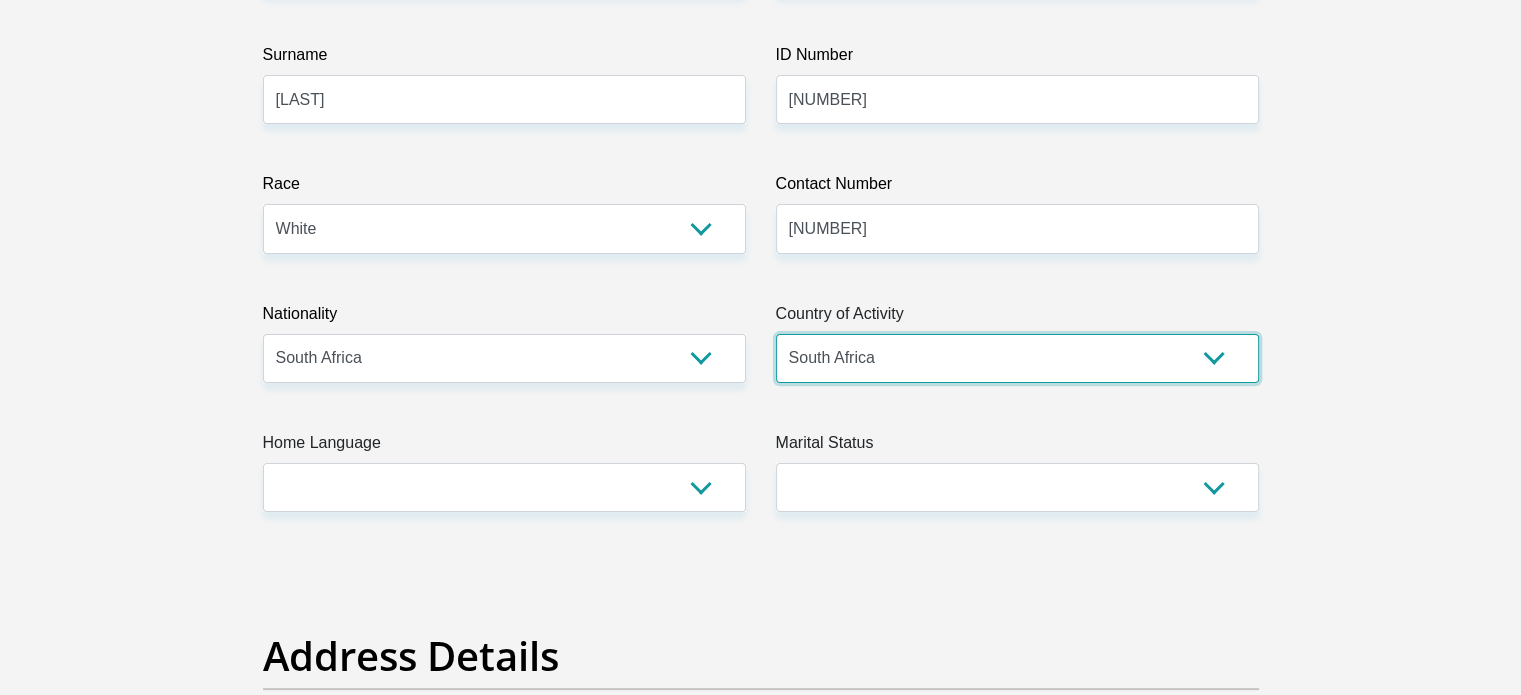 click on "South Africa
Afghanistan
Aland Islands
Albania
Algeria
America Samoa
American Virgin Islands
Andorra
Angola
Anguilla
Antarctica
Antigua and Barbuda
Argentina
Armenia
Aruba
Ascension Island
Australia
Austria
Azerbaijan
Chad" at bounding box center (1017, 358) 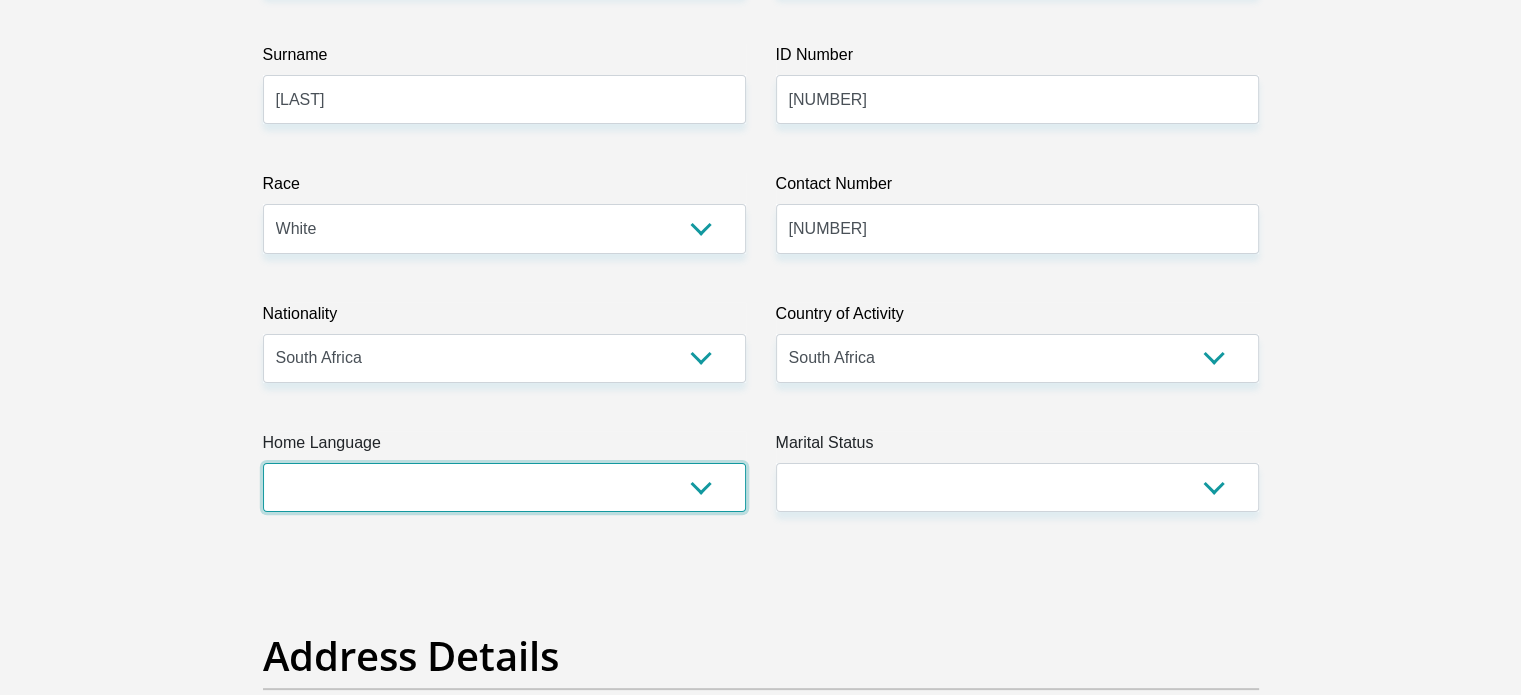 click on "Afrikaans
English
Sepedi
South Ndebele
Southern Sotho
Swati
Tsonga
Tswana
Venda
Xhosa
Zulu
Other" at bounding box center (504, 487) 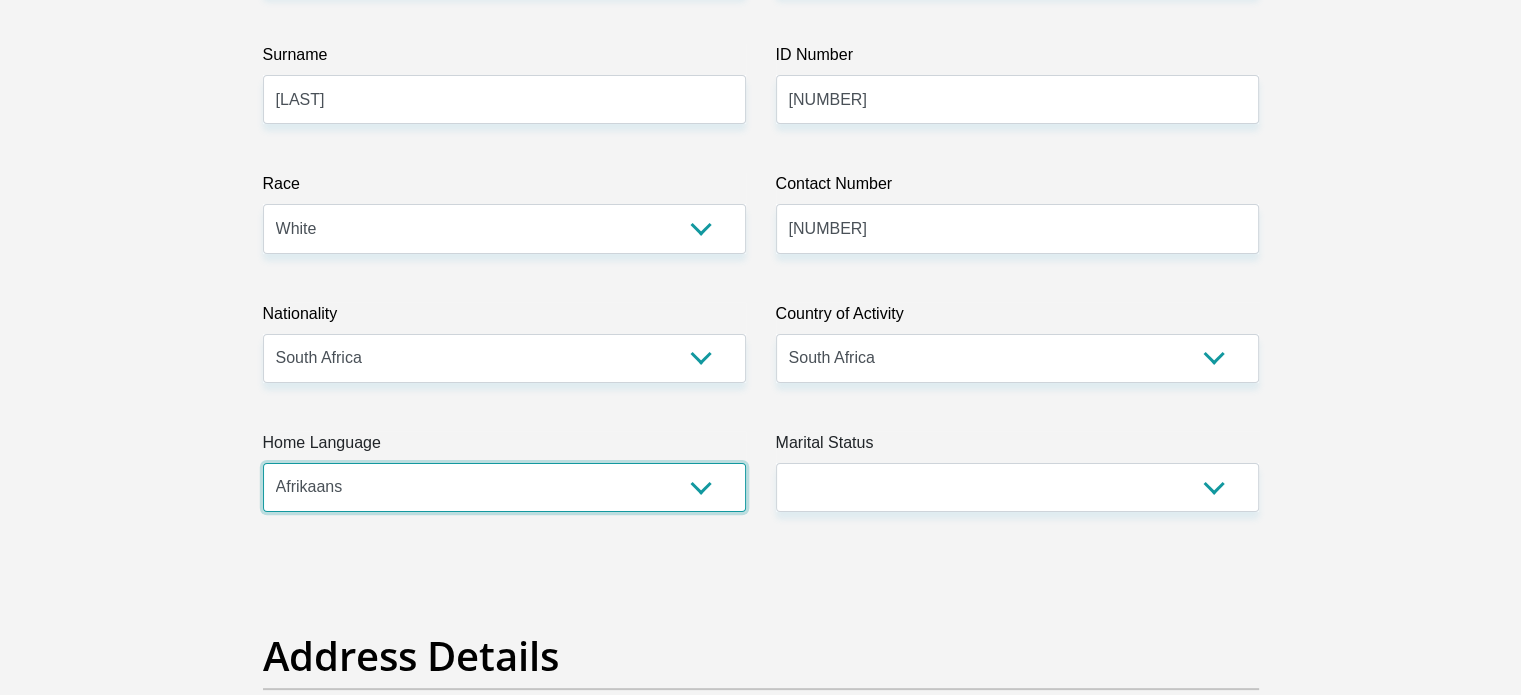 click on "Afrikaans
English
Sepedi
South Ndebele
Southern Sotho
Swati
Tsonga
Tswana
Venda
Xhosa
Zulu
Other" at bounding box center (504, 487) 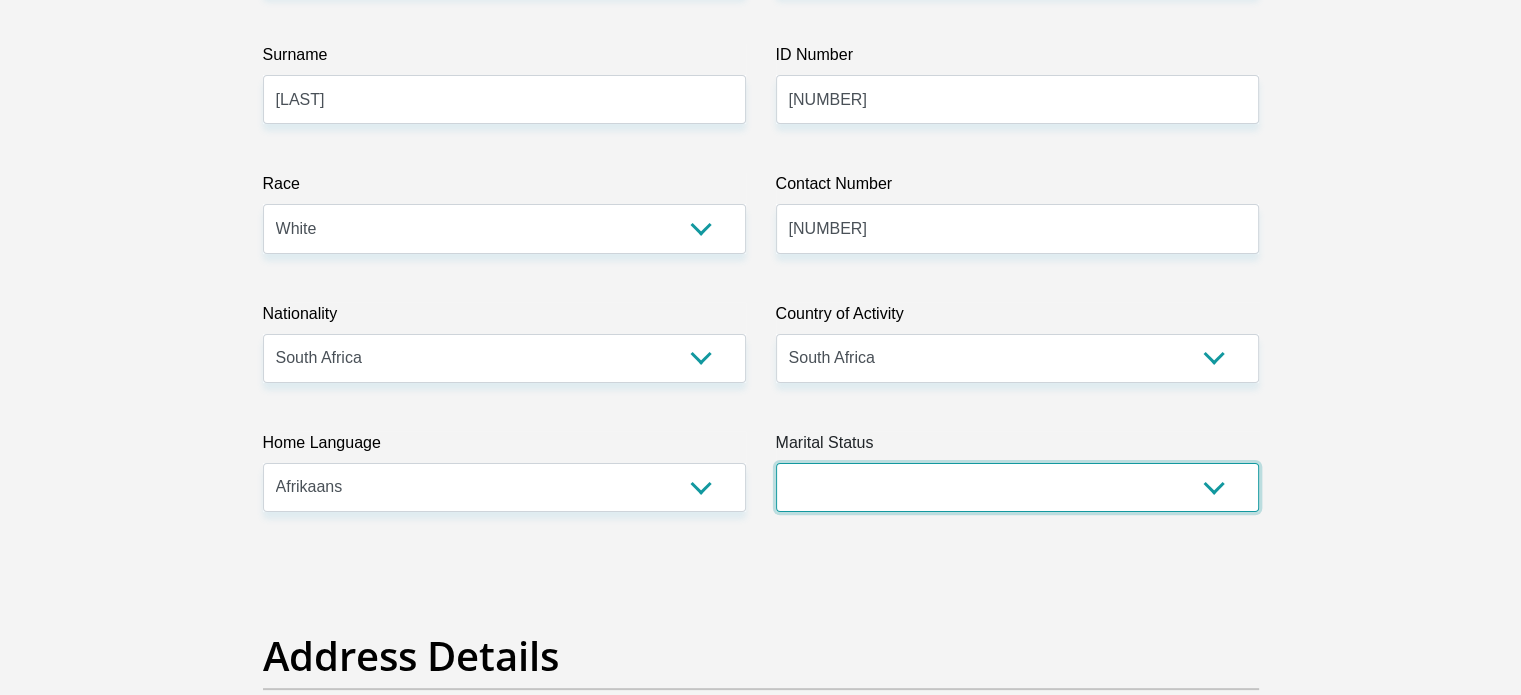 click on "Married ANC
Single
Divorced
Widowed
Married COP or Customary Law" at bounding box center [1017, 487] 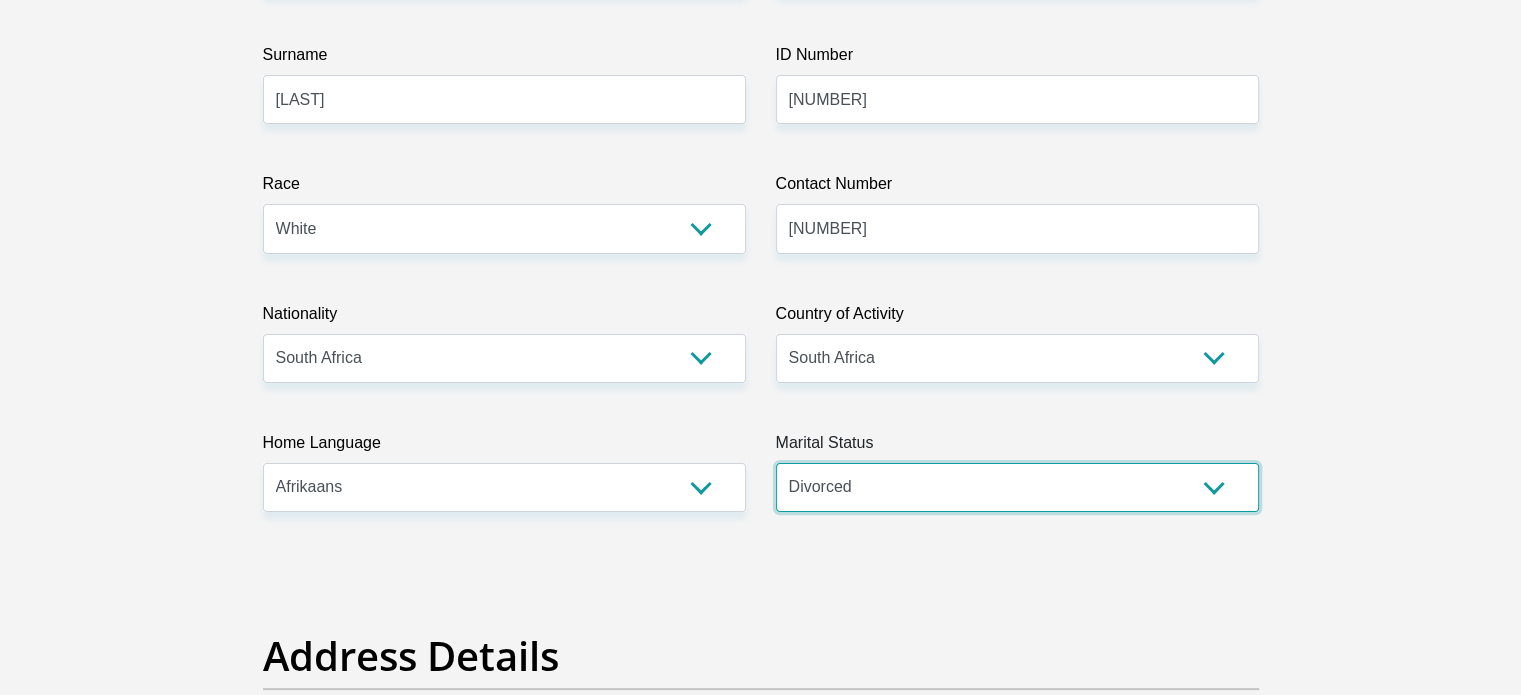 click on "Married ANC
Single
Divorced
Widowed
Married COP or Customary Law" at bounding box center (1017, 487) 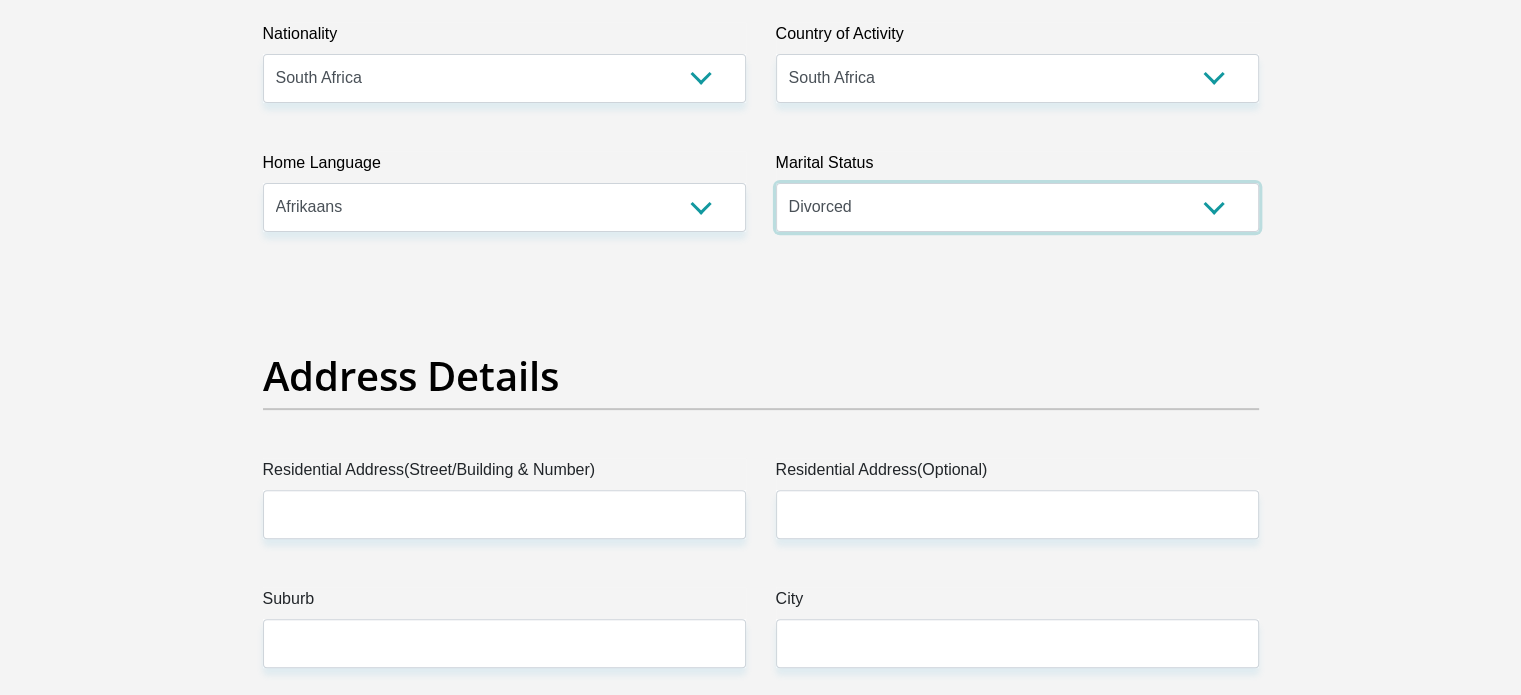 scroll, scrollTop: 700, scrollLeft: 0, axis: vertical 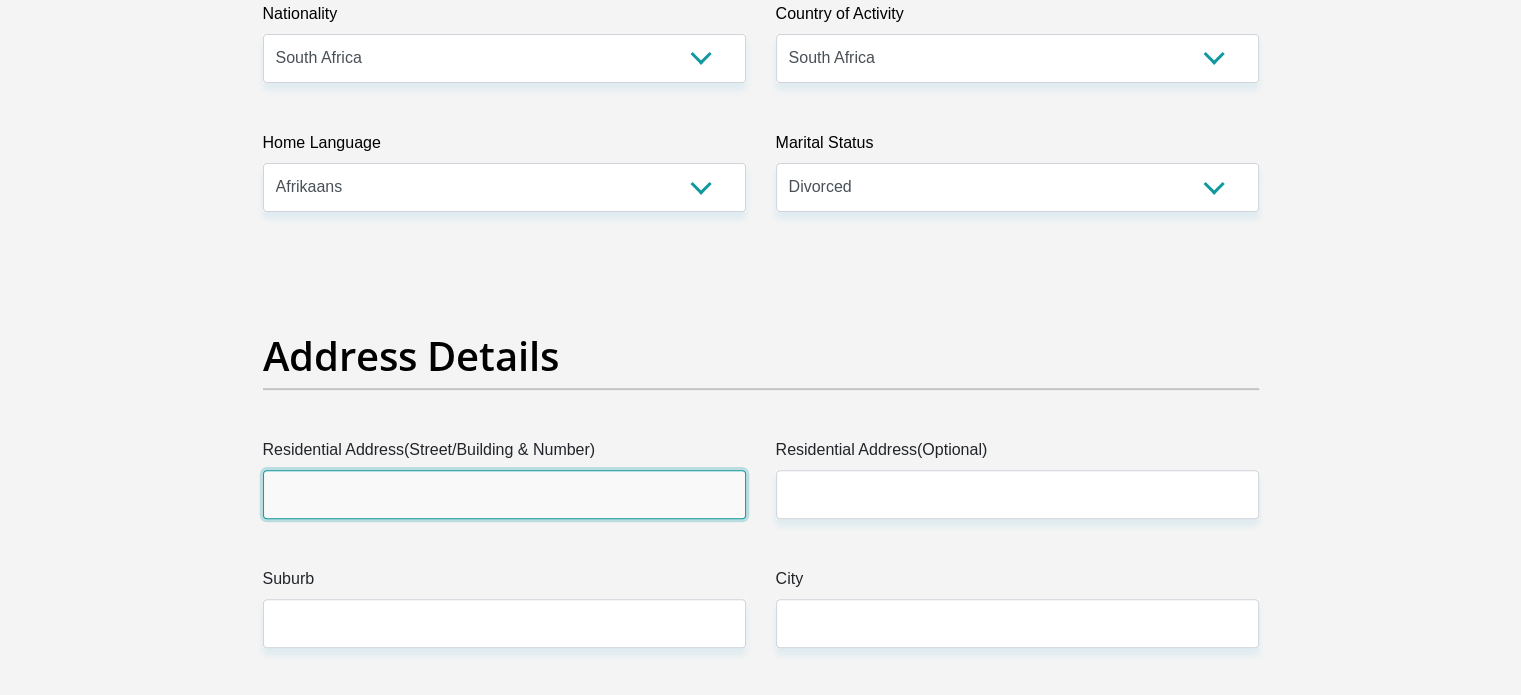 click on "Residential Address(Street/Building & Number)" at bounding box center [504, 494] 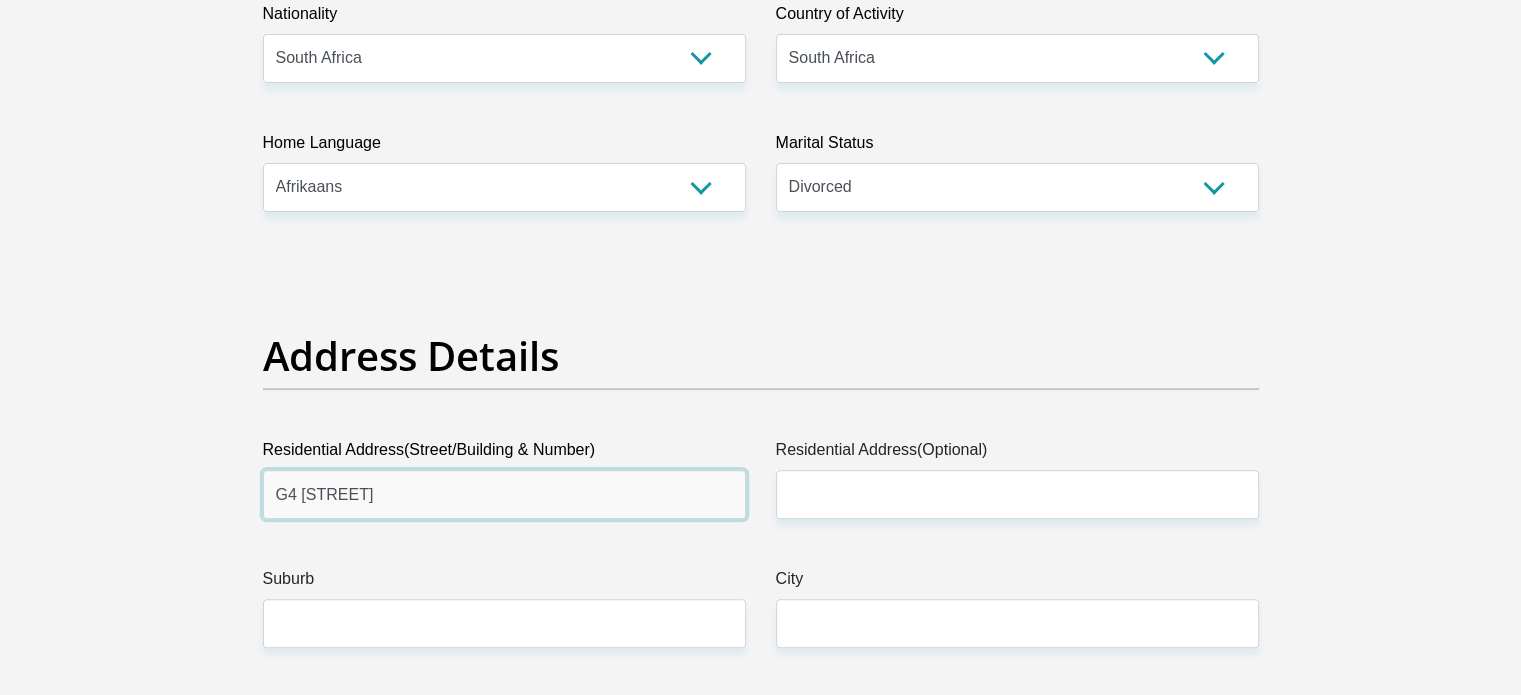 type on "G4 York Place" 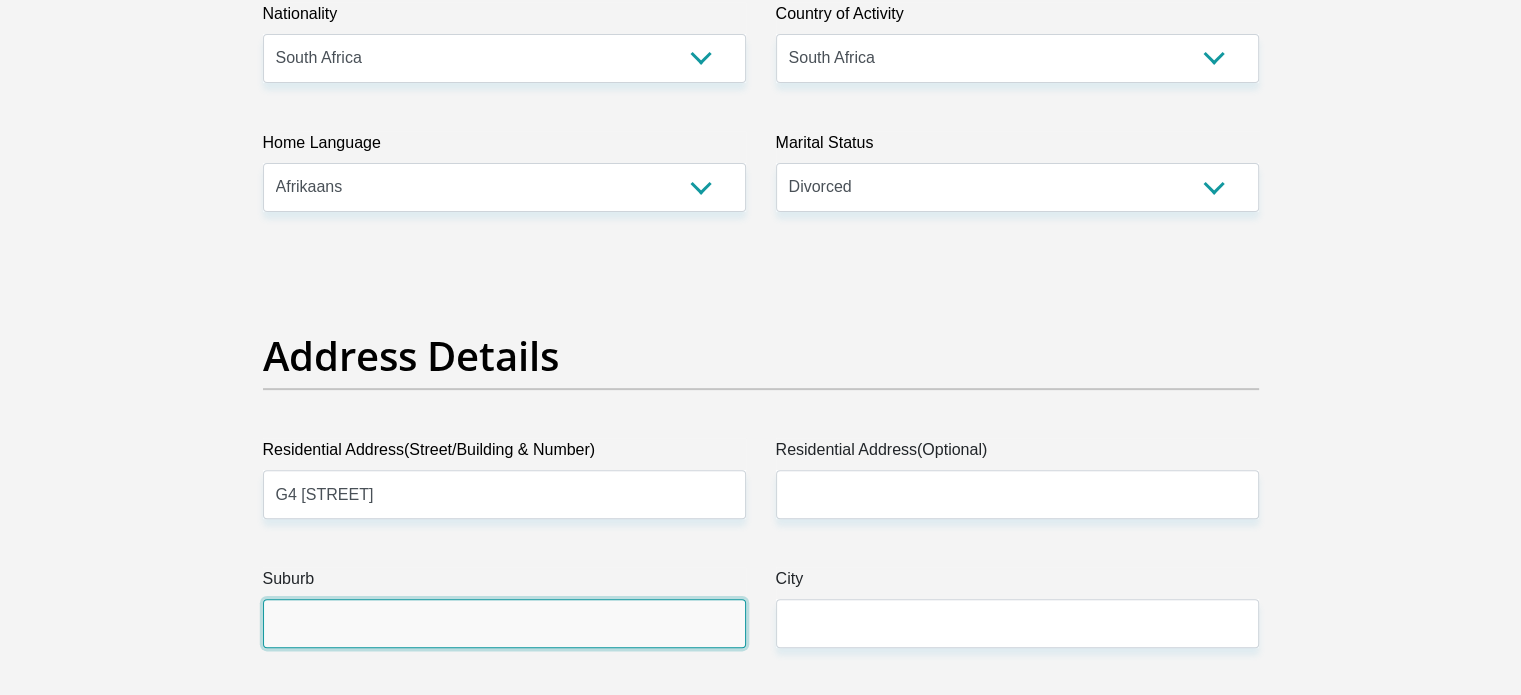 click on "Suburb" at bounding box center [504, 623] 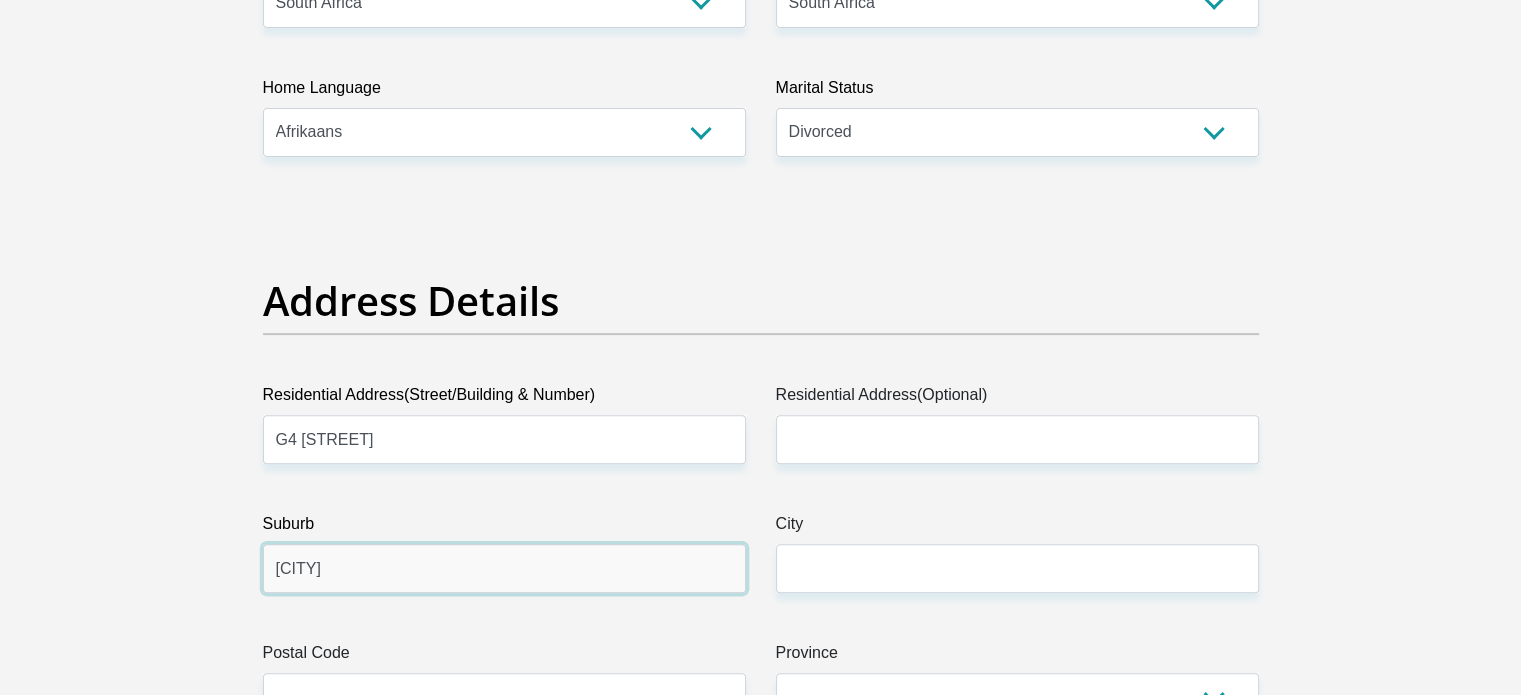 scroll, scrollTop: 800, scrollLeft: 0, axis: vertical 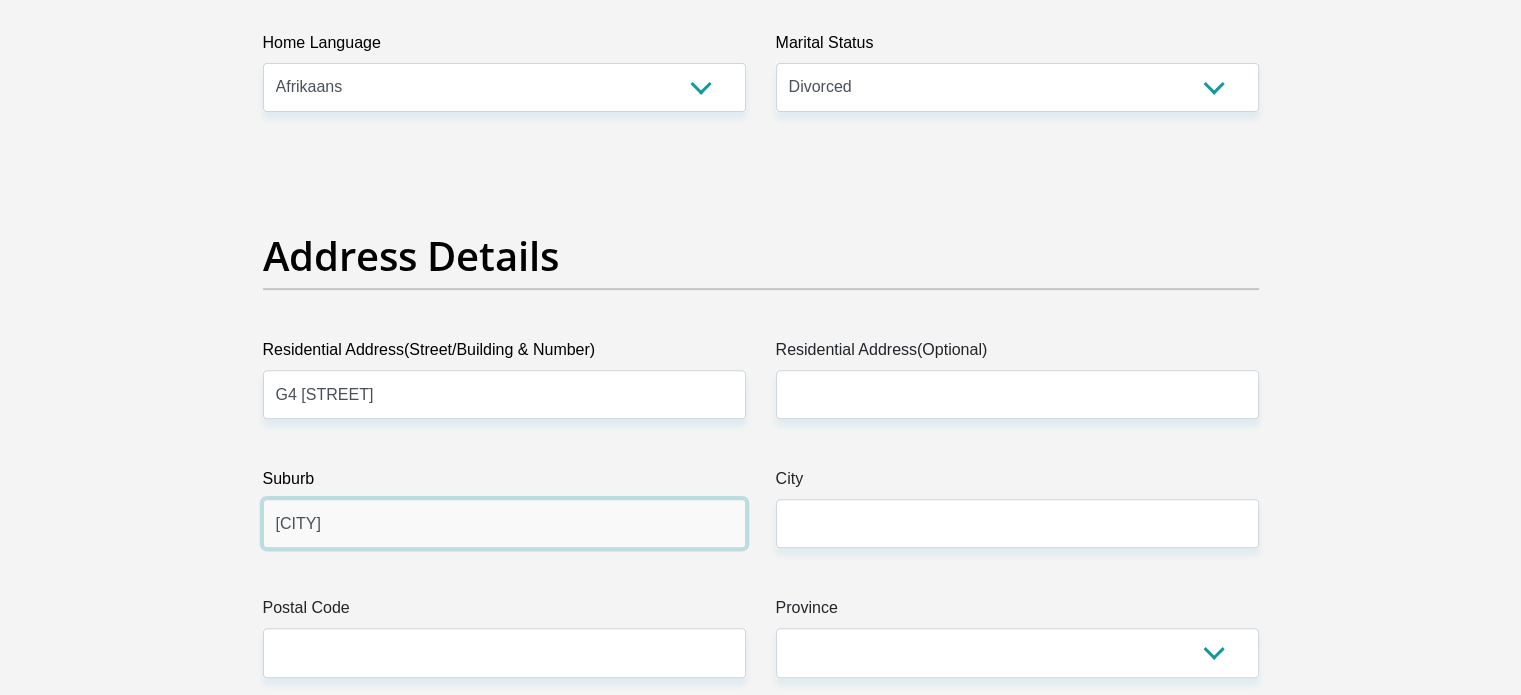 type on "Kraaifontein" 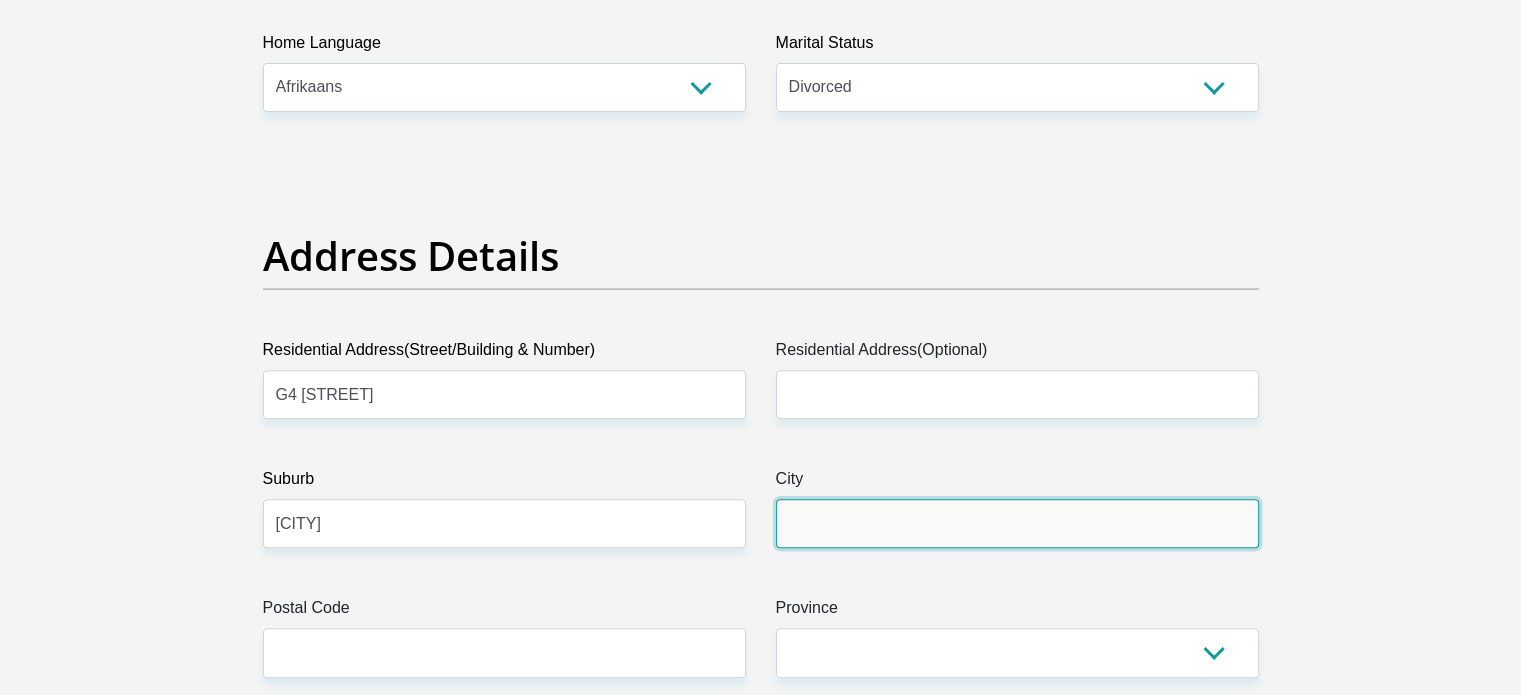 click on "City" at bounding box center [1017, 523] 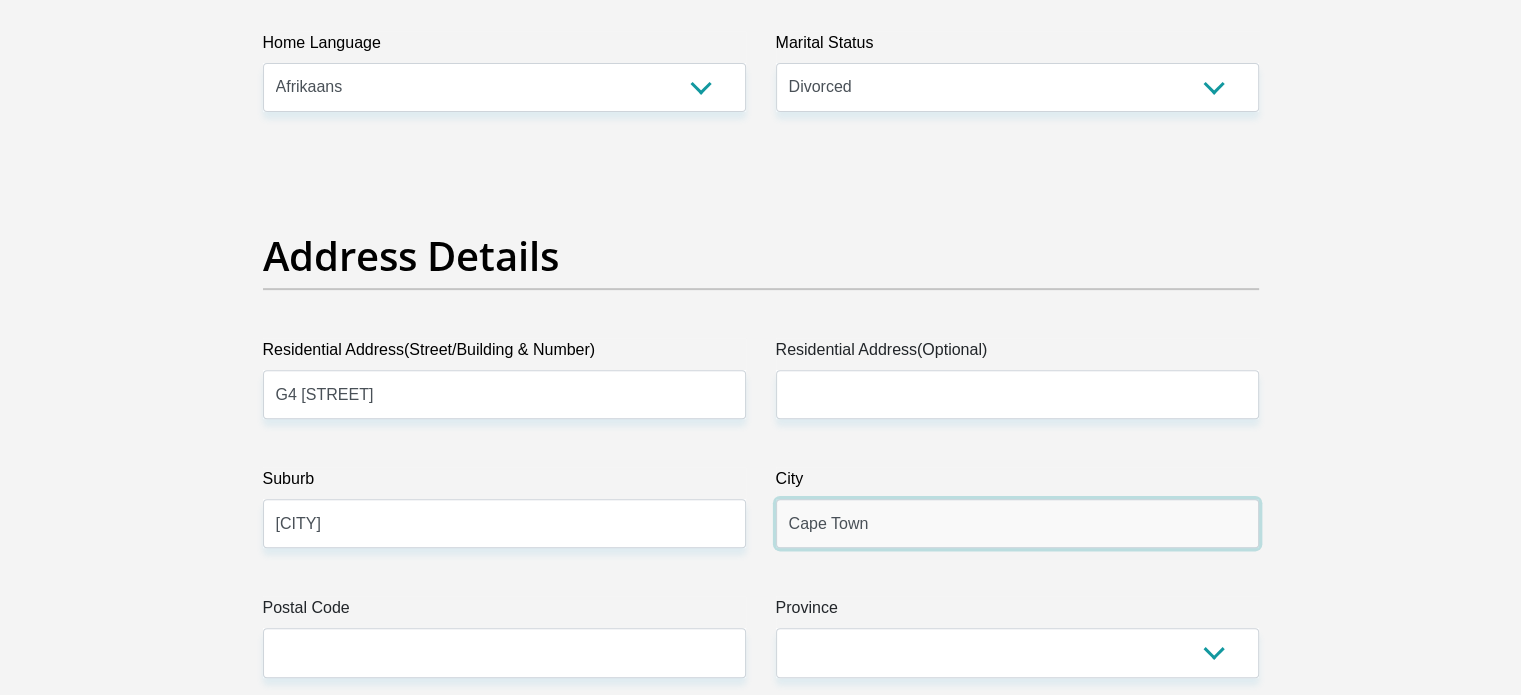 type on "Cape Town" 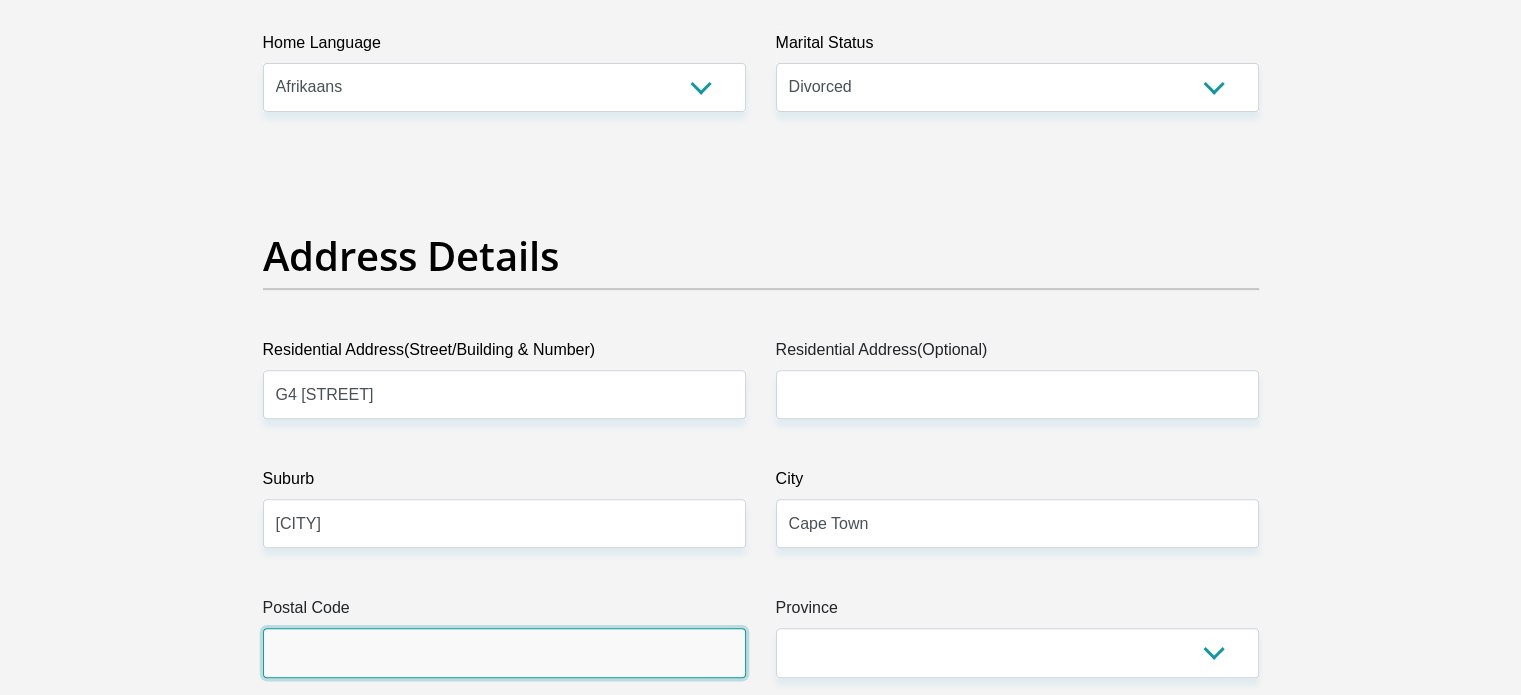click on "Postal Code" at bounding box center [504, 652] 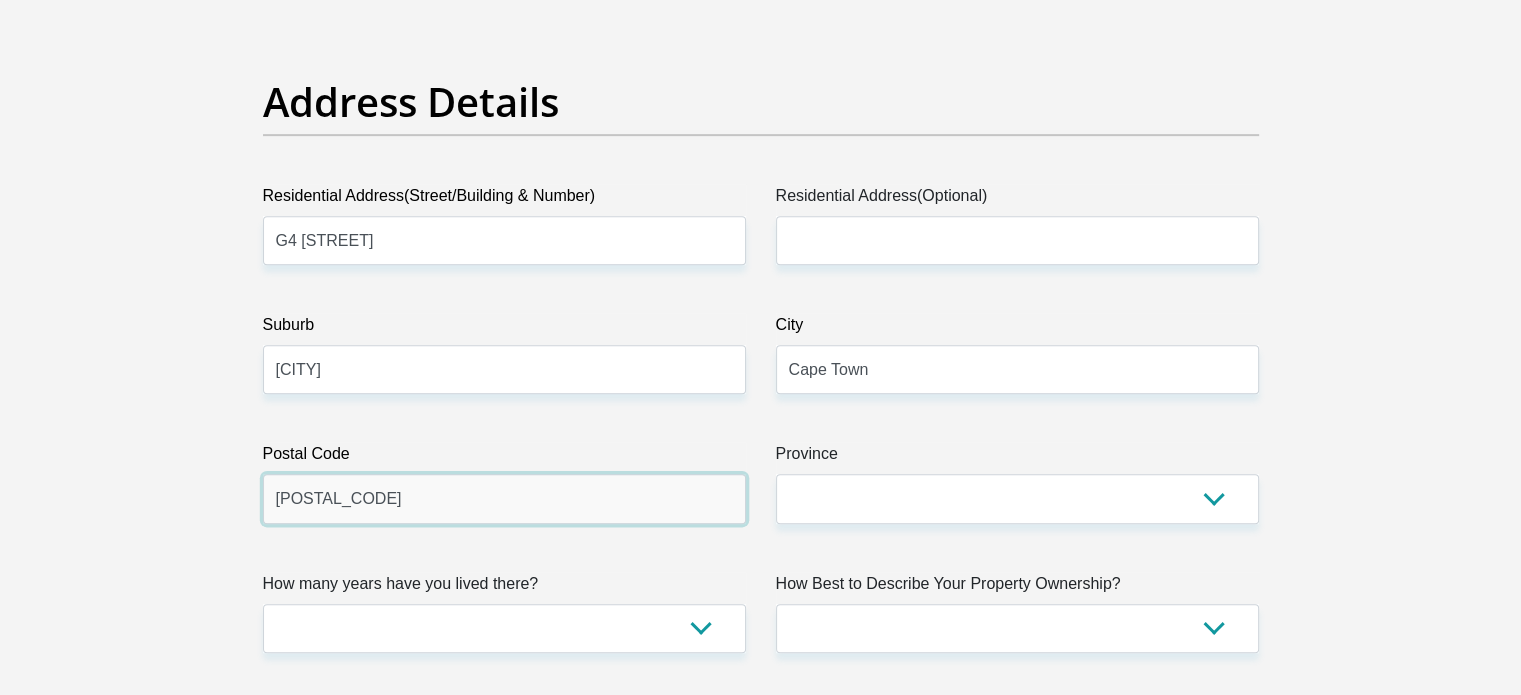 scroll, scrollTop: 1000, scrollLeft: 0, axis: vertical 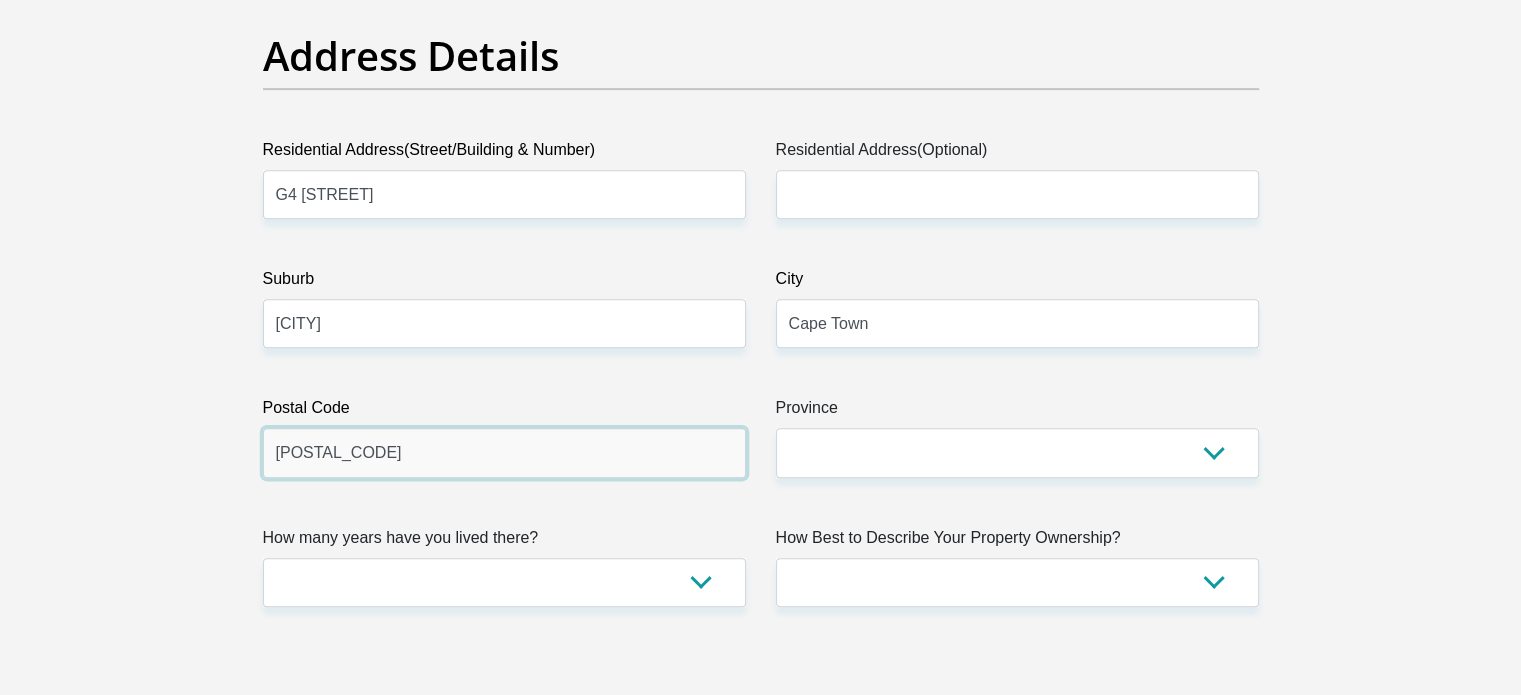 type on "7570" 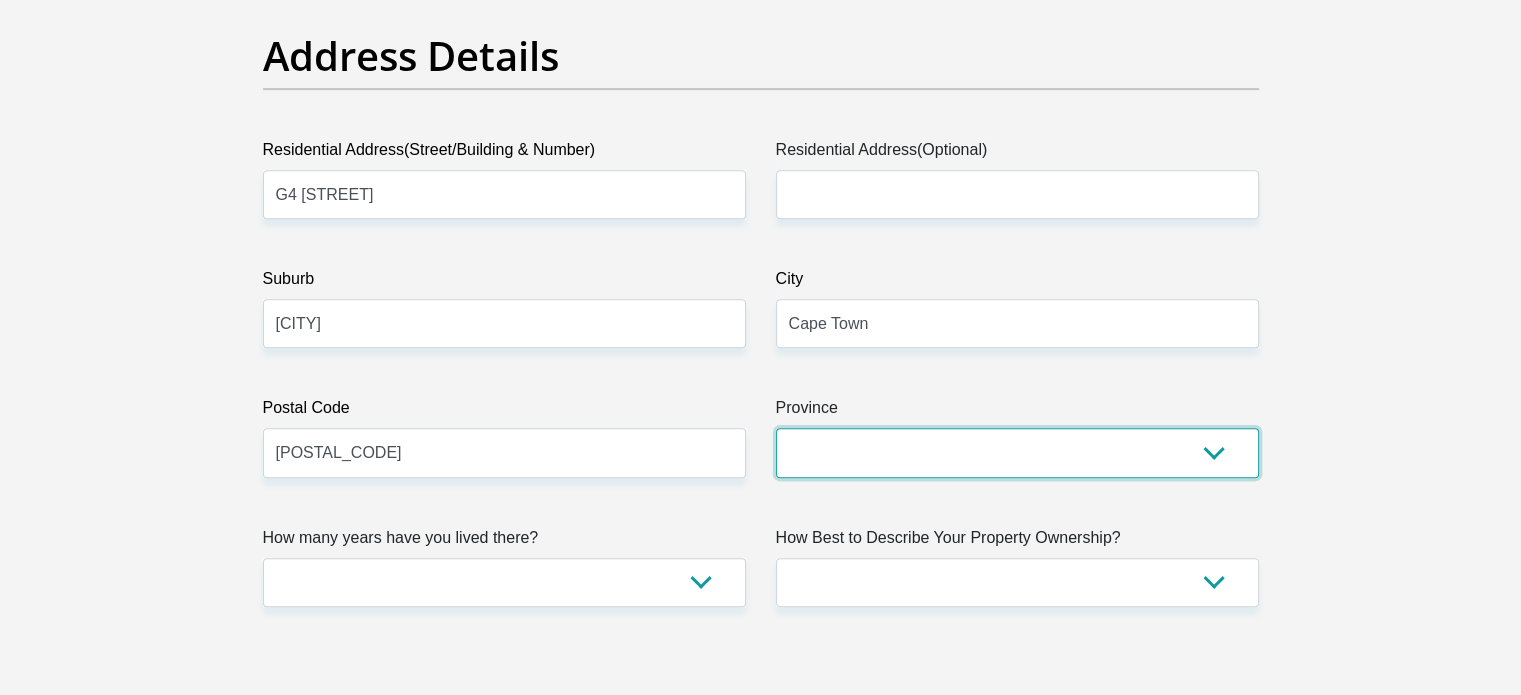 click on "Eastern Cape
Free State
Gauteng
KwaZulu-Natal
Limpopo
Mpumalanga
Northern Cape
North West
Western Cape" at bounding box center [1017, 452] 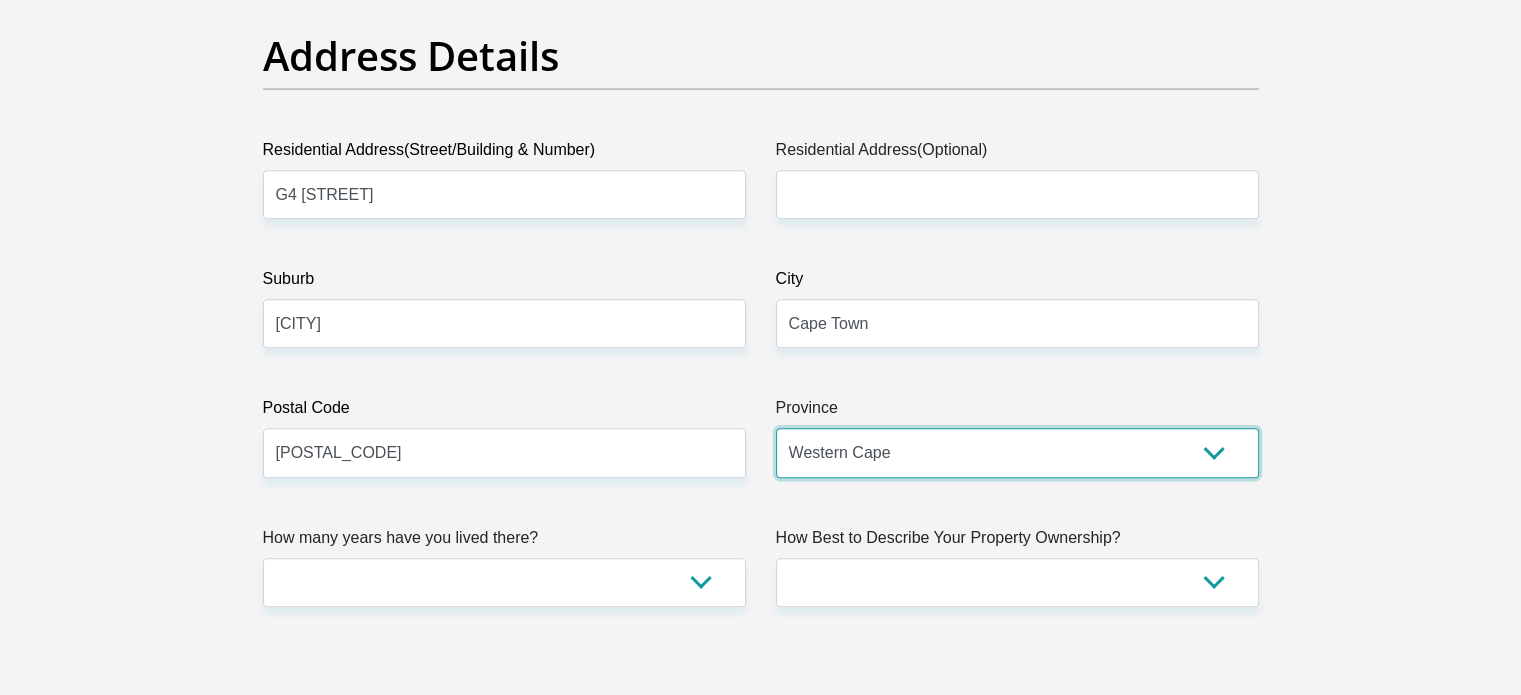 click on "Eastern Cape
Free State
Gauteng
KwaZulu-Natal
Limpopo
Mpumalanga
Northern Cape
North West
Western Cape" at bounding box center [1017, 452] 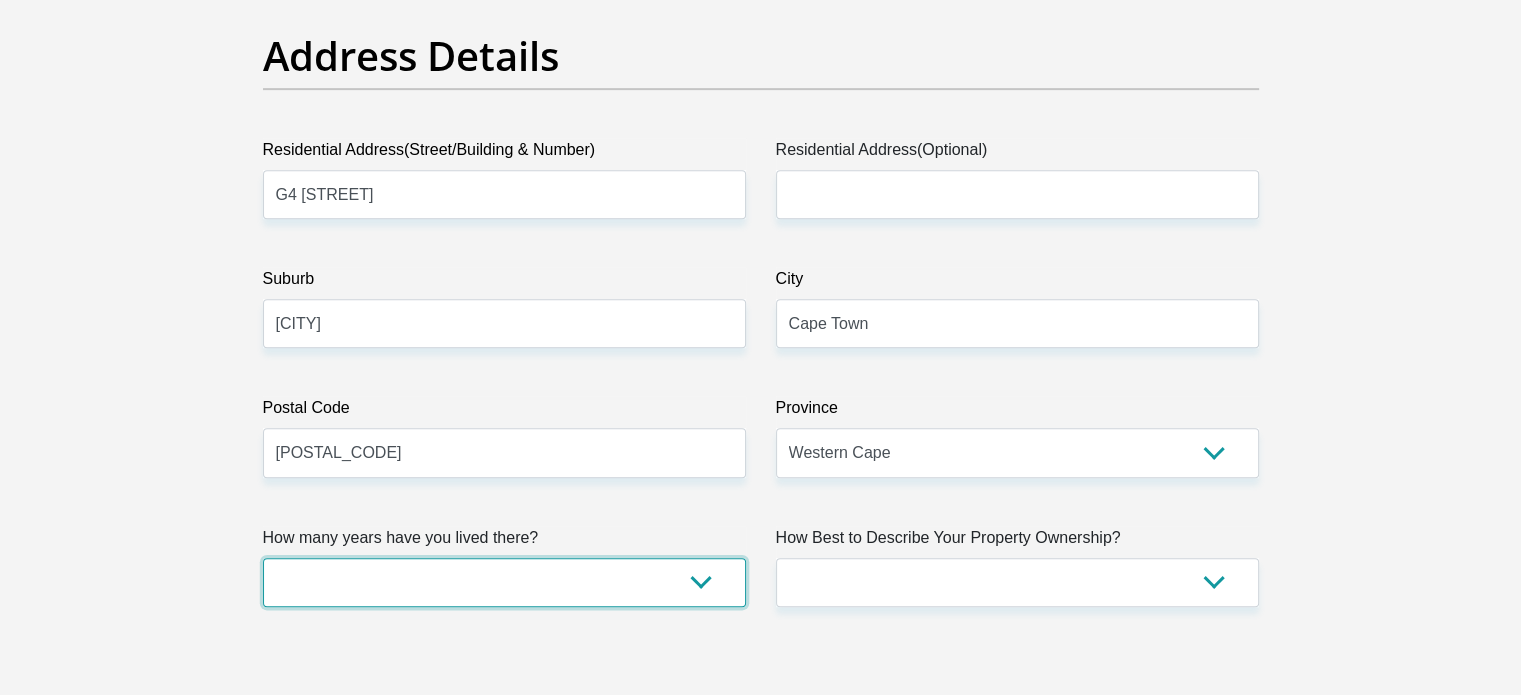click on "less than 1 year
1-3 years
3-5 years
5+ years" at bounding box center [504, 582] 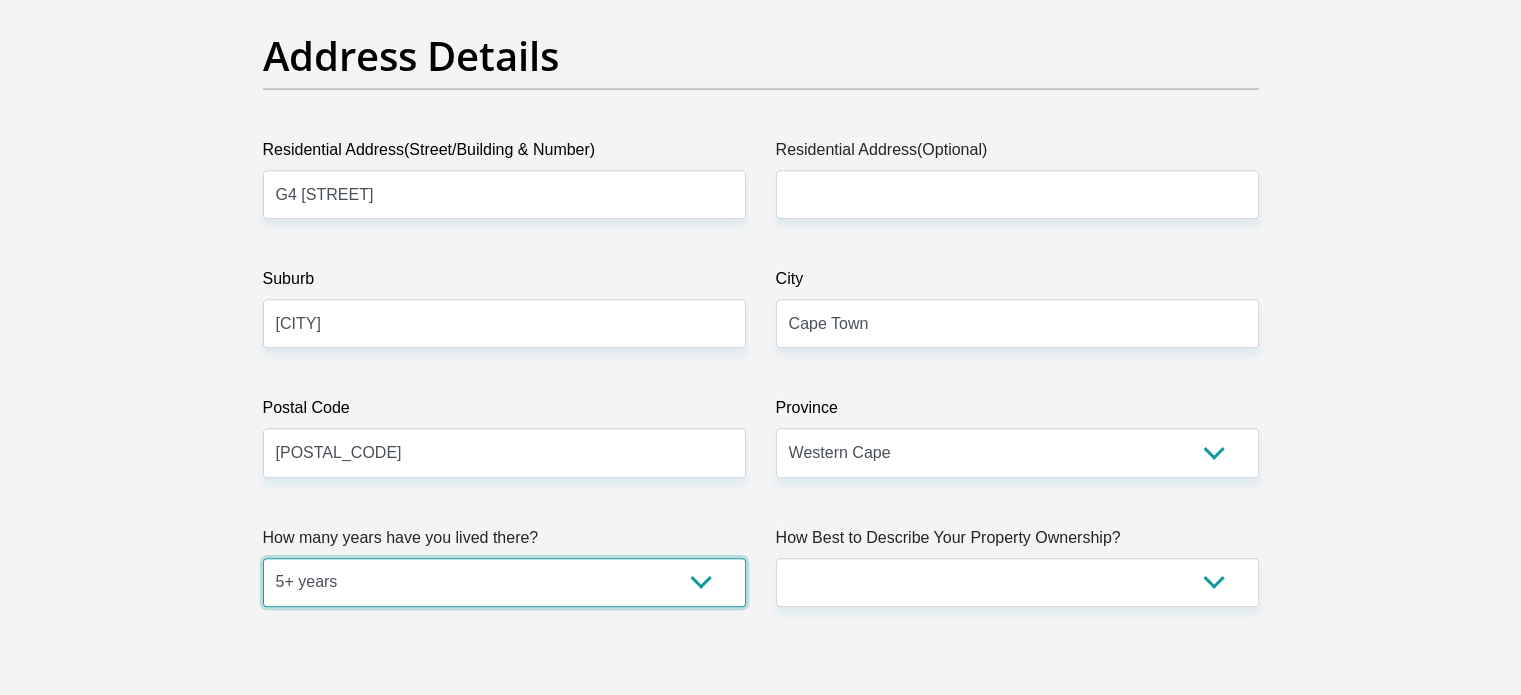 click on "less than 1 year
1-3 years
3-5 years
5+ years" at bounding box center [504, 582] 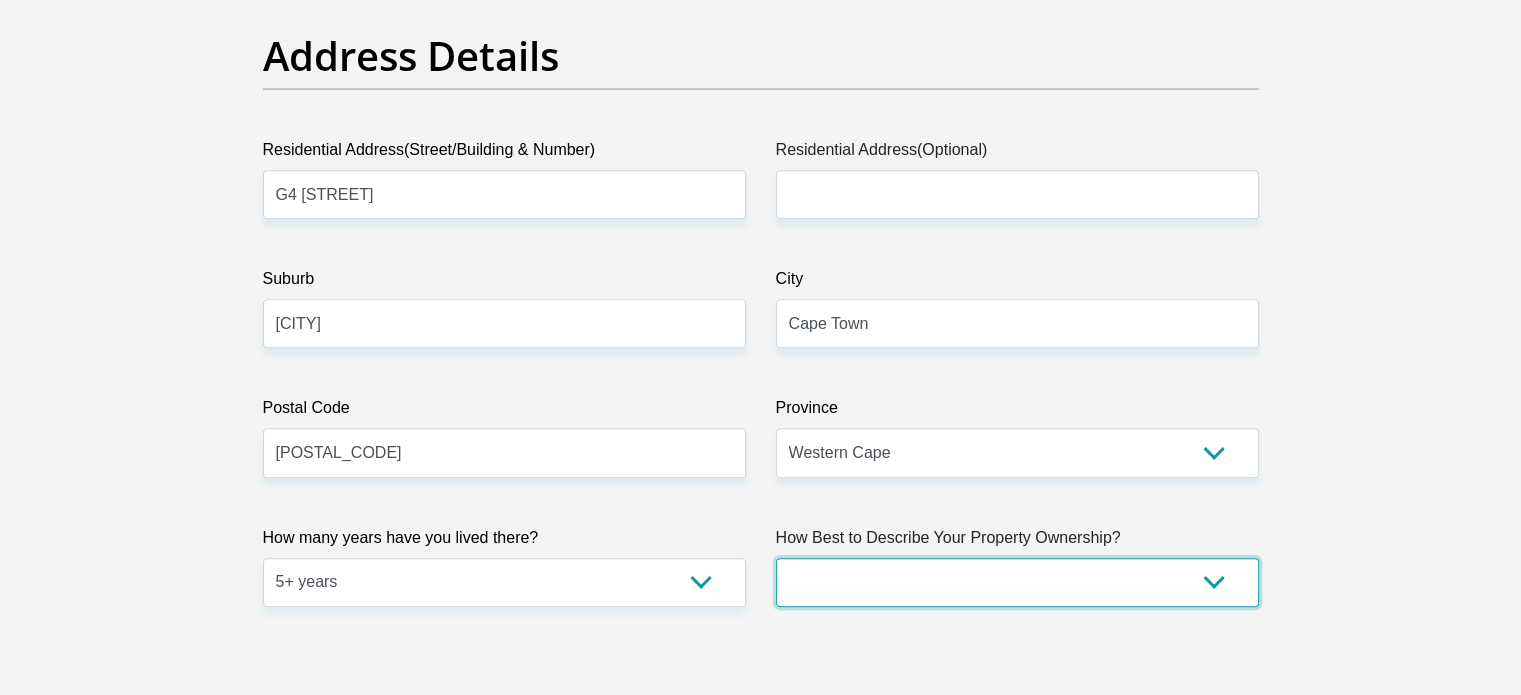 click on "Owned
Rented
Family Owned
Company Dwelling" at bounding box center [1017, 582] 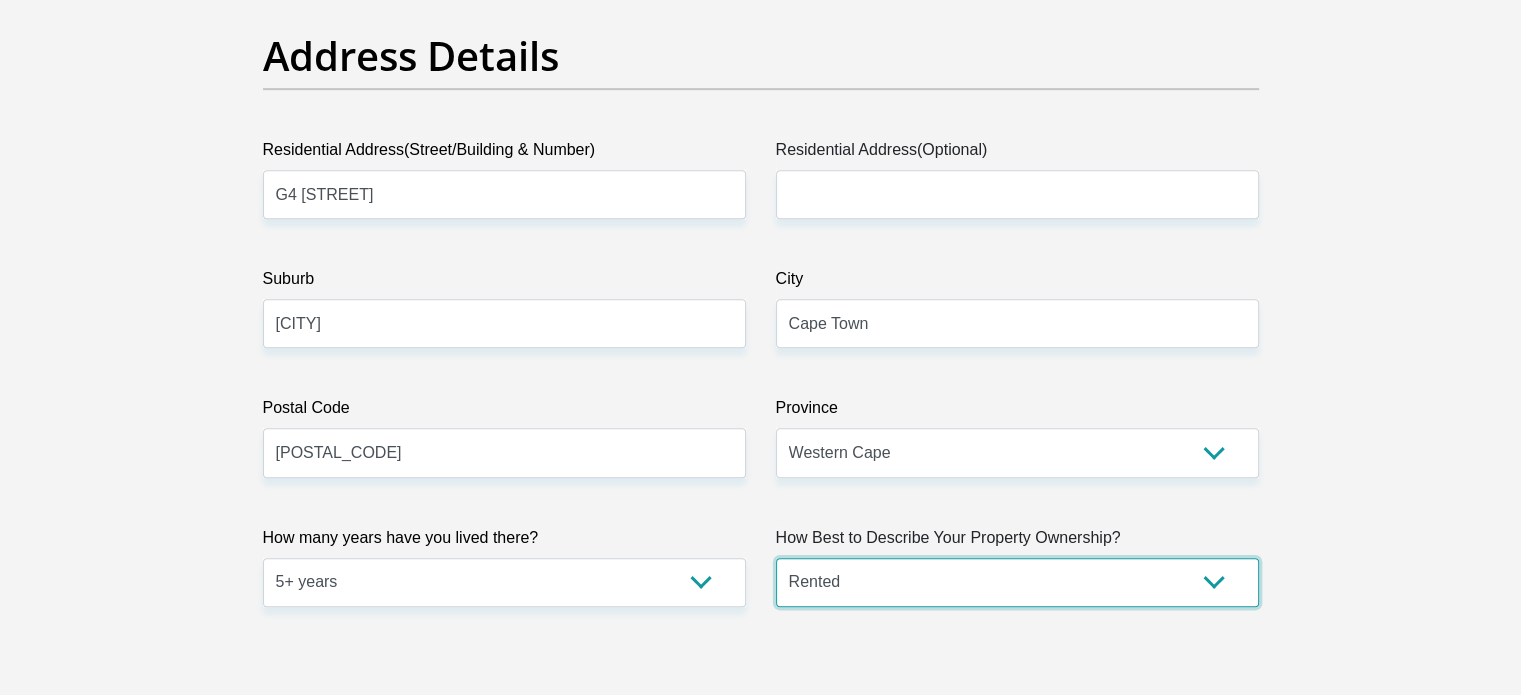 click on "Owned
Rented
Family Owned
Company Dwelling" at bounding box center [1017, 582] 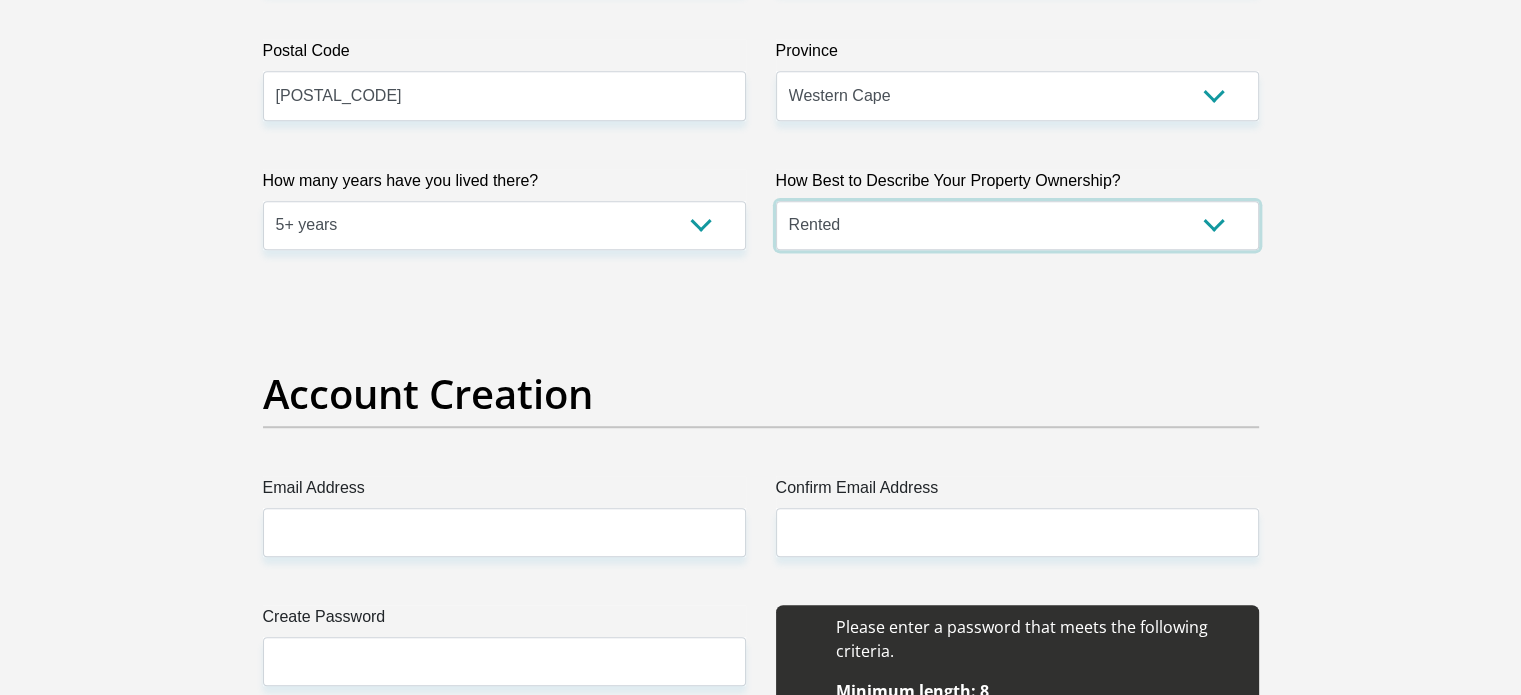 scroll, scrollTop: 1400, scrollLeft: 0, axis: vertical 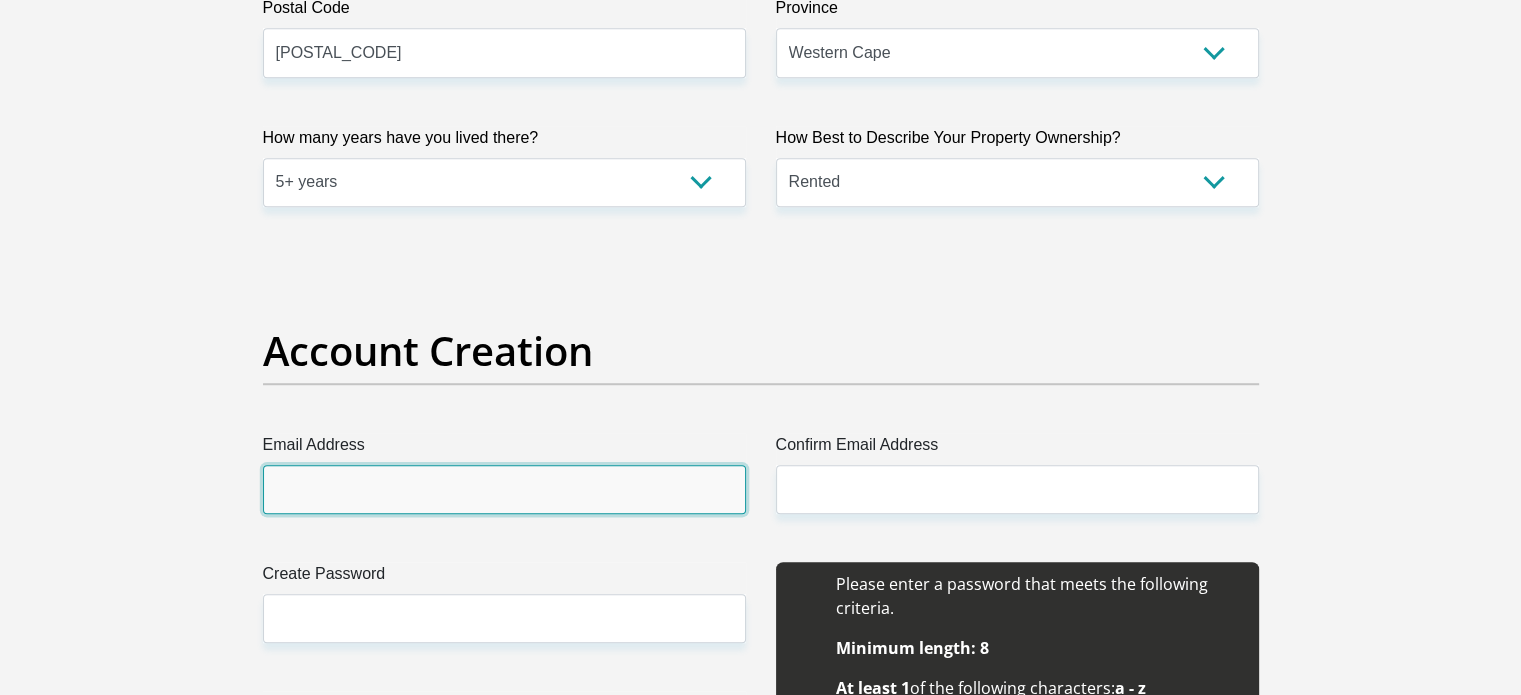 click on "Email Address" at bounding box center [504, 489] 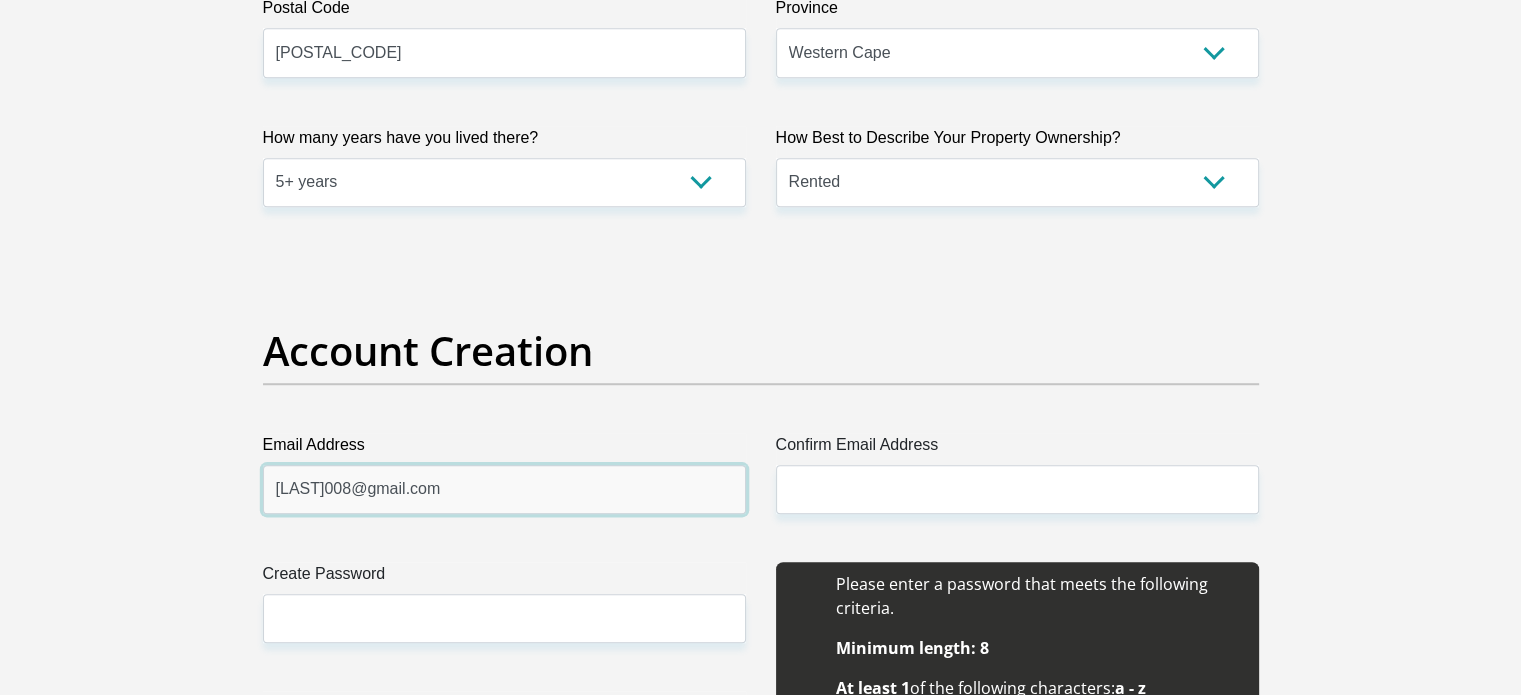 type on "botes008@gmail.com" 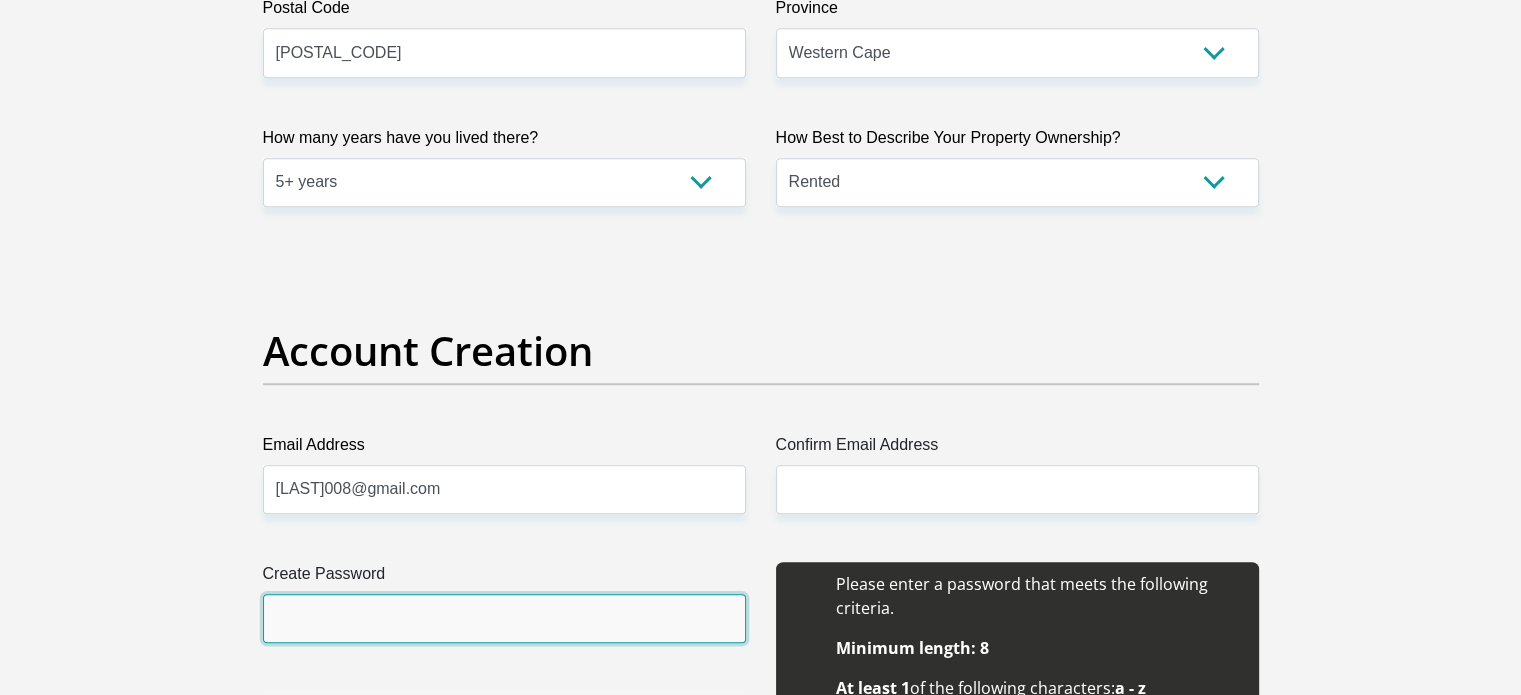 click on "Create Password" at bounding box center (504, 618) 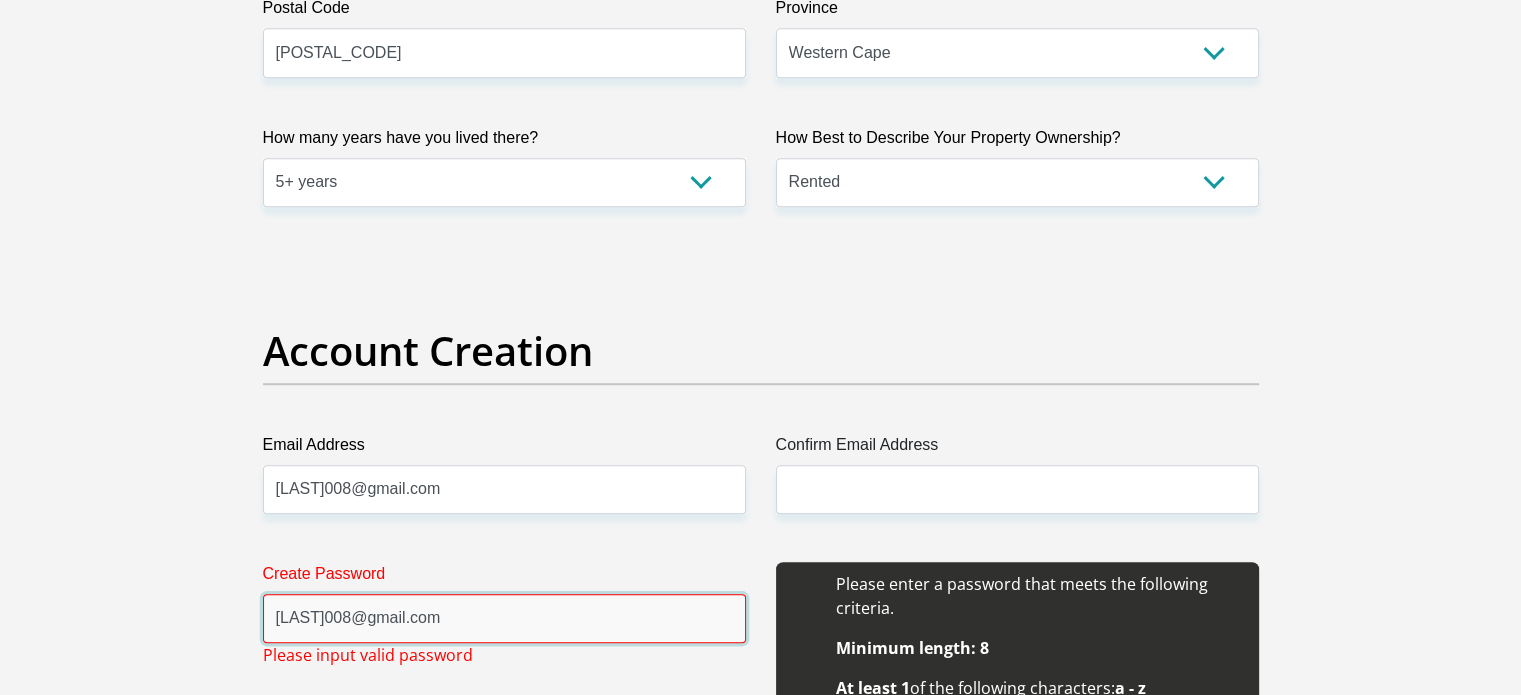 type on "botes008@gmail.com" 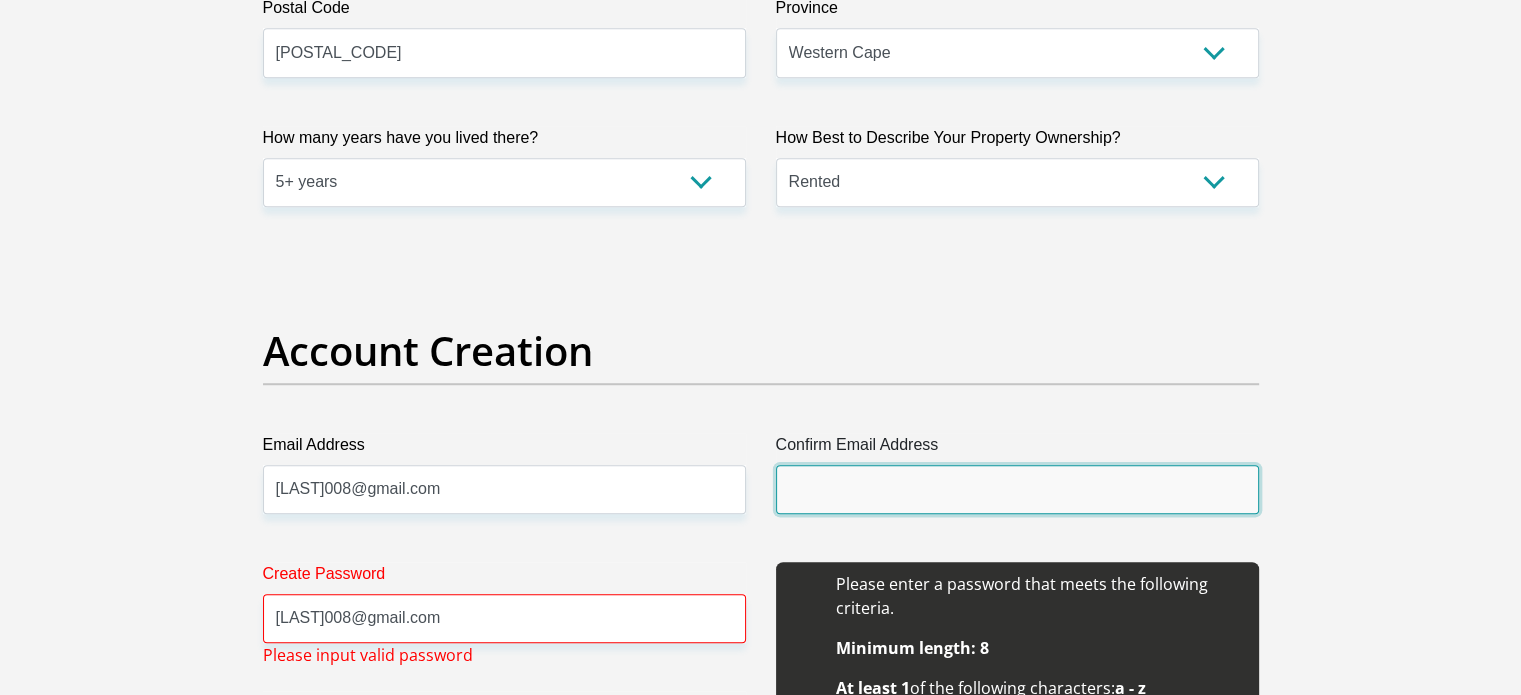 click on "Confirm Email Address" at bounding box center [1017, 489] 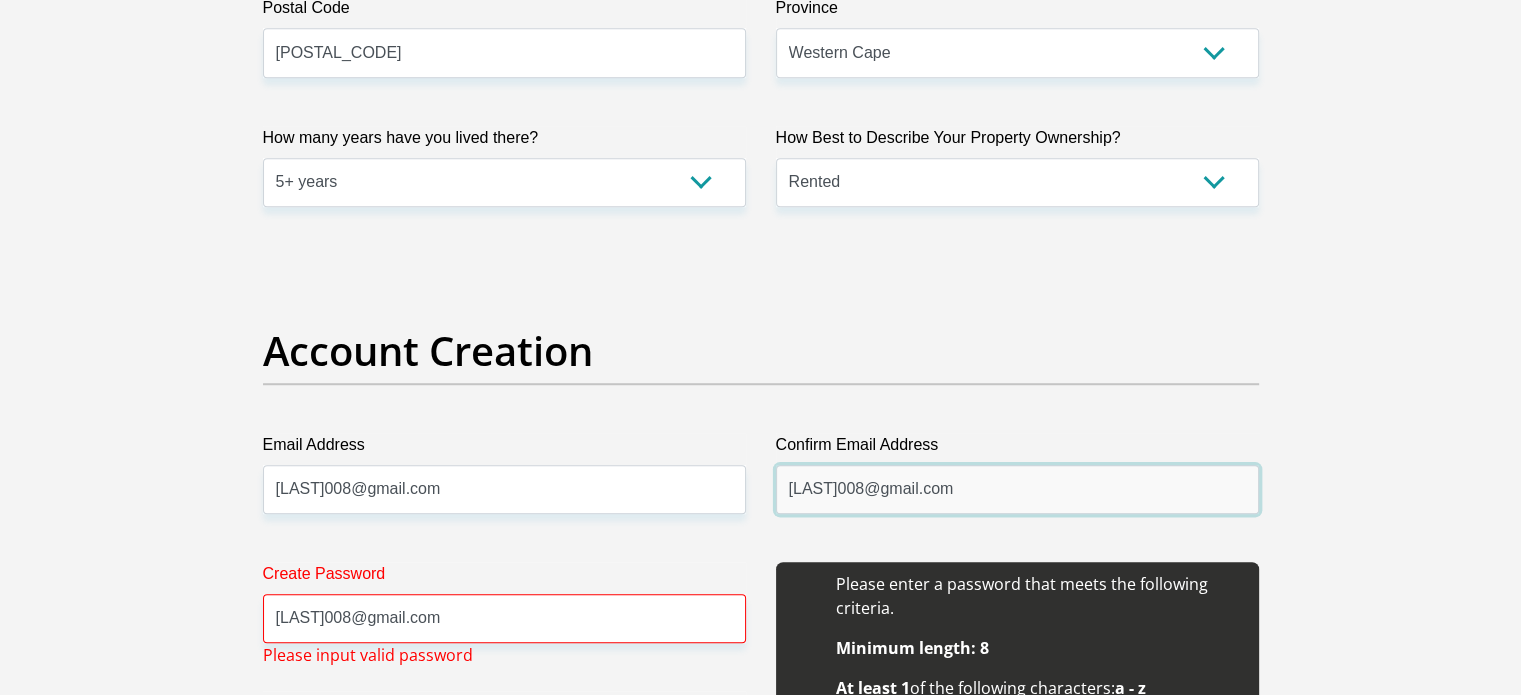 type on "botes008@gmail.com" 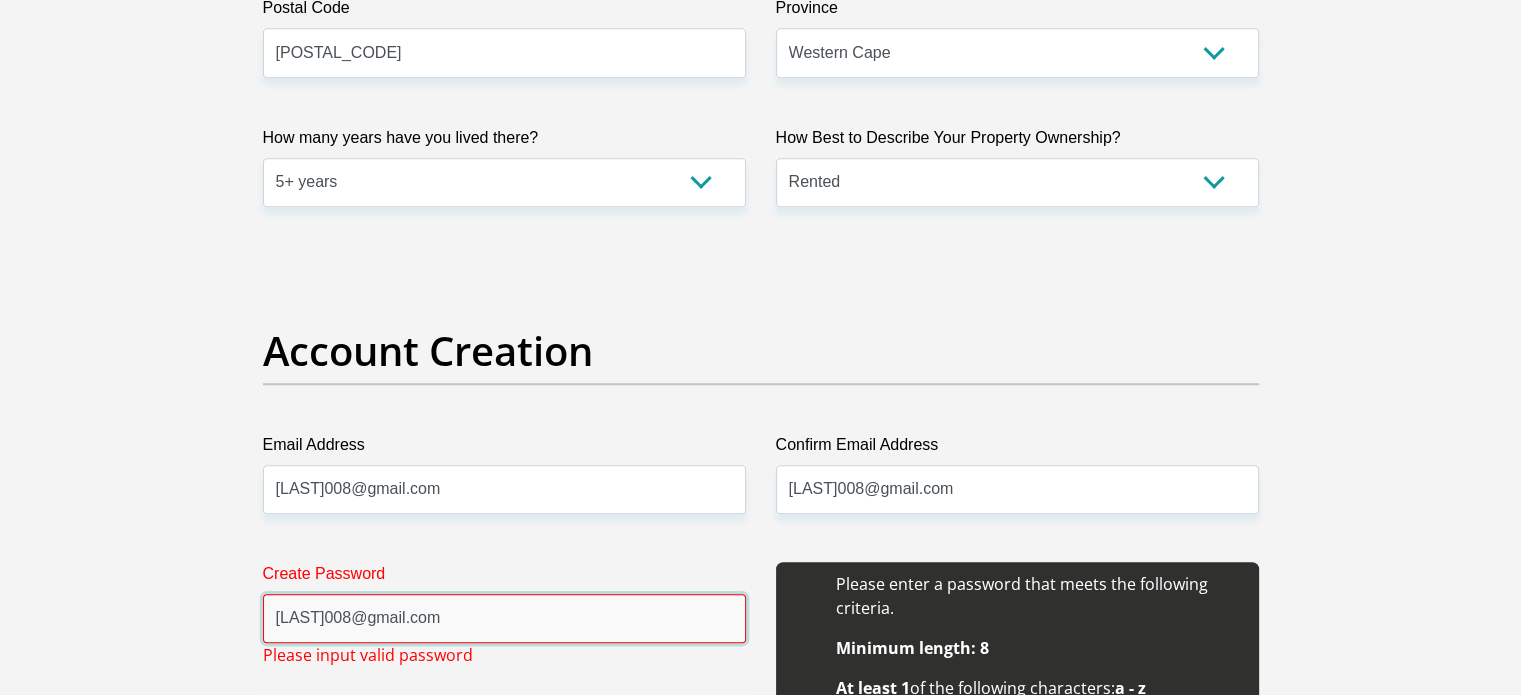 click on "botes008@gmail.com" at bounding box center (504, 618) 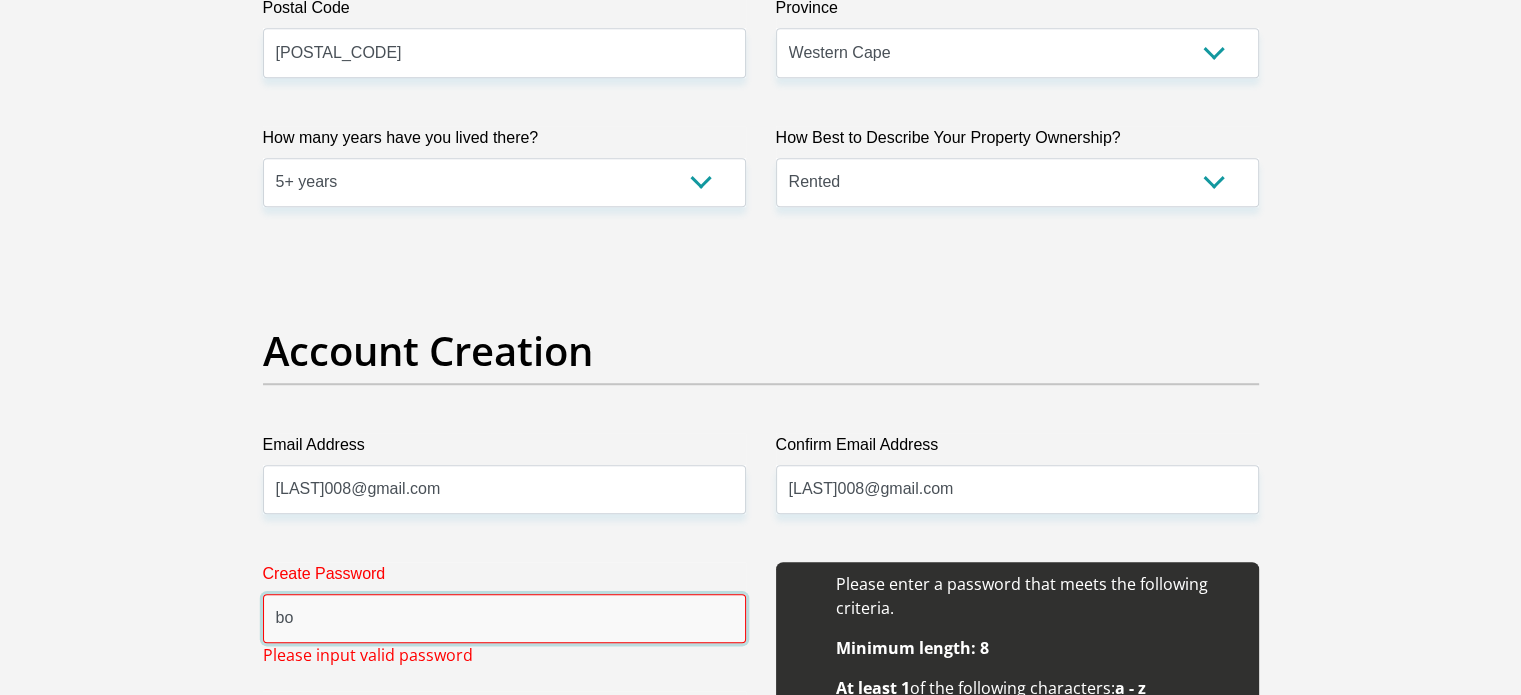 type on "b" 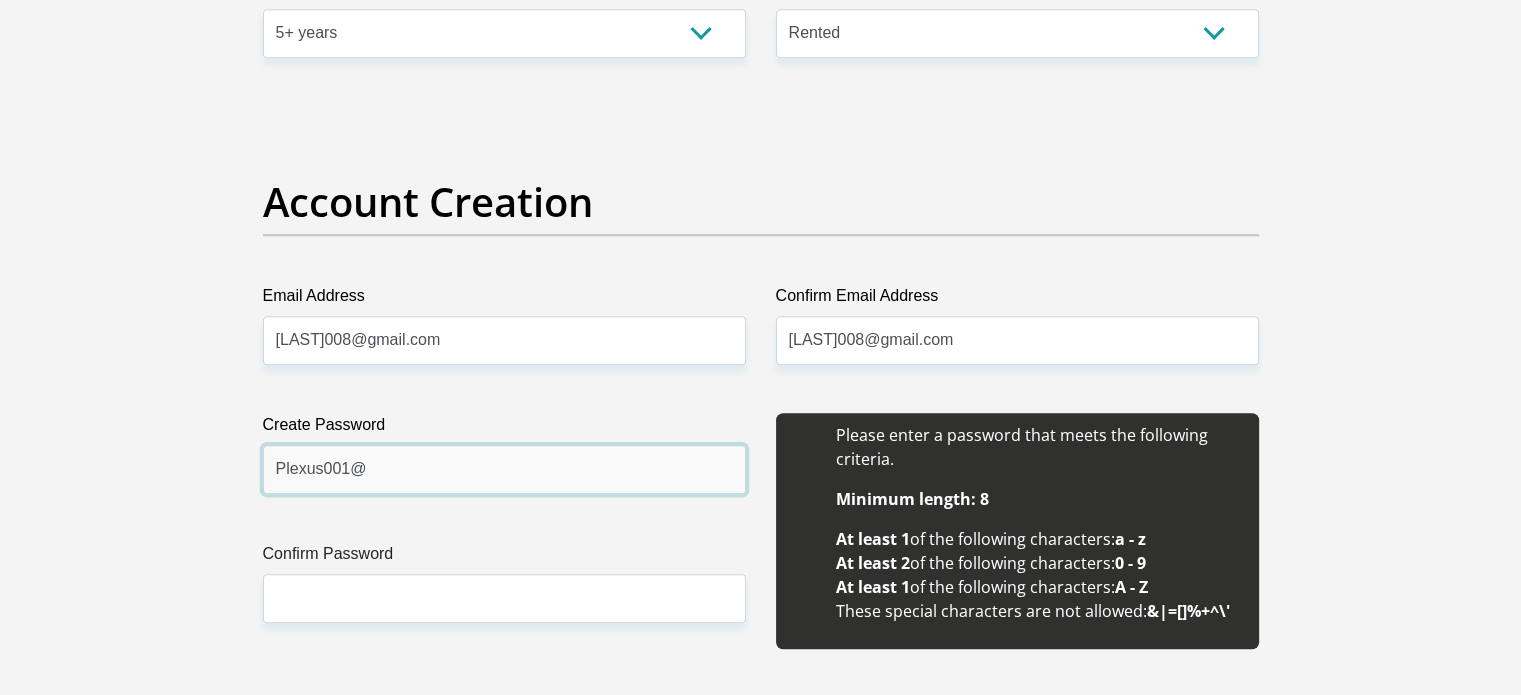 scroll, scrollTop: 1600, scrollLeft: 0, axis: vertical 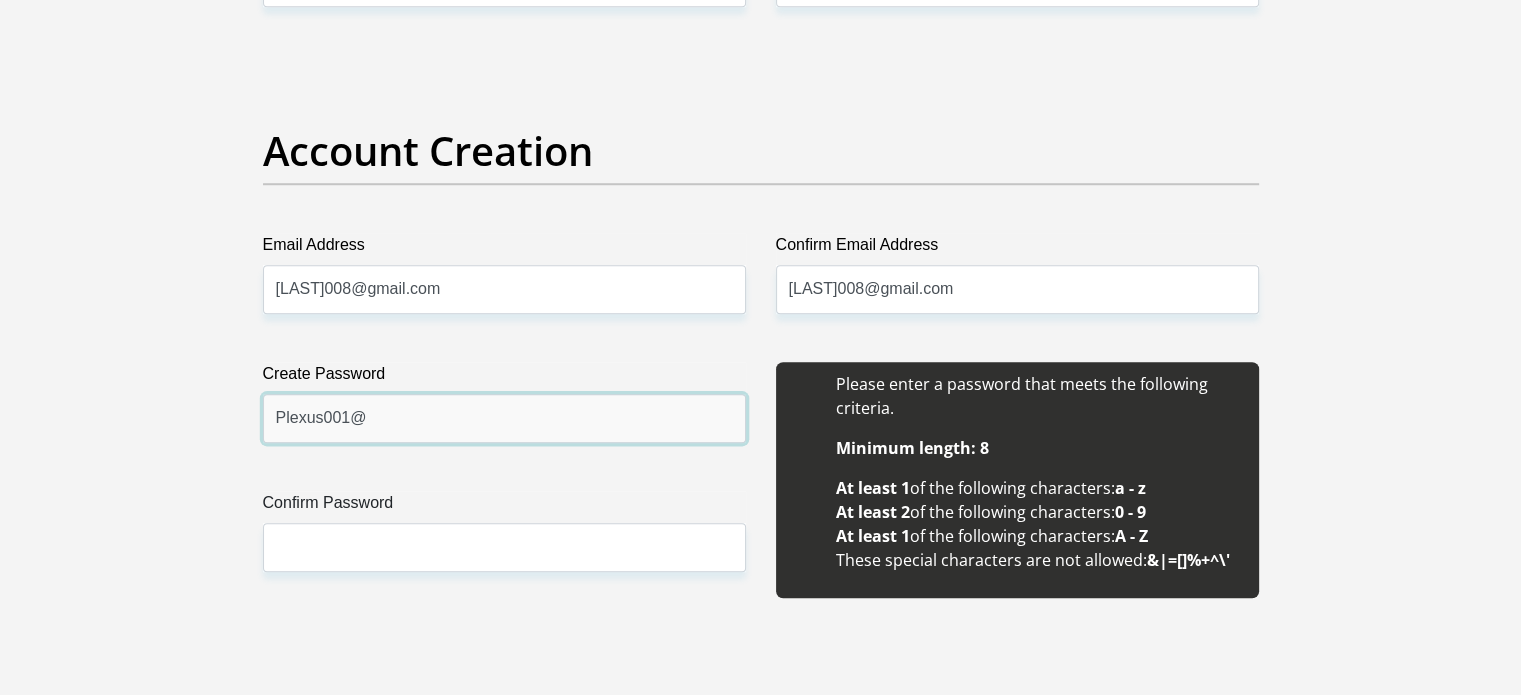type on "Plexus001@" 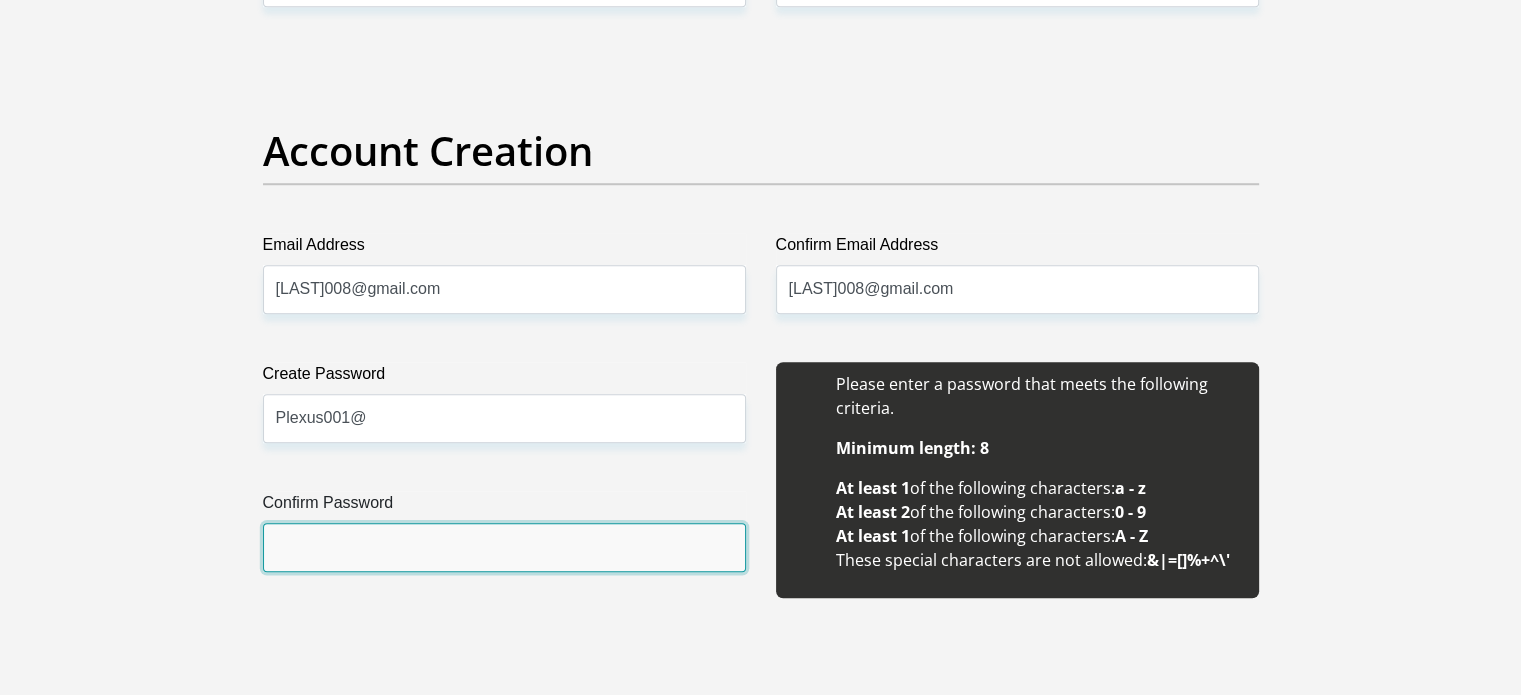 click on "Confirm Password" at bounding box center [504, 547] 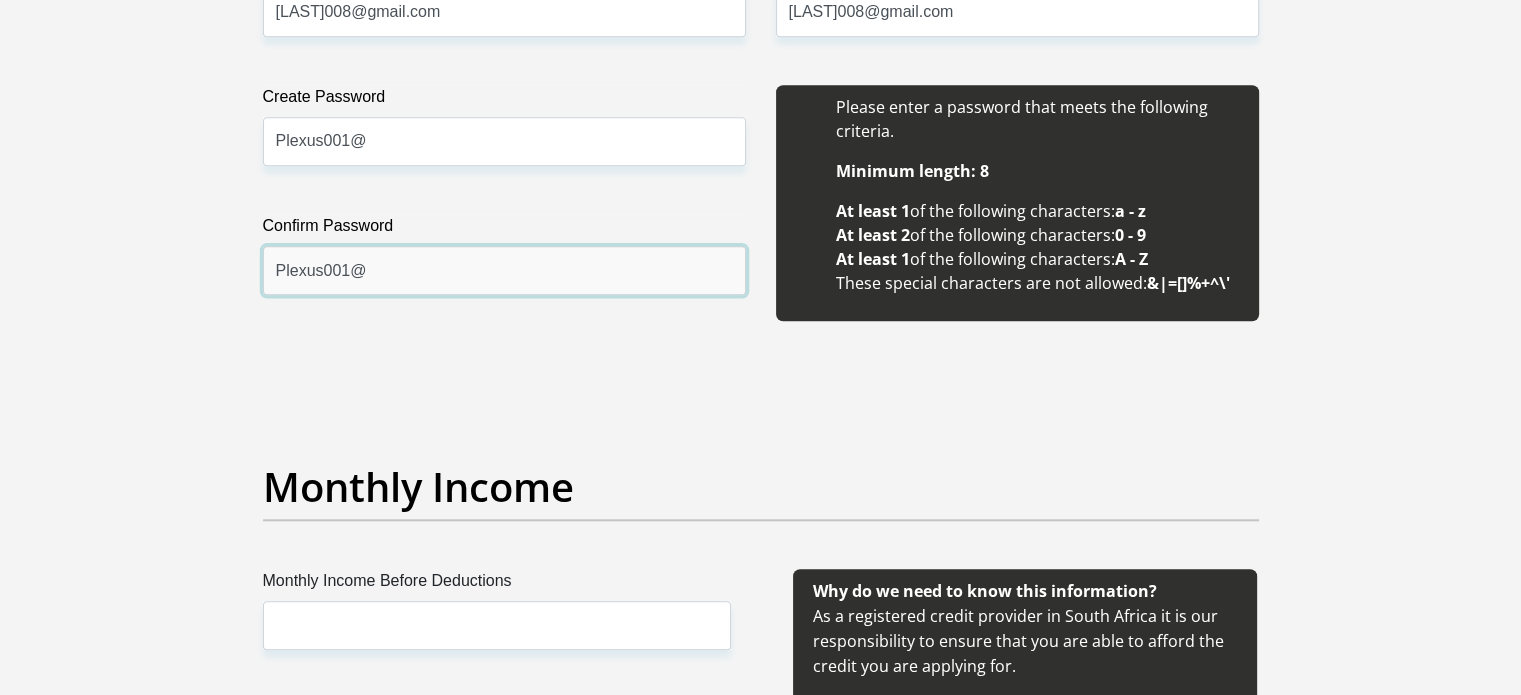 scroll, scrollTop: 2000, scrollLeft: 0, axis: vertical 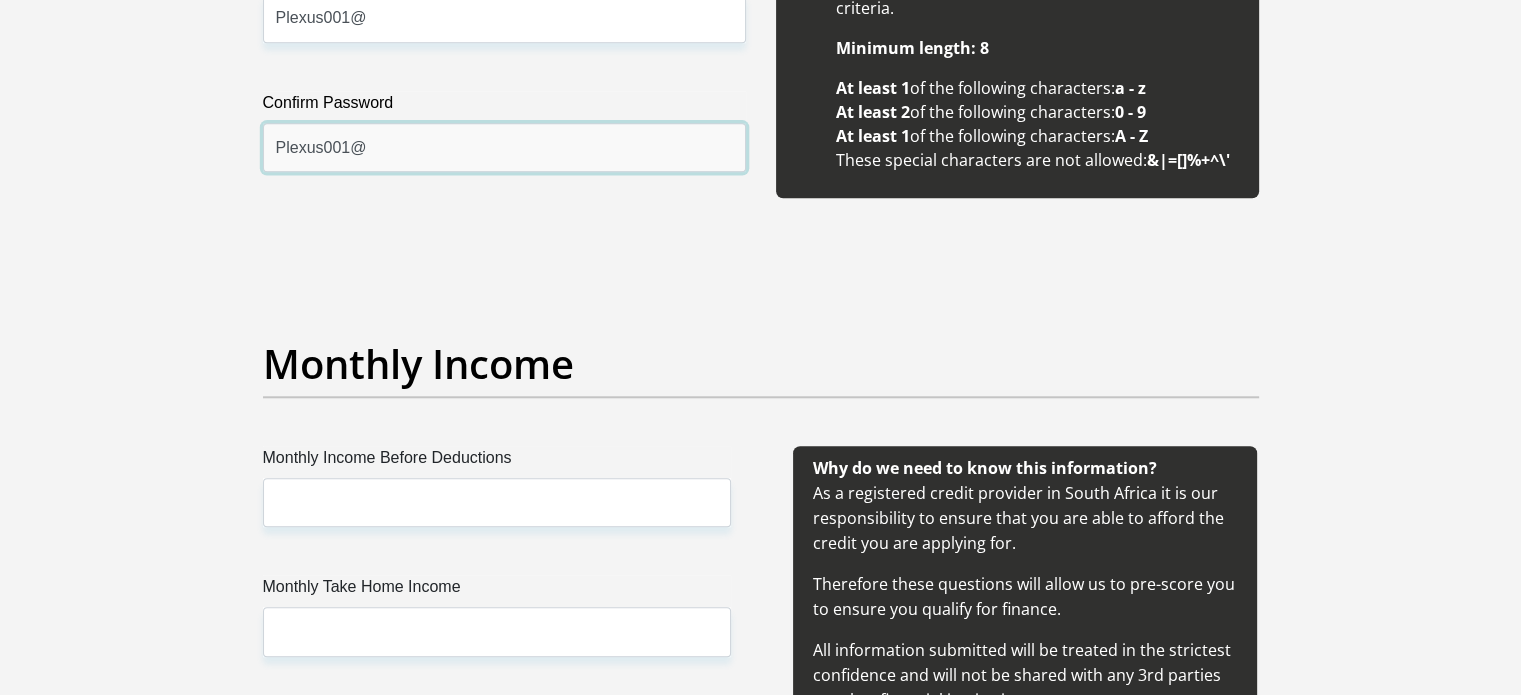 type on "Plexus001@" 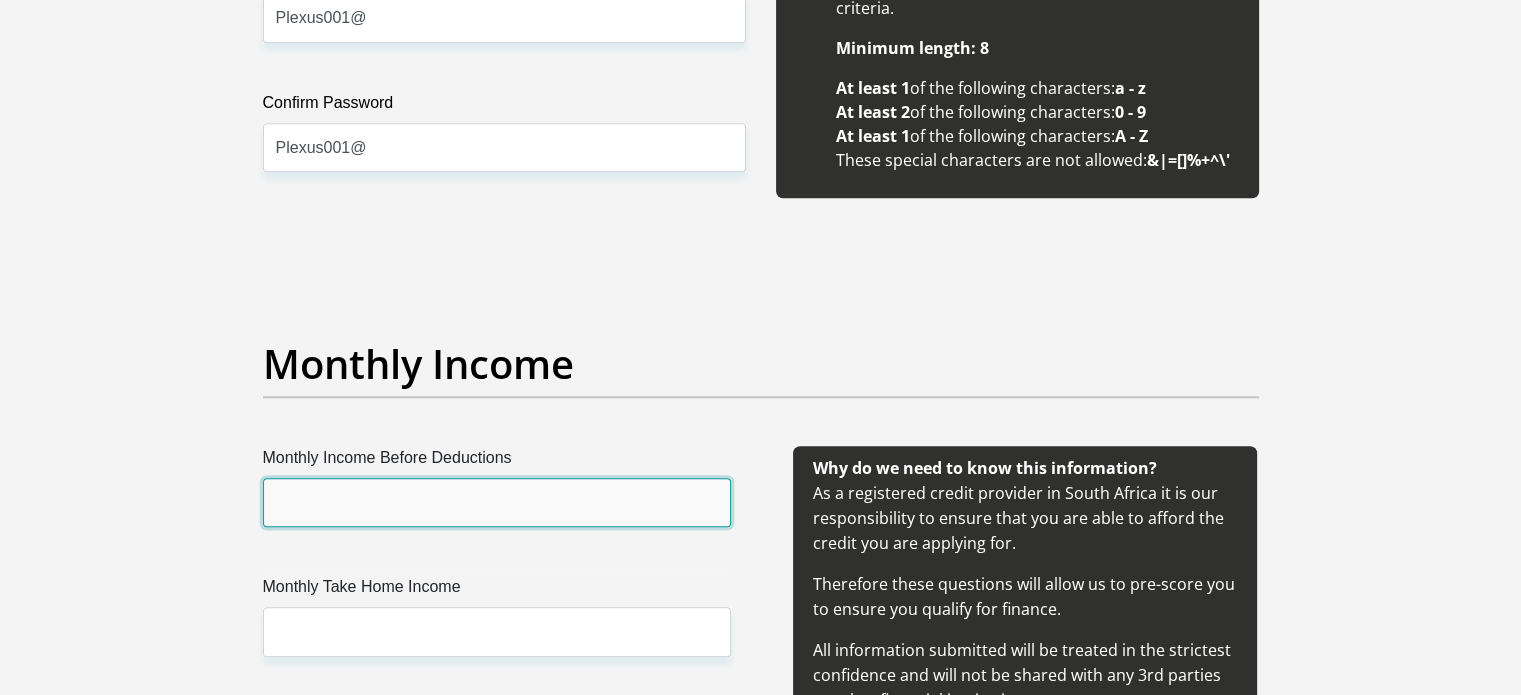 click on "Monthly Income Before Deductions" at bounding box center [497, 502] 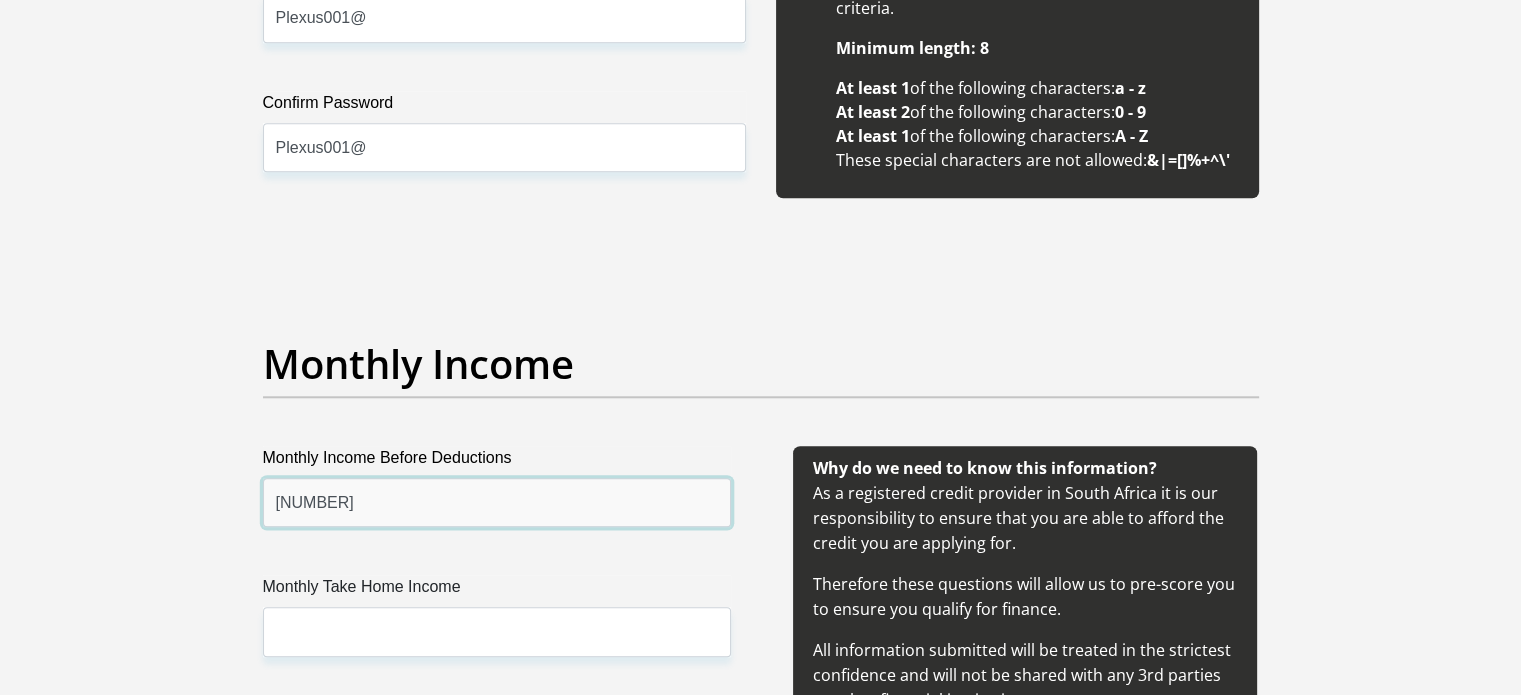 type on "23000" 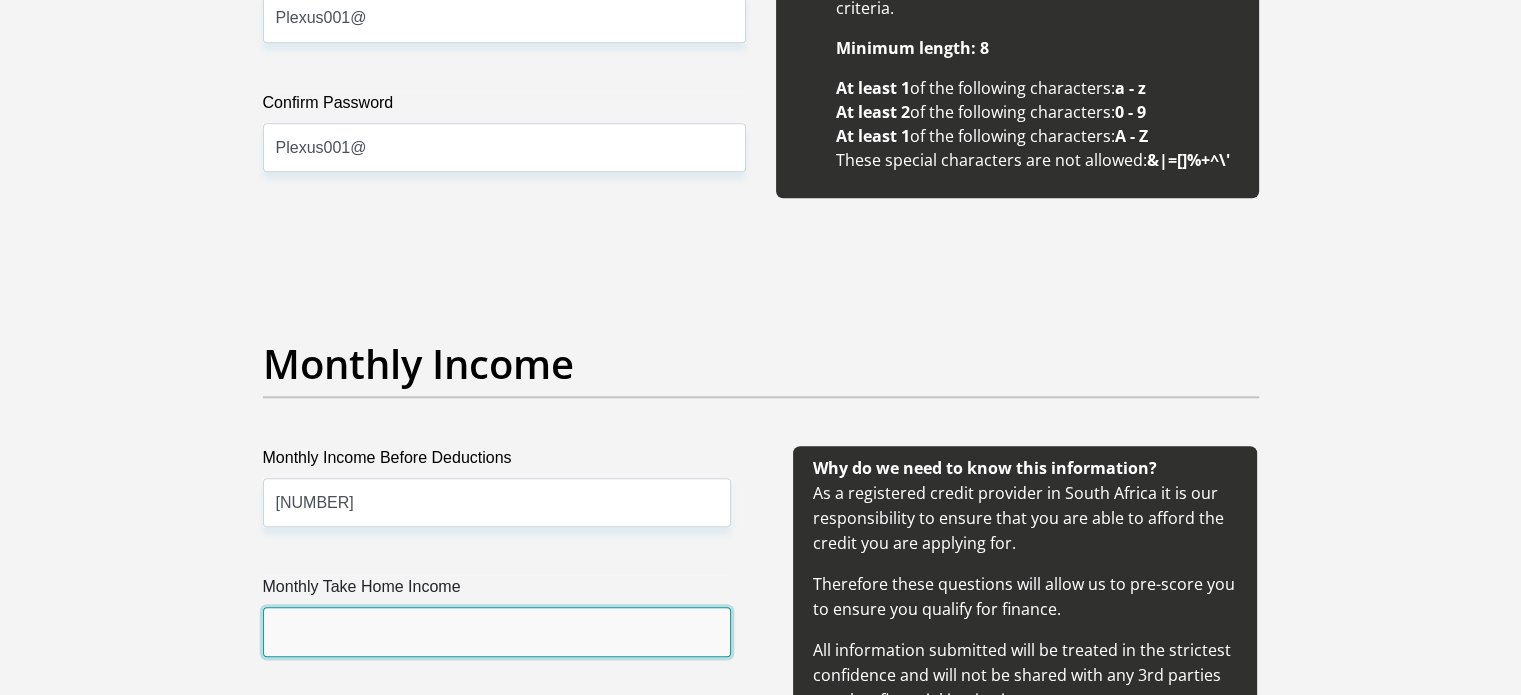 click on "Monthly Take Home Income" at bounding box center [497, 631] 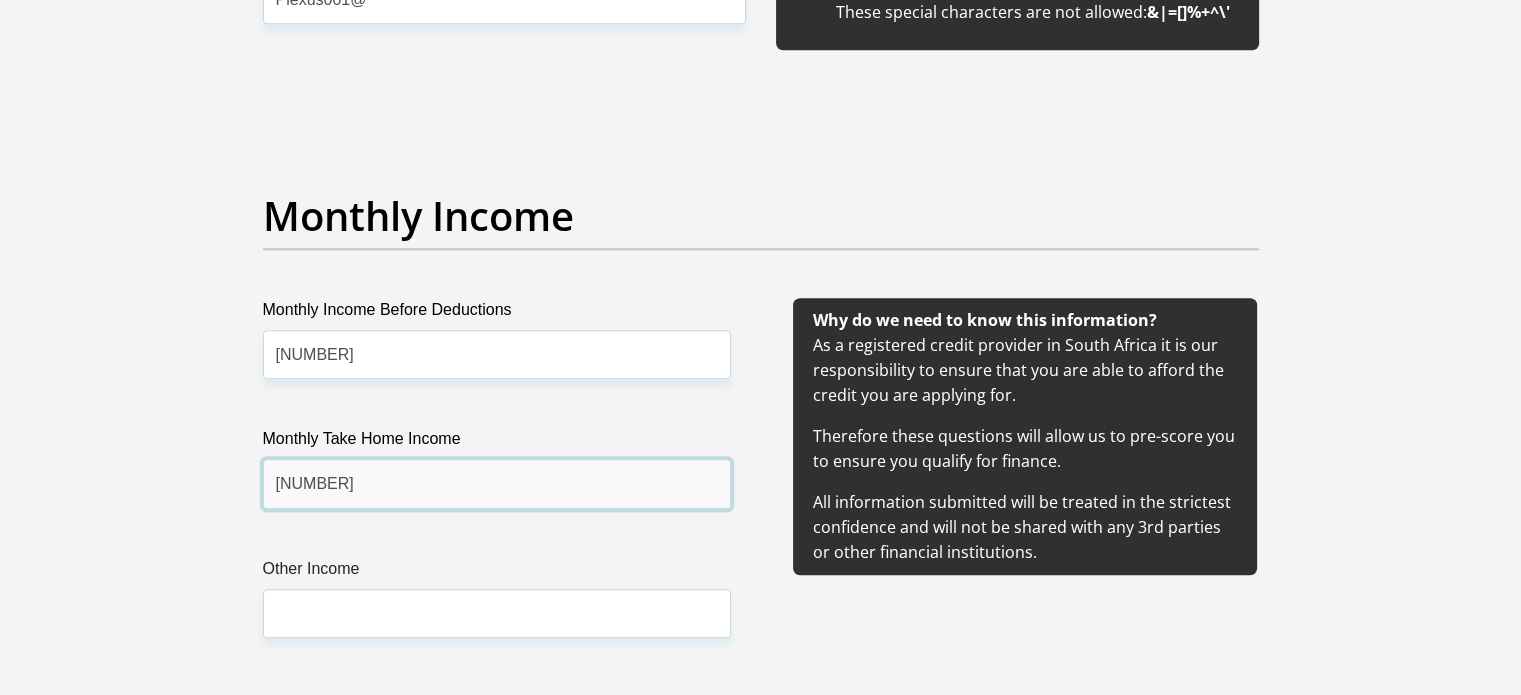 scroll, scrollTop: 2200, scrollLeft: 0, axis: vertical 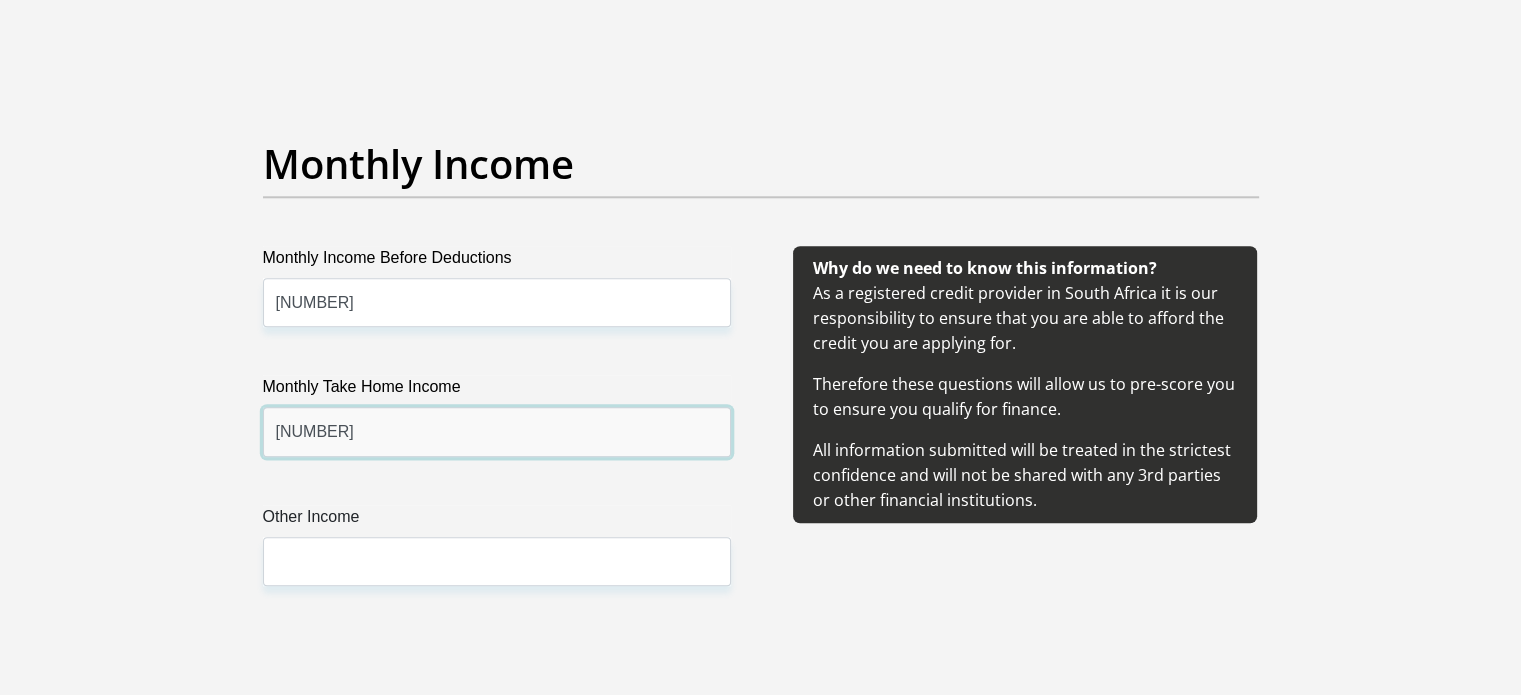 type on "21000" 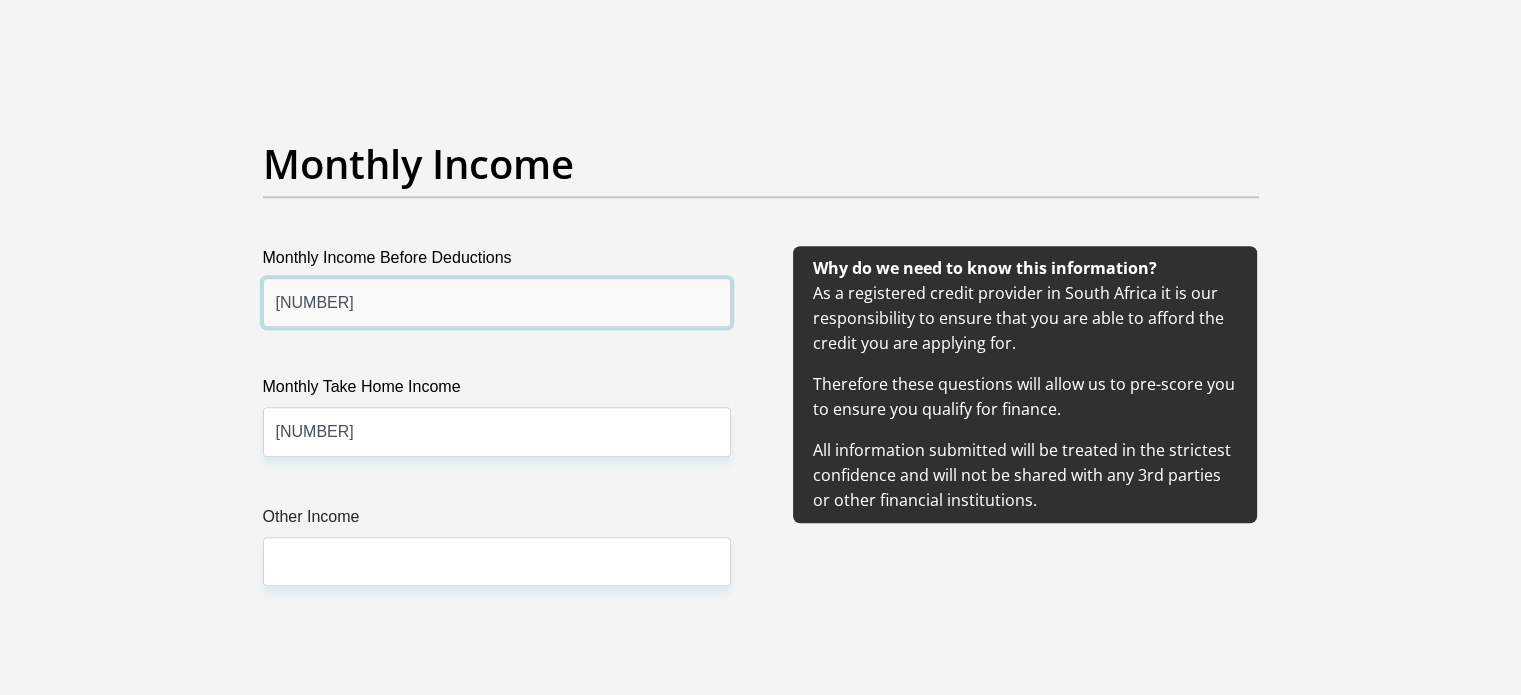 click on "23000" at bounding box center [497, 302] 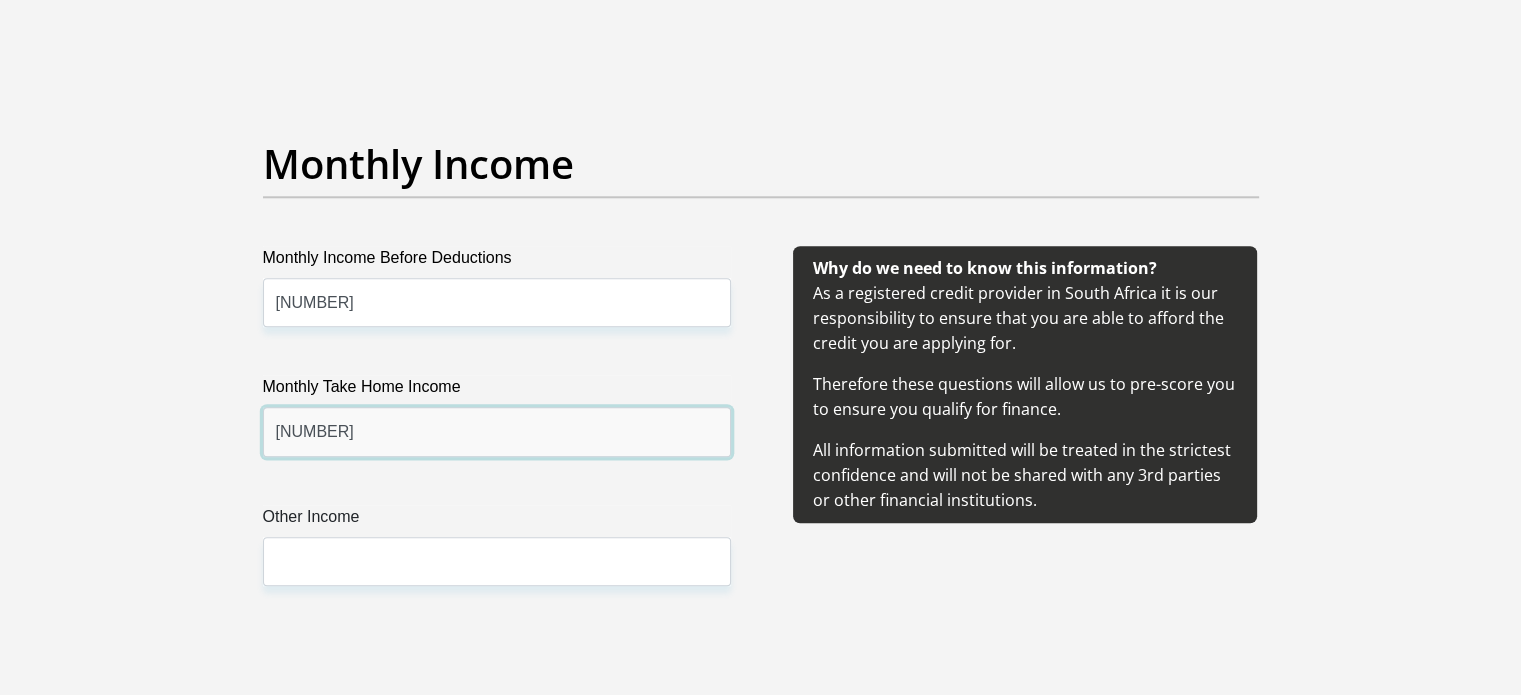 click on "21000" at bounding box center [497, 431] 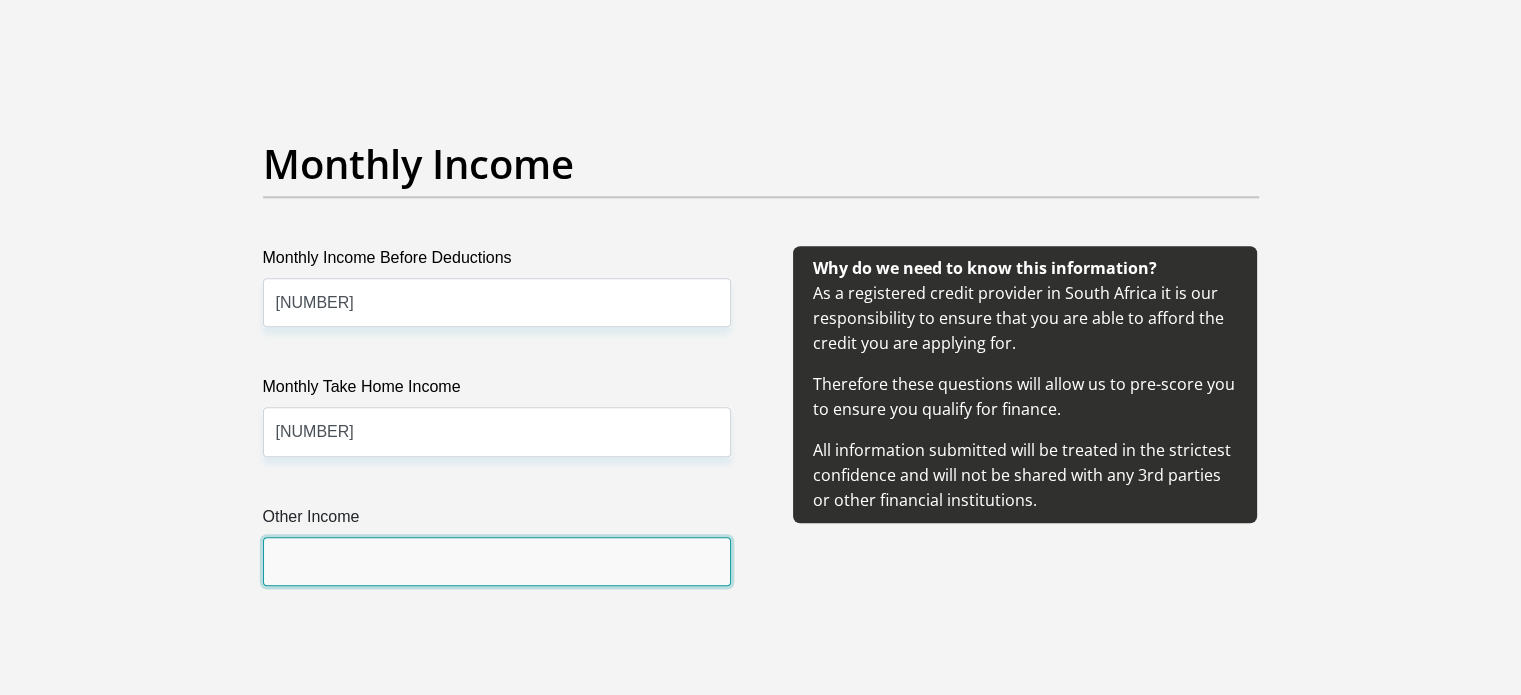 click on "Other Income" at bounding box center [497, 561] 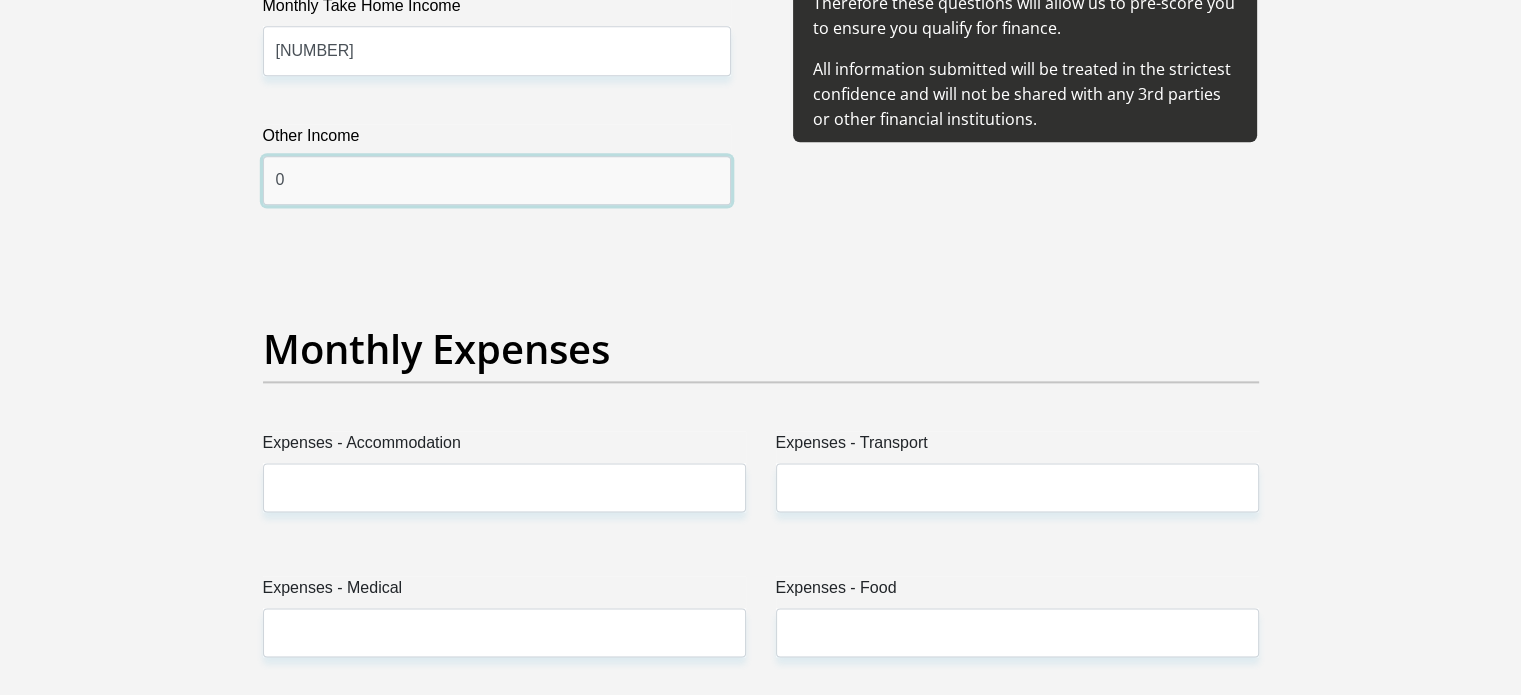 scroll, scrollTop: 2600, scrollLeft: 0, axis: vertical 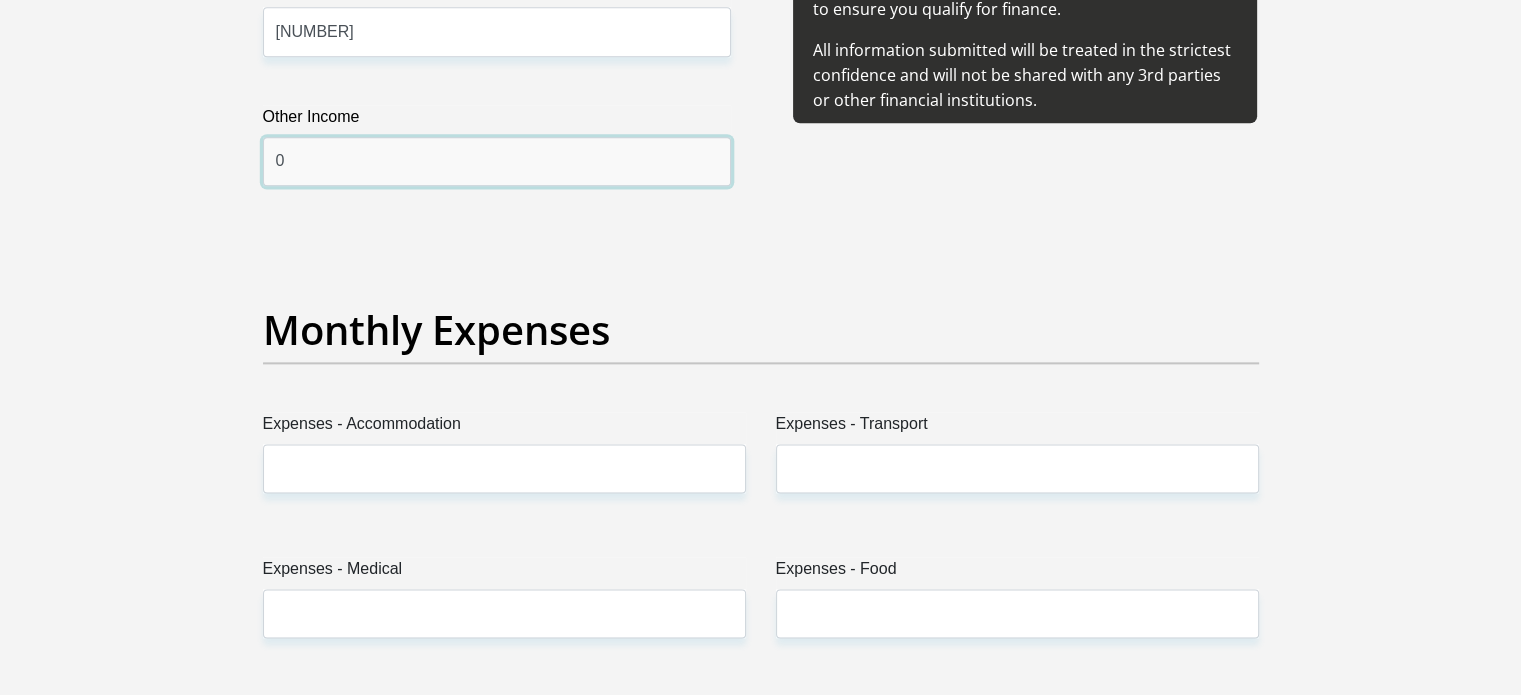 type on "0" 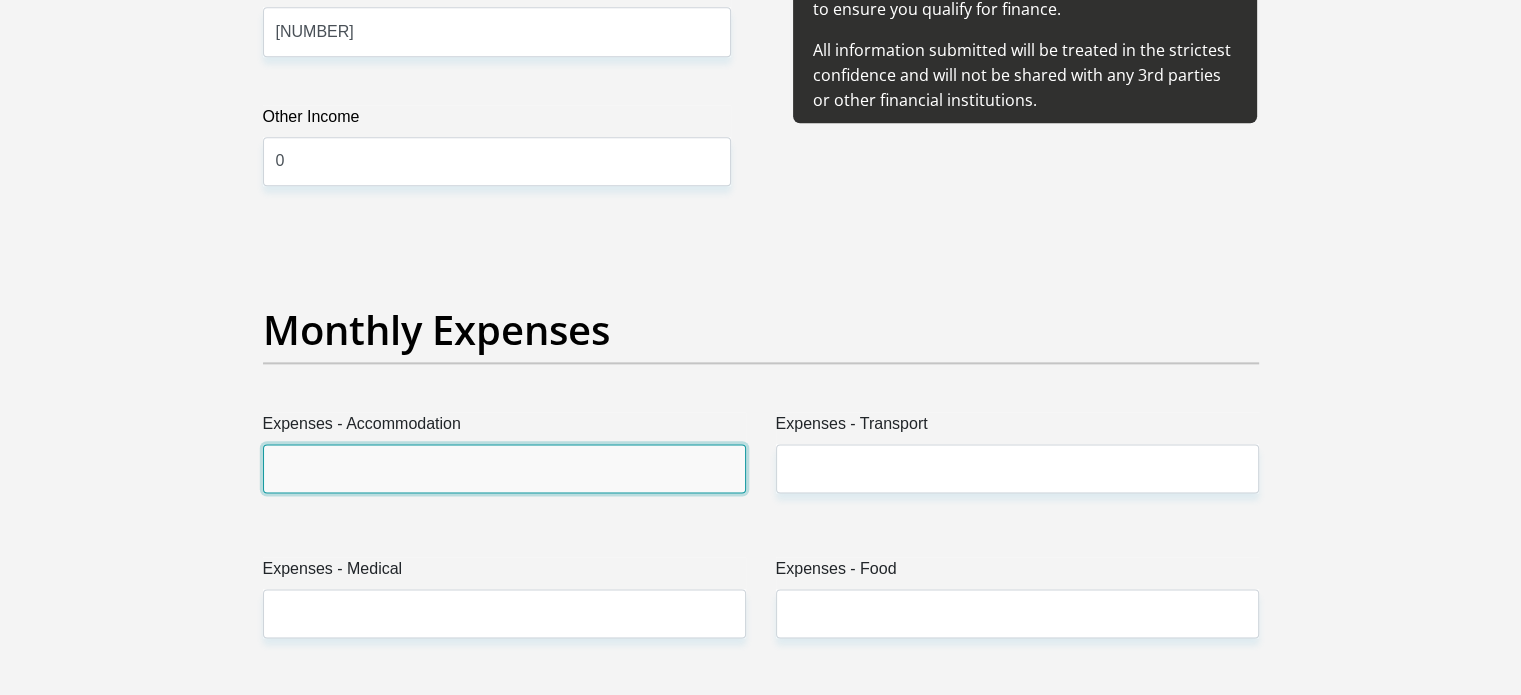 click on "Expenses - Accommodation" at bounding box center [504, 468] 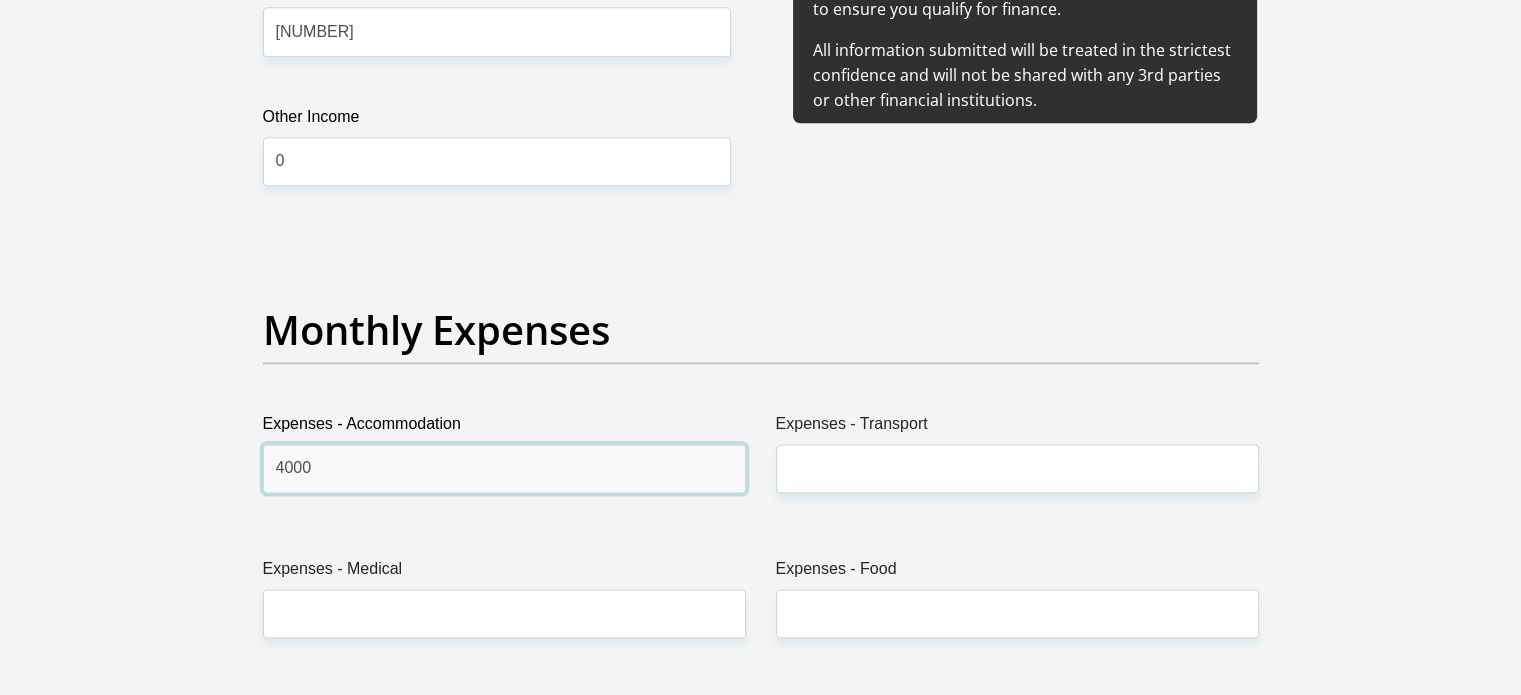 type on "4000" 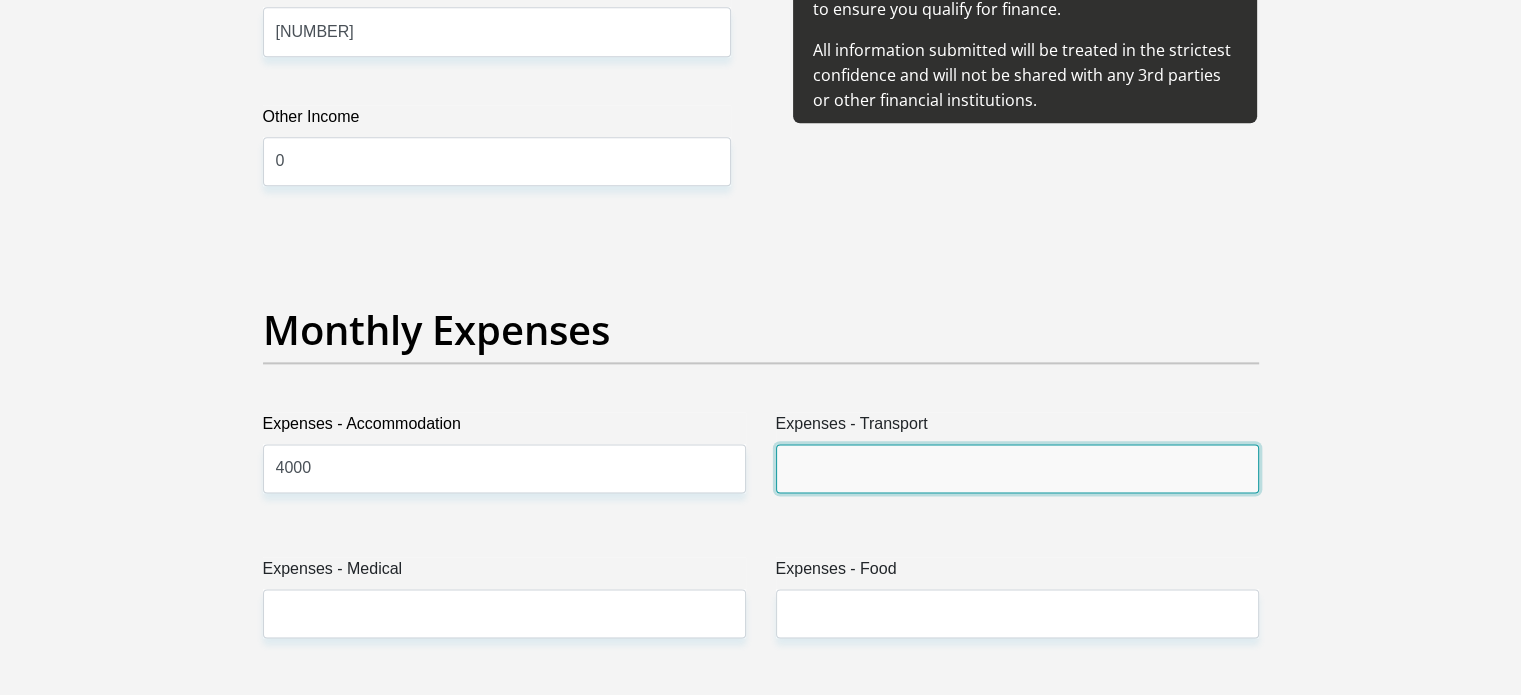 click on "Expenses - Transport" at bounding box center (1017, 468) 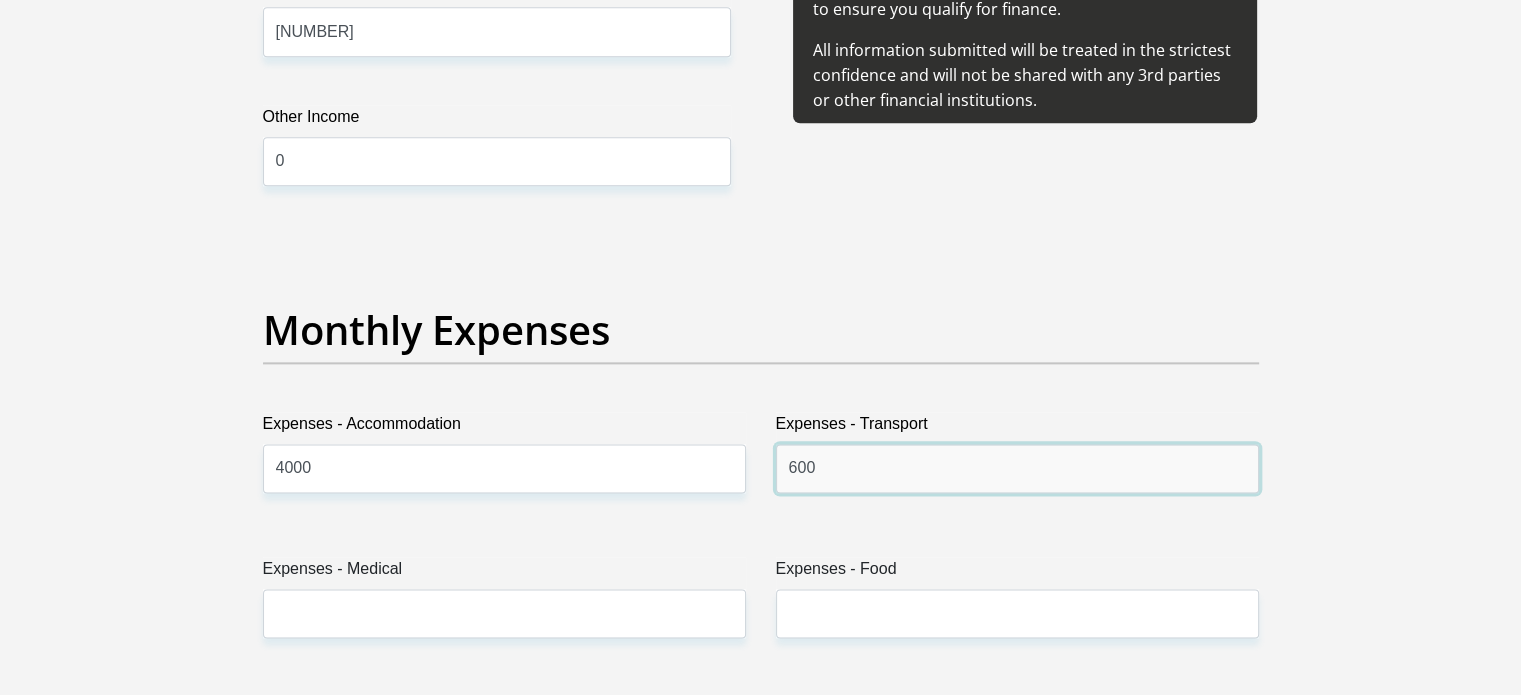 type on "600" 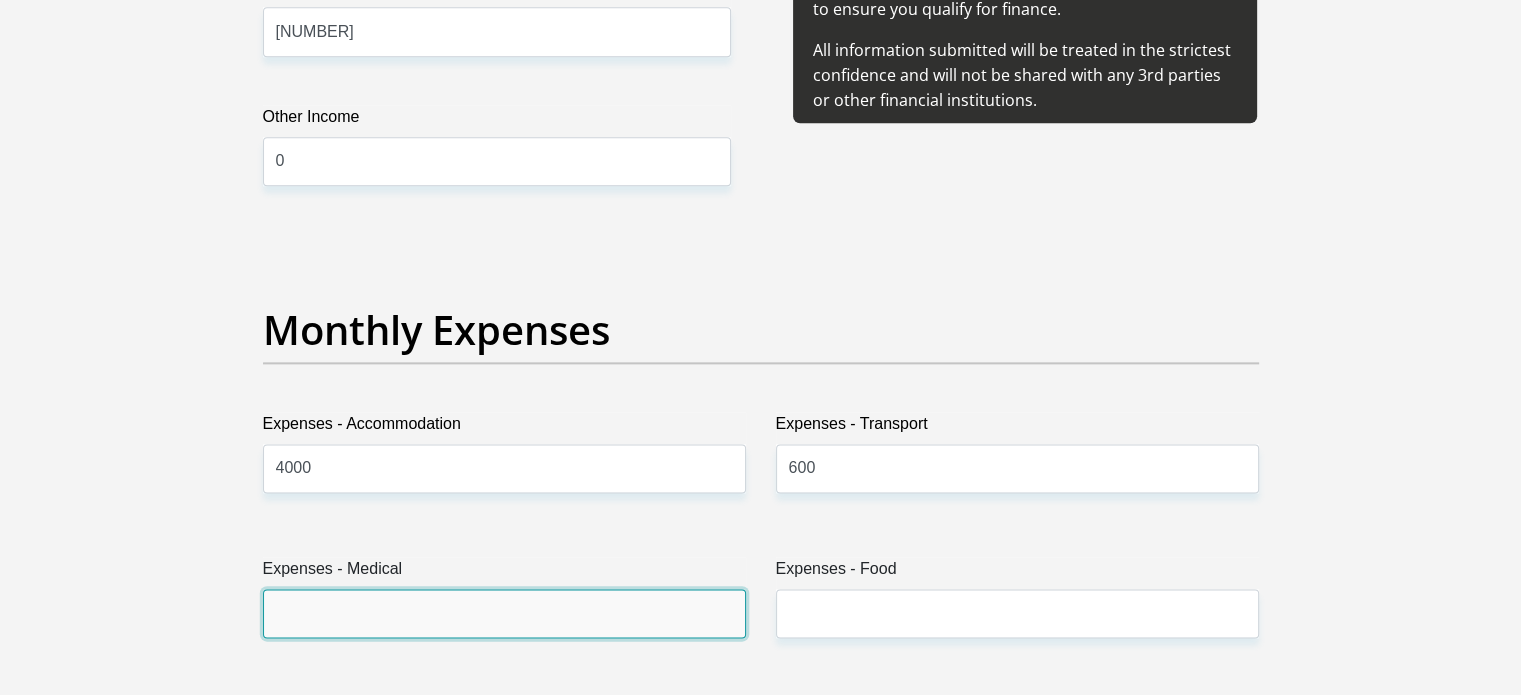 click on "Expenses - Medical" at bounding box center (504, 613) 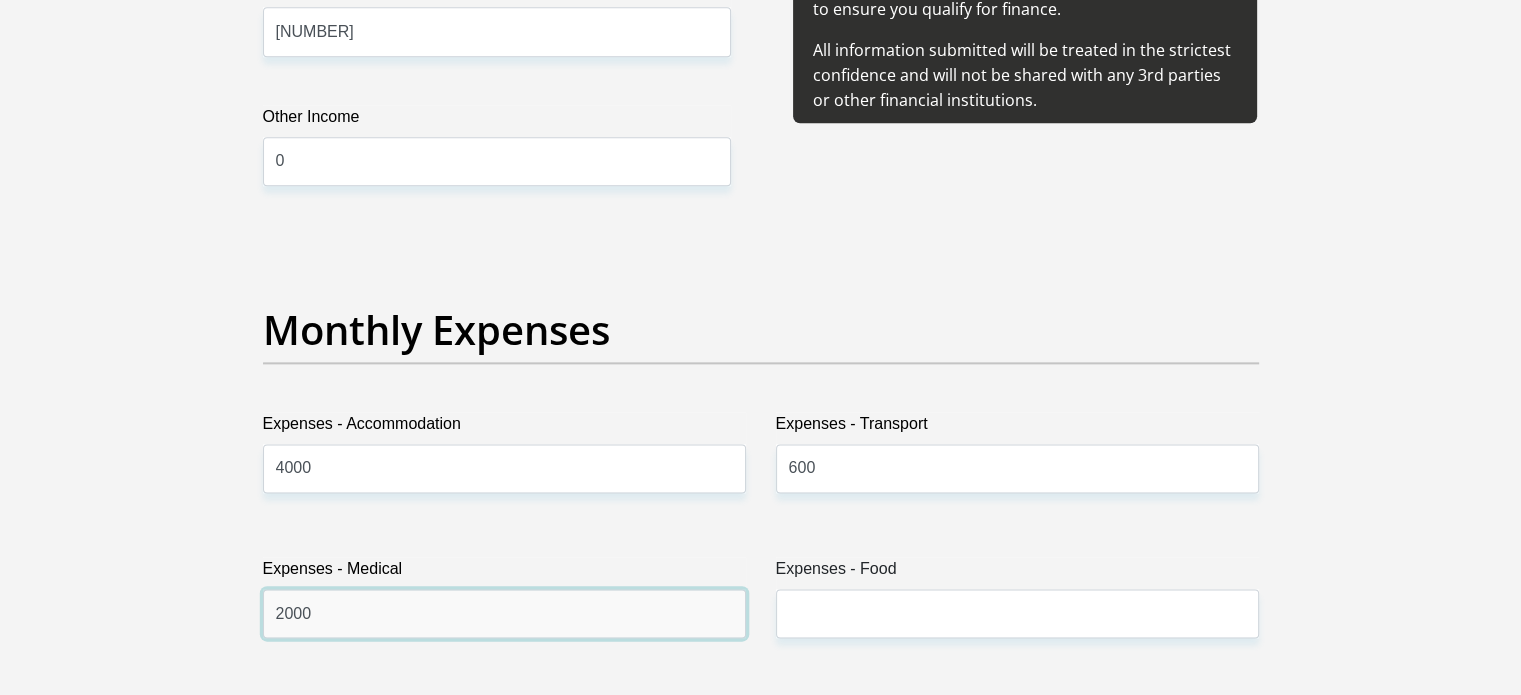 type on "2000" 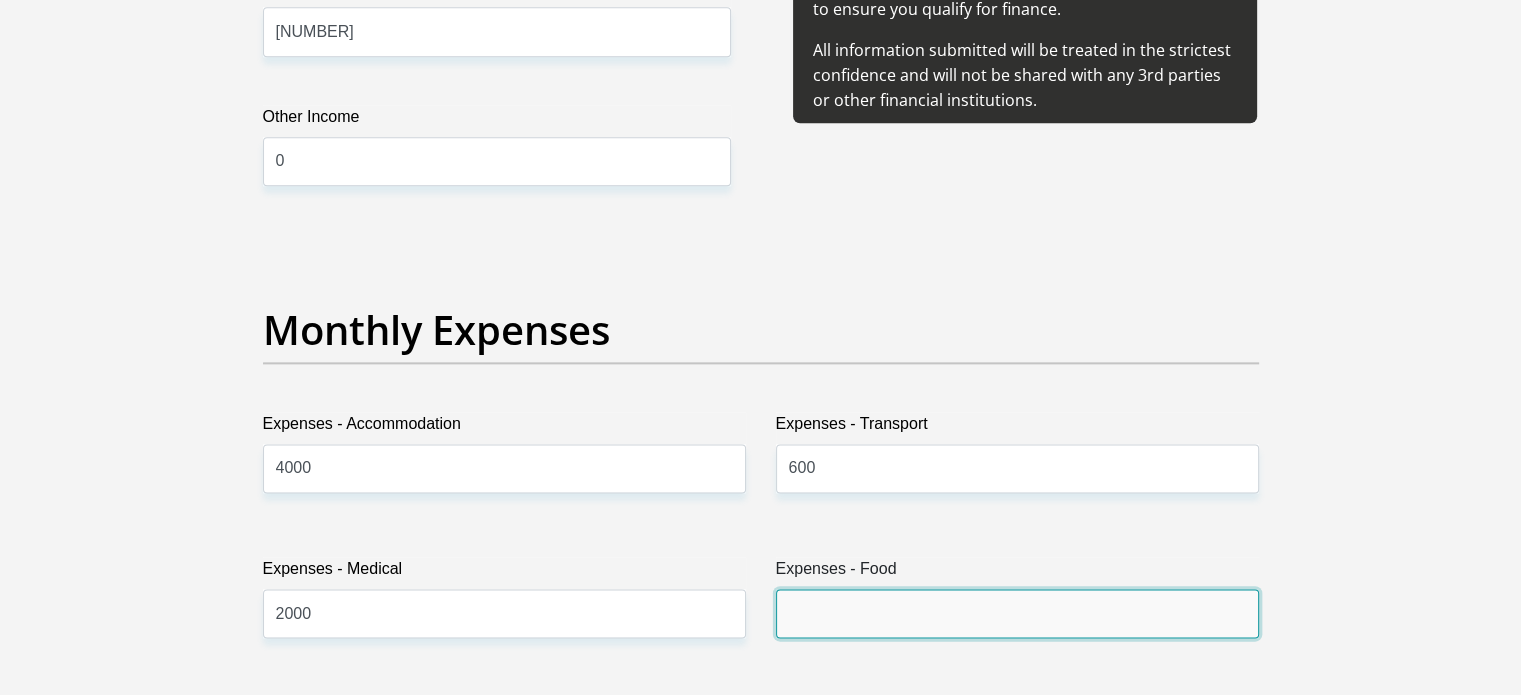 click on "Expenses - Food" at bounding box center [1017, 613] 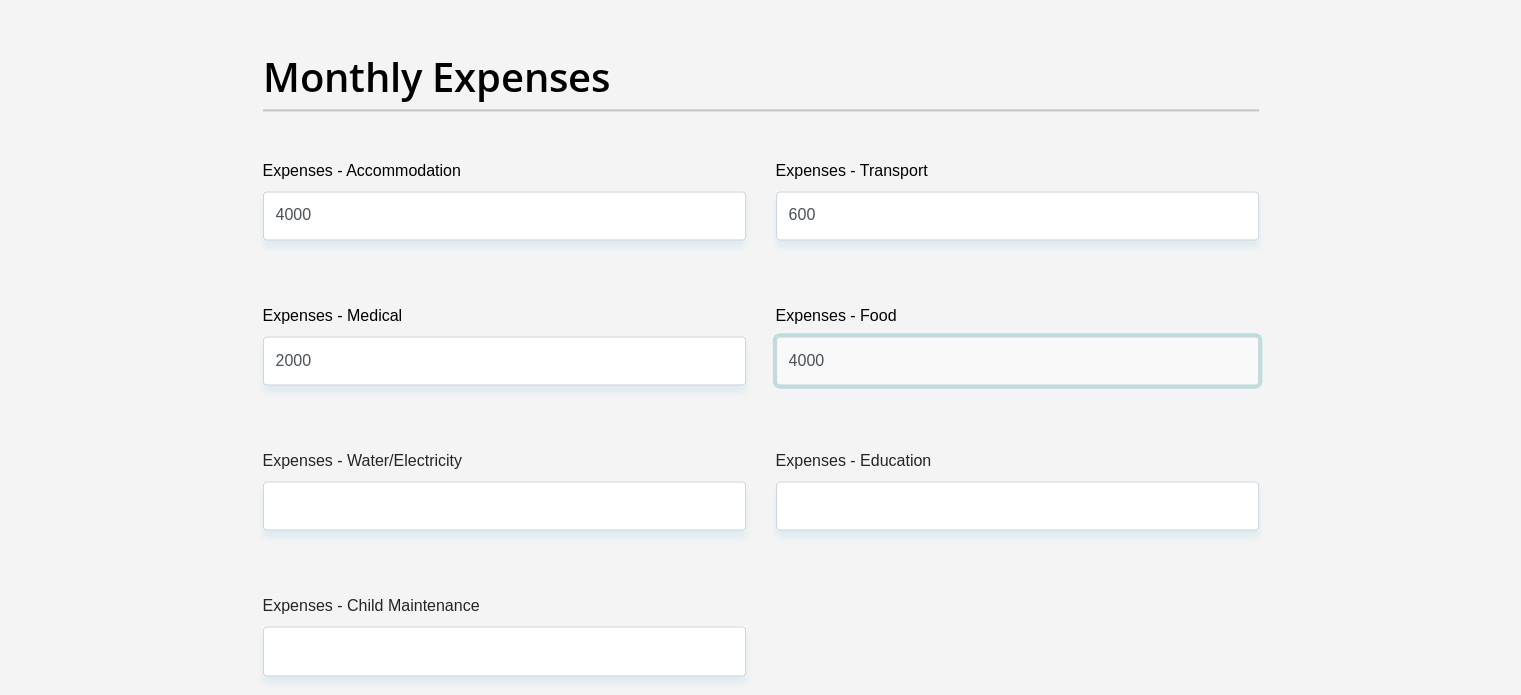 scroll, scrollTop: 2900, scrollLeft: 0, axis: vertical 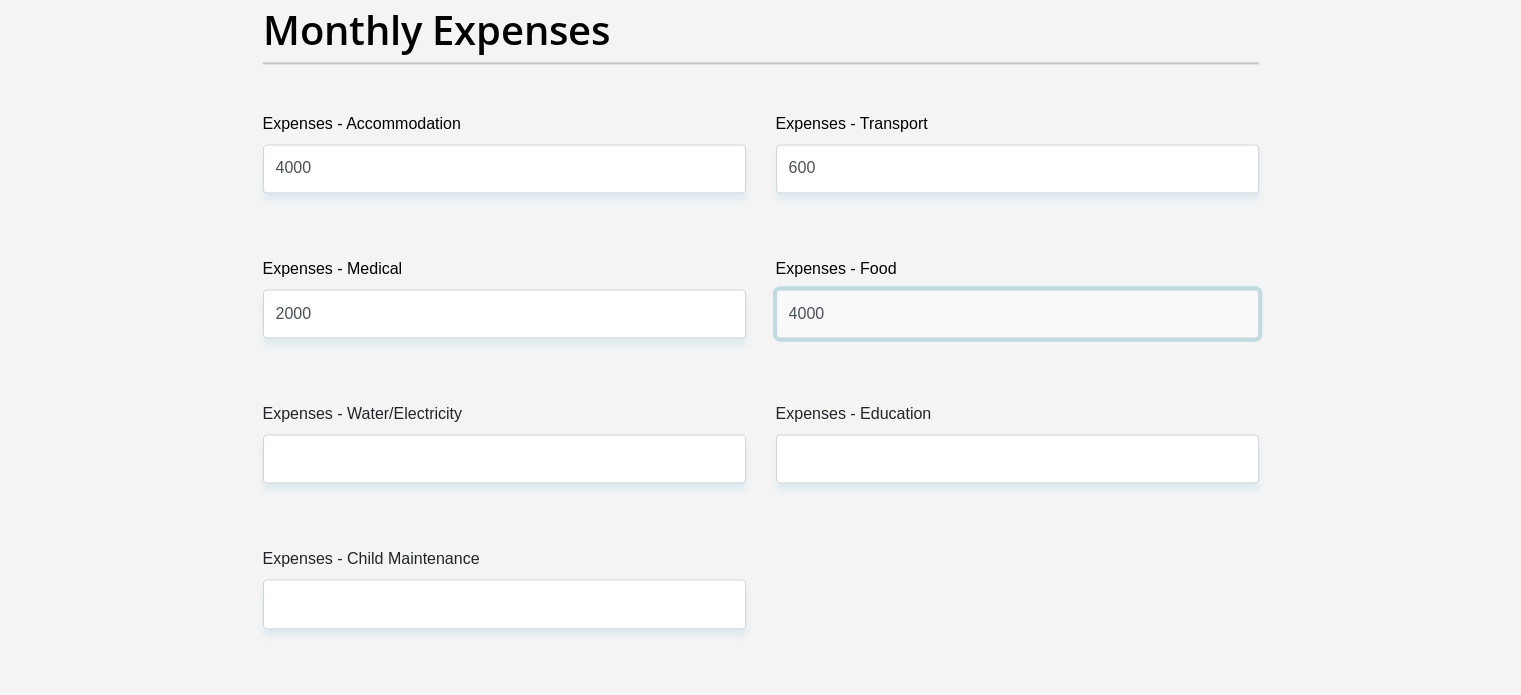type on "4000" 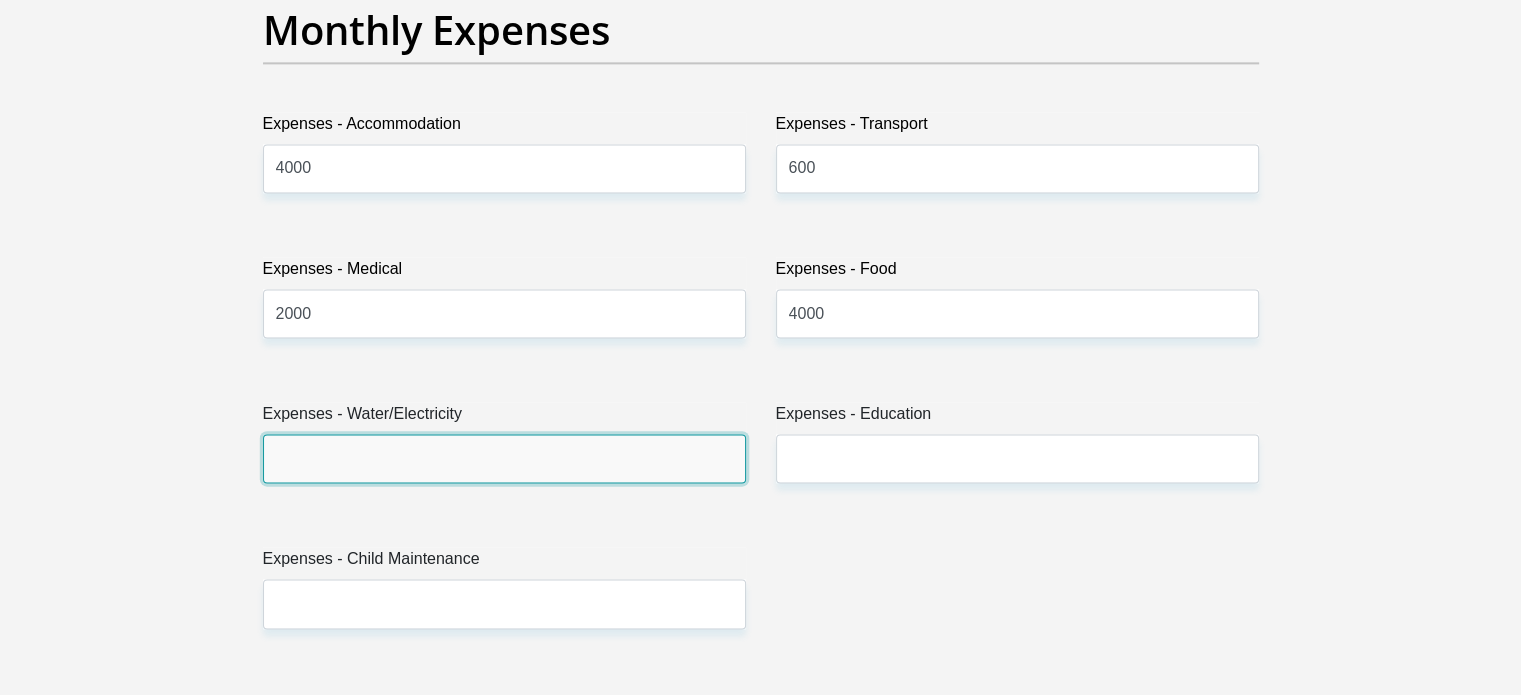 click on "Expenses - Water/Electricity" at bounding box center [504, 458] 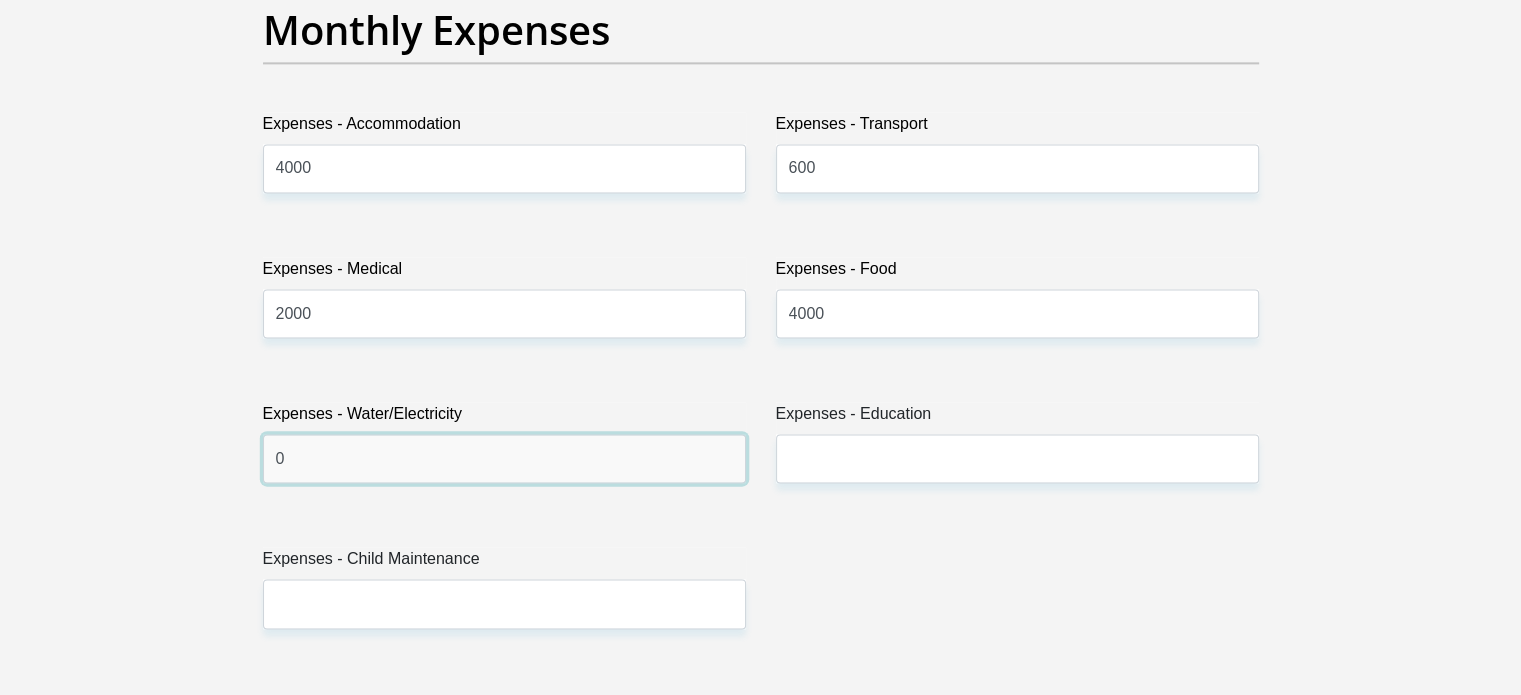 type on "0" 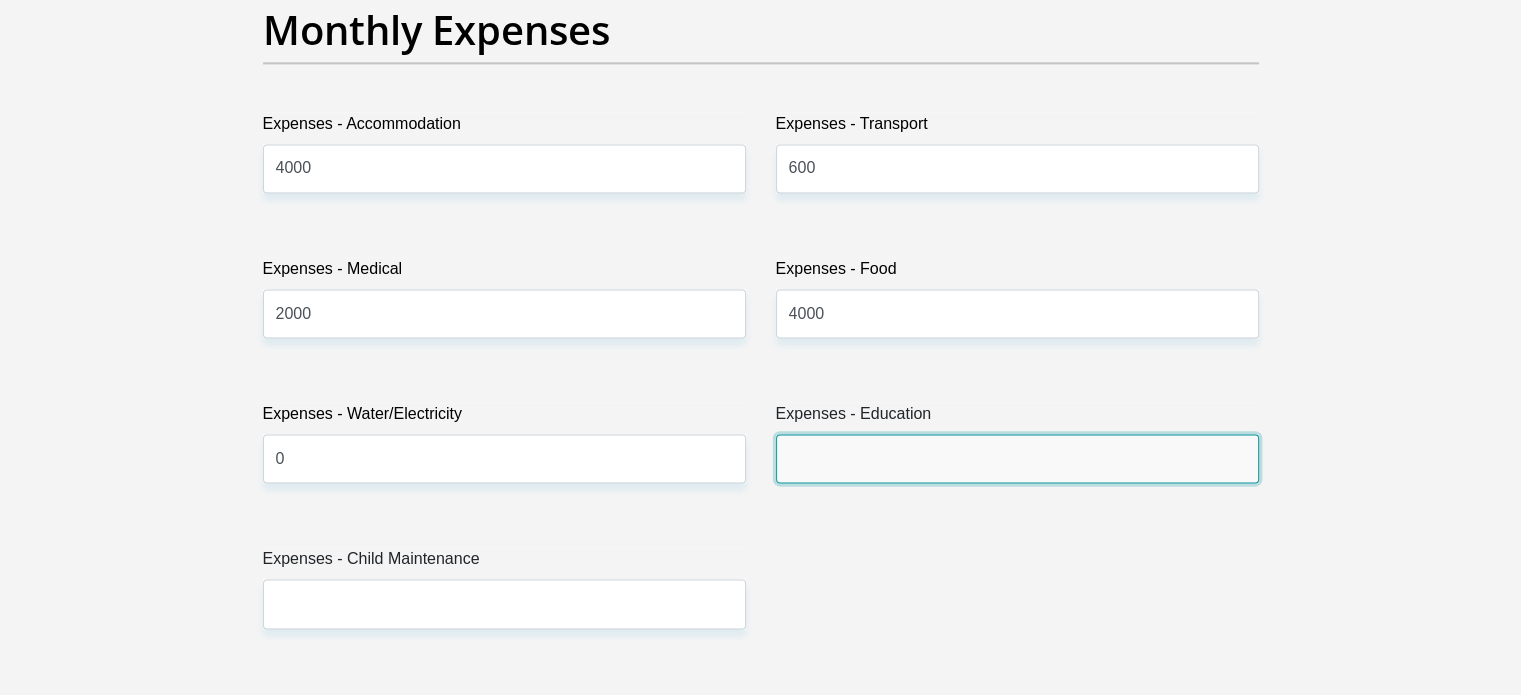 click on "Expenses - Education" at bounding box center [1017, 458] 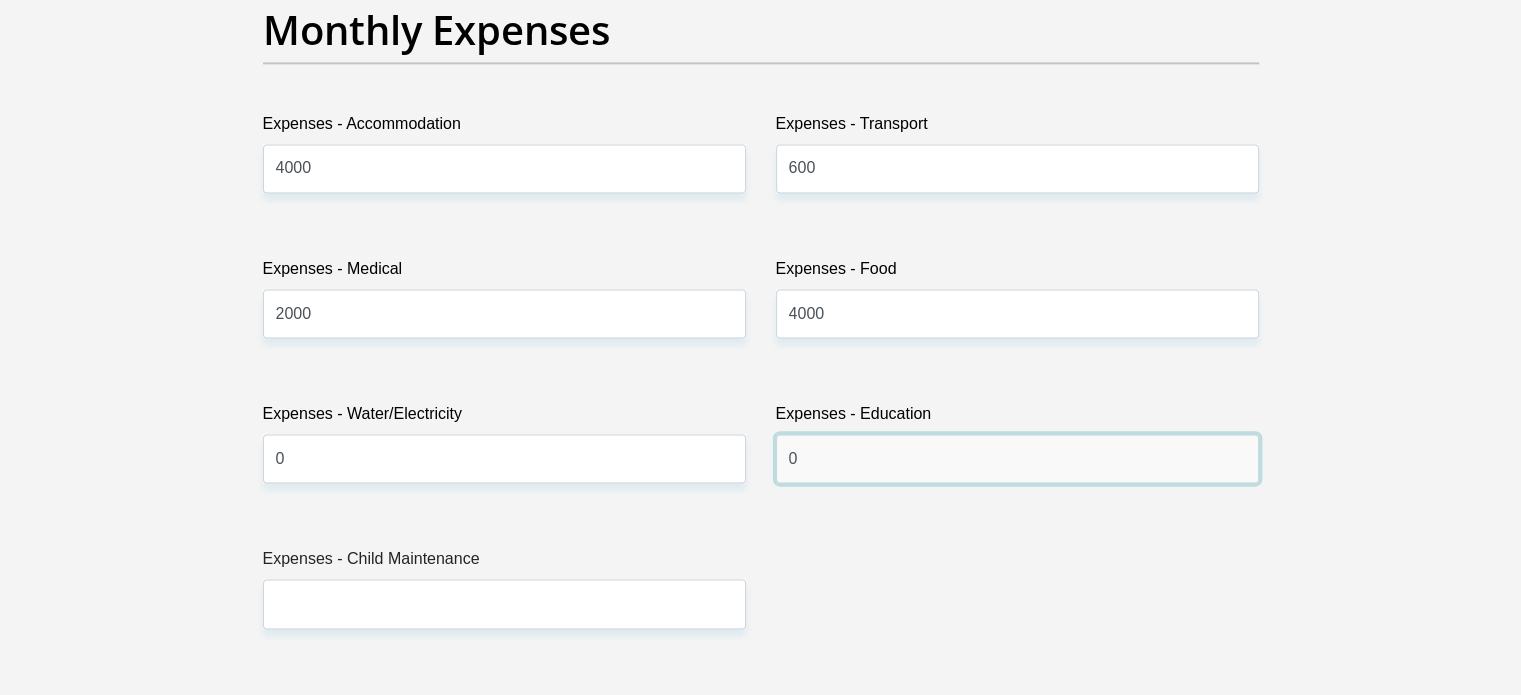 type on "0" 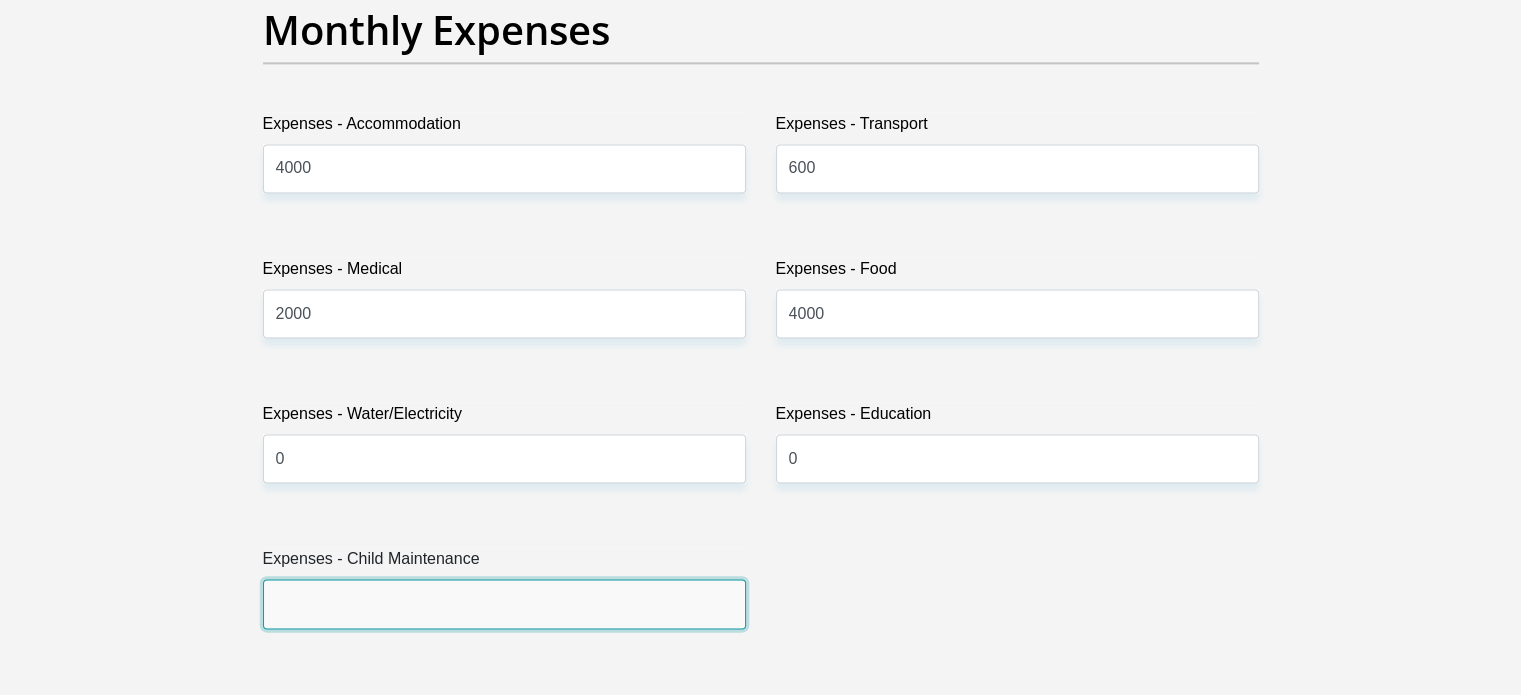 click on "Expenses - Child Maintenance" at bounding box center [504, 603] 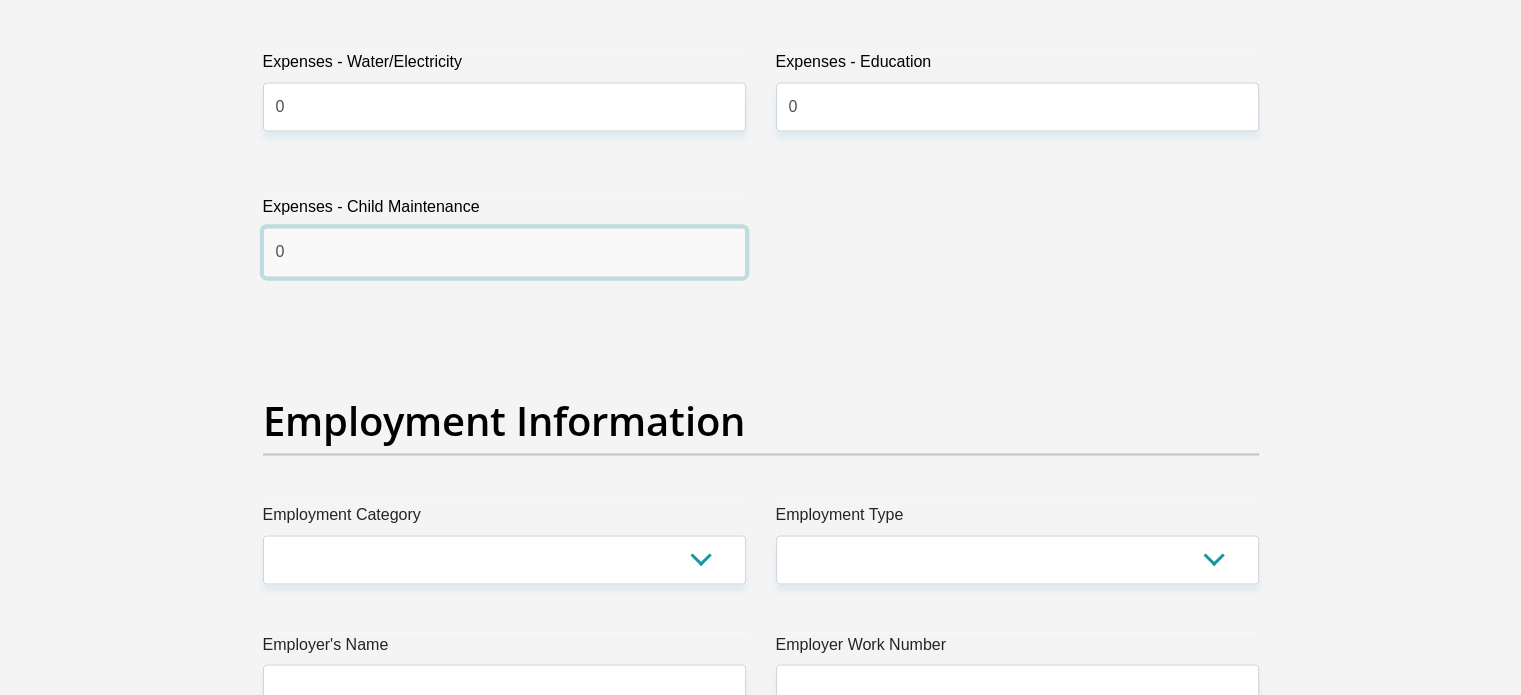 scroll, scrollTop: 3300, scrollLeft: 0, axis: vertical 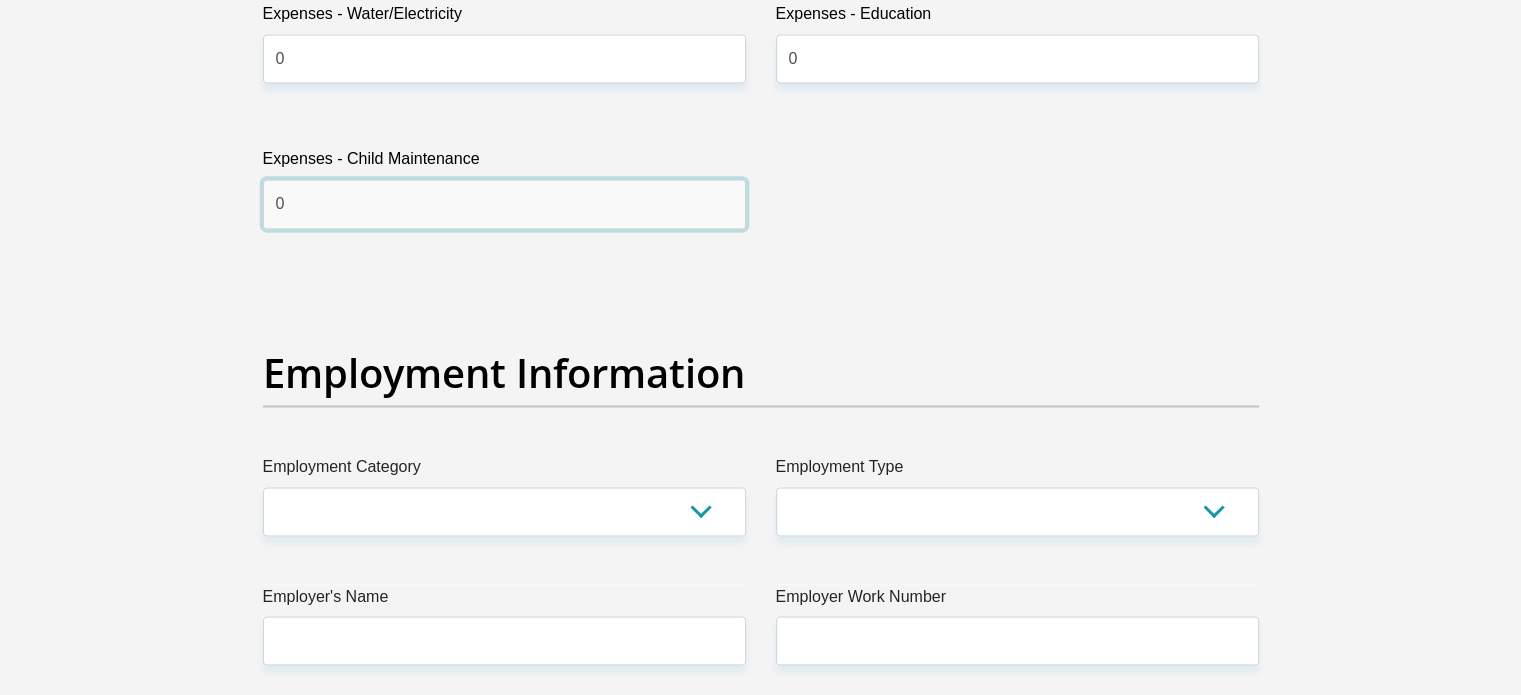 type on "0" 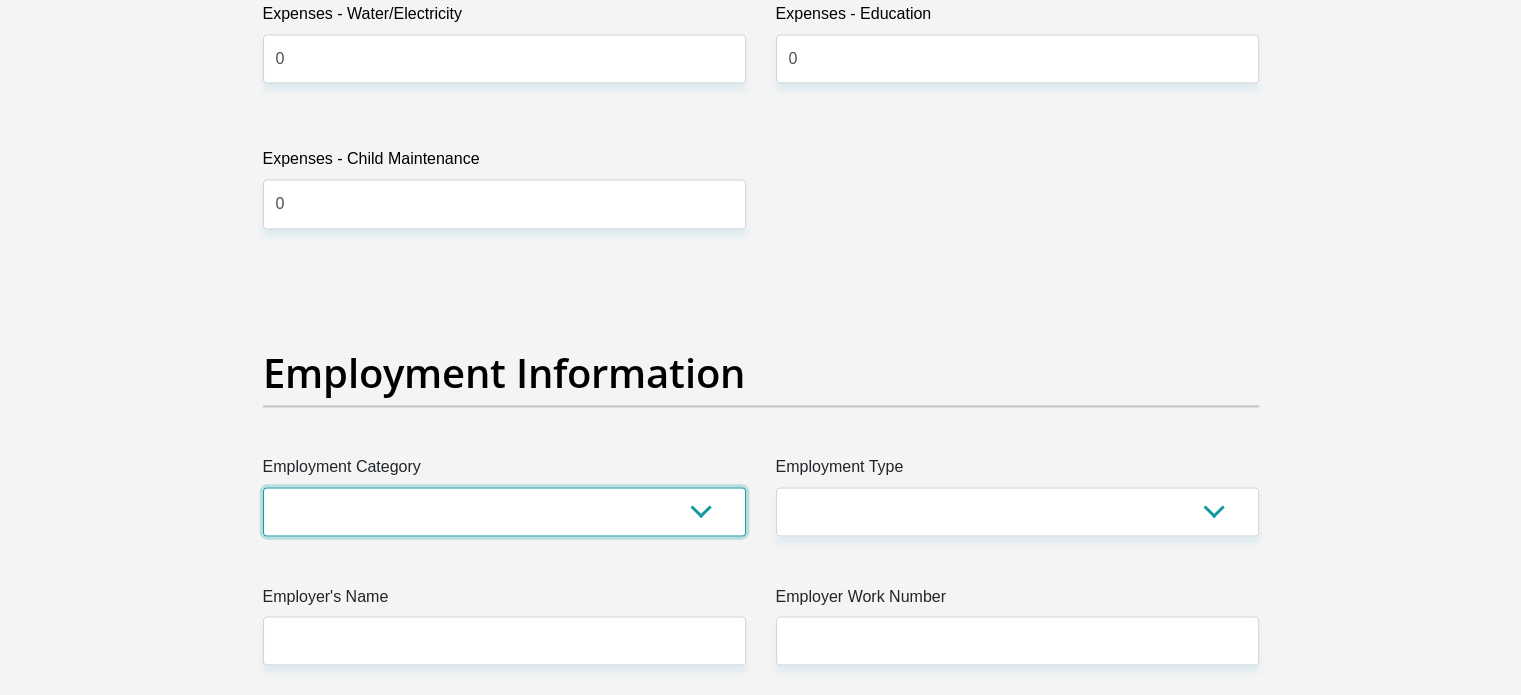 click on "AGRICULTURE
ALCOHOL & TOBACCO
CONSTRUCTION MATERIALS
METALLURGY
EQUIPMENT FOR RENEWABLE ENERGY
SPECIALIZED CONTRACTORS
CAR
GAMING (INCL. INTERNET
OTHER WHOLESALE
UNLICENSED PHARMACEUTICALS
CURRENCY EXCHANGE HOUSES
OTHER FINANCIAL INSTITUTIONS & INSURANCE
REAL ESTATE AGENTS
OIL & GAS
OTHER MATERIALS (E.G. IRON ORE)
PRECIOUS STONES & PRECIOUS METALS
POLITICAL ORGANIZATIONS
RELIGIOUS ORGANIZATIONS(NOT SECTS)
ACTI. HAVING BUSINESS DEAL WITH PUBLIC ADMINISTRATION
LAUNDROMATS" at bounding box center [504, 511] 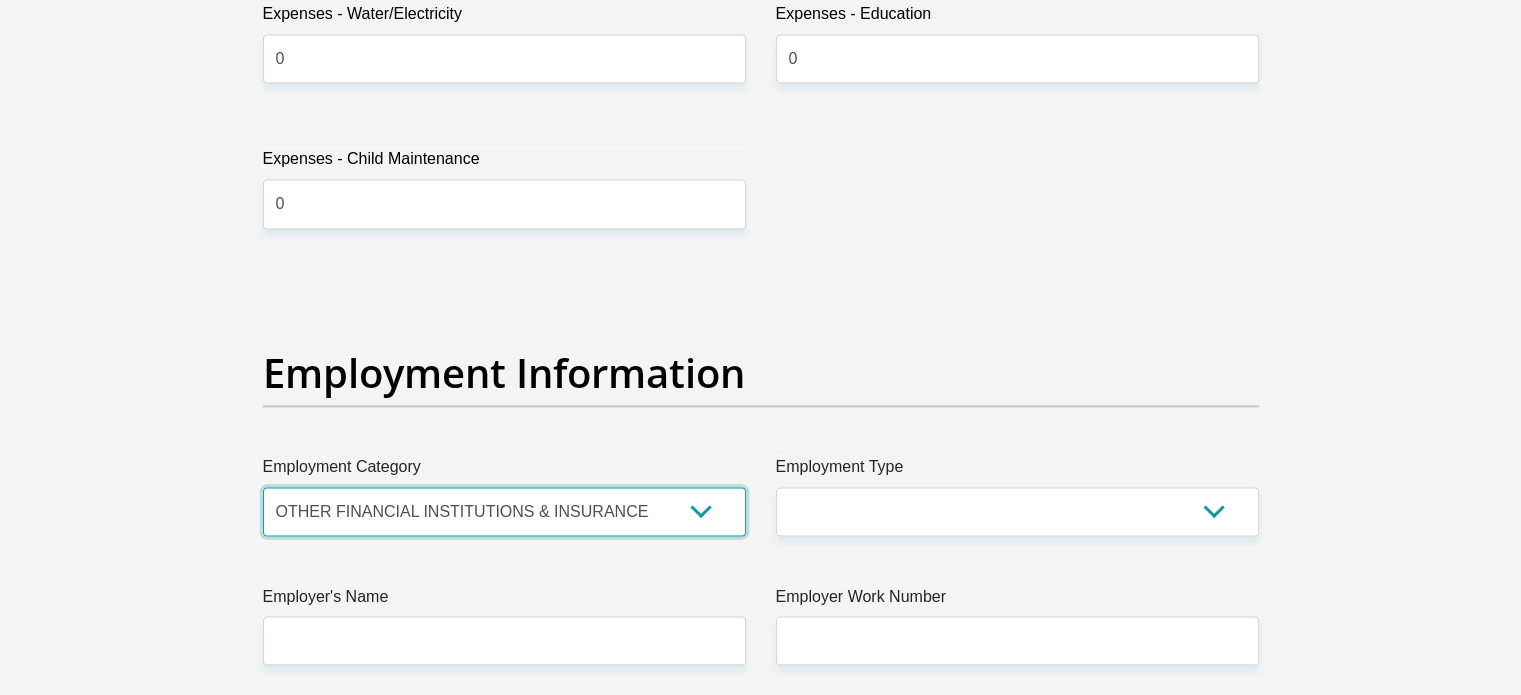 click on "AGRICULTURE
ALCOHOL & TOBACCO
CONSTRUCTION MATERIALS
METALLURGY
EQUIPMENT FOR RENEWABLE ENERGY
SPECIALIZED CONTRACTORS
CAR
GAMING (INCL. INTERNET
OTHER WHOLESALE
UNLICENSED PHARMACEUTICALS
CURRENCY EXCHANGE HOUSES
OTHER FINANCIAL INSTITUTIONS & INSURANCE
REAL ESTATE AGENTS
OIL & GAS
OTHER MATERIALS (E.G. IRON ORE)
PRECIOUS STONES & PRECIOUS METALS
POLITICAL ORGANIZATIONS
RELIGIOUS ORGANIZATIONS(NOT SECTS)
ACTI. HAVING BUSINESS DEAL WITH PUBLIC ADMINISTRATION
LAUNDROMATS" at bounding box center [504, 511] 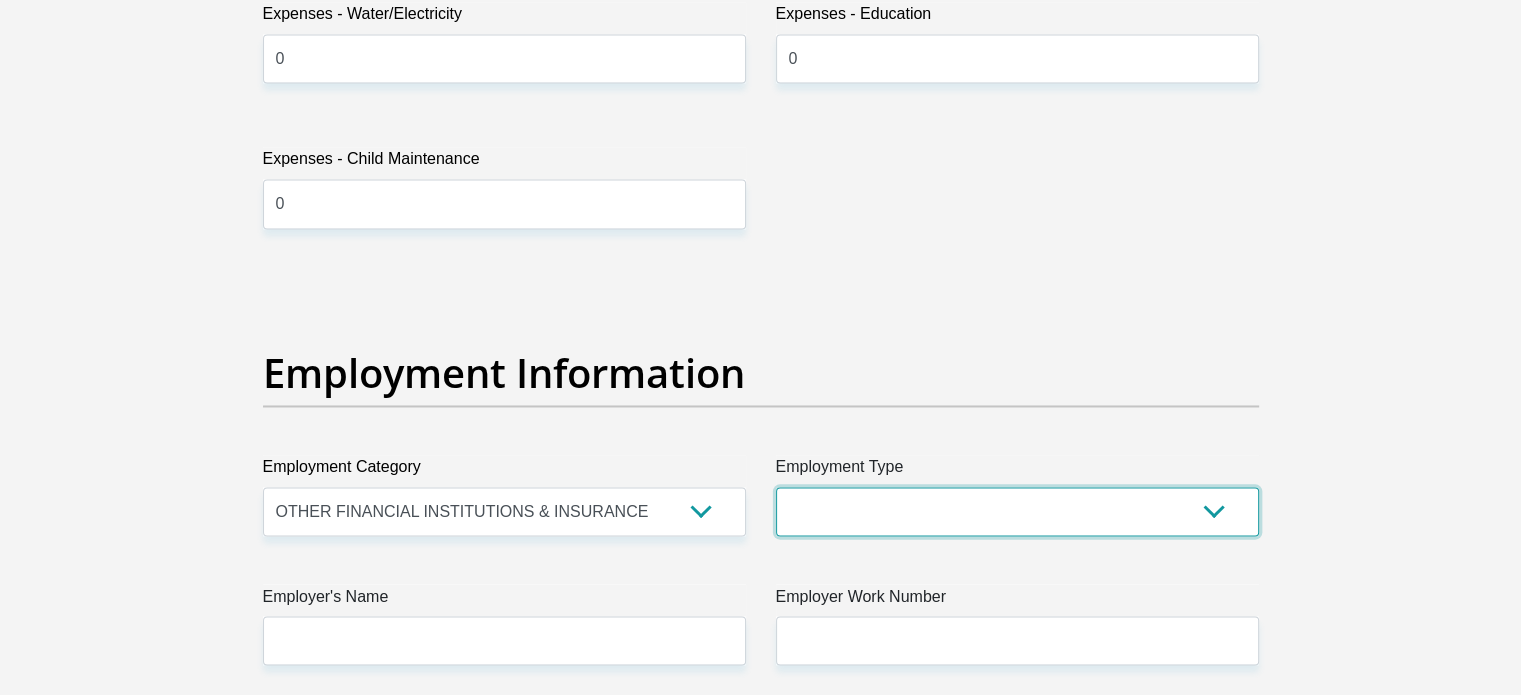 click on "College/Lecturer
Craft Seller
Creative
Driver
Executive
Farmer
Forces - Non Commissioned
Forces - Officer
Hawker
Housewife
Labourer
Licenced Professional
Manager
Miner
Non Licenced Professional
Office Staff/Clerk
Outside Worker
Pensioner
Permanent Teacher
Production/Manufacturing
Sales
Self-Employed
Semi-Professional Worker
Service Industry  Social Worker  Student" at bounding box center (1017, 511) 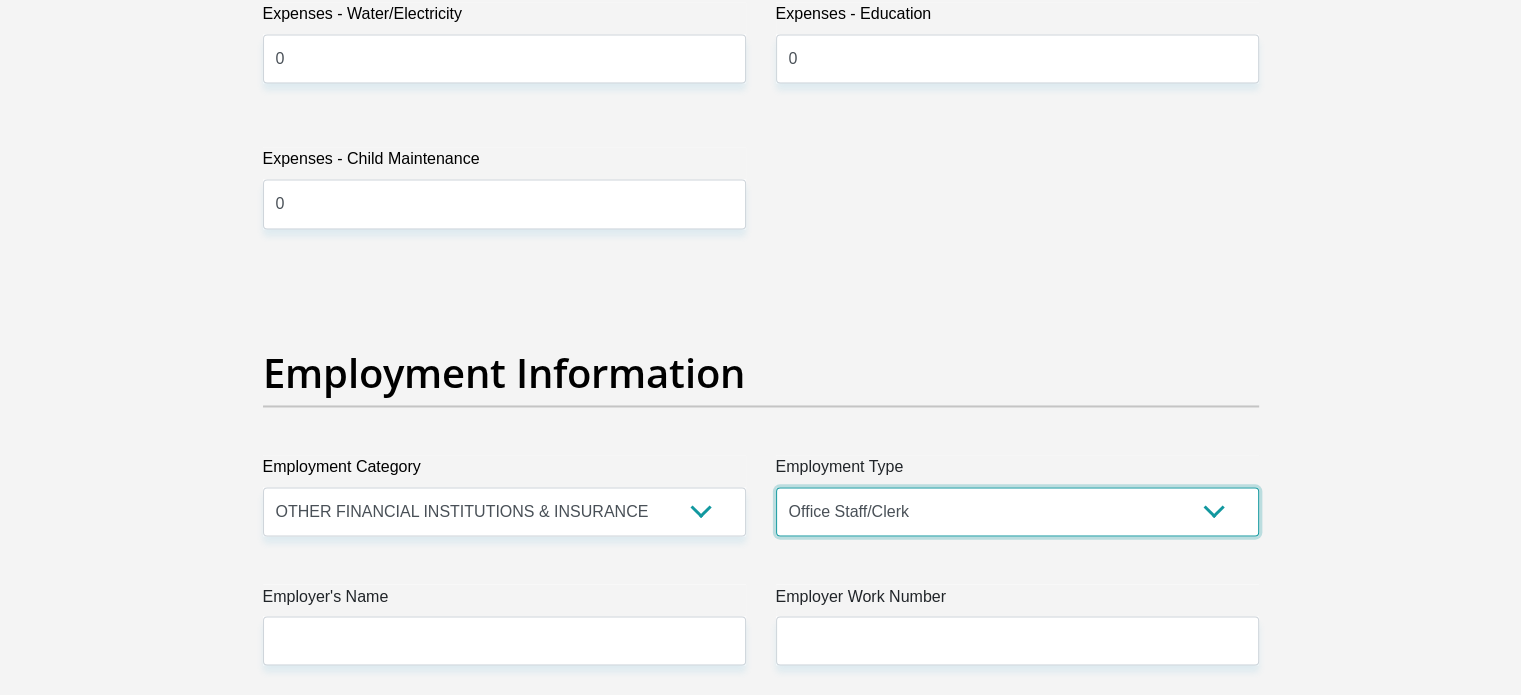 click on "College/Lecturer
Craft Seller
Creative
Driver
Executive
Farmer
Forces - Non Commissioned
Forces - Officer
Hawker
Housewife
Labourer
Licenced Professional
Manager
Miner
Non Licenced Professional
Office Staff/Clerk
Outside Worker
Pensioner
Permanent Teacher
Production/Manufacturing
Sales
Self-Employed
Semi-Professional Worker
Service Industry  Social Worker  Student" at bounding box center [1017, 511] 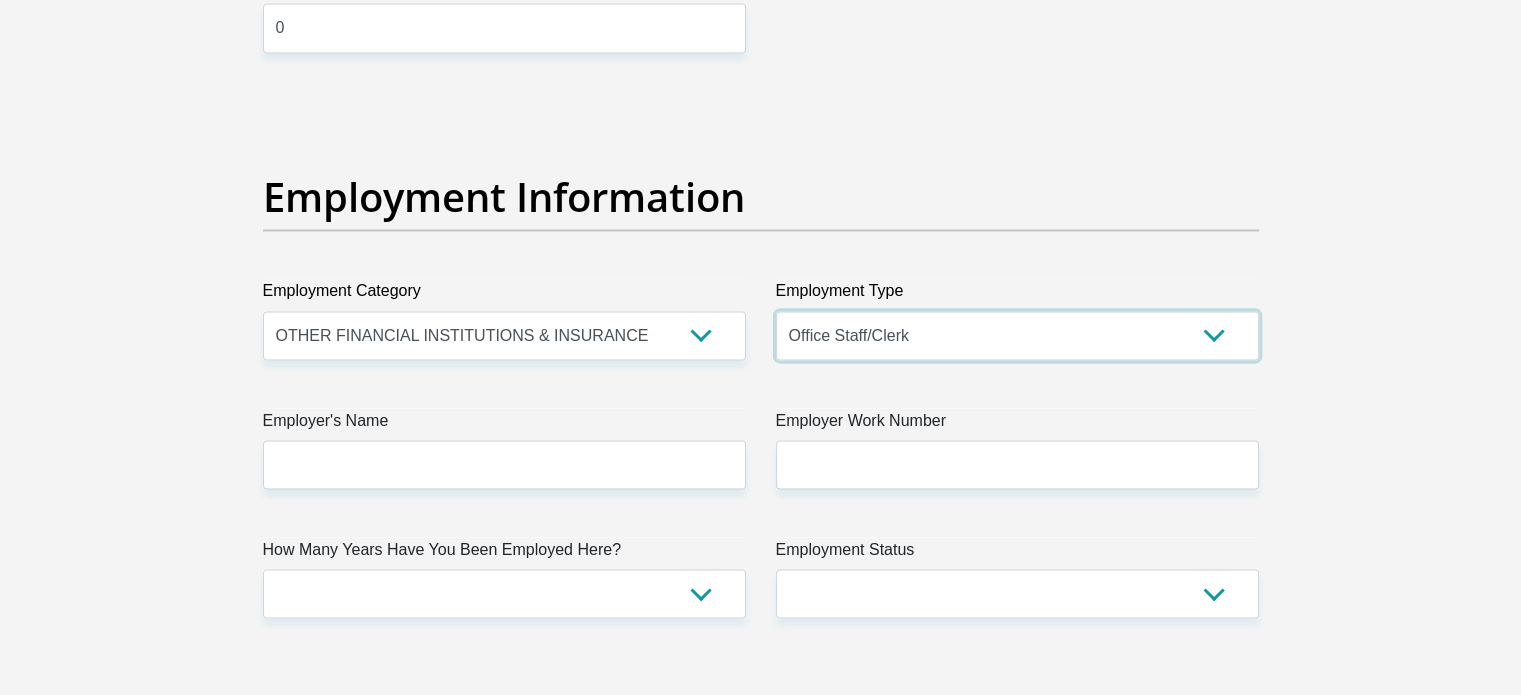 scroll, scrollTop: 3500, scrollLeft: 0, axis: vertical 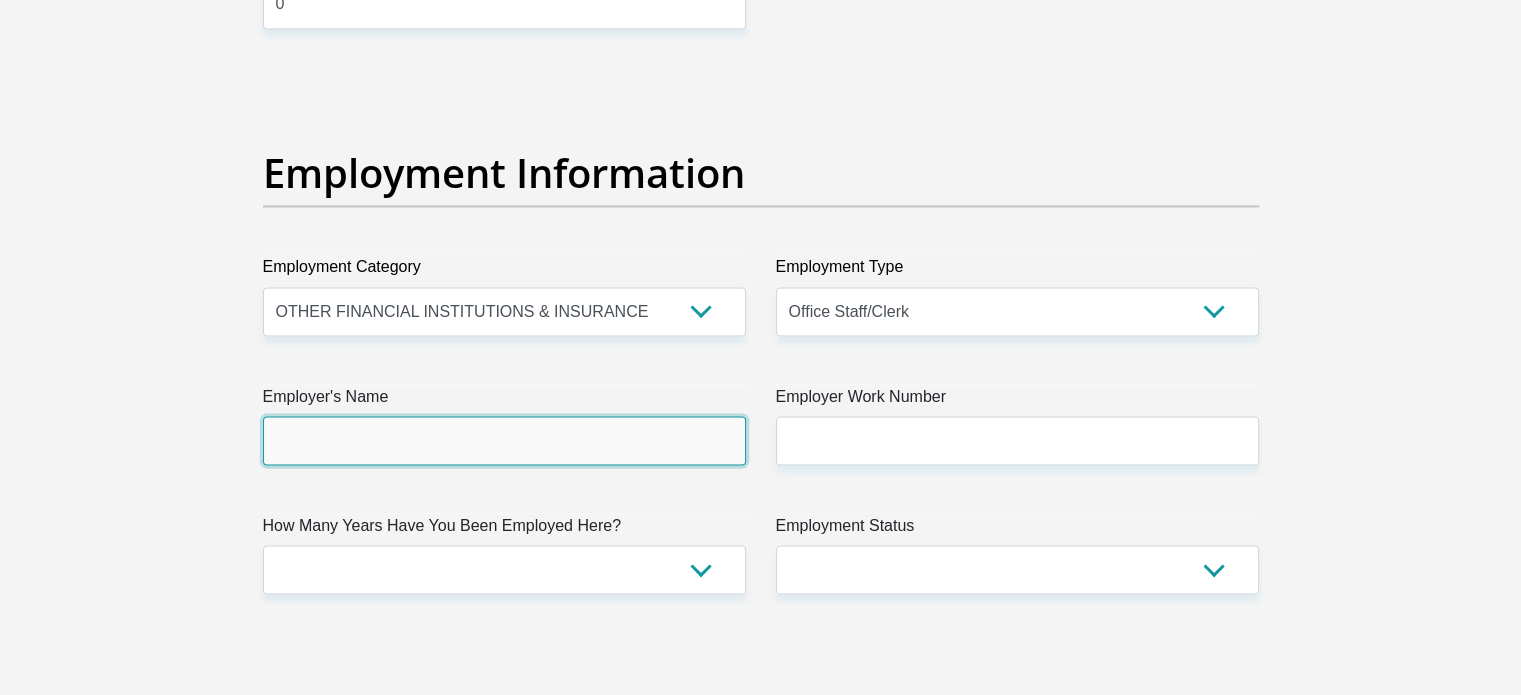 click on "Employer's Name" at bounding box center (504, 440) 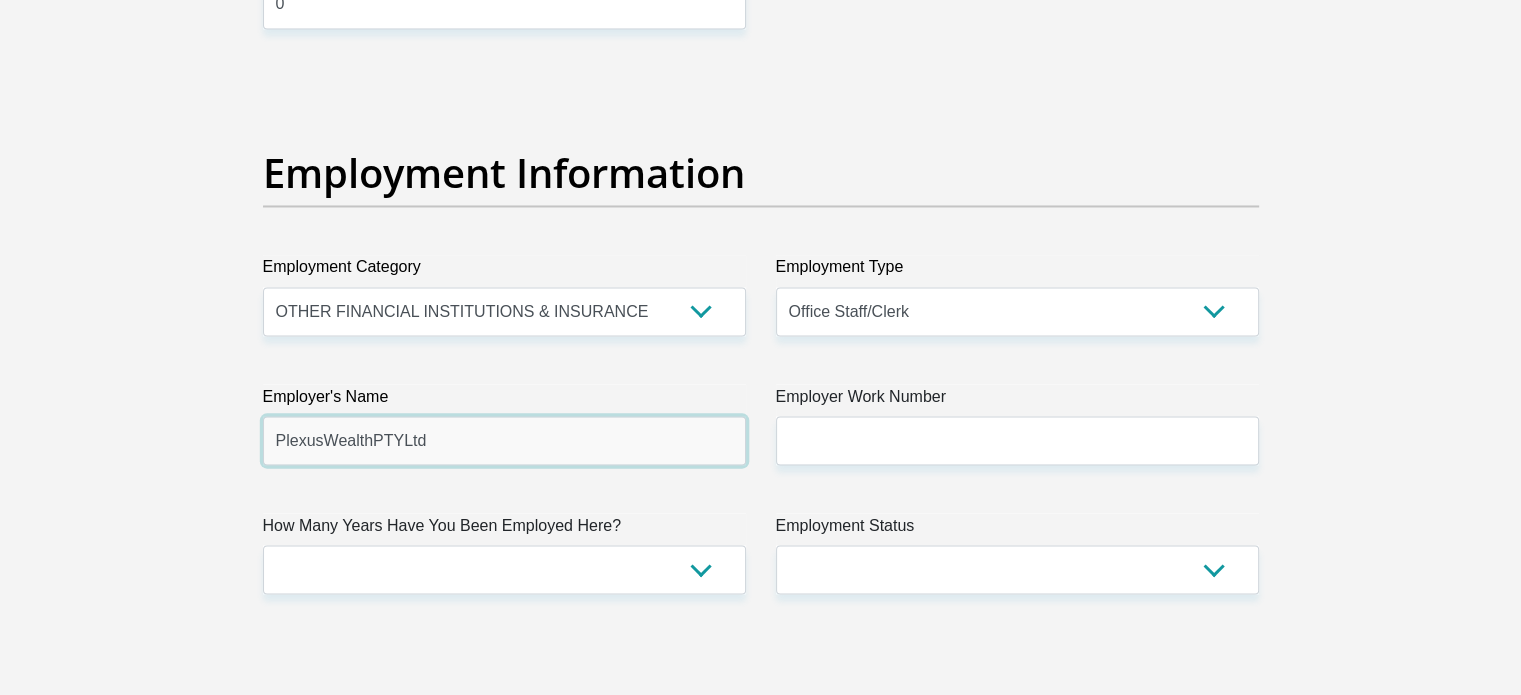 type on "PlexusWealthPTYLtd" 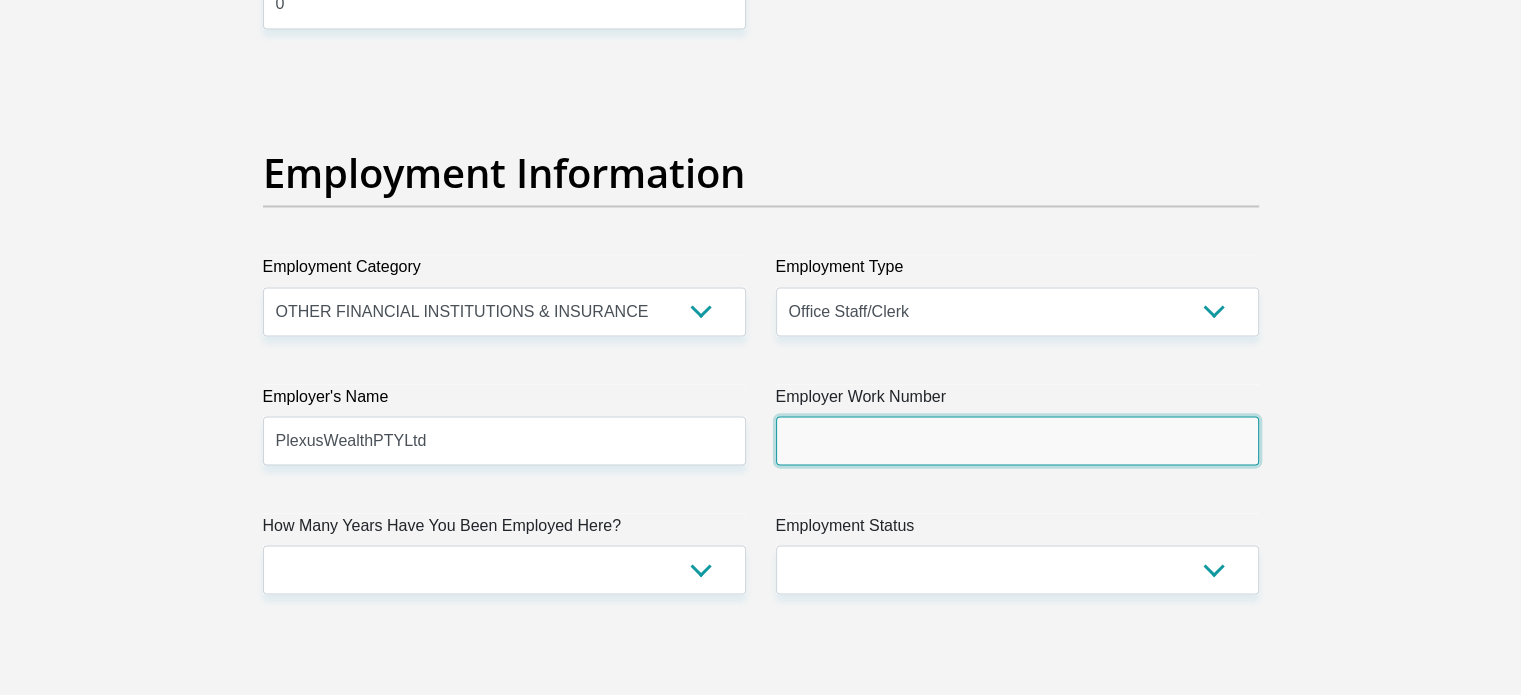 click on "Employer Work Number" at bounding box center [1017, 440] 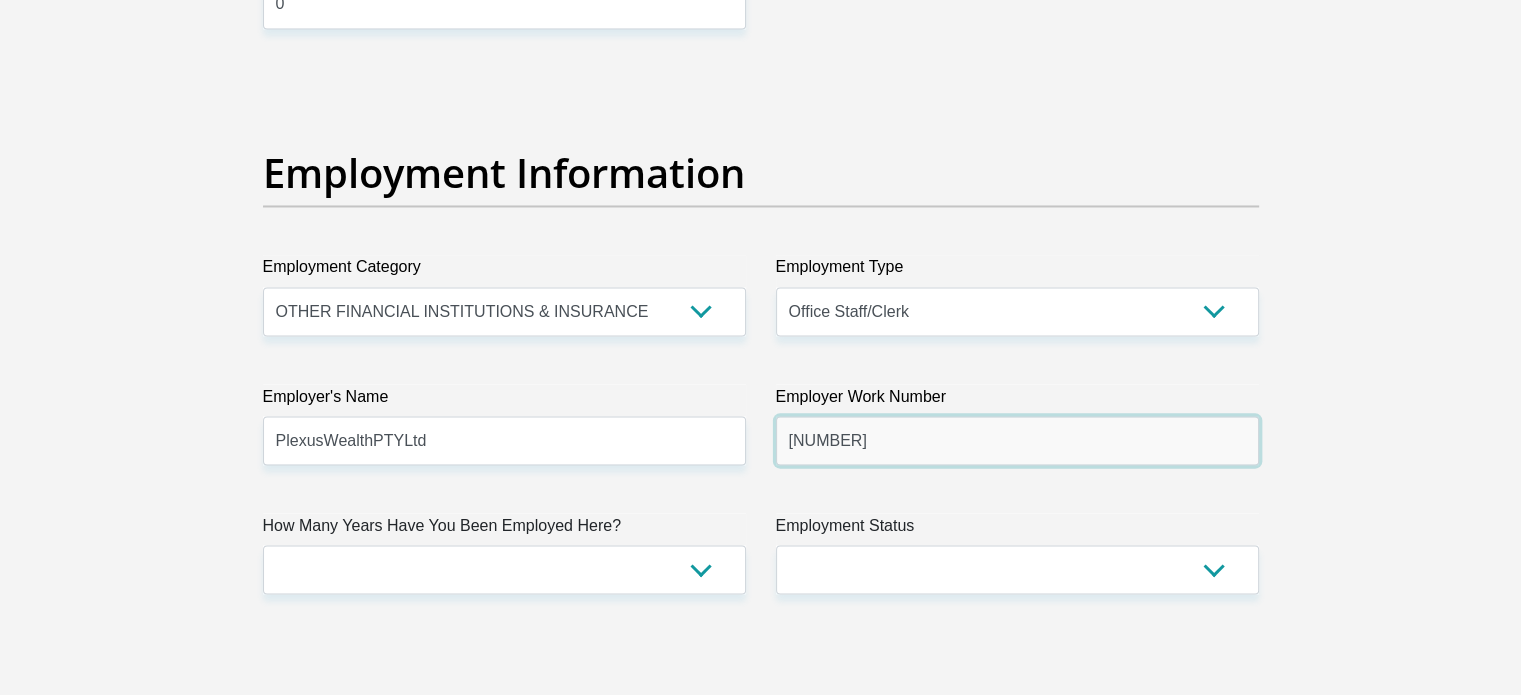 type on "0212054644" 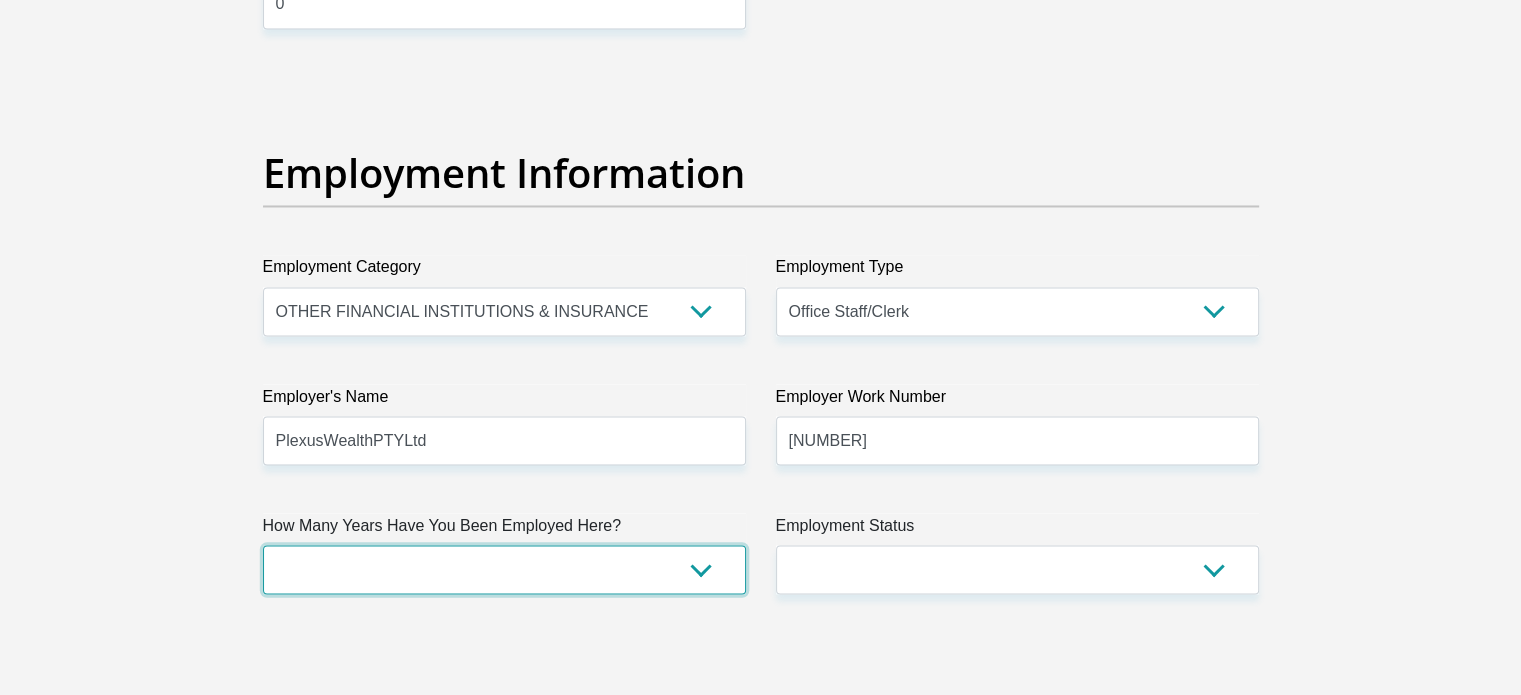 click on "less than 1 year
1-3 years
3-5 years
5+ years" at bounding box center (504, 569) 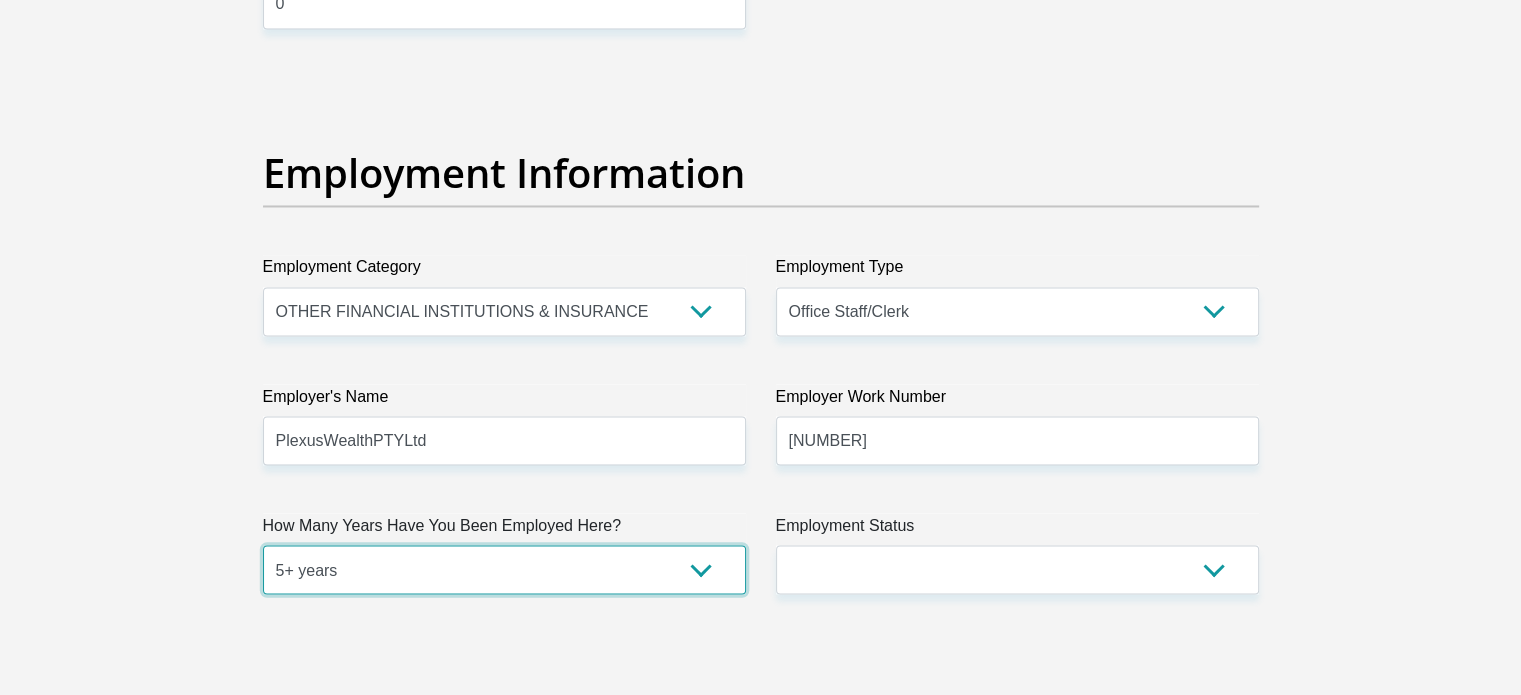 click on "less than 1 year
1-3 years
3-5 years
5+ years" at bounding box center [504, 569] 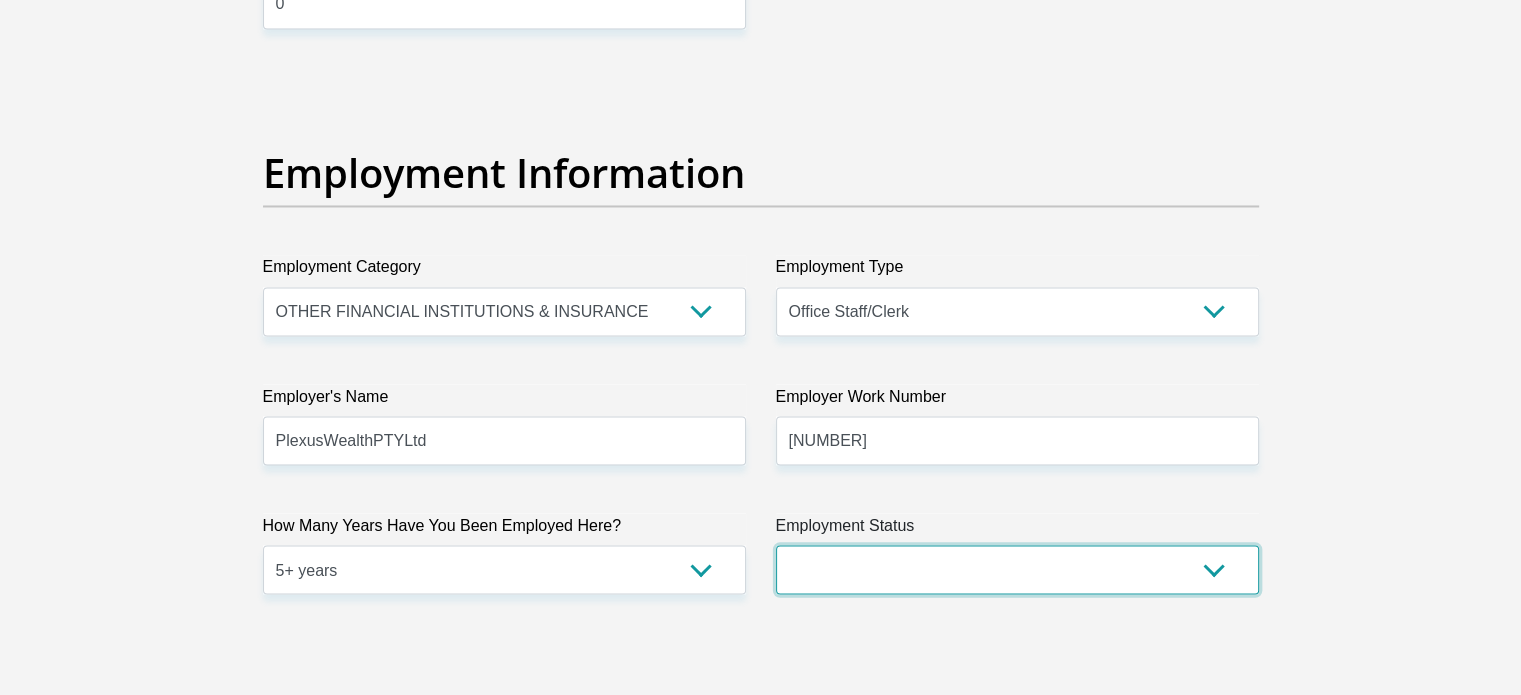 click on "Permanent/Full-time
Part-time/Casual
Contract Worker
Self-Employed
Housewife
Retired
Student
Medically Boarded
Disability
Unemployed" at bounding box center (1017, 569) 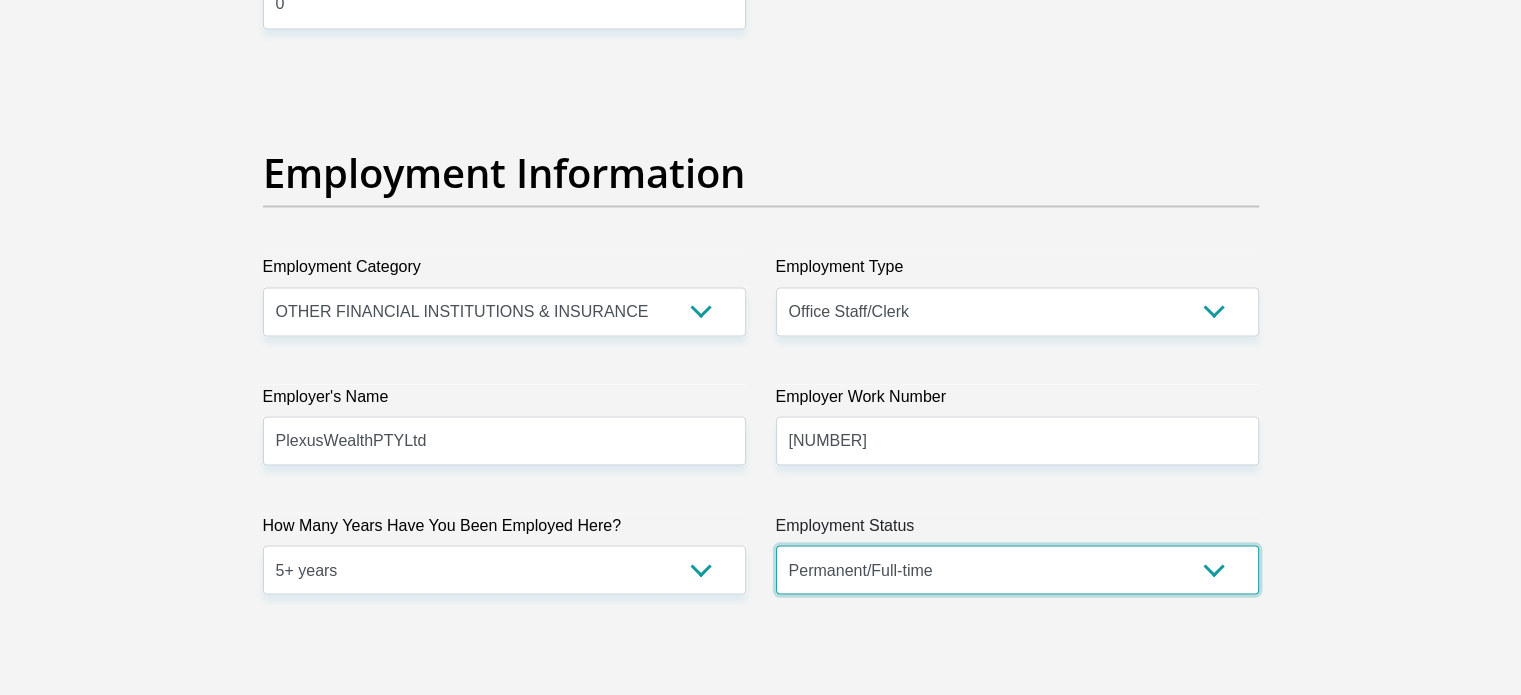 click on "Permanent/Full-time
Part-time/Casual
Contract Worker
Self-Employed
Housewife
Retired
Student
Medically Boarded
Disability
Unemployed" at bounding box center (1017, 569) 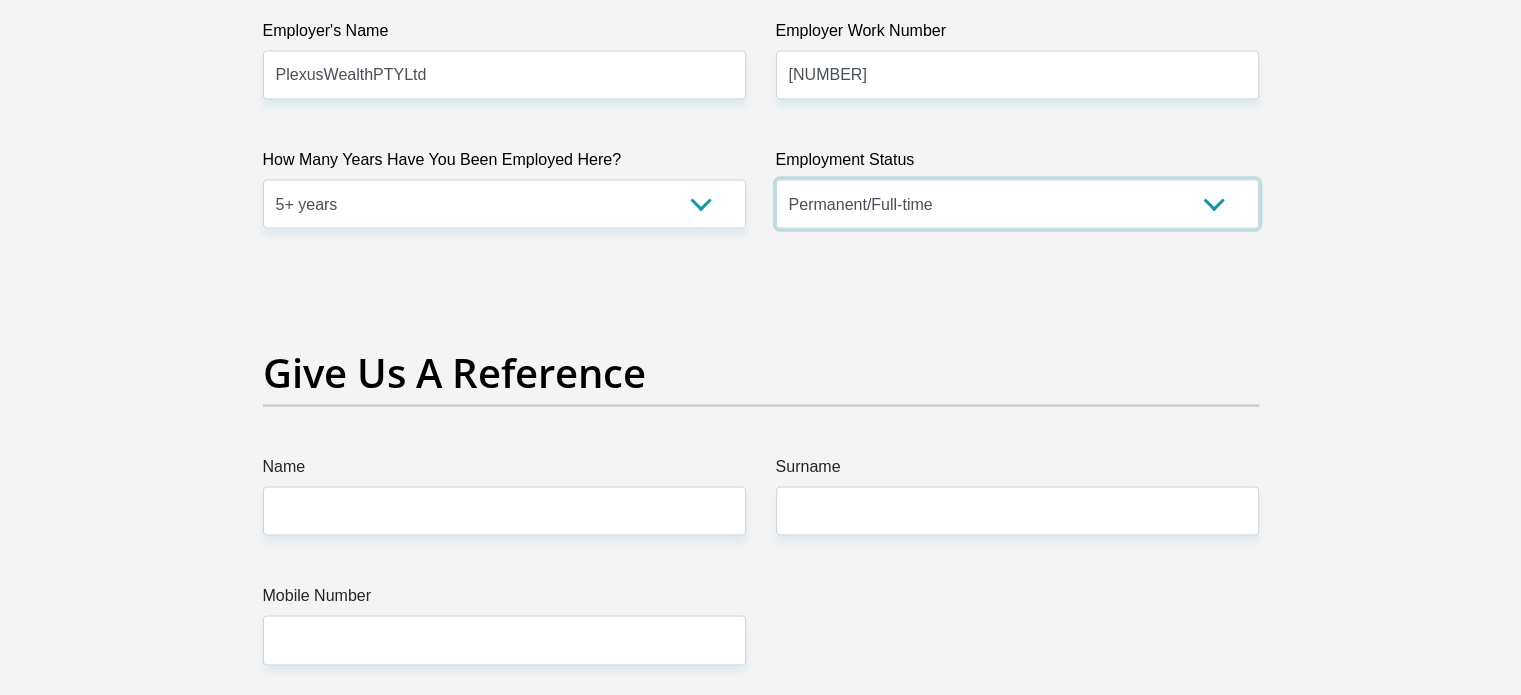 scroll, scrollTop: 3900, scrollLeft: 0, axis: vertical 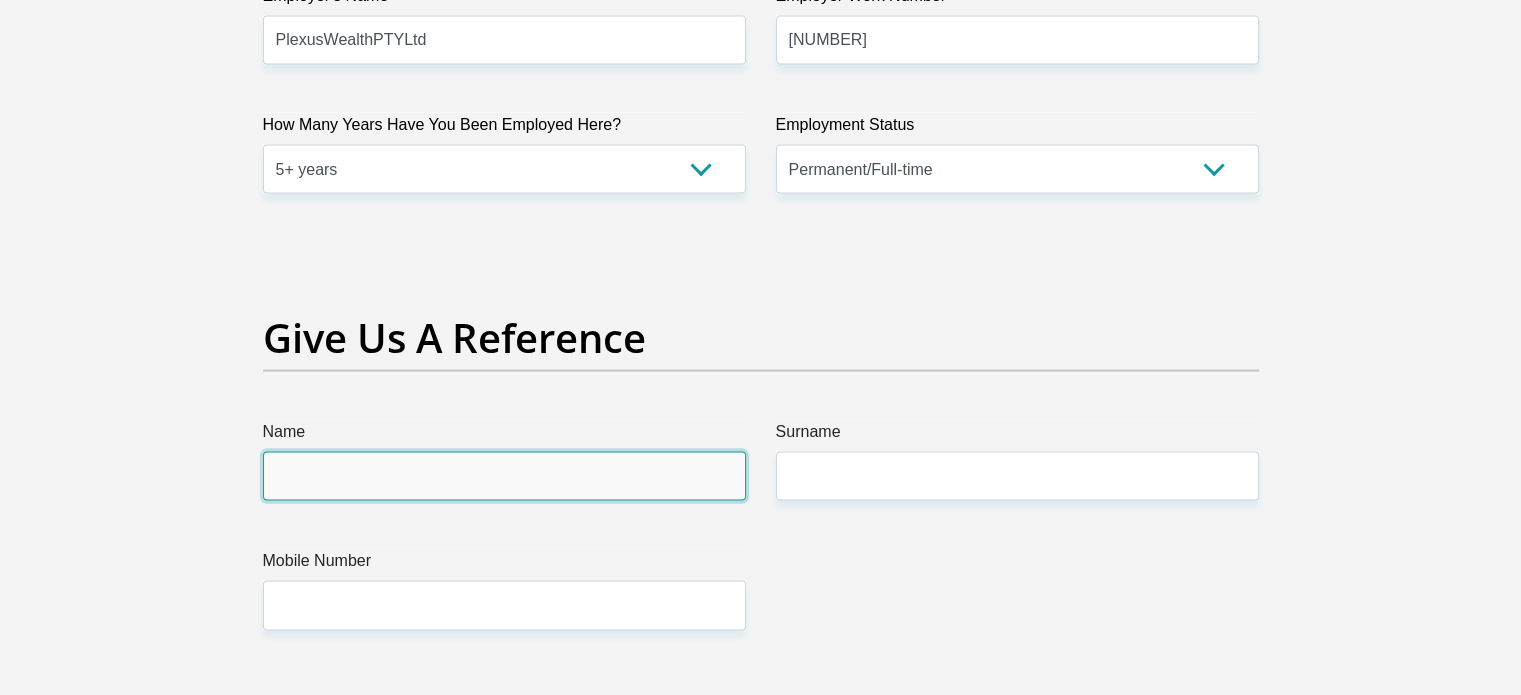 click on "Name" at bounding box center [504, 476] 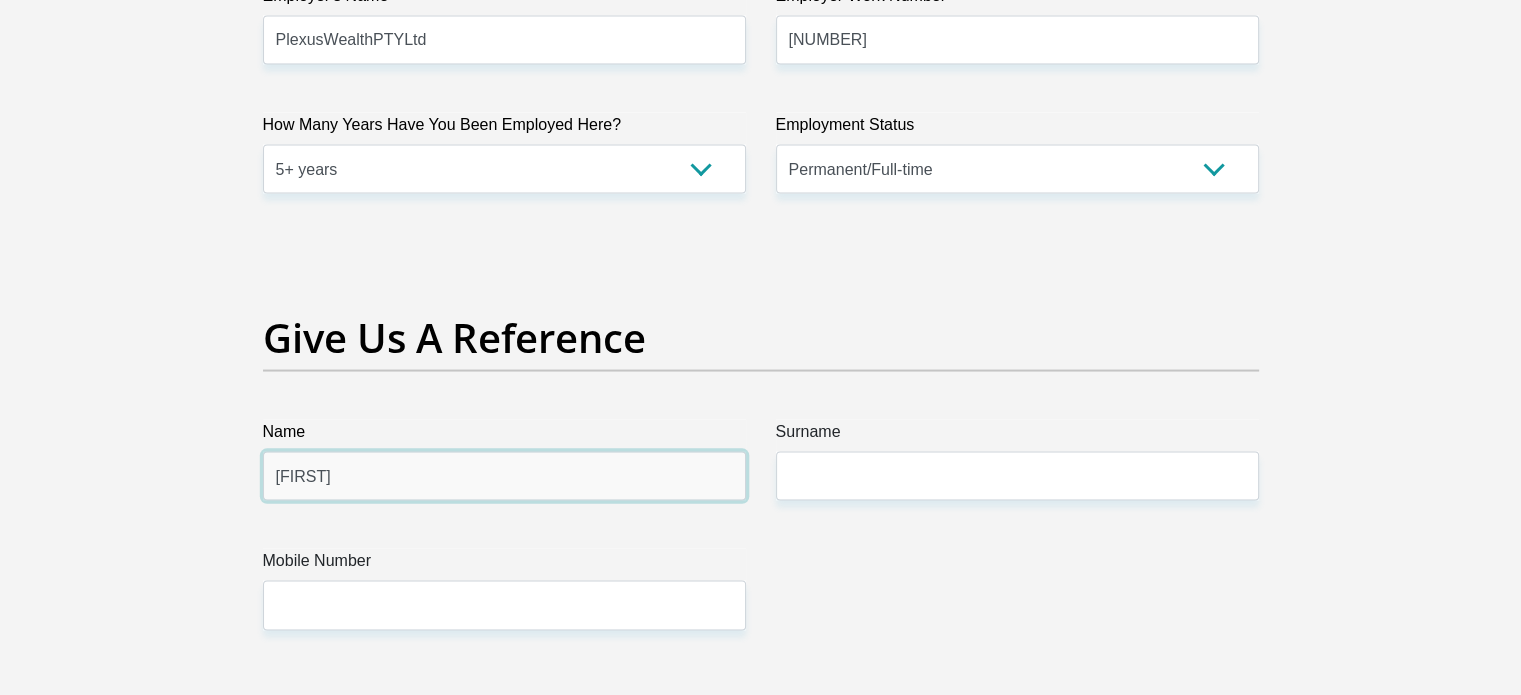 type on "Diane" 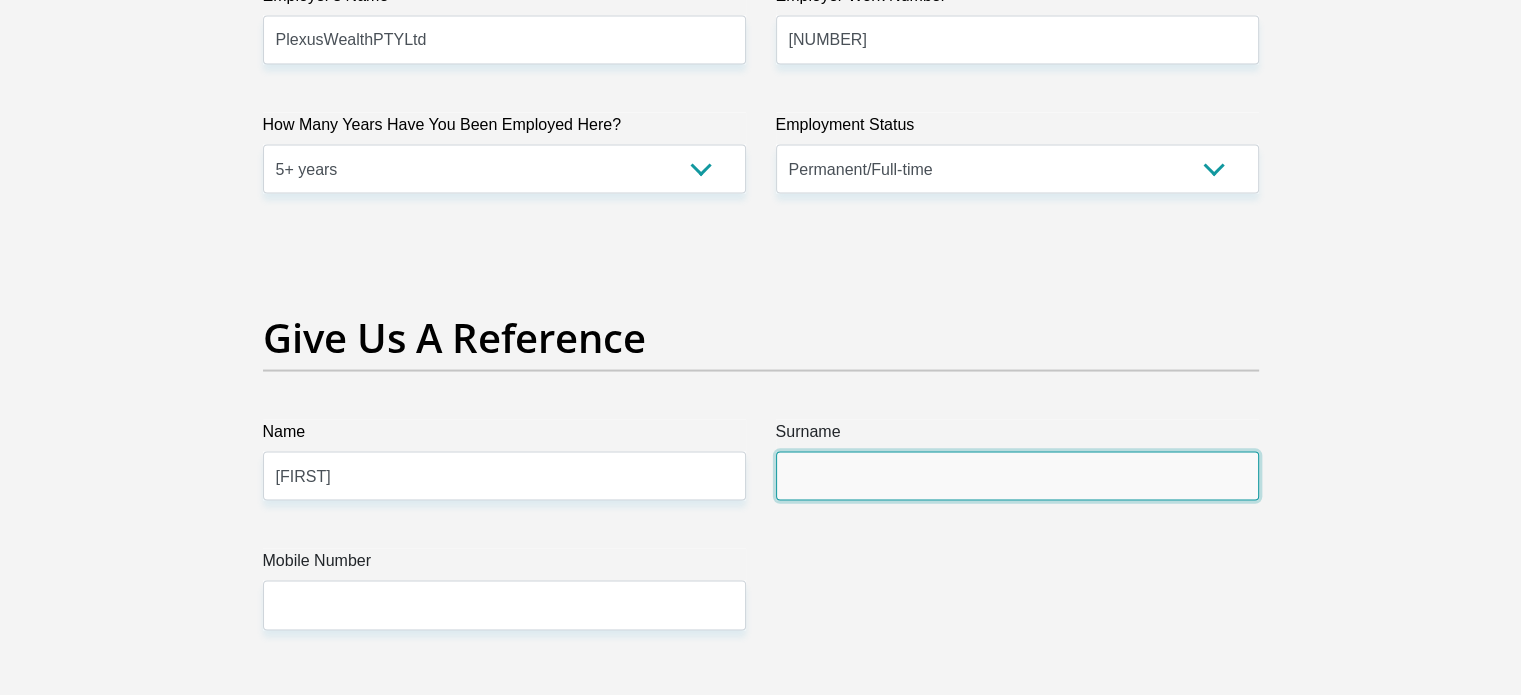 click on "Surname" at bounding box center [1017, 476] 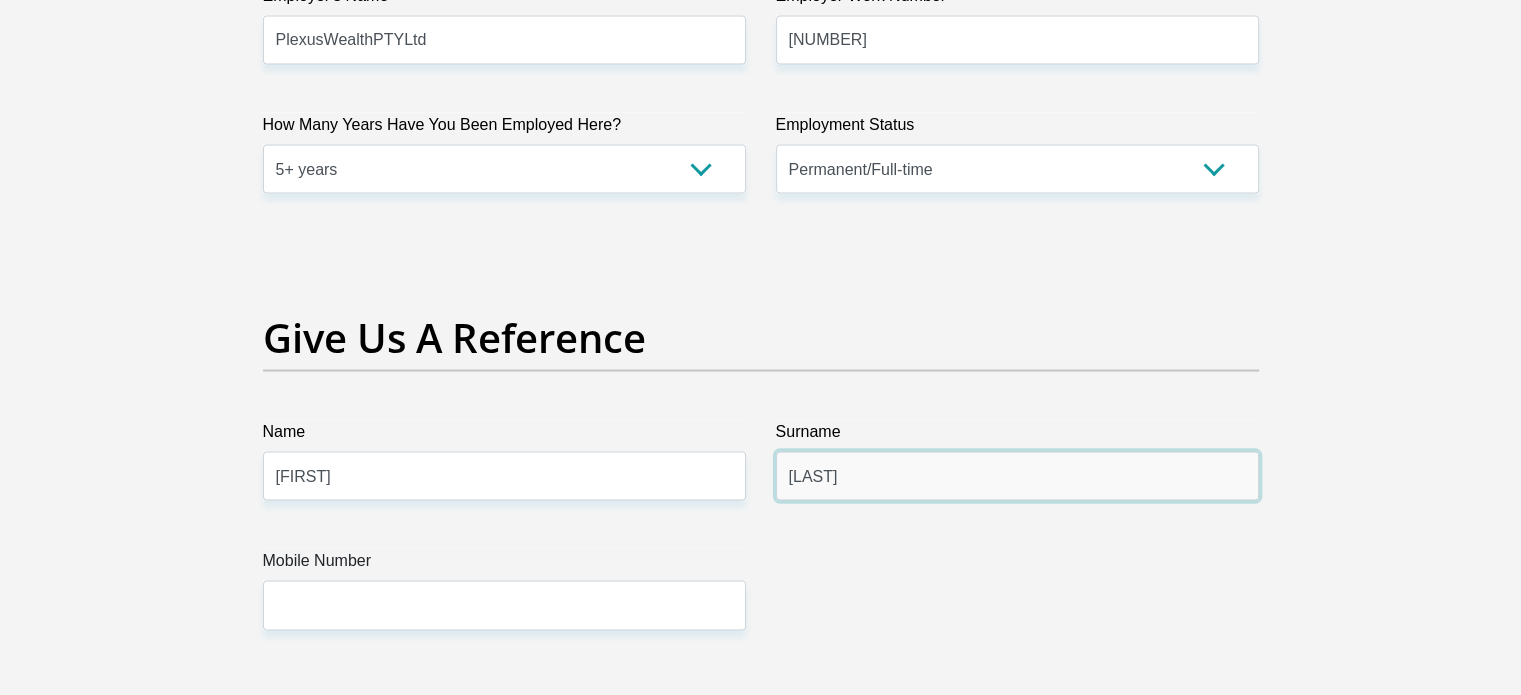 type on "Rao" 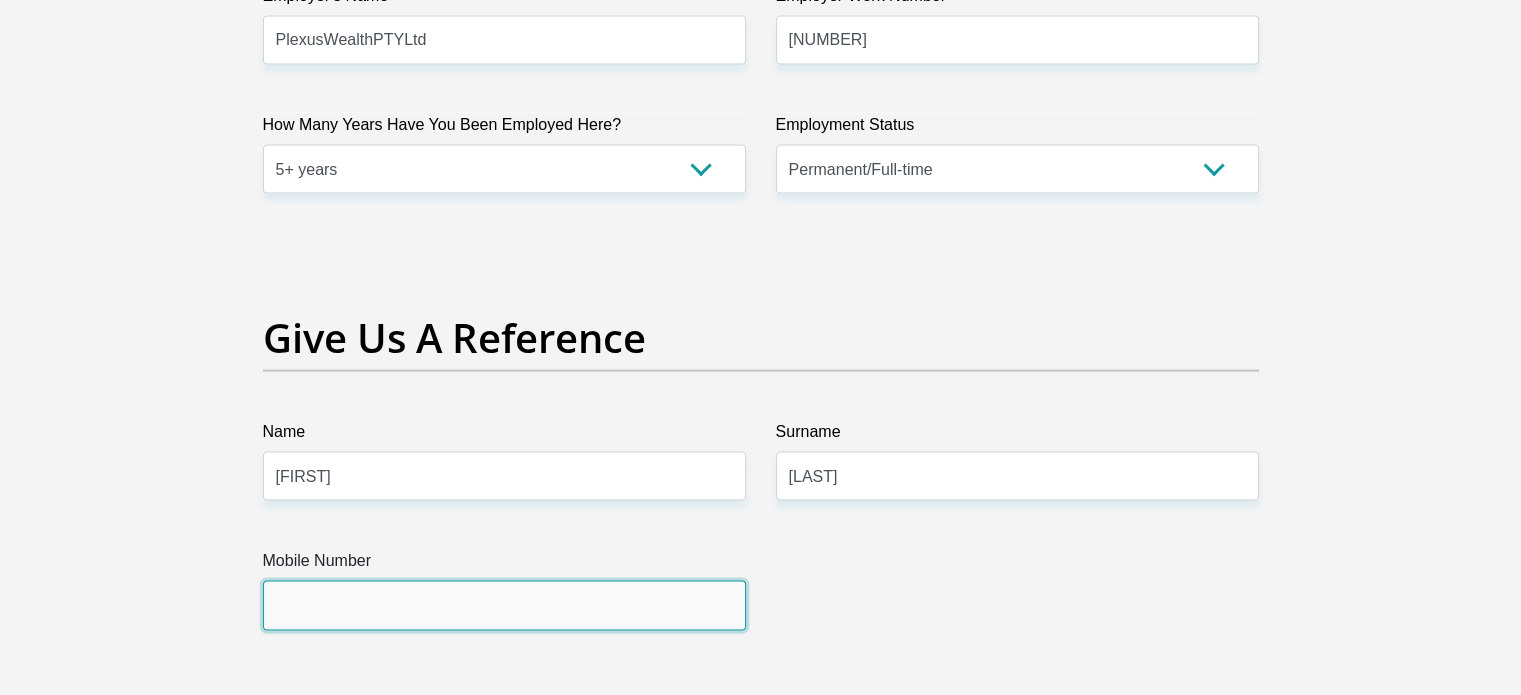 click on "Mobile Number" at bounding box center (504, 605) 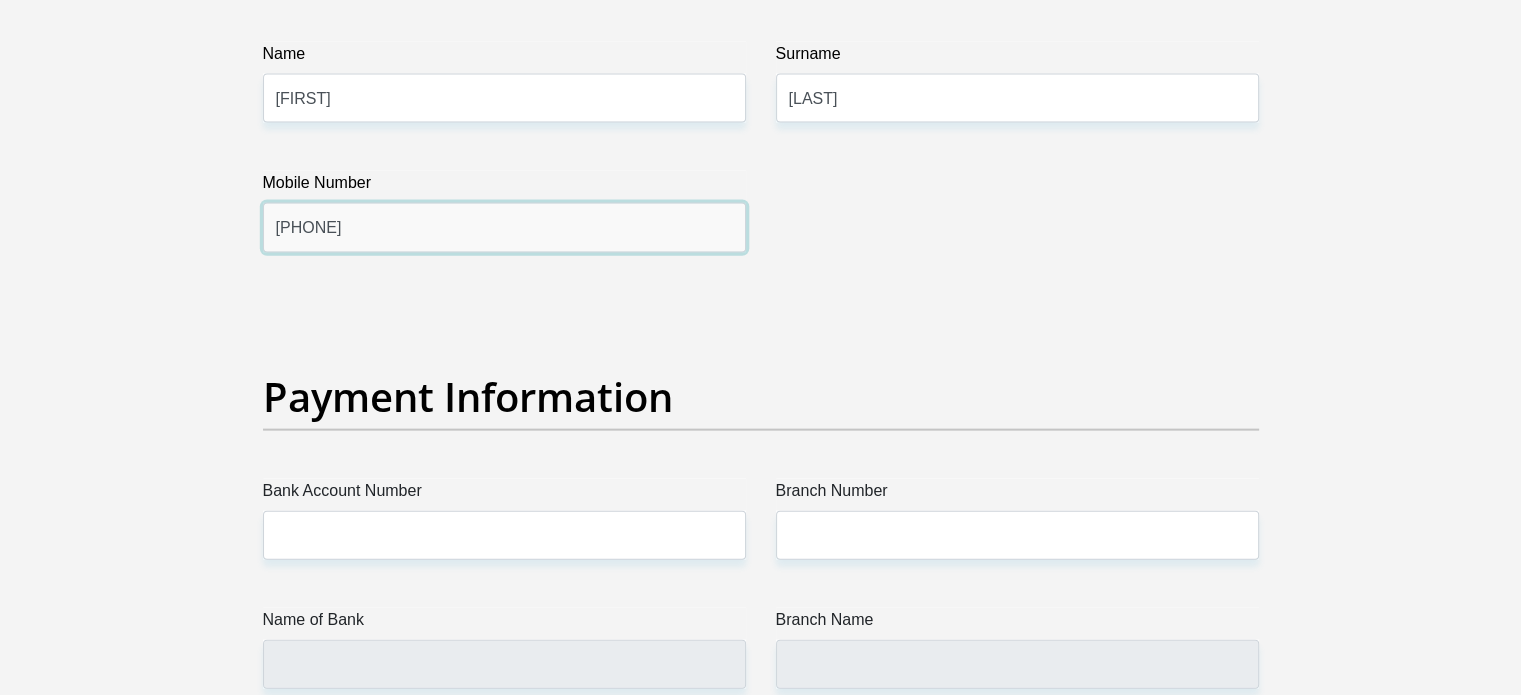 scroll, scrollTop: 4300, scrollLeft: 0, axis: vertical 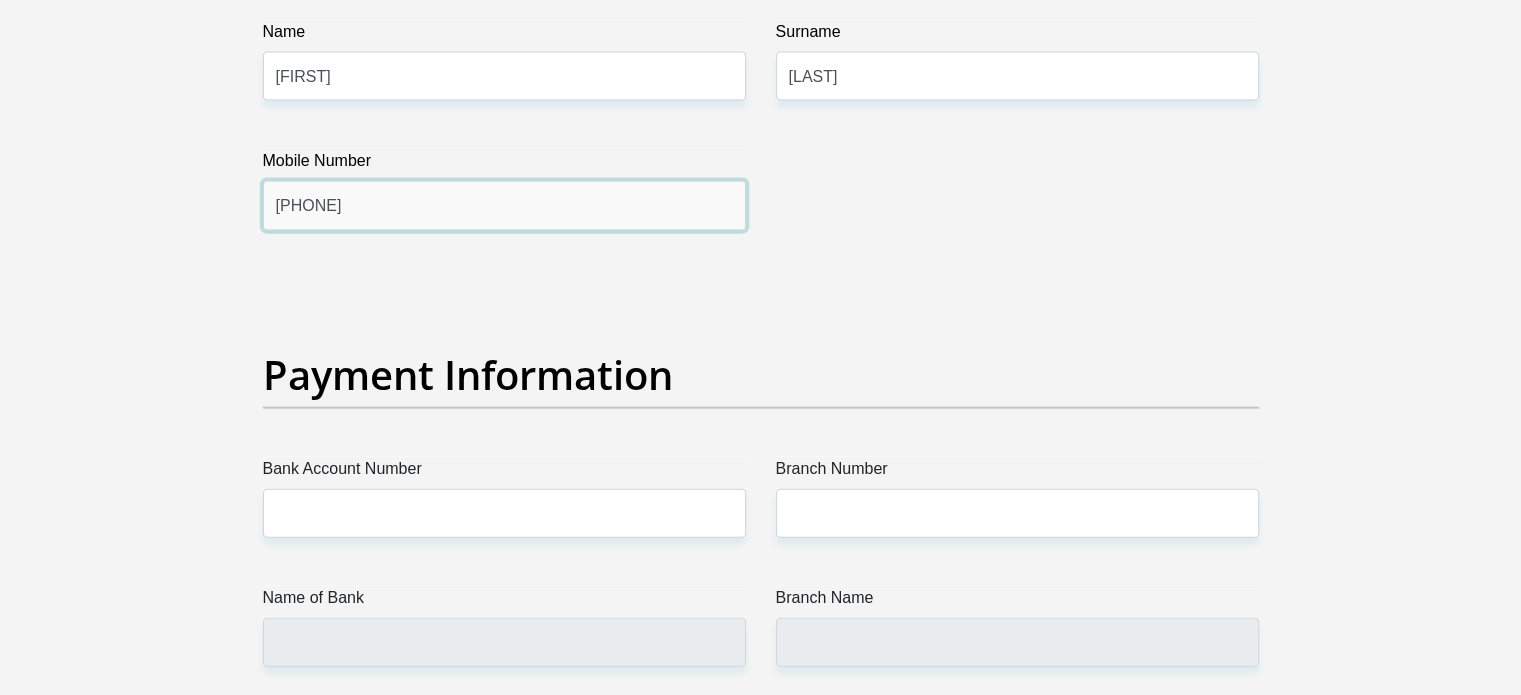 type on "0733448763" 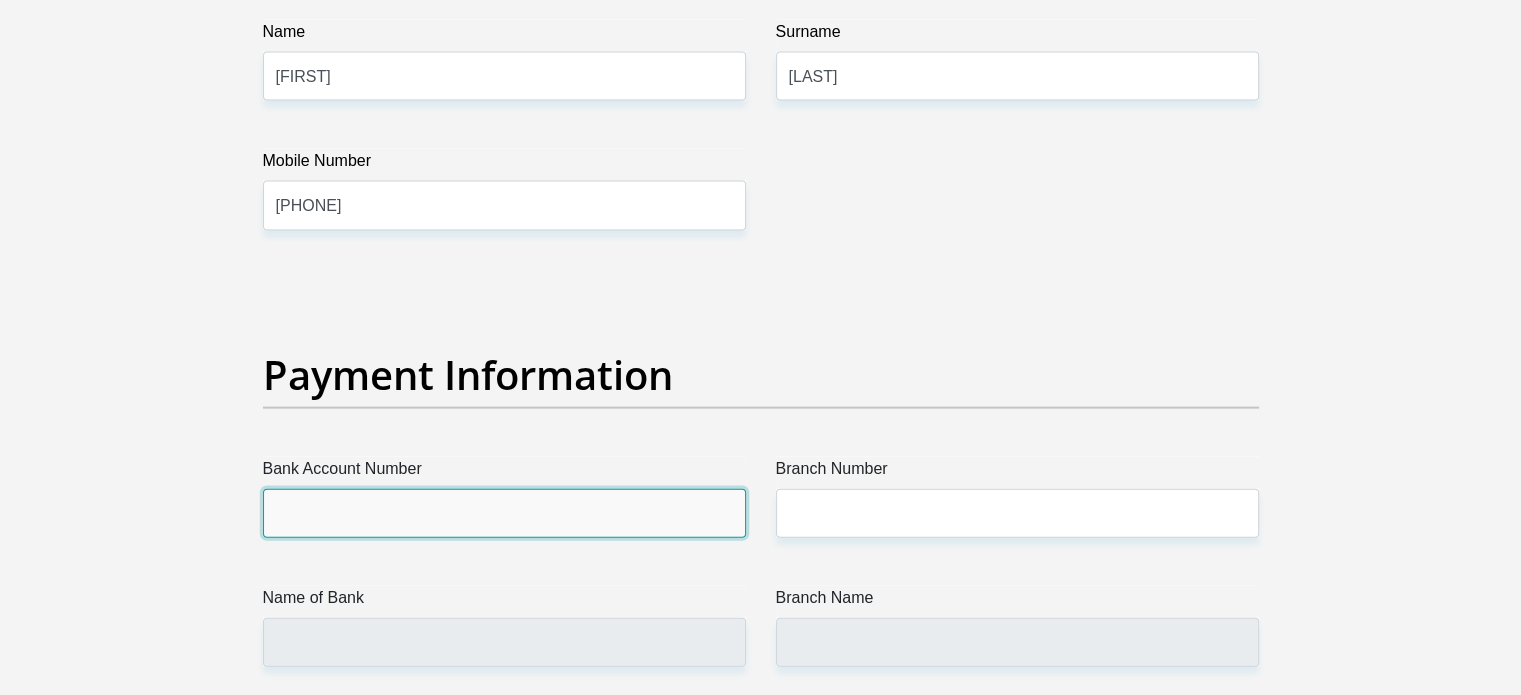 click on "Bank Account Number" at bounding box center (504, 513) 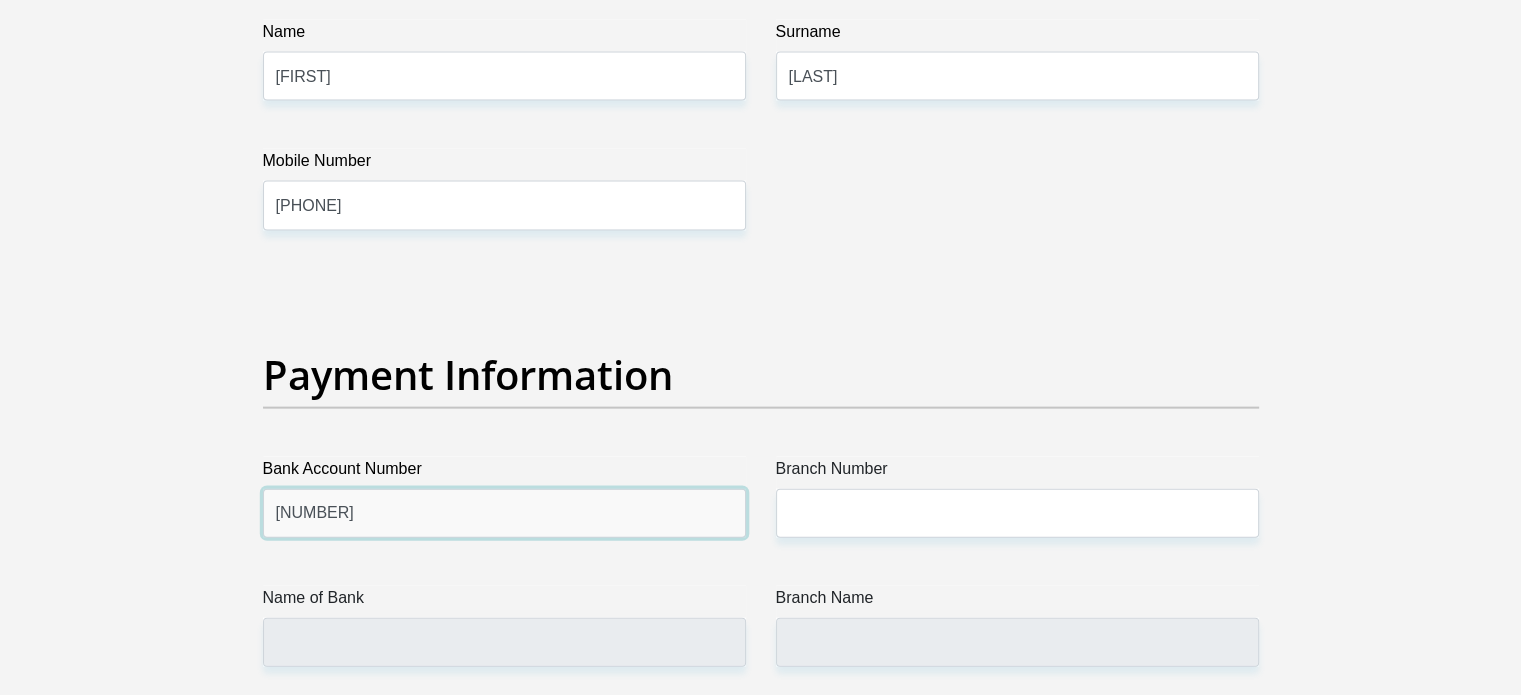 type on "1127028995" 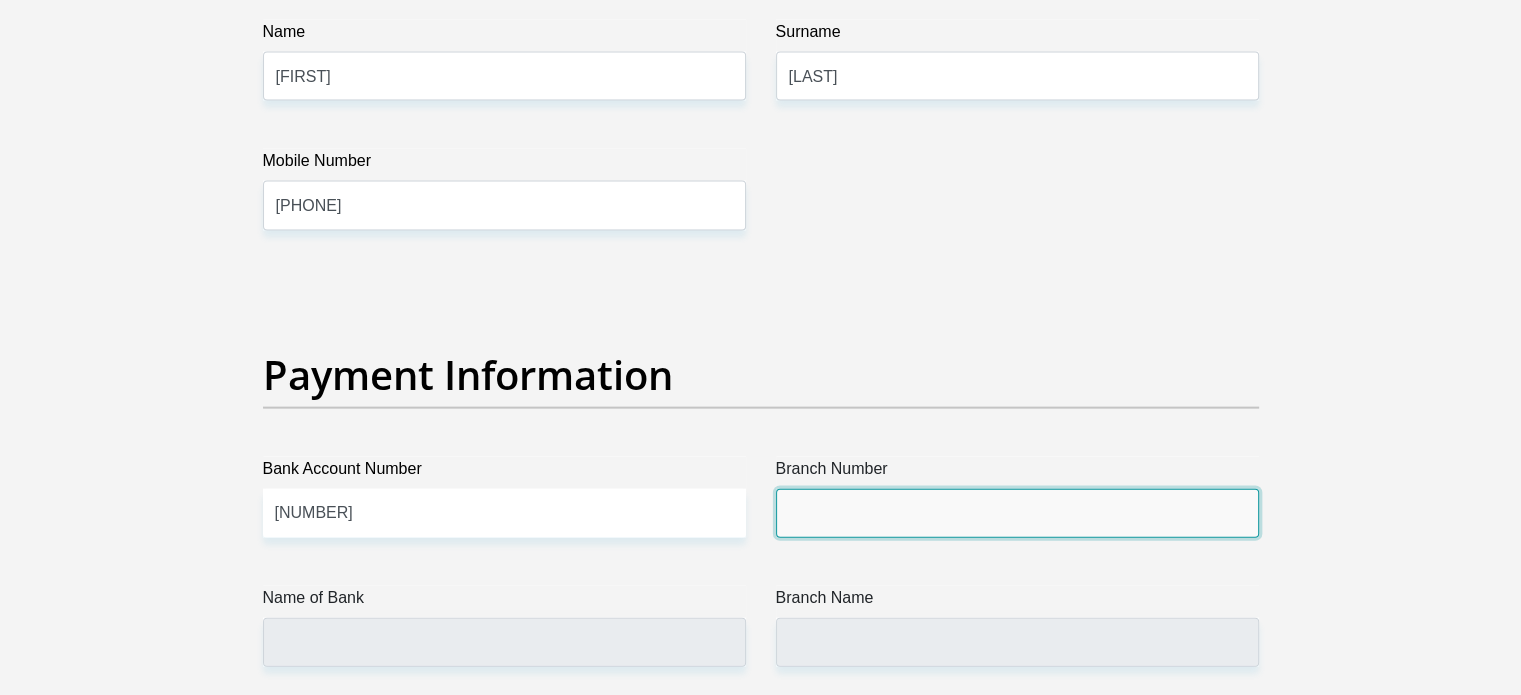click on "Branch Number" at bounding box center [1017, 513] 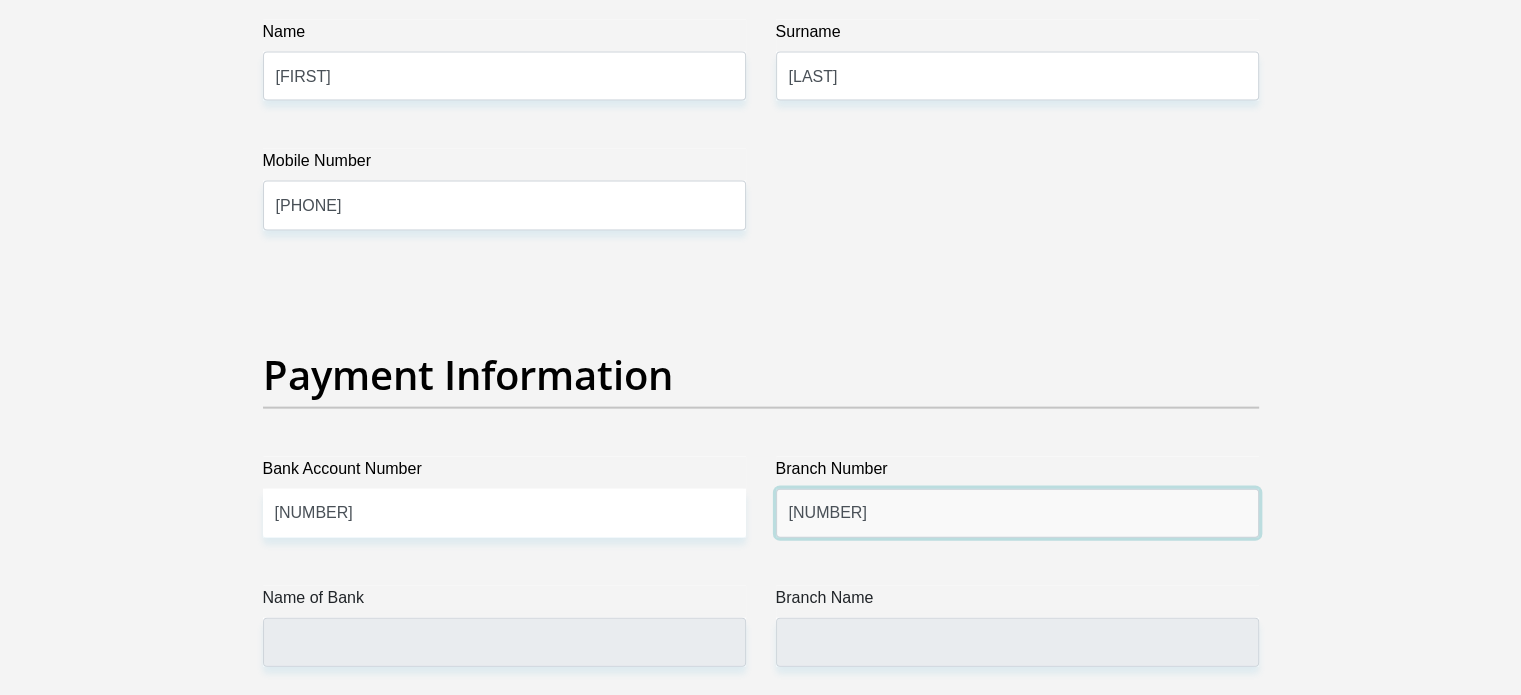 type on "104509" 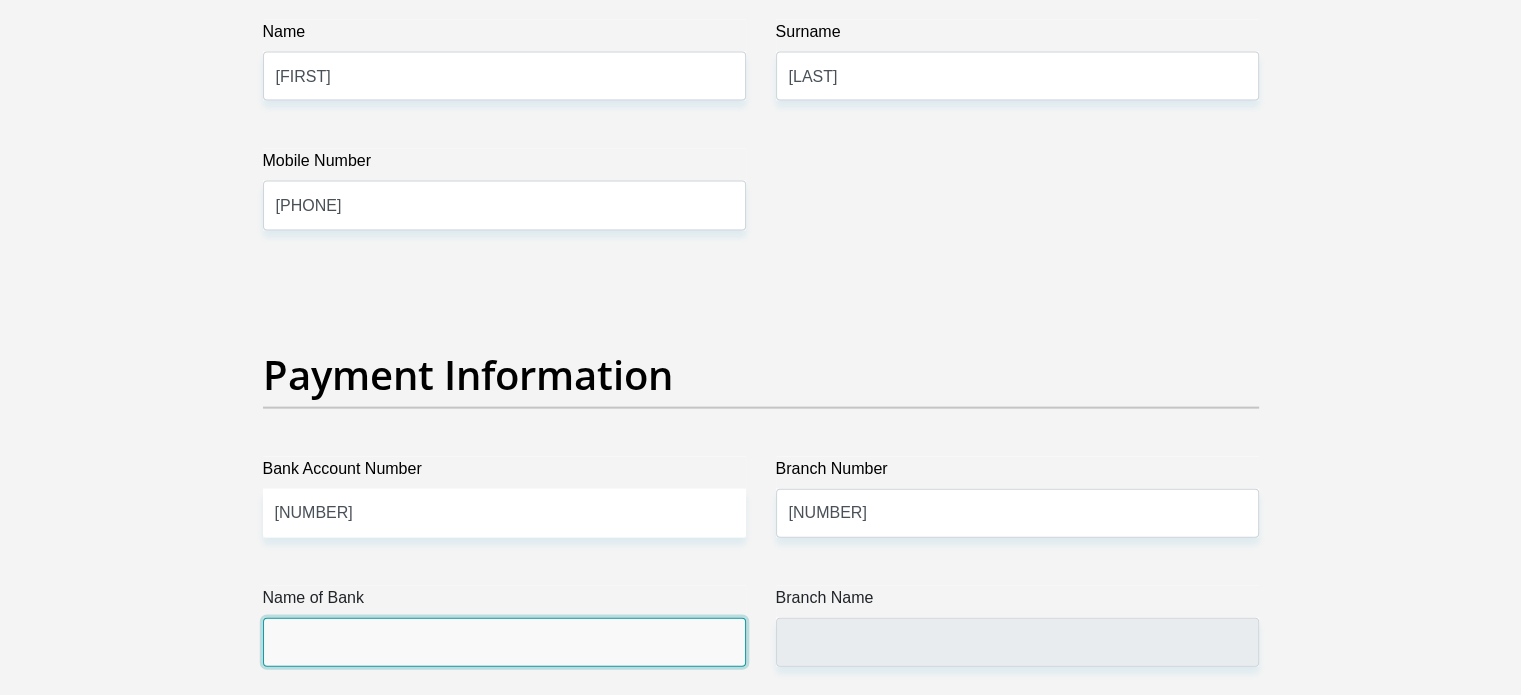 click on "Name of Bank" at bounding box center [504, 642] 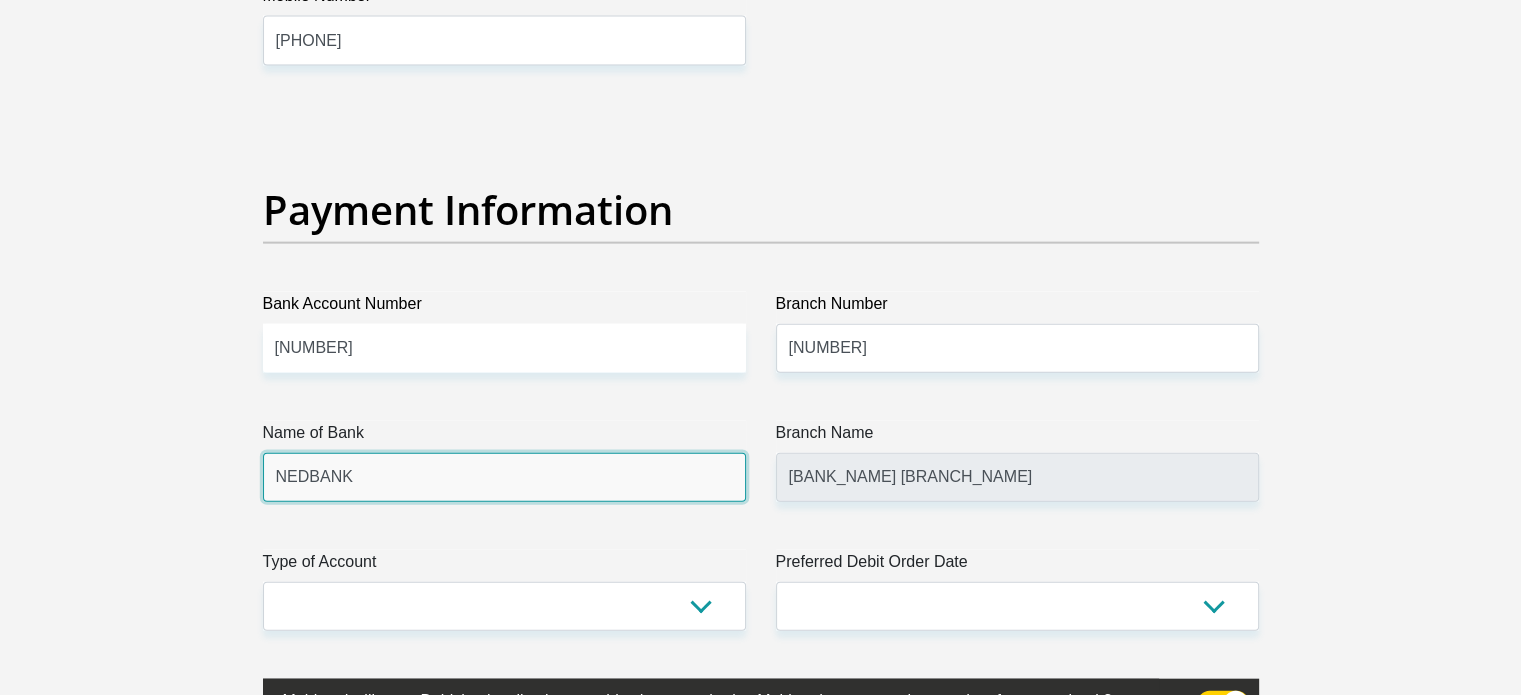 scroll, scrollTop: 4500, scrollLeft: 0, axis: vertical 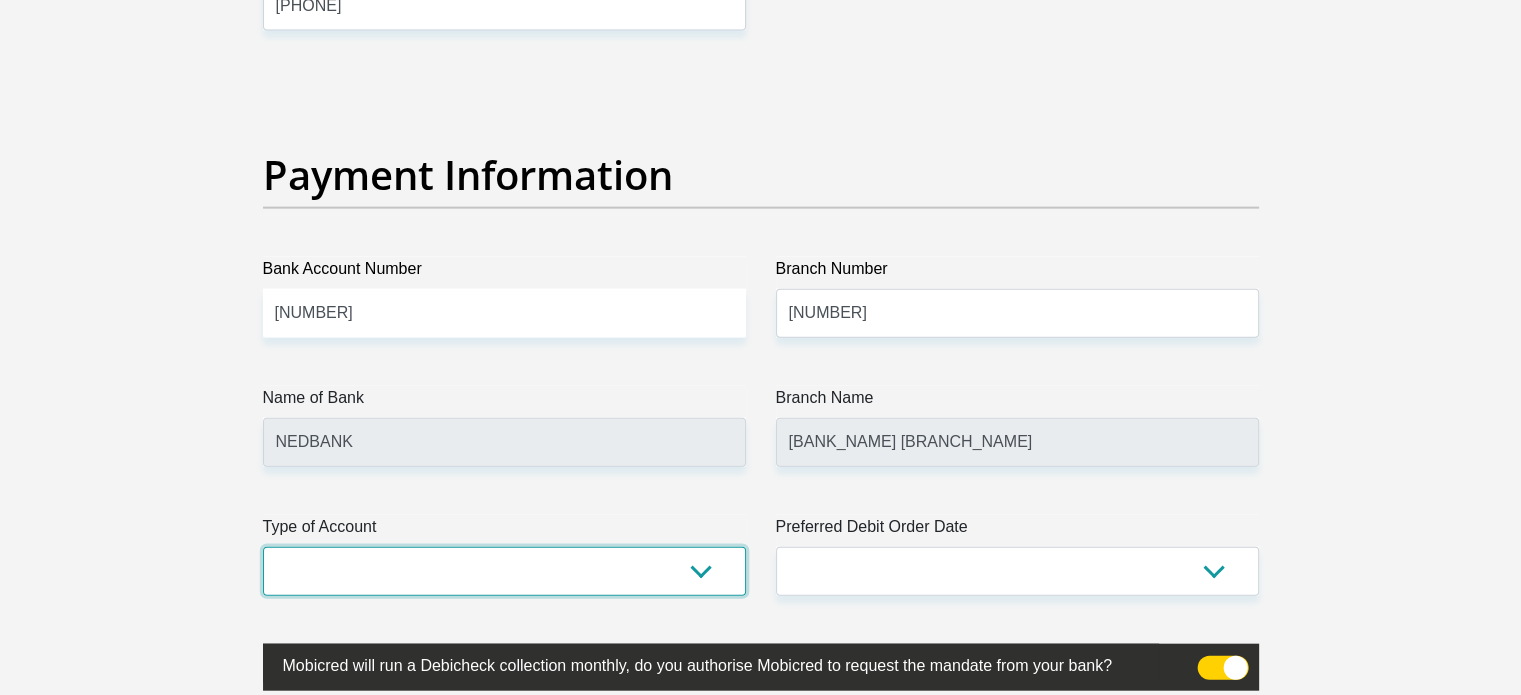 click on "Cheque
Savings" at bounding box center [504, 571] 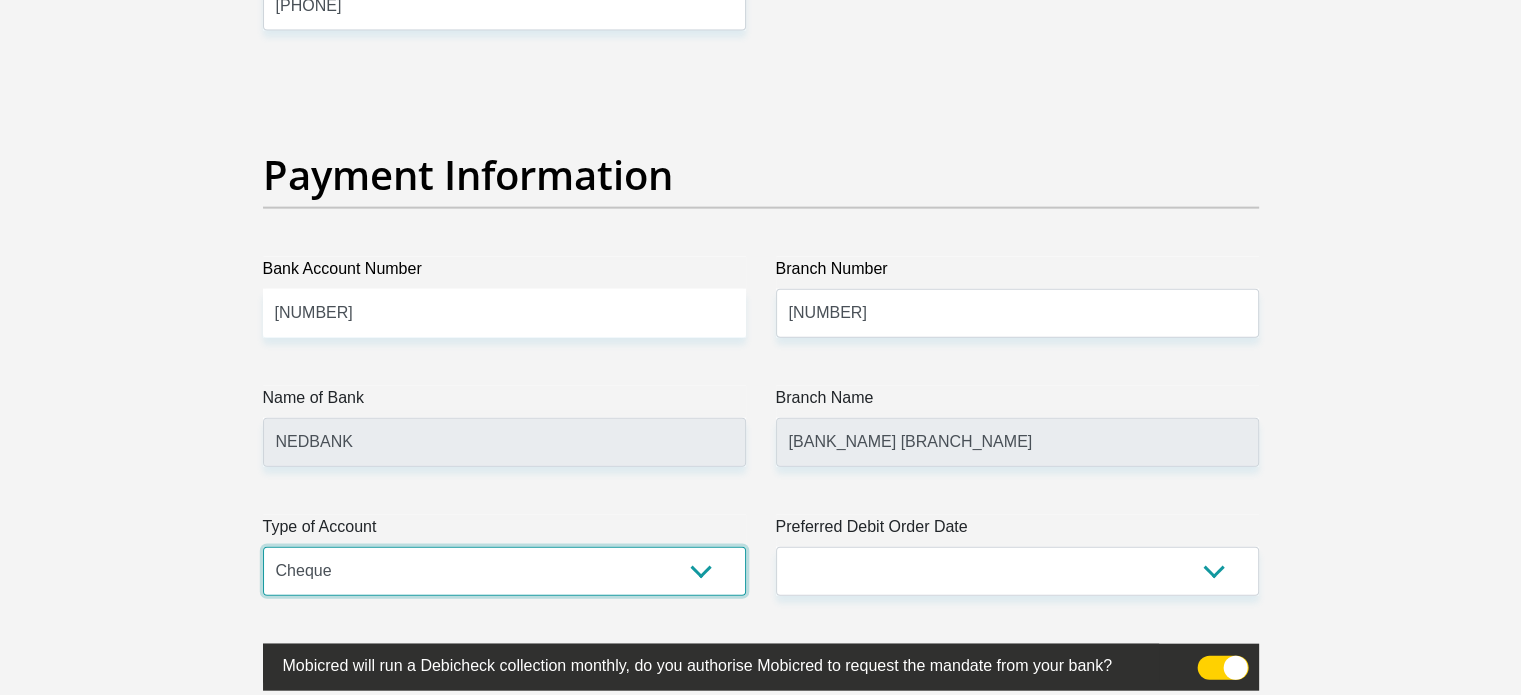 click on "Cheque
Savings" at bounding box center (504, 571) 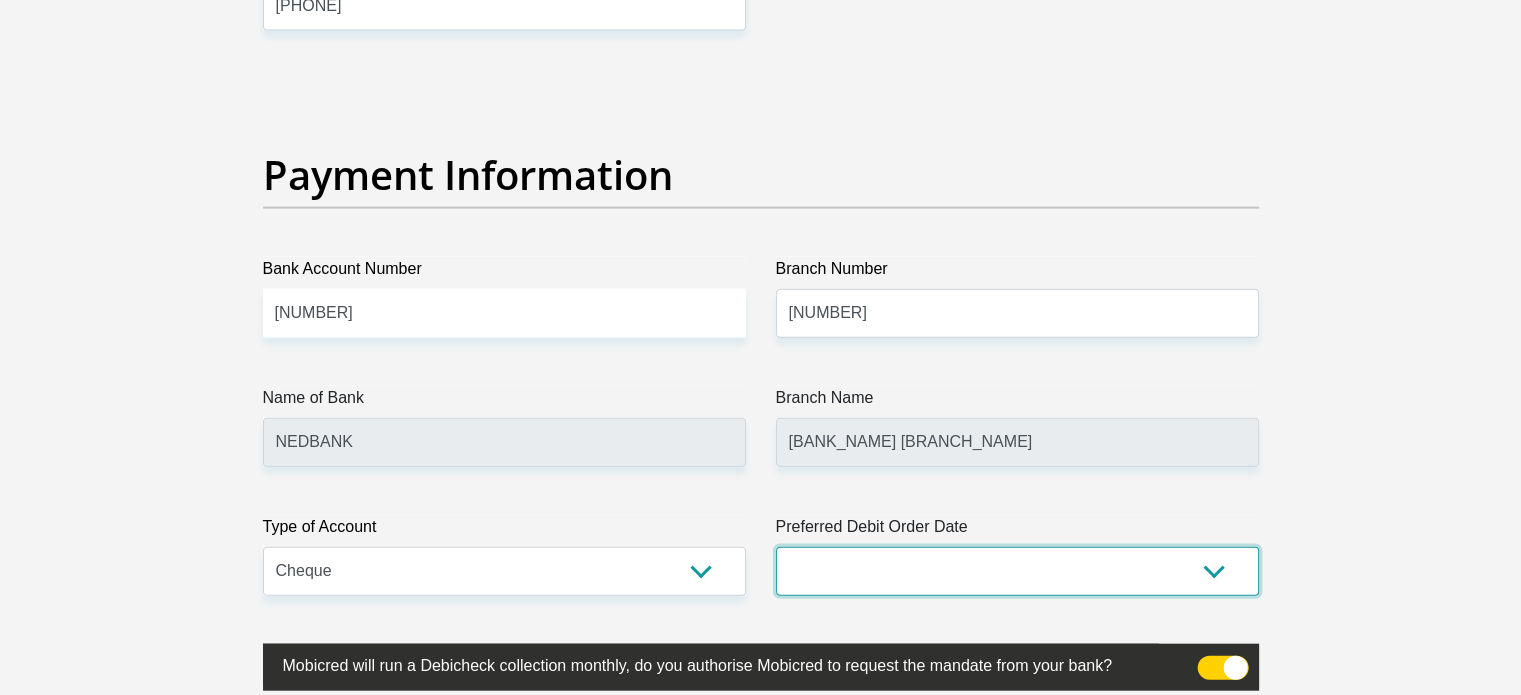 click on "1st
2nd
3rd
4th
5th
7th
18th
19th
20th
21st
22nd
23rd
24th
25th
26th
27th
28th
29th
30th" at bounding box center [1017, 571] 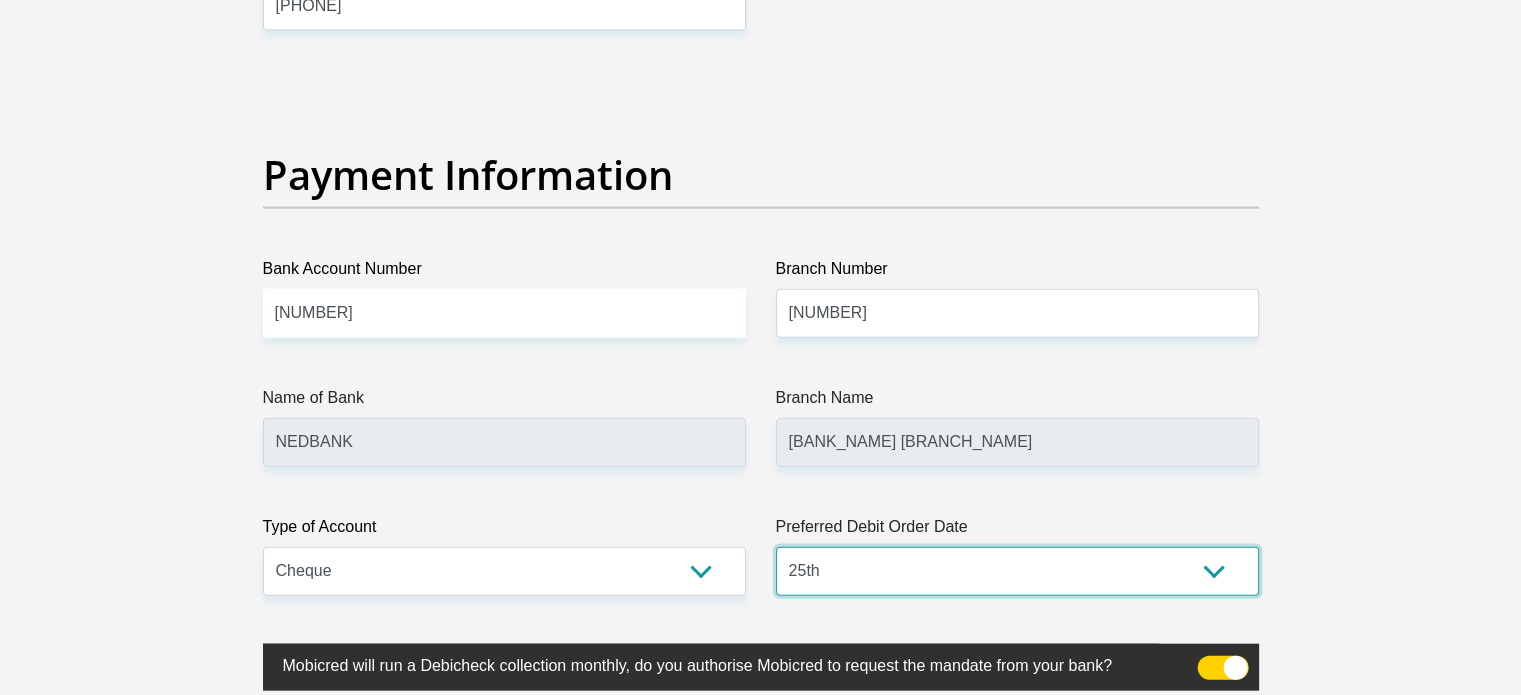 click on "1st
2nd
3rd
4th
5th
7th
18th
19th
20th
21st
22nd
23rd
24th
25th
26th
27th
28th
29th
30th" at bounding box center (1017, 571) 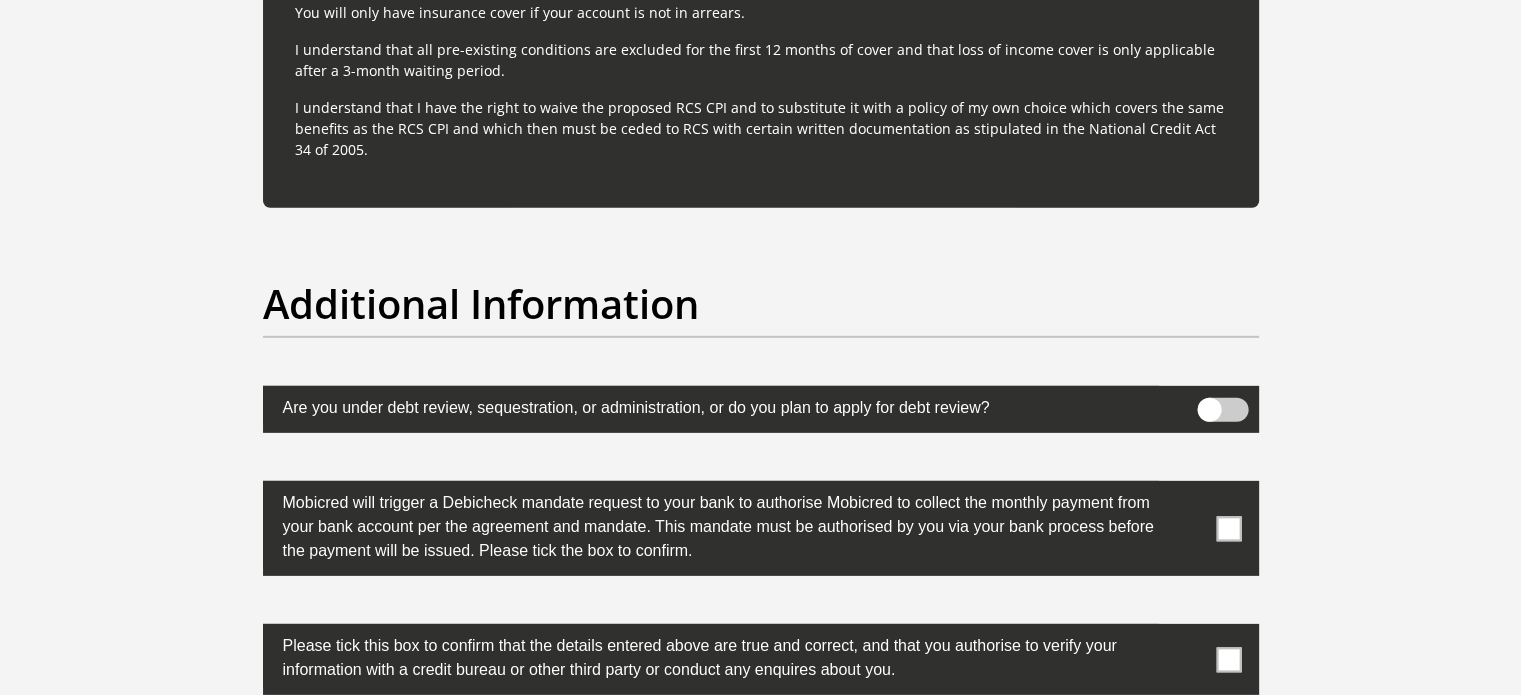 scroll, scrollTop: 6100, scrollLeft: 0, axis: vertical 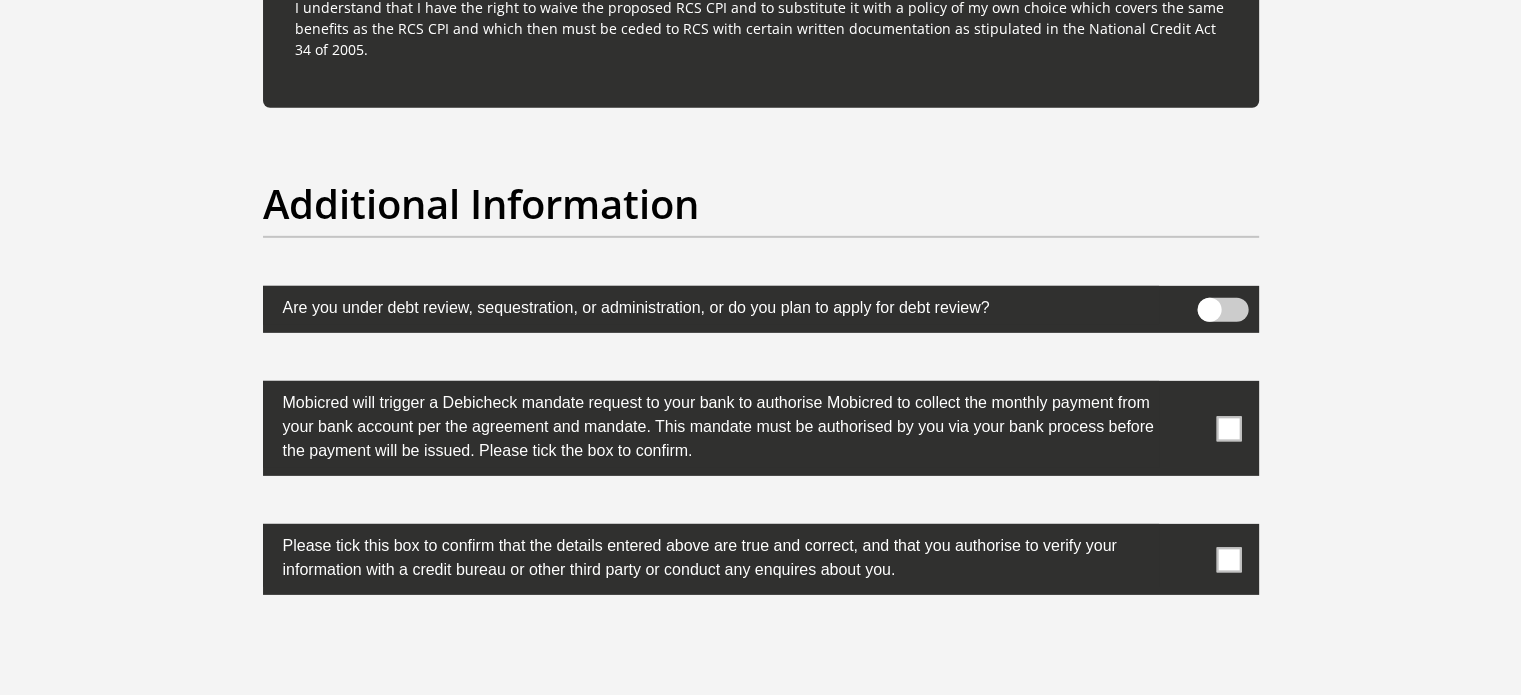 click at bounding box center (1228, 428) 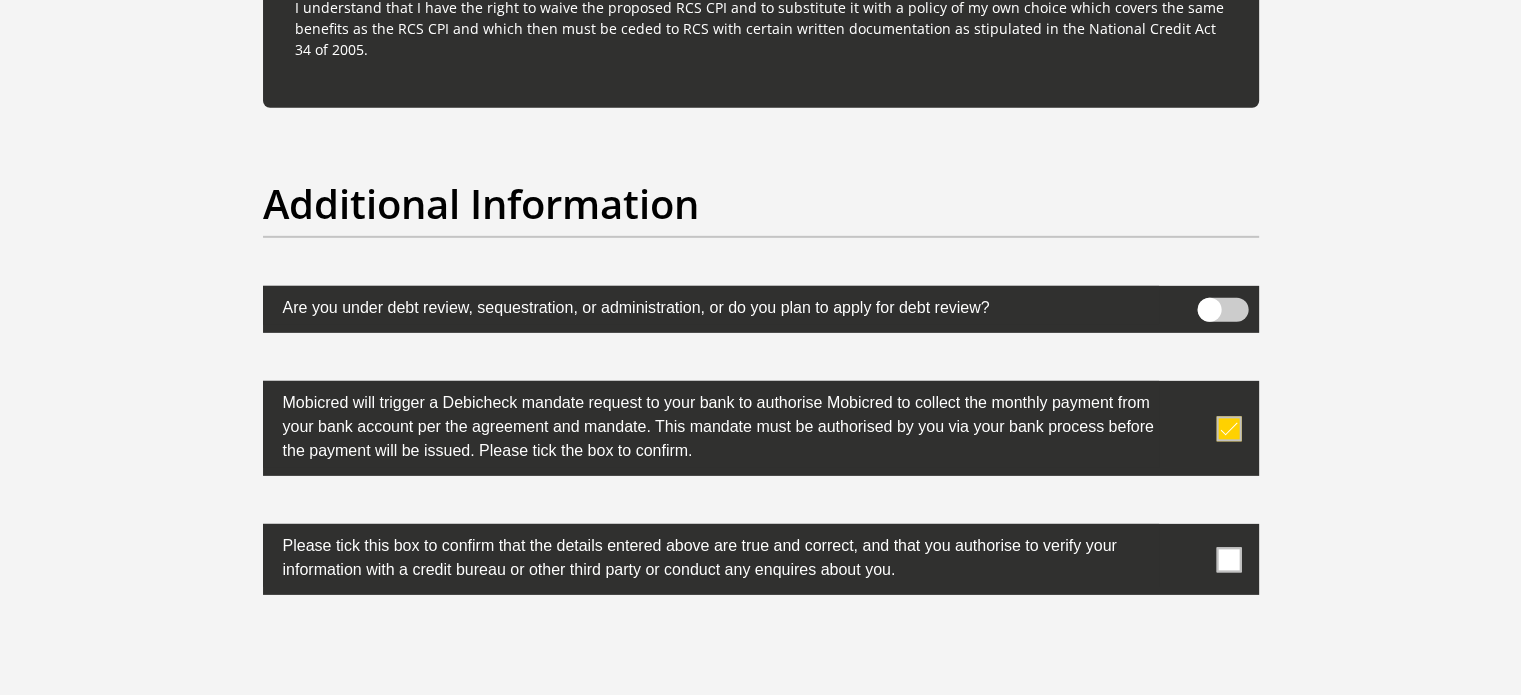 click at bounding box center [1228, 559] 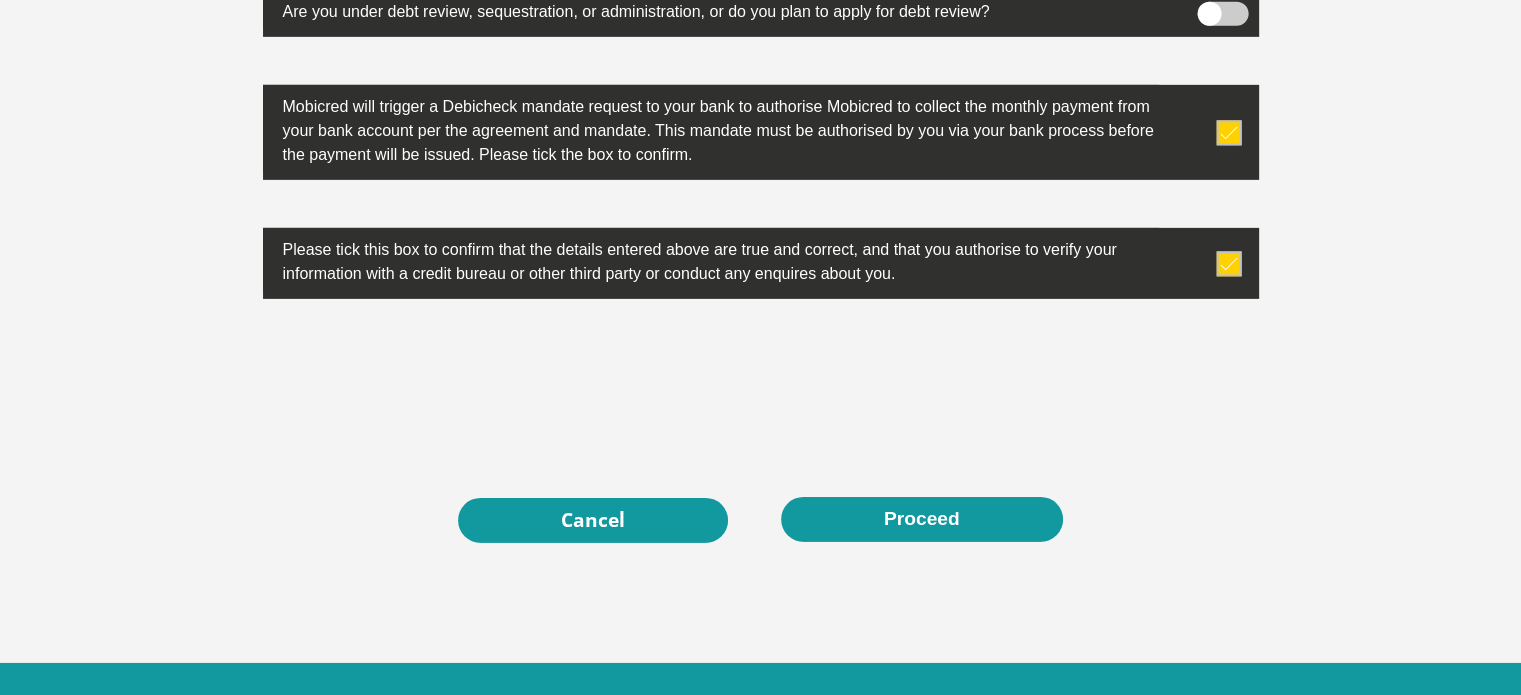scroll, scrollTop: 6400, scrollLeft: 0, axis: vertical 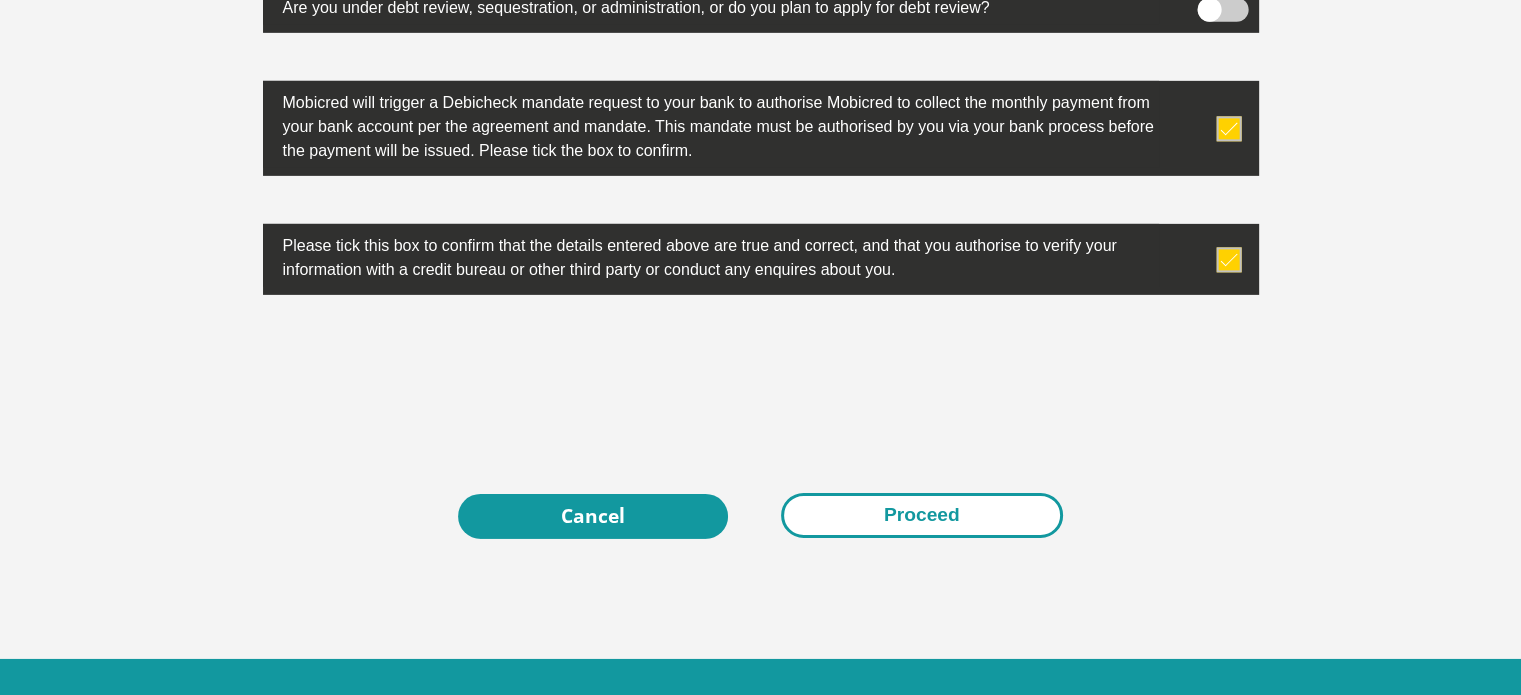 click on "Proceed" at bounding box center (922, 515) 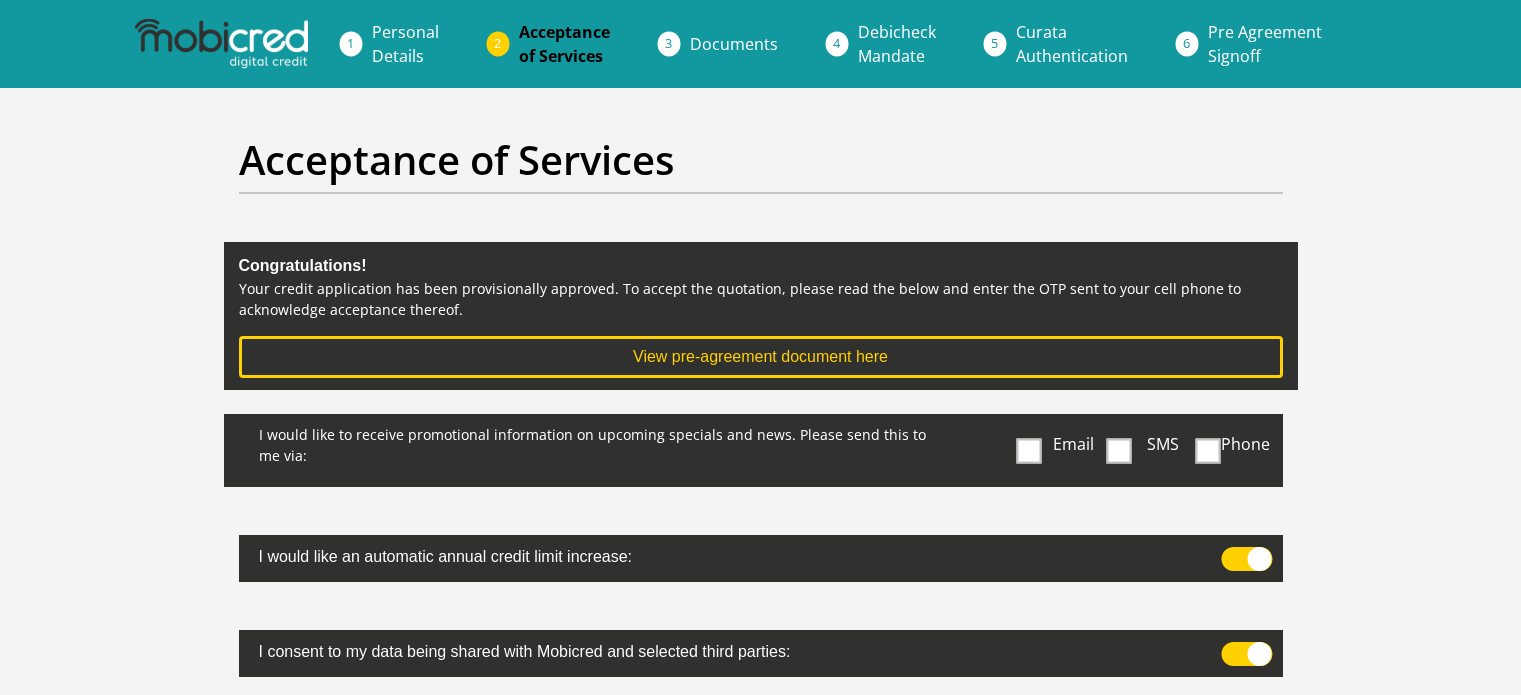 scroll, scrollTop: 0, scrollLeft: 0, axis: both 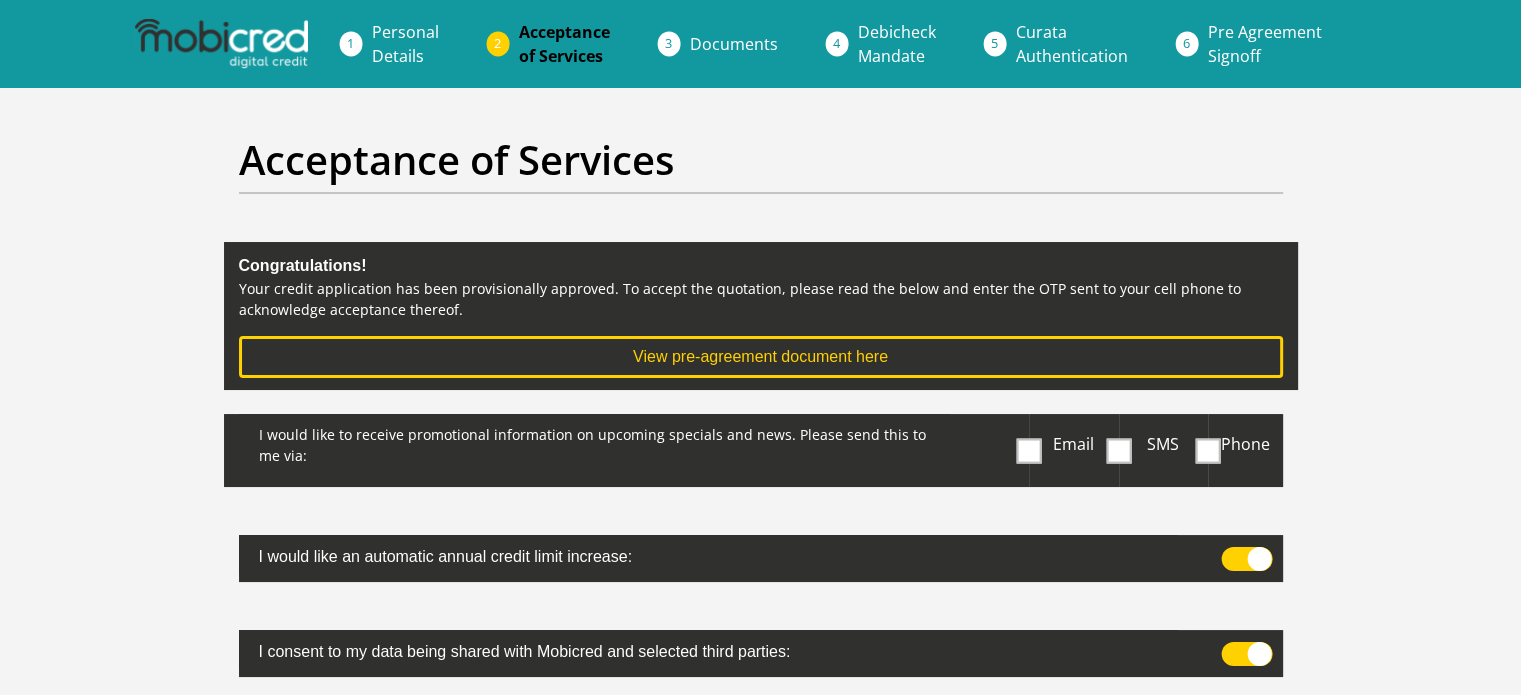 click at bounding box center (1029, 450) 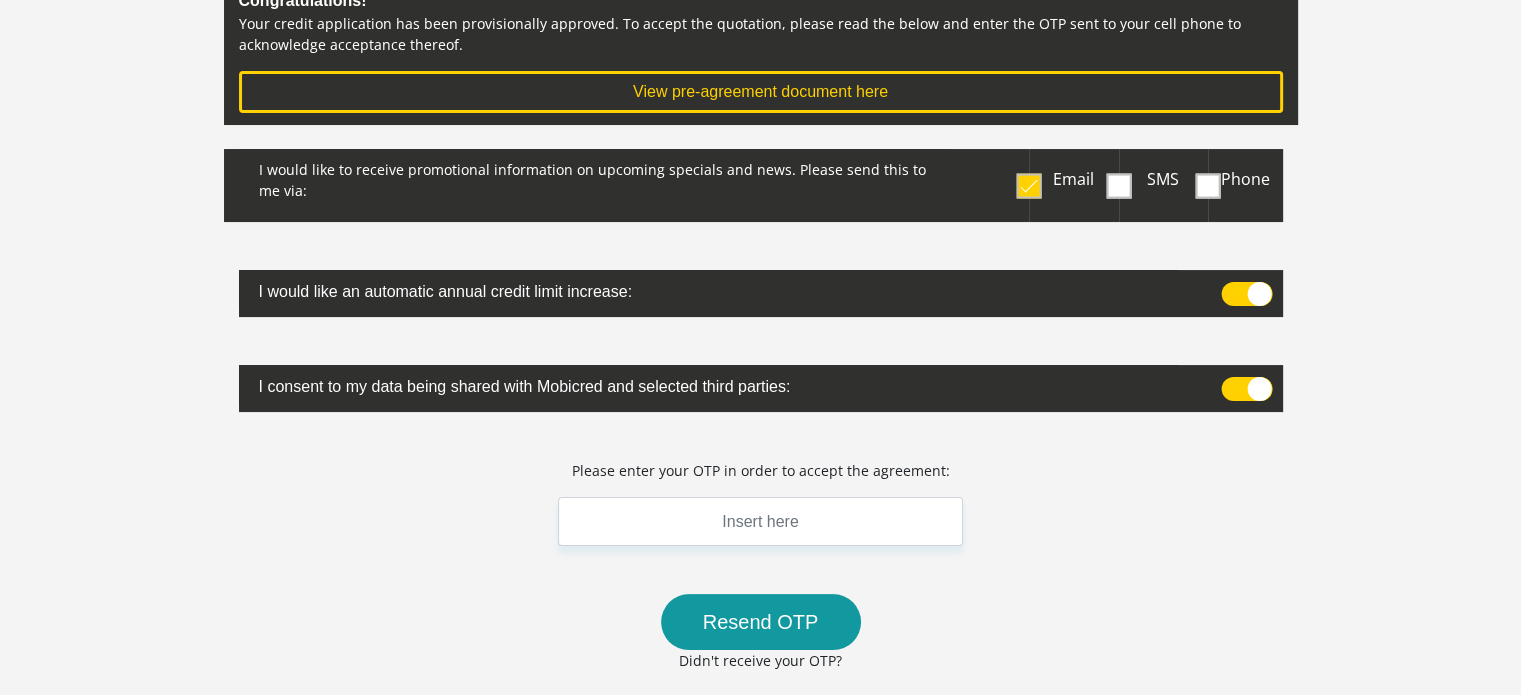 scroll, scrollTop: 300, scrollLeft: 0, axis: vertical 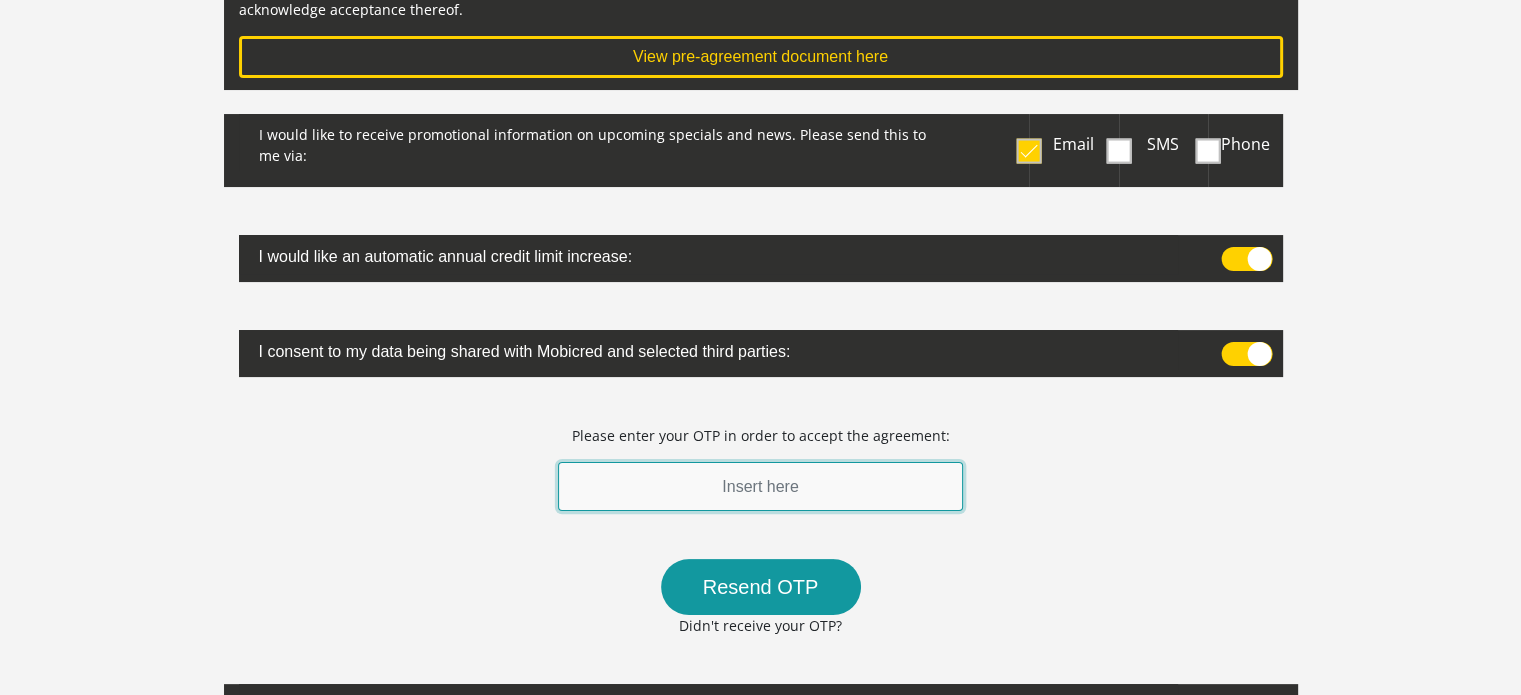 click at bounding box center (761, 486) 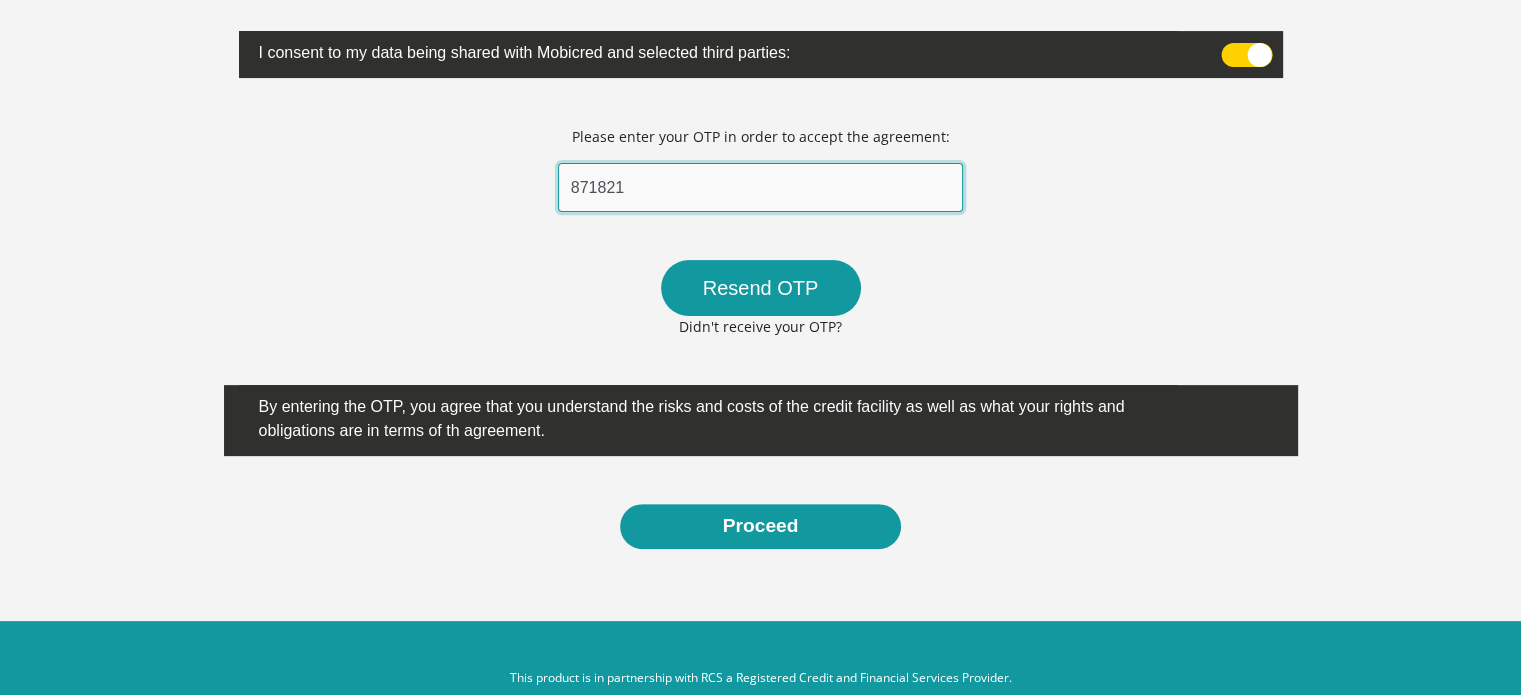 scroll, scrollTop: 600, scrollLeft: 0, axis: vertical 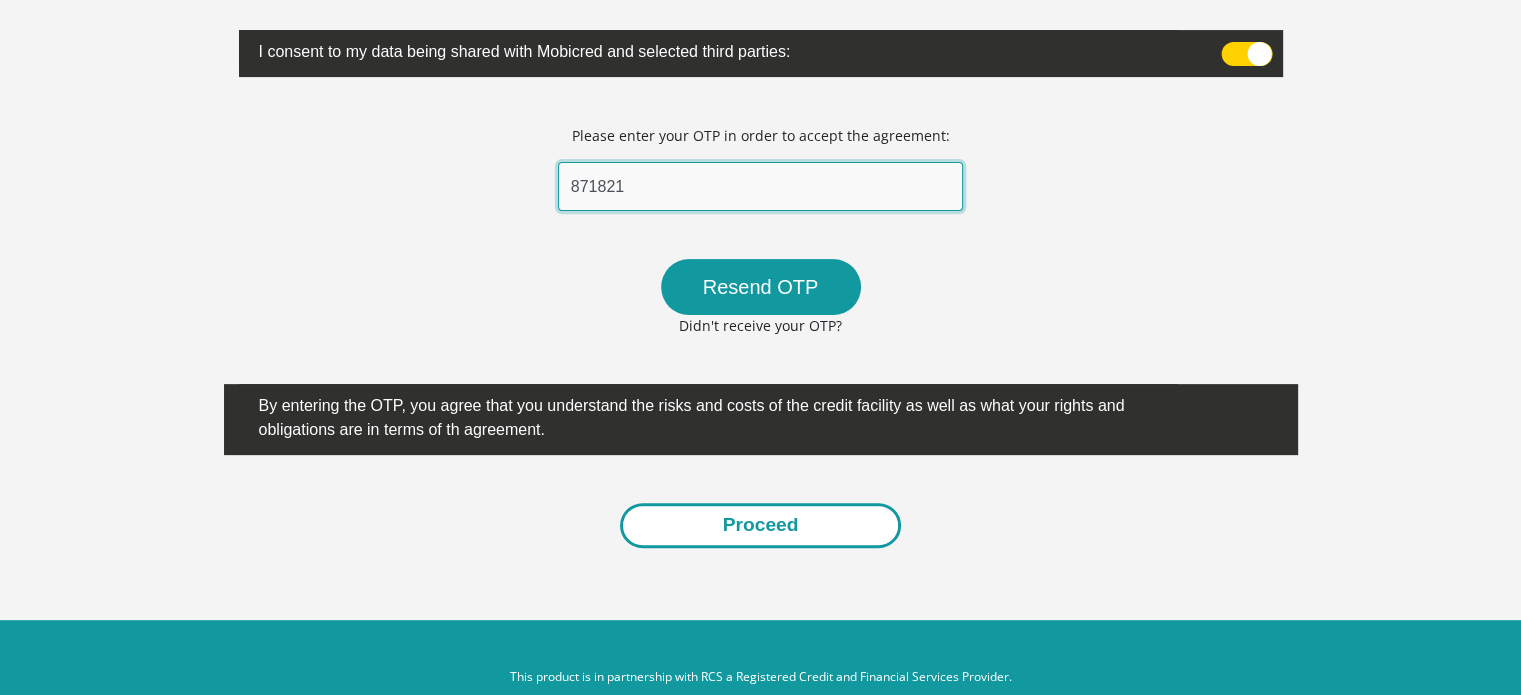 type on "871821" 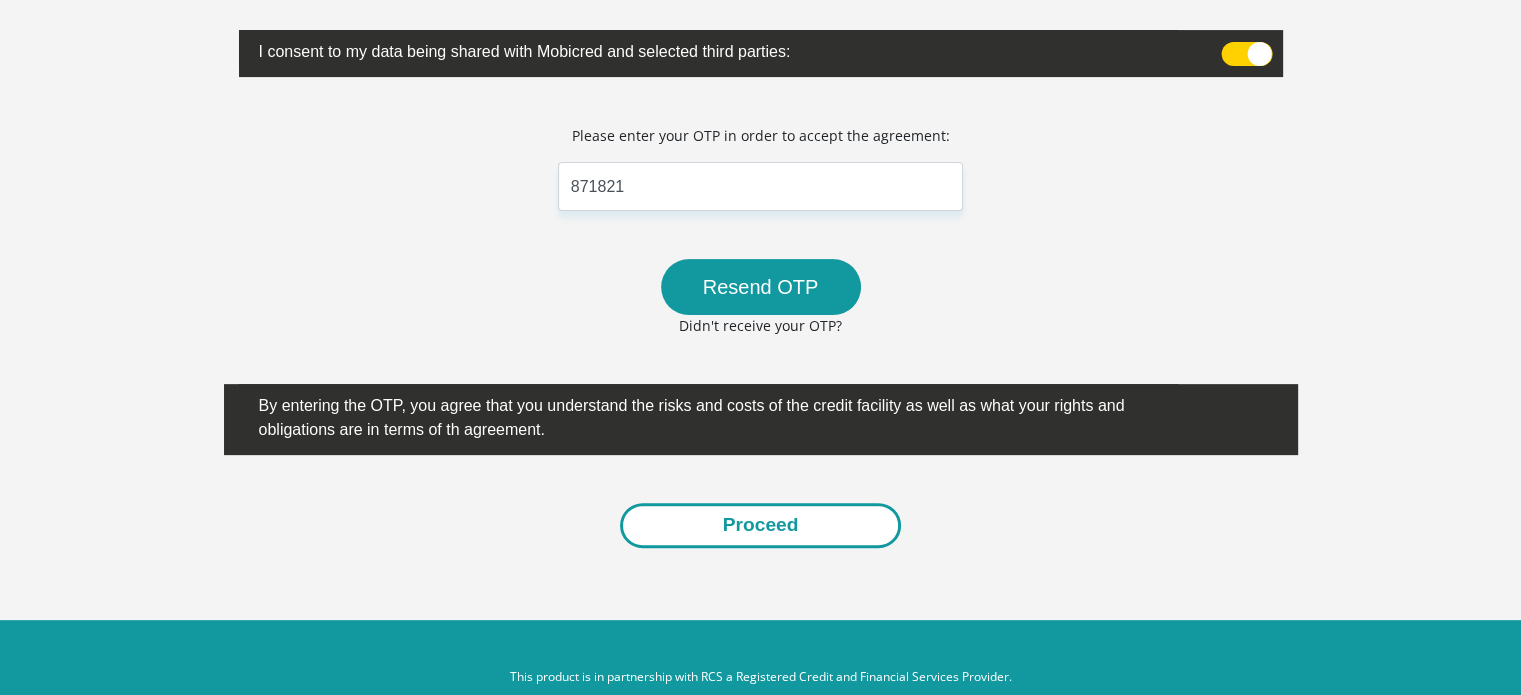 click on "Proceed" at bounding box center (761, 525) 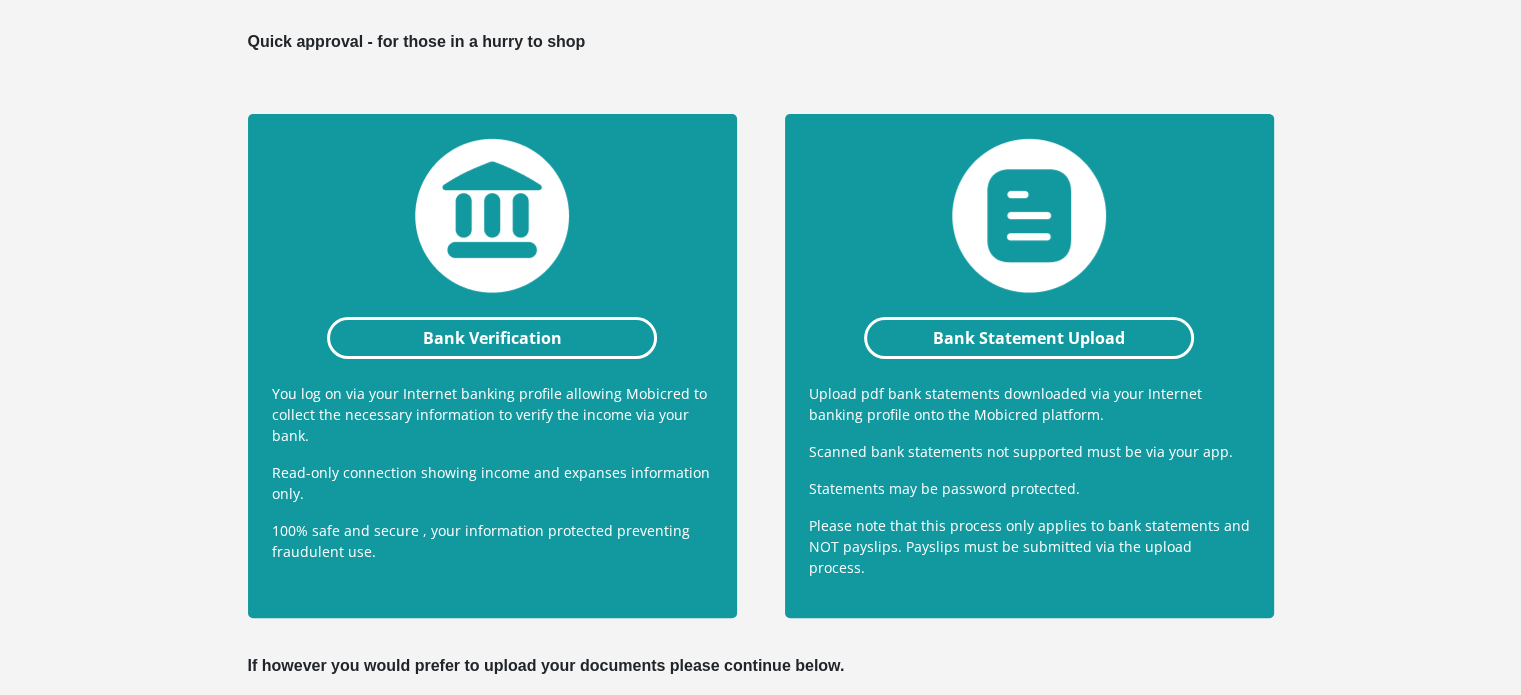 scroll, scrollTop: 400, scrollLeft: 0, axis: vertical 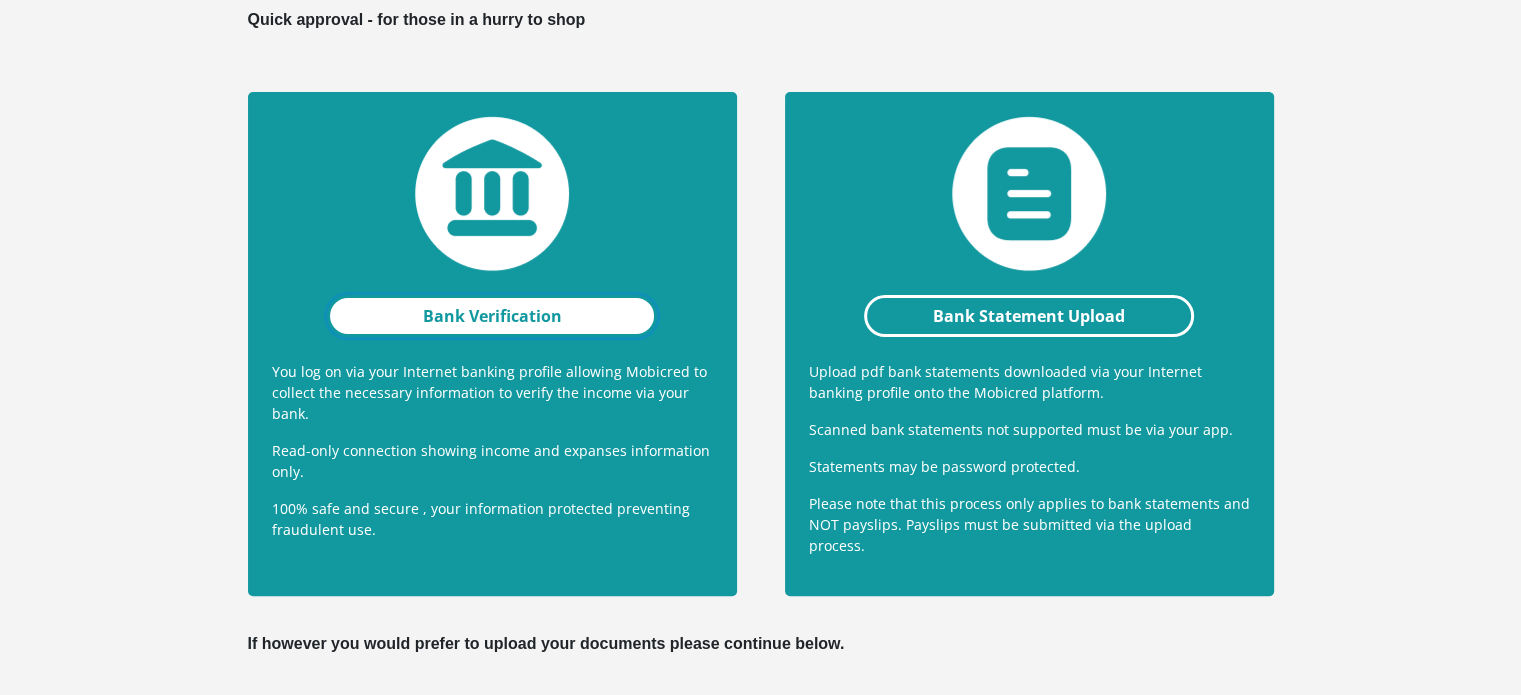 click on "Bank Verification" at bounding box center (492, 316) 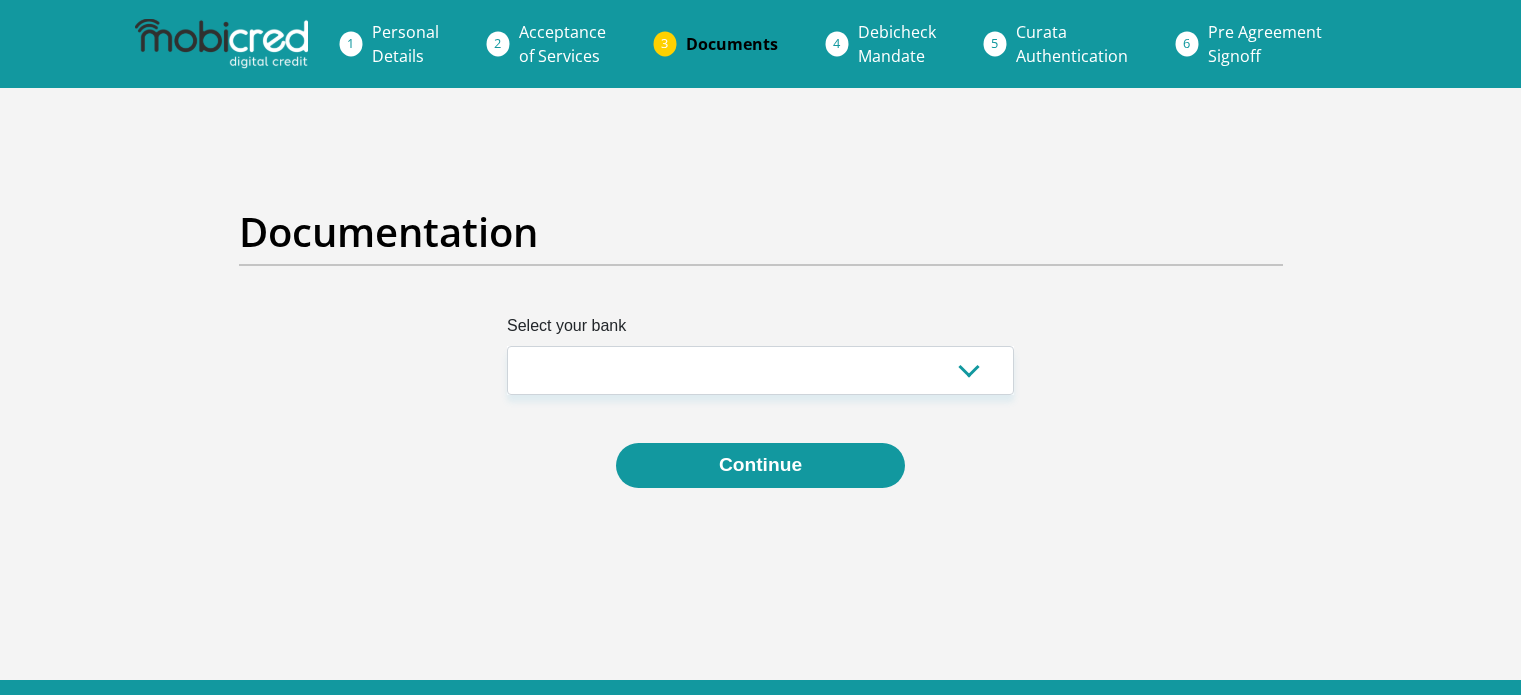 scroll, scrollTop: 0, scrollLeft: 0, axis: both 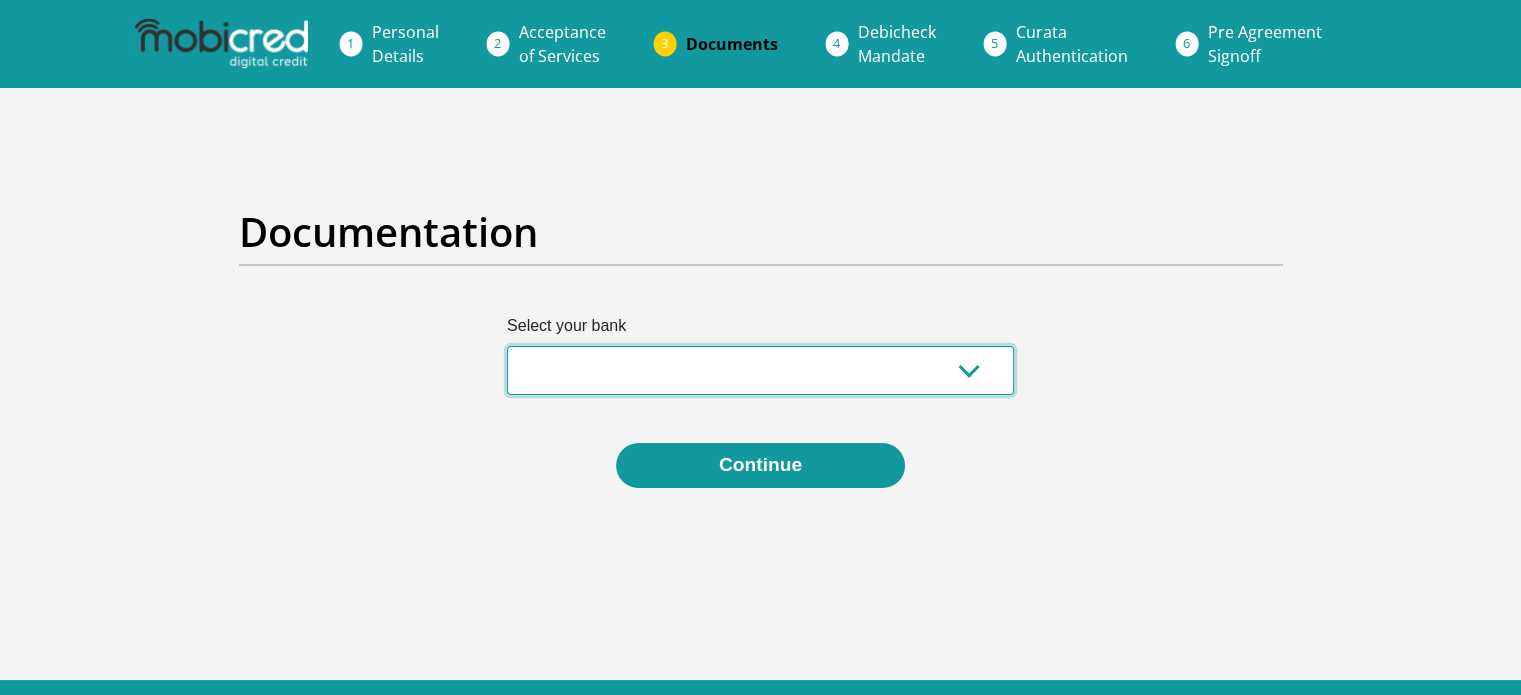click on "Absa
Capitec Bank
Discovery Bank
First National Bank
Nedbank
Standard Bank
TymeBank" at bounding box center (760, 370) 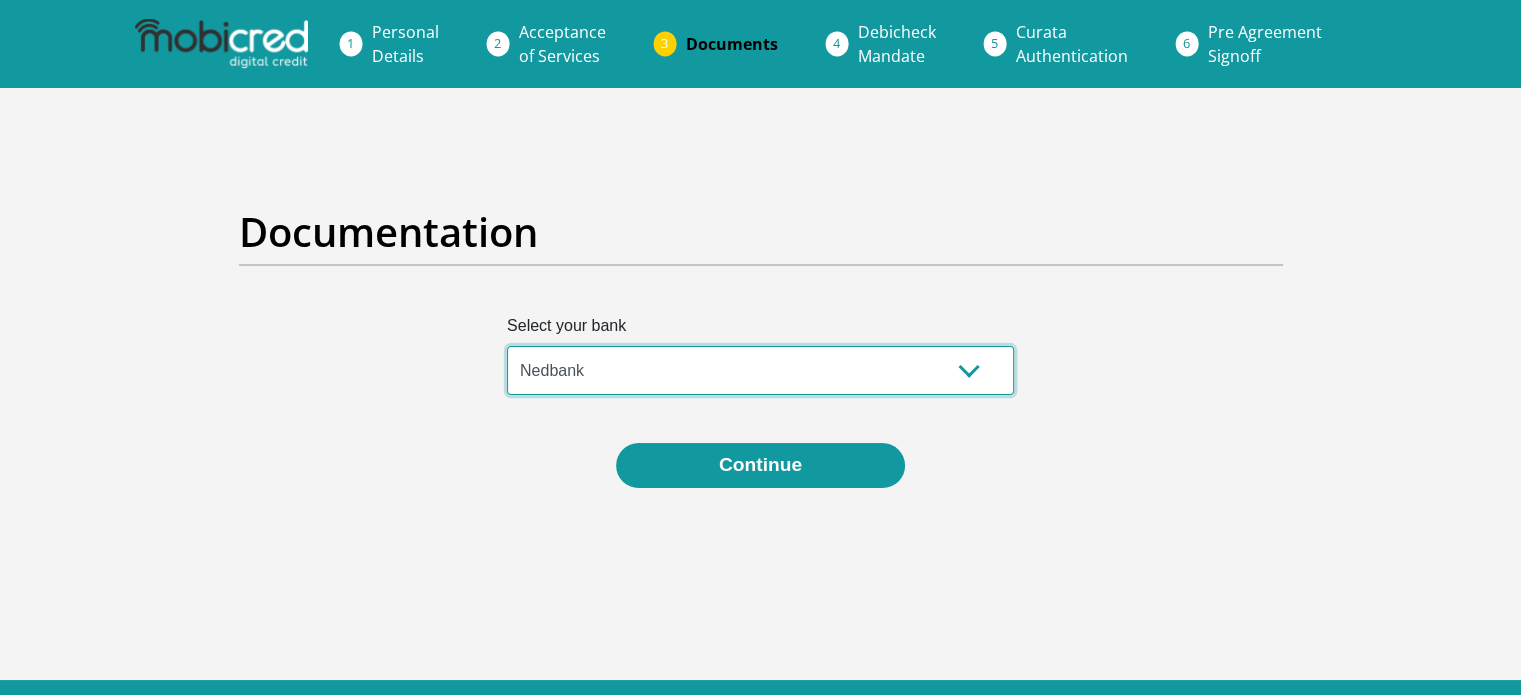 click on "Absa
Capitec Bank
Discovery Bank
First National Bank
Nedbank
Standard Bank
TymeBank" at bounding box center [760, 370] 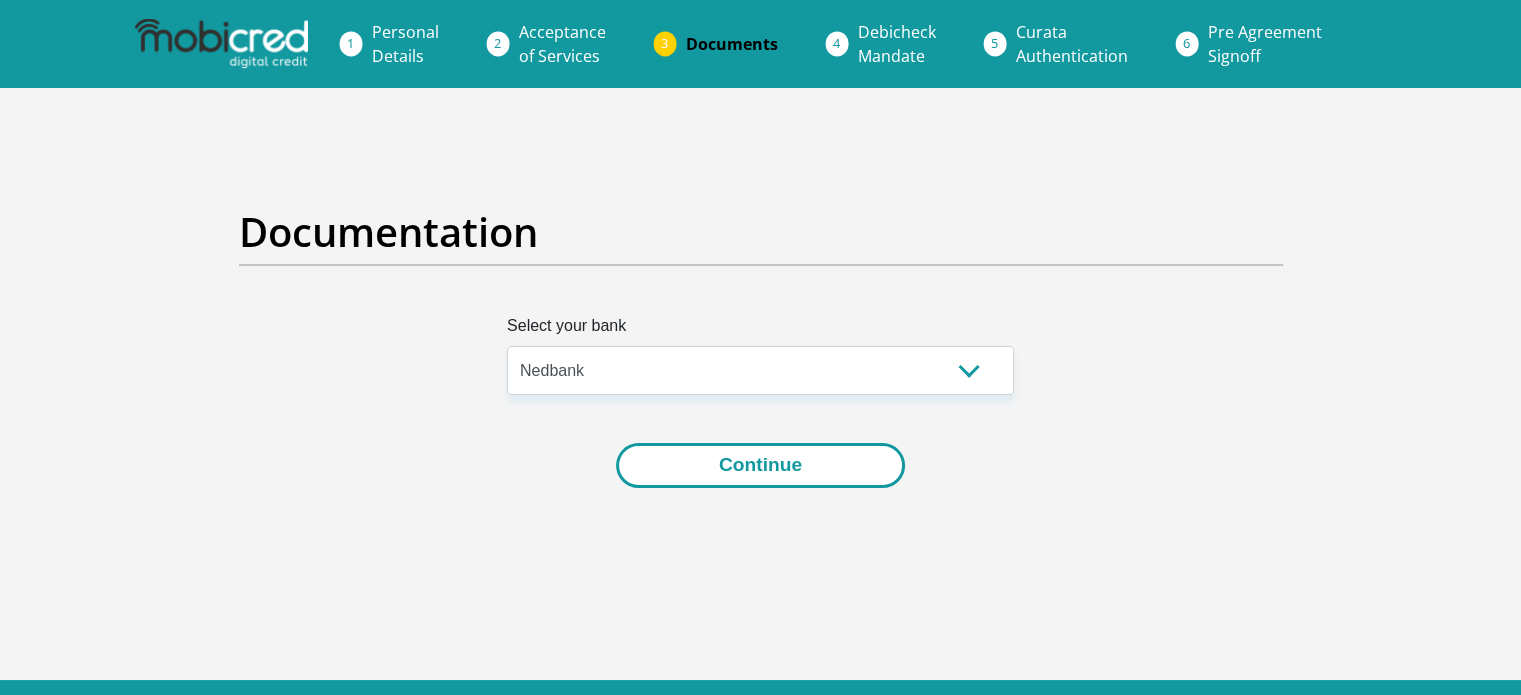 click on "Continue" at bounding box center [760, 465] 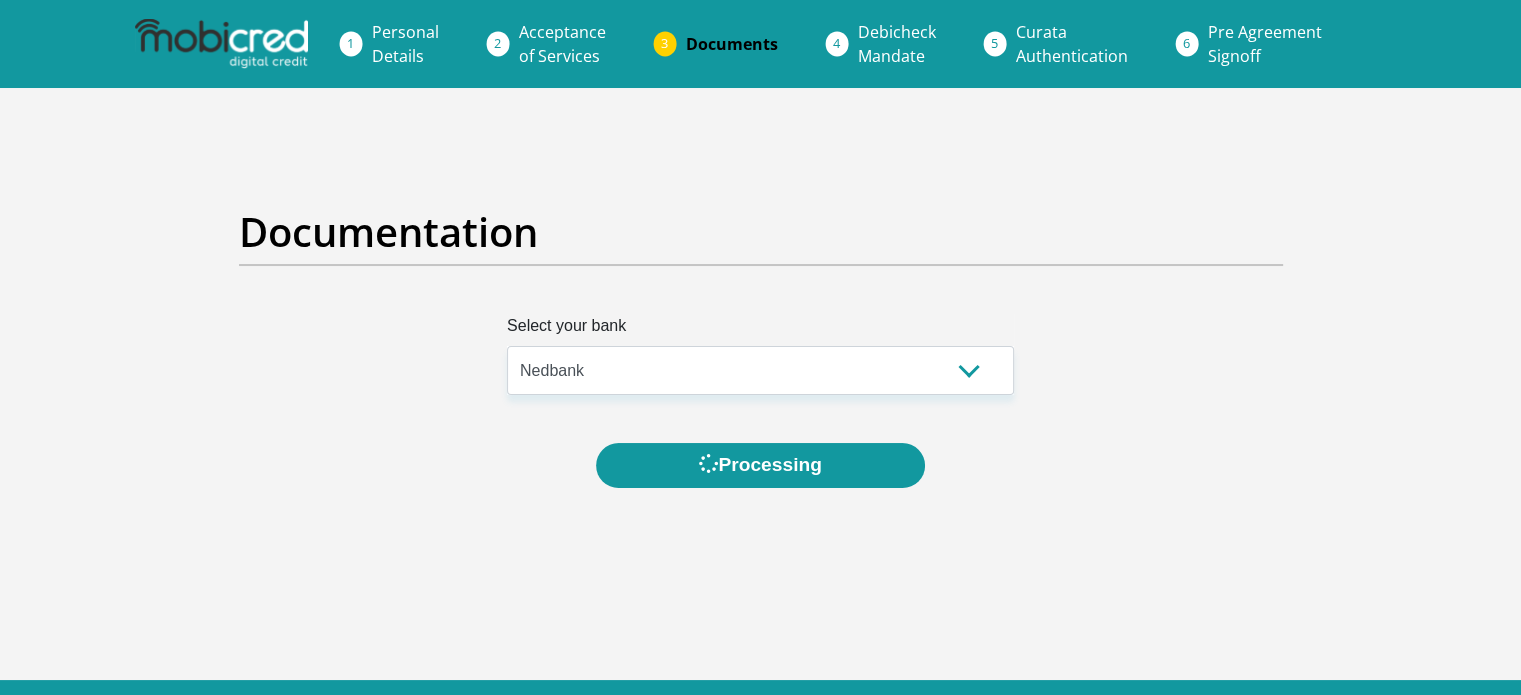scroll, scrollTop: 0, scrollLeft: 0, axis: both 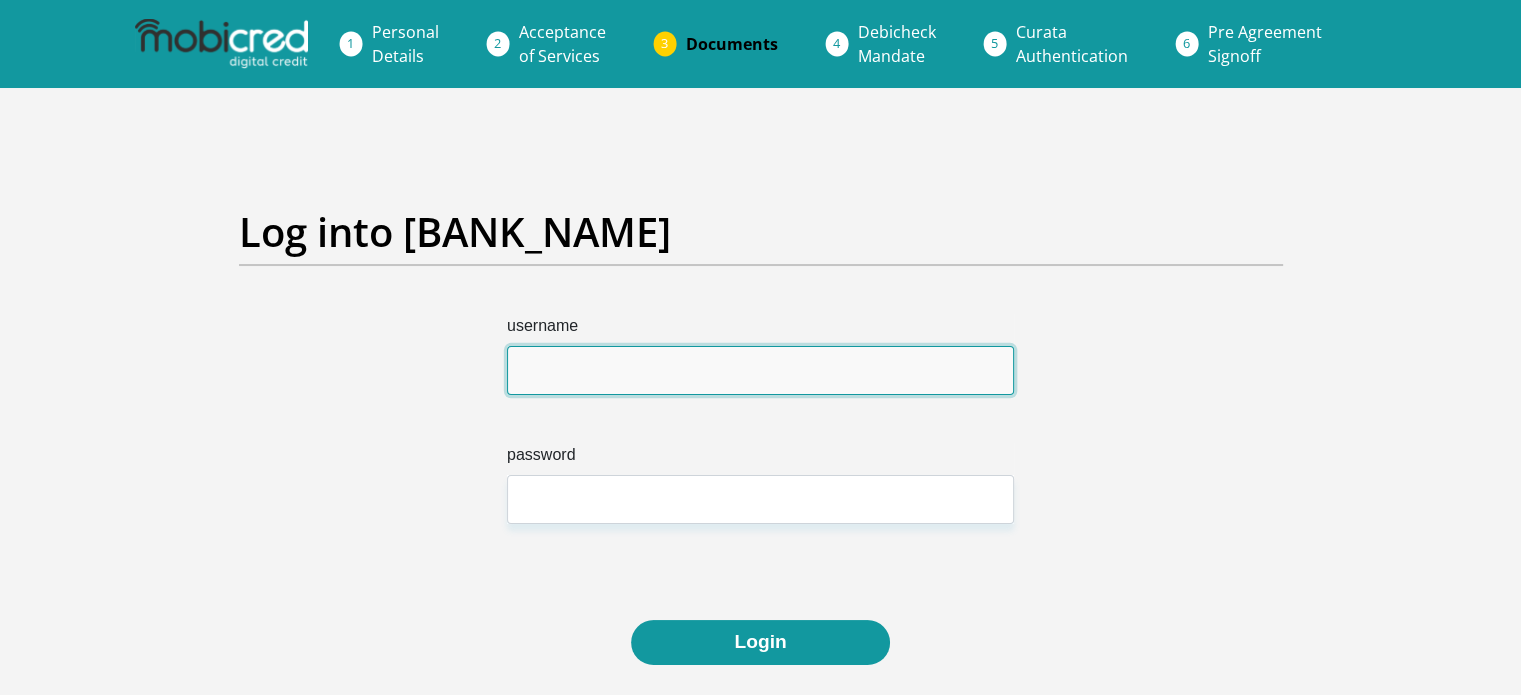 click on "username" at bounding box center (760, 370) 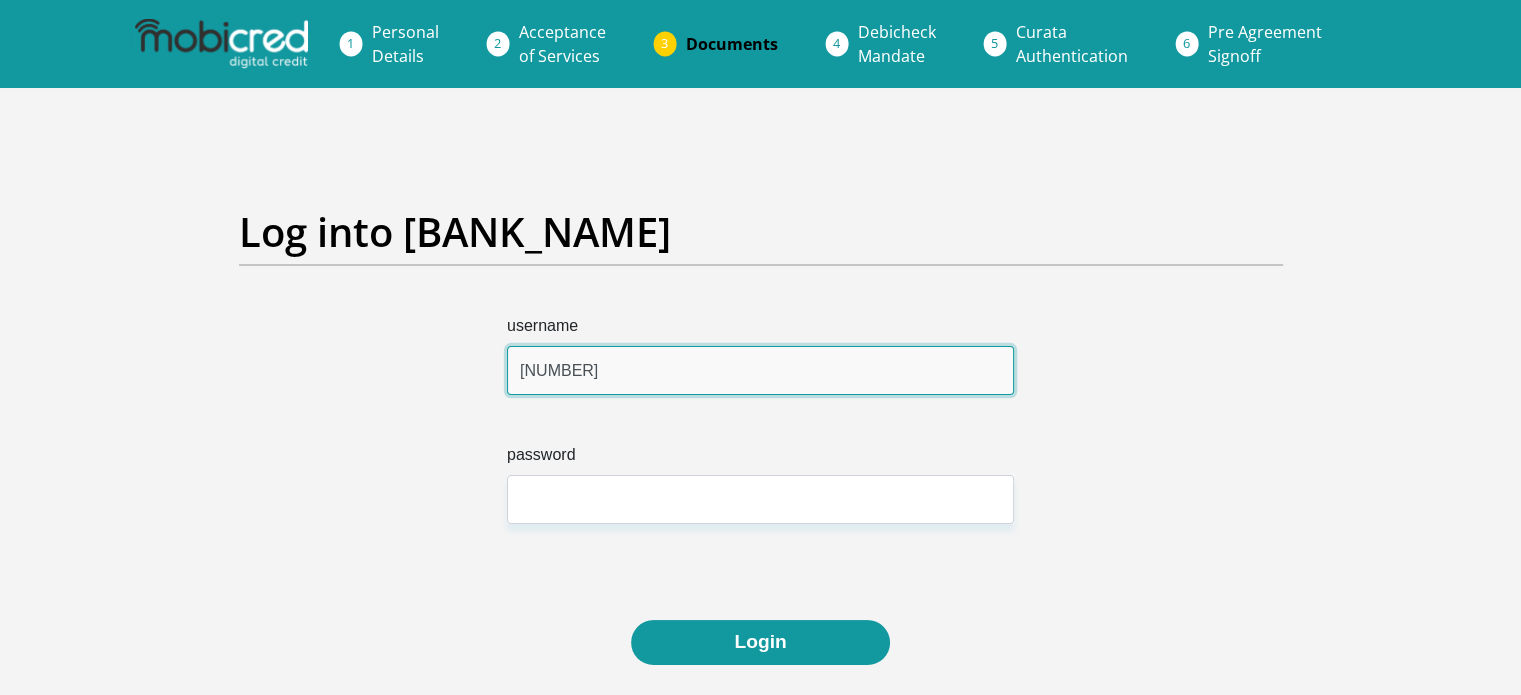 type on "[NUMBER]" 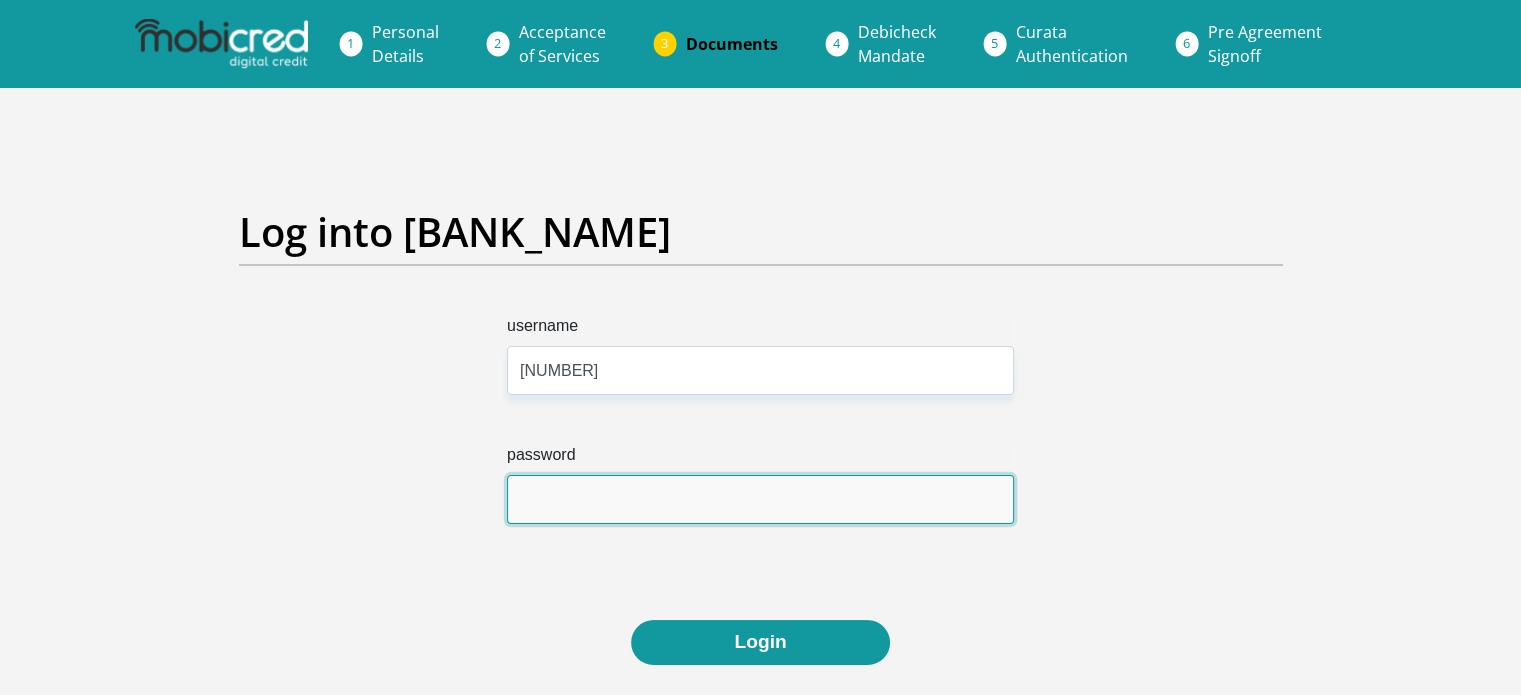 click on "password" at bounding box center [760, 499] 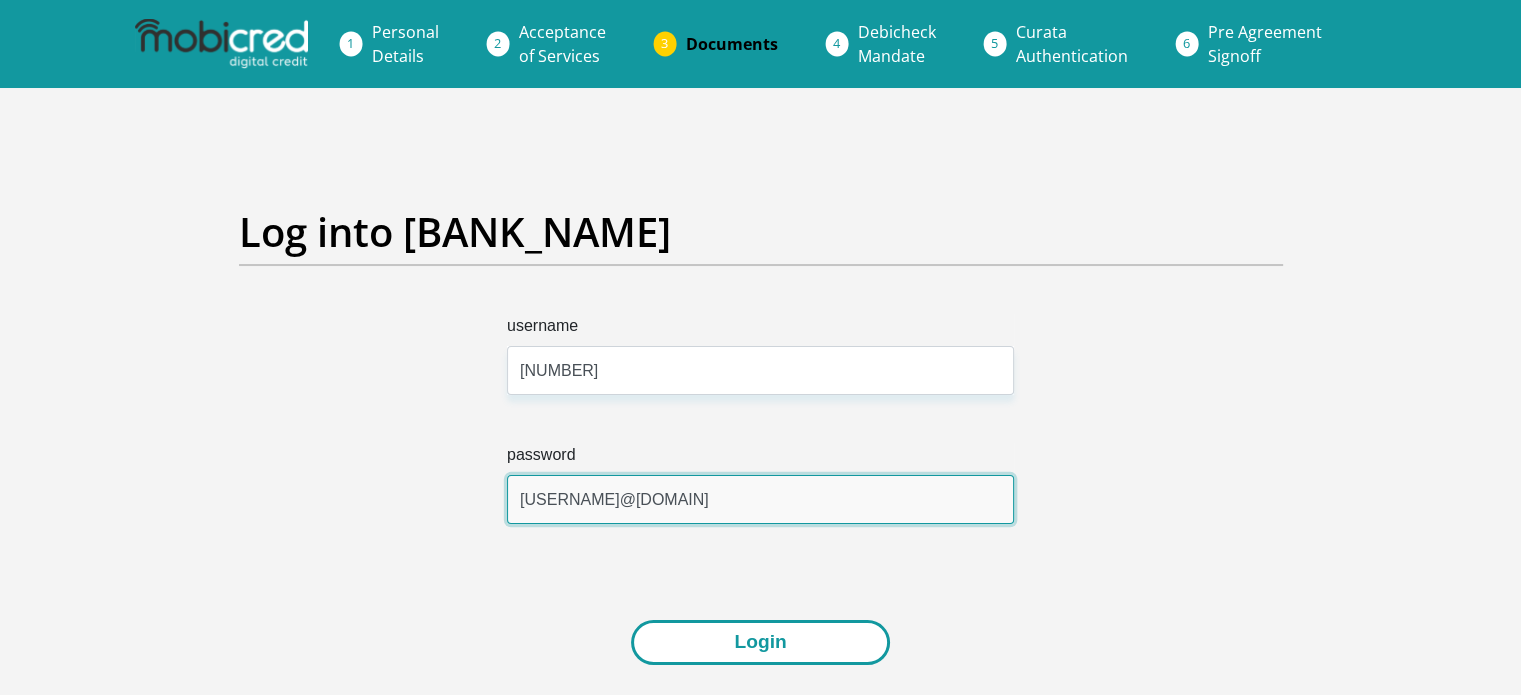 type on "[USERNAME]@[DOMAIN]" 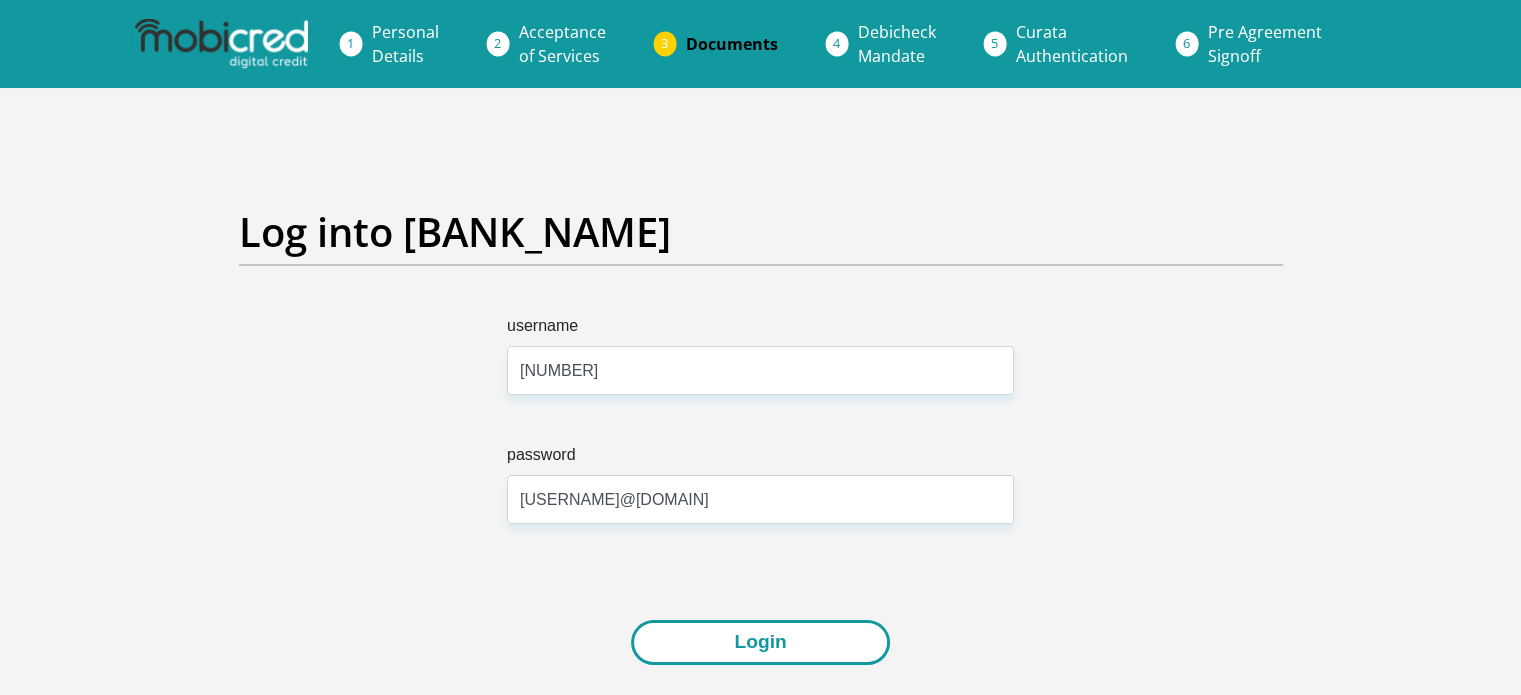 click on "Login" at bounding box center [760, 642] 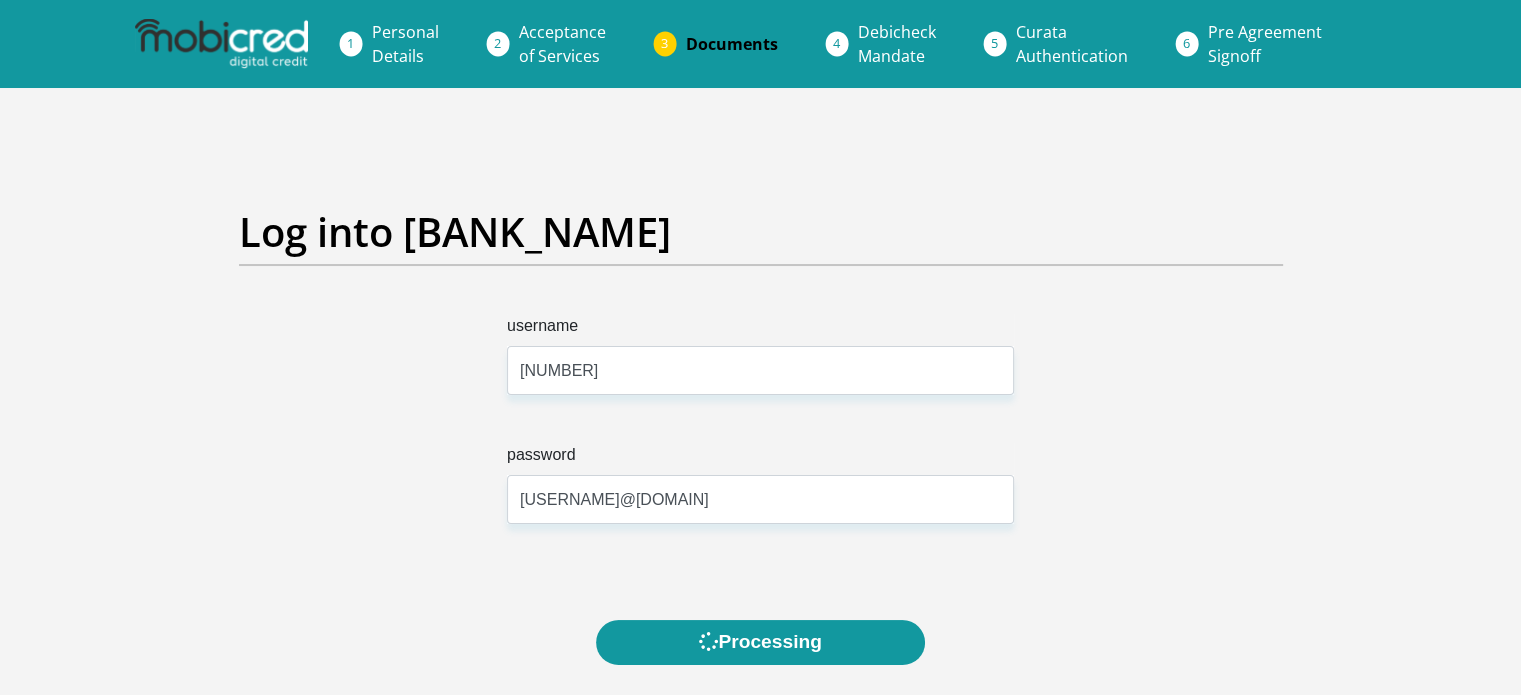 scroll, scrollTop: 0, scrollLeft: 0, axis: both 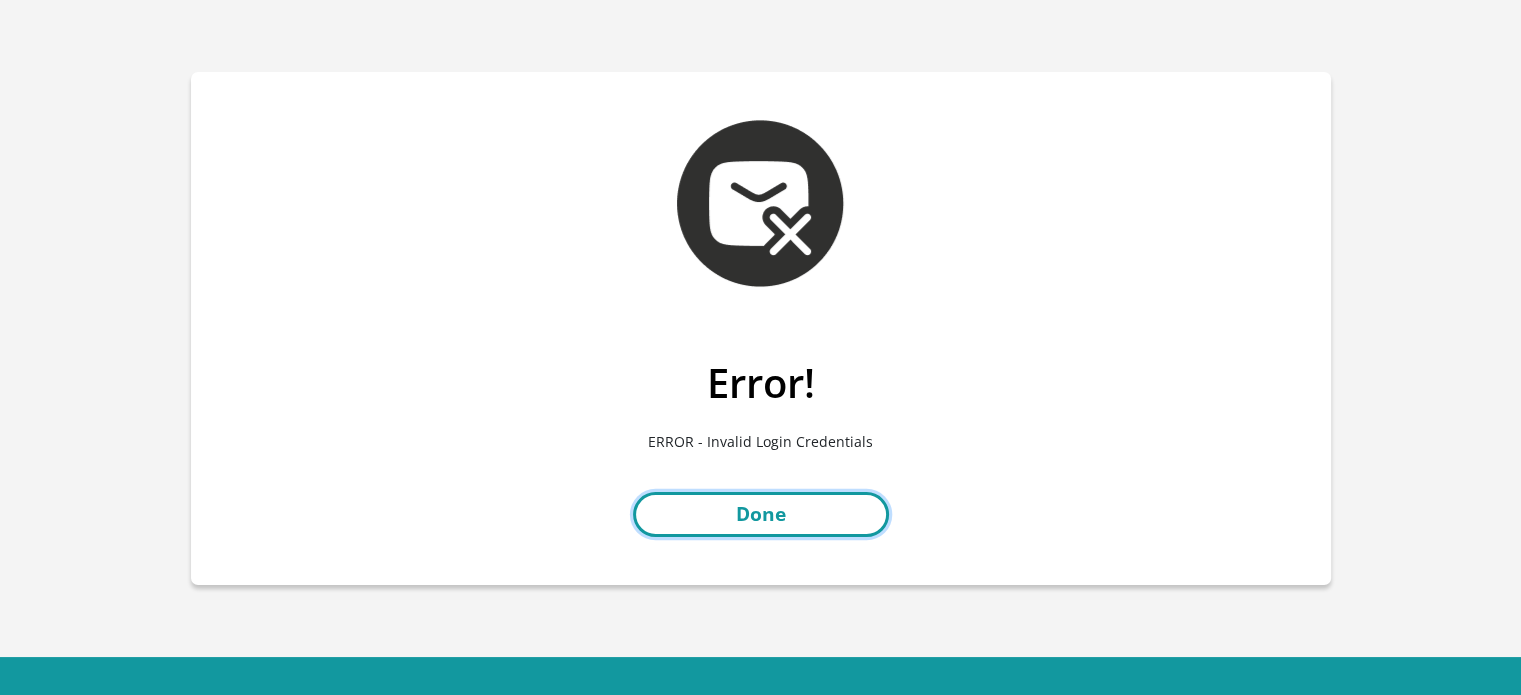 click on "Done" at bounding box center [761, 514] 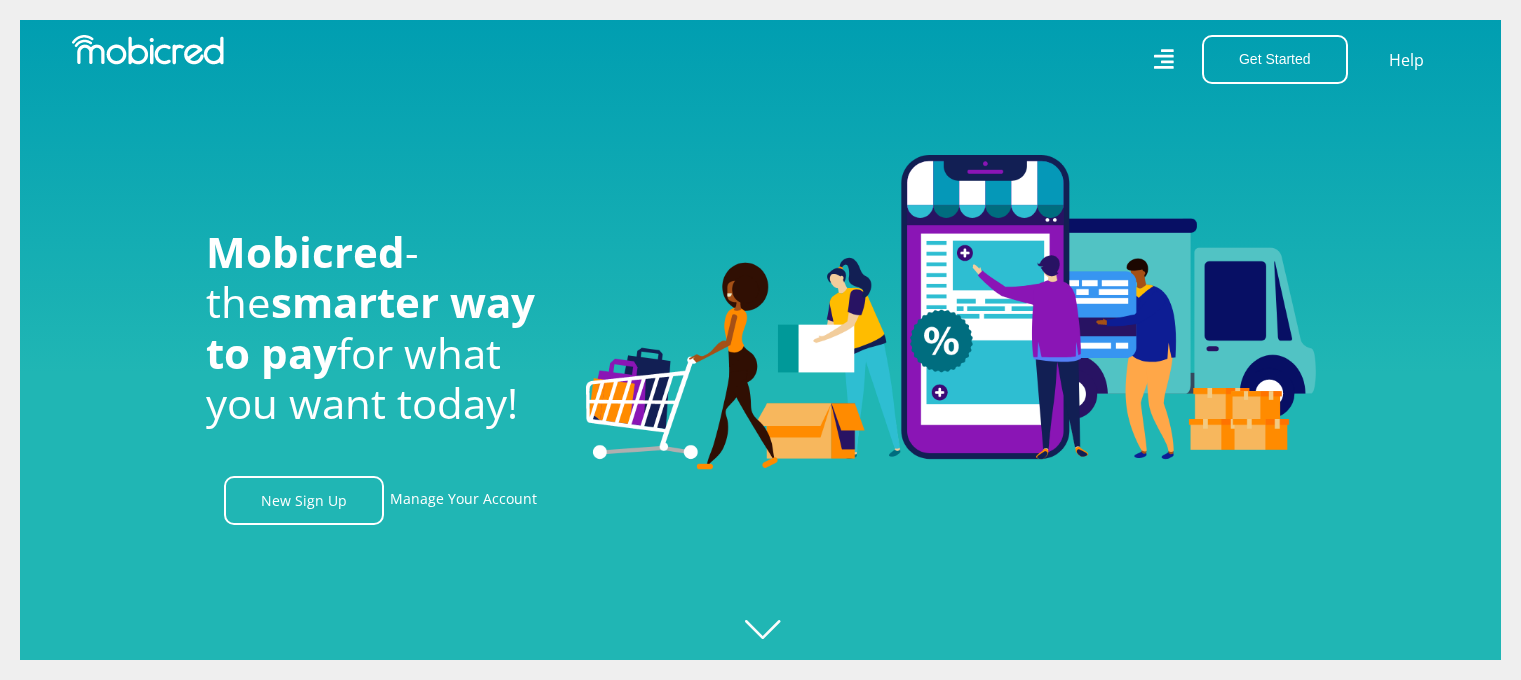 scroll, scrollTop: 0, scrollLeft: 0, axis: both 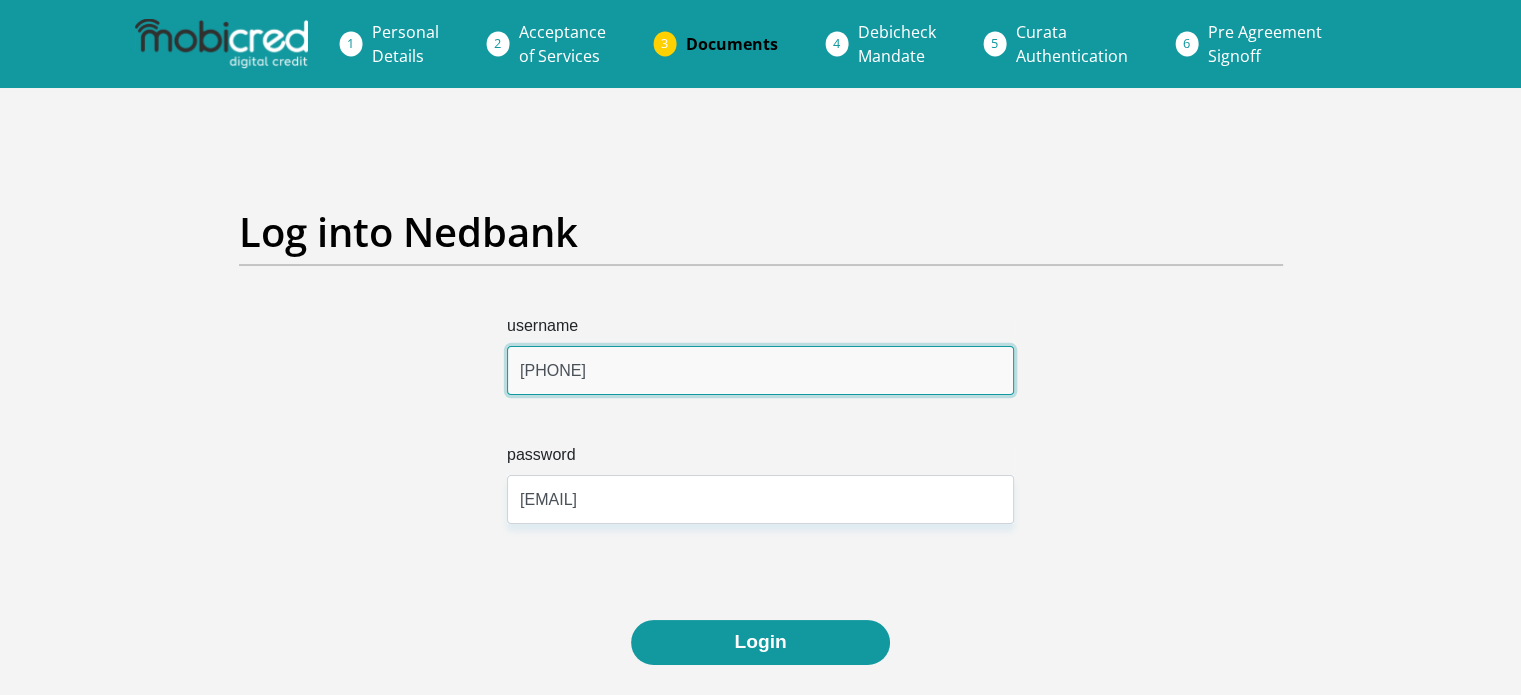 click on "[PHONE]" at bounding box center [760, 370] 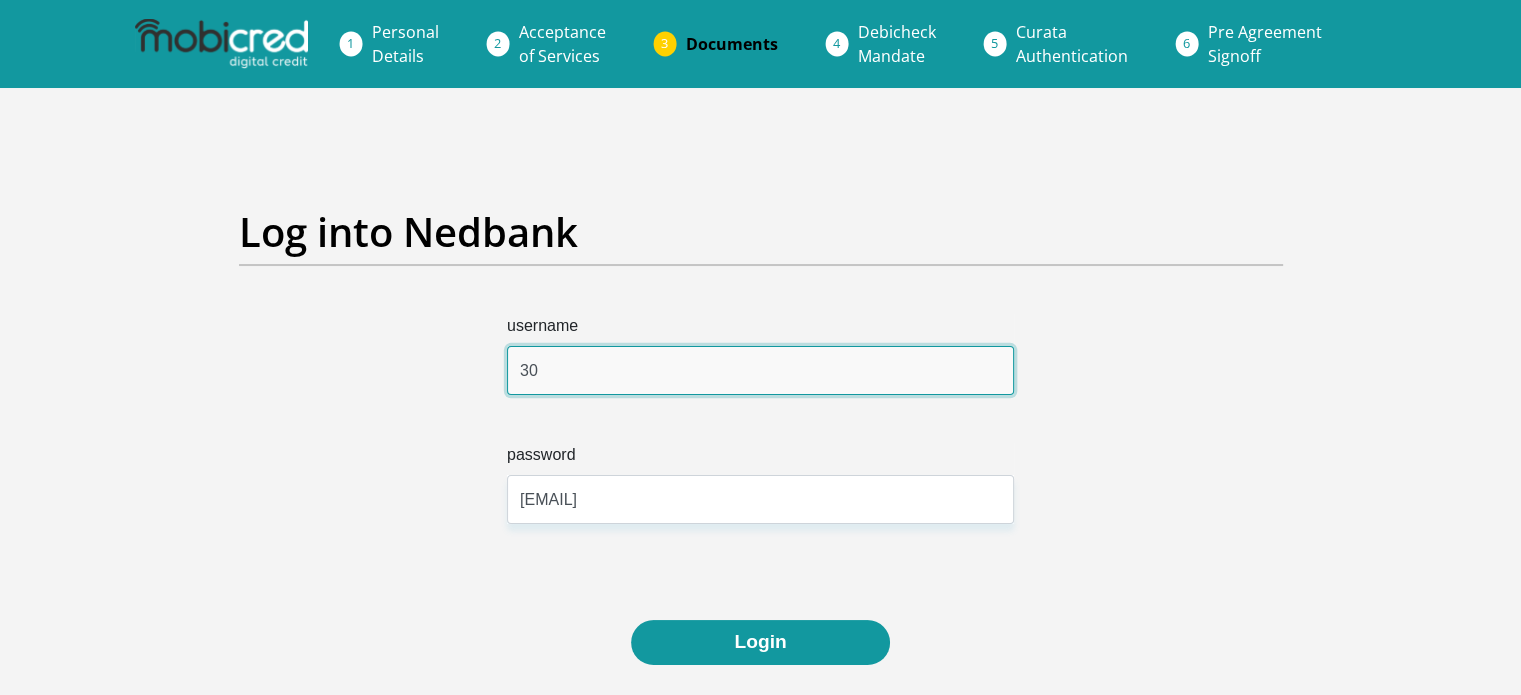 type on "3" 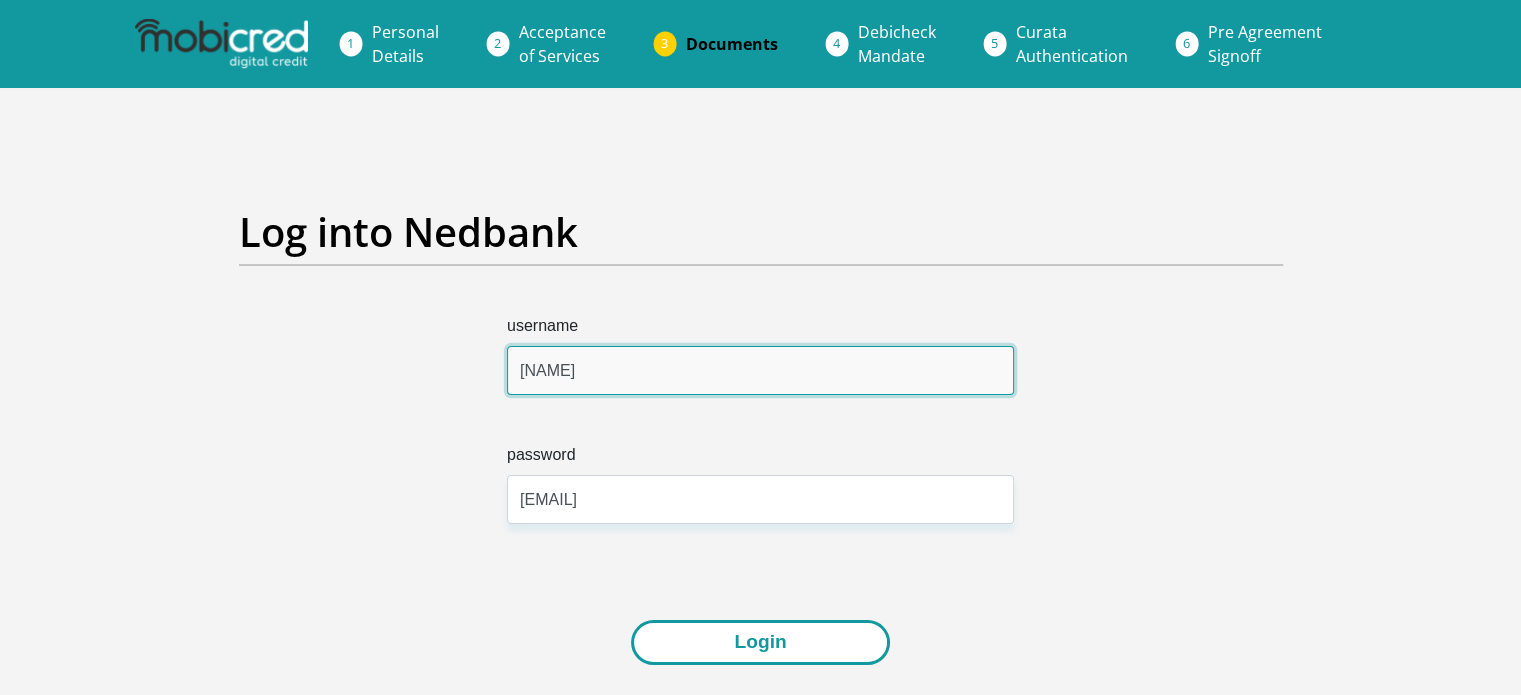 type on "[NAME]" 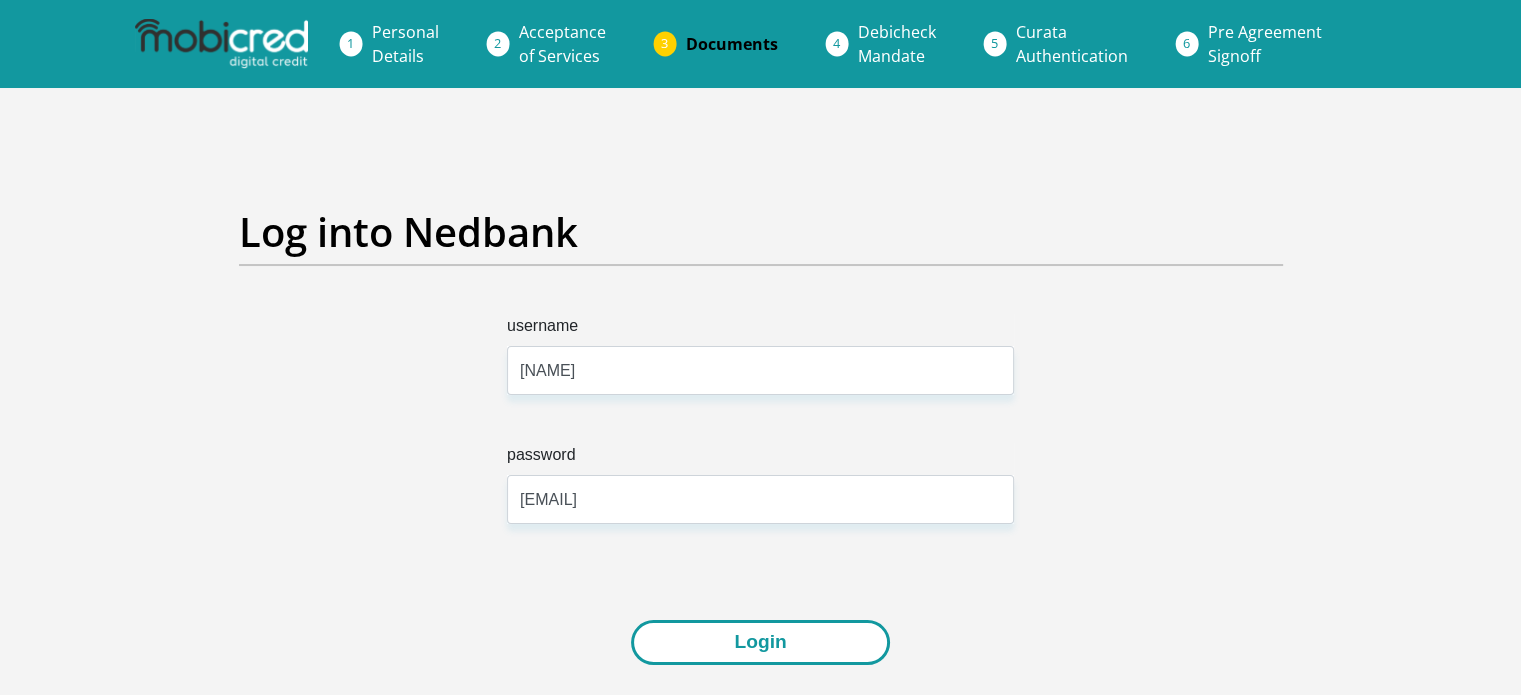 click on "Login" at bounding box center (760, 642) 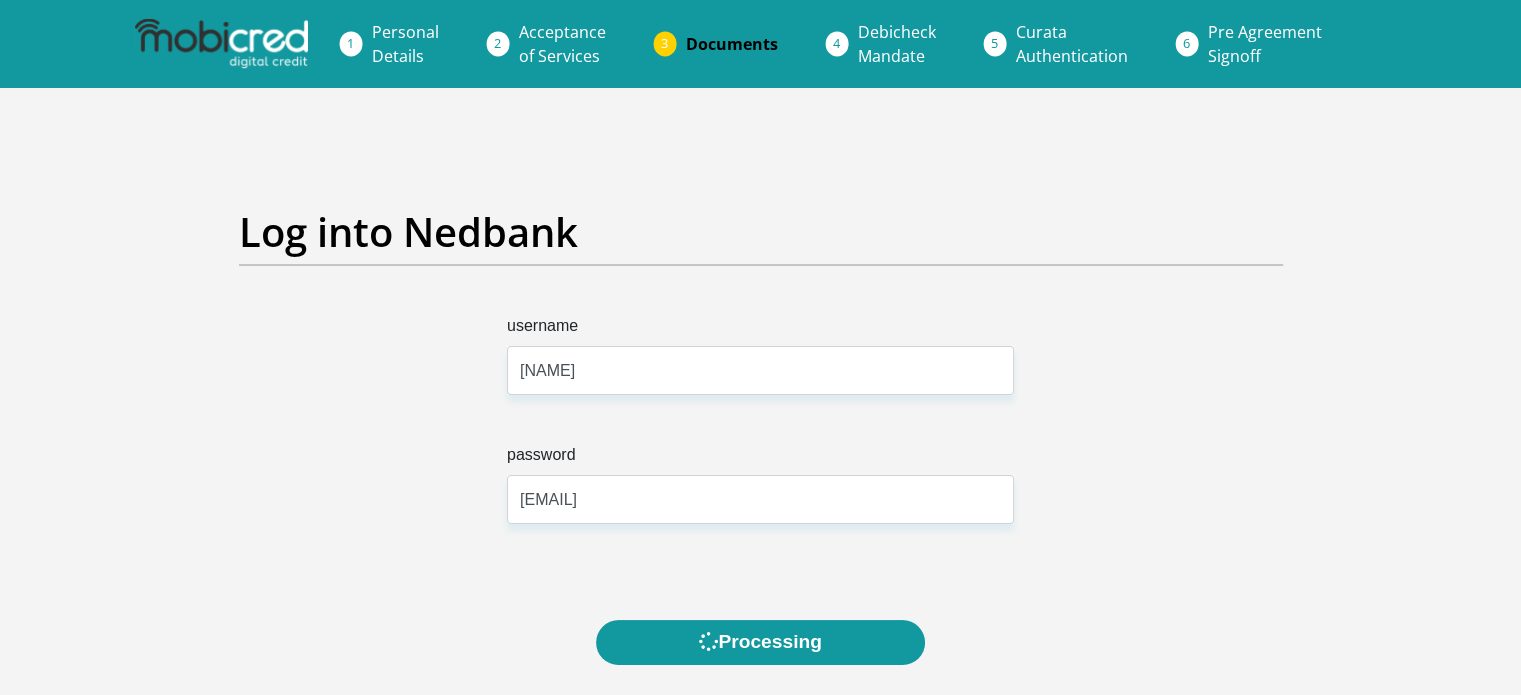 scroll, scrollTop: 0, scrollLeft: 0, axis: both 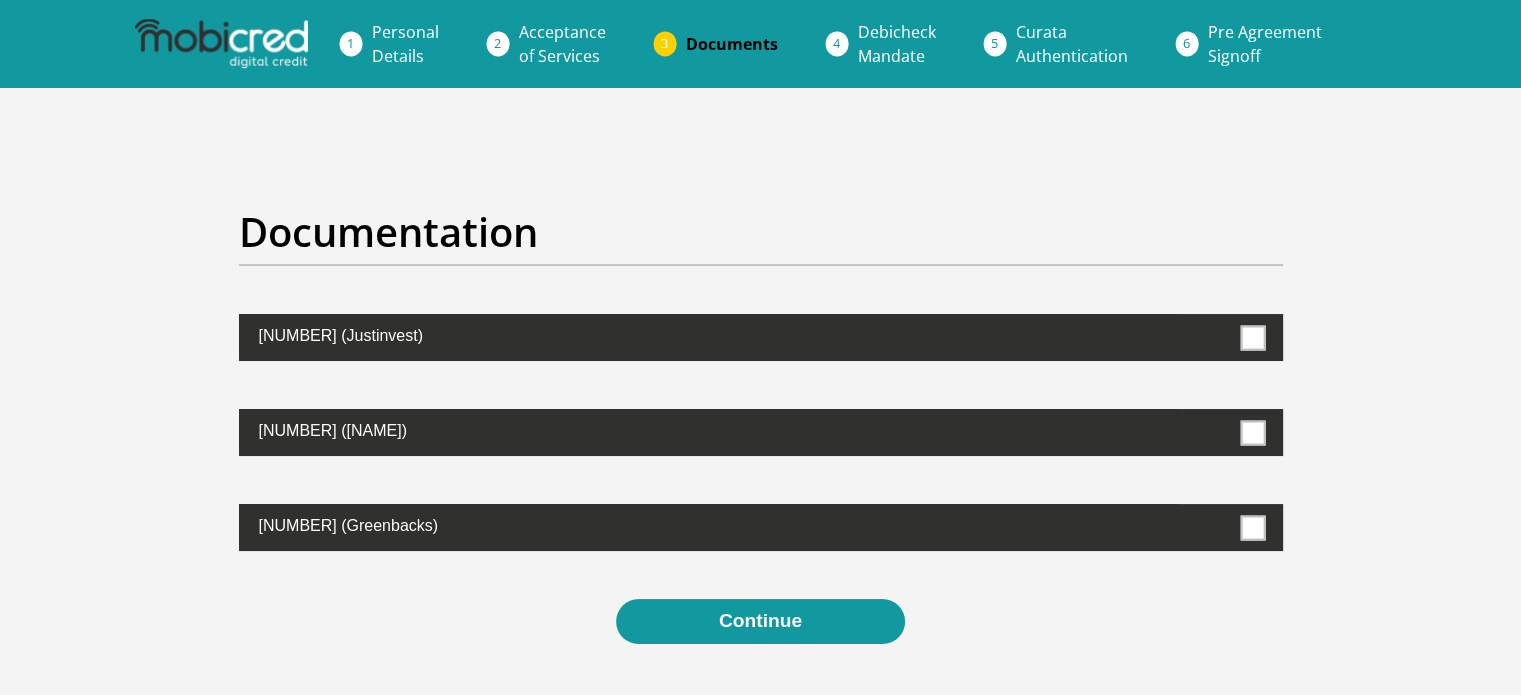 click at bounding box center [1252, 432] 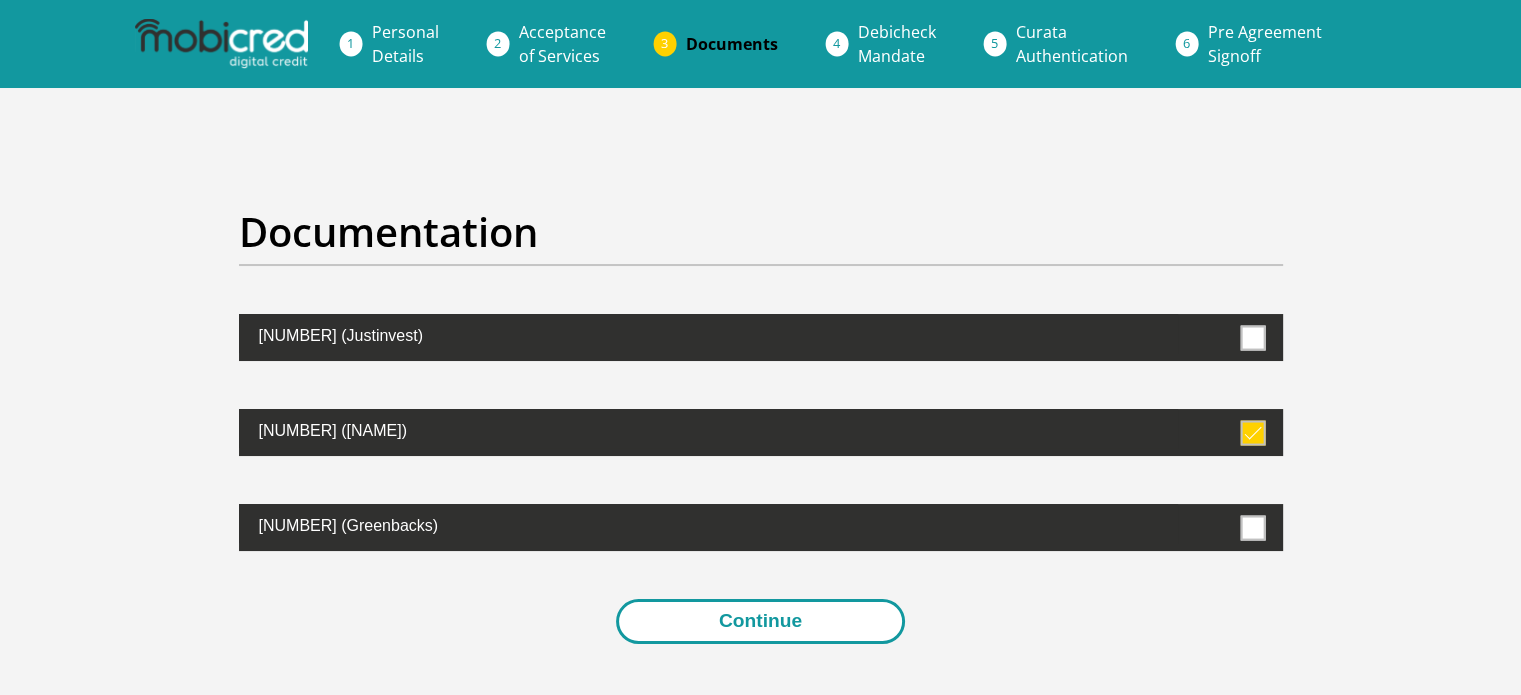click on "Continue" at bounding box center (760, 621) 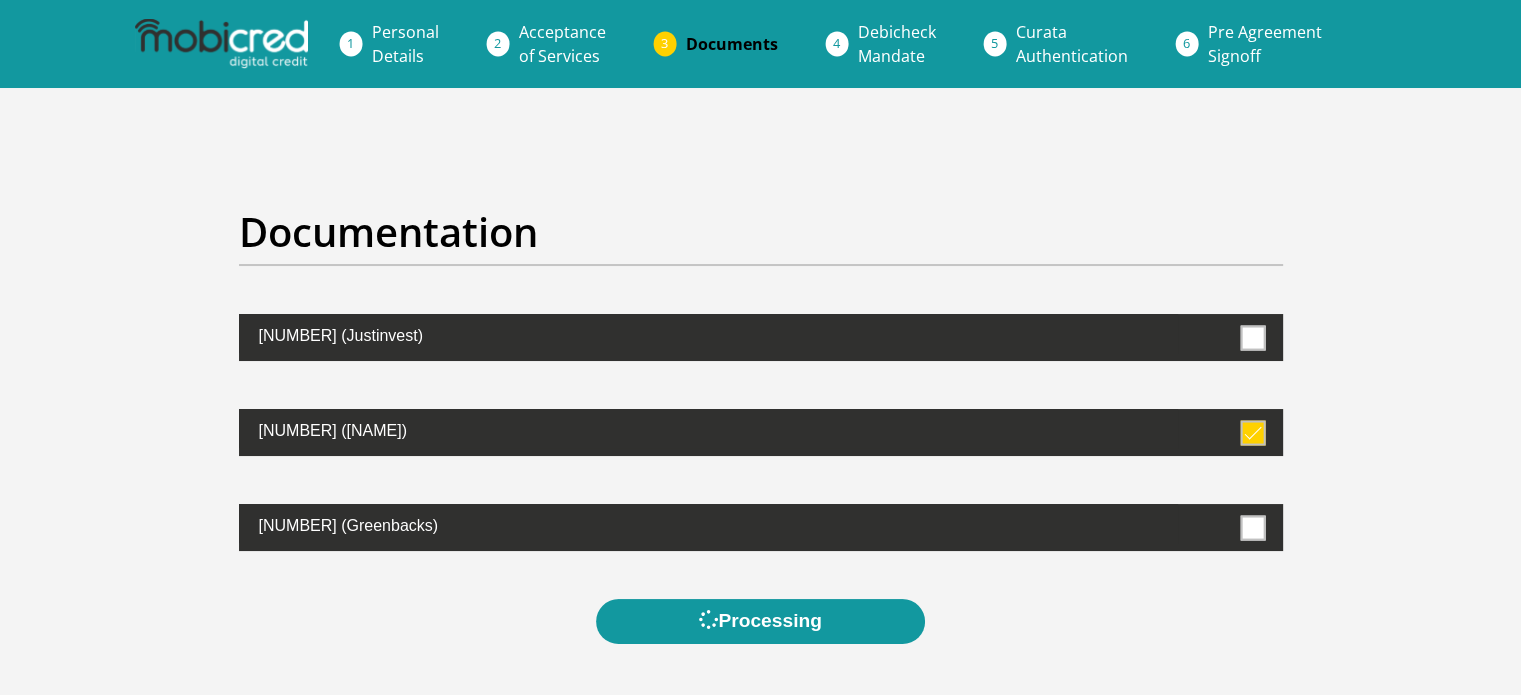 scroll, scrollTop: 0, scrollLeft: 0, axis: both 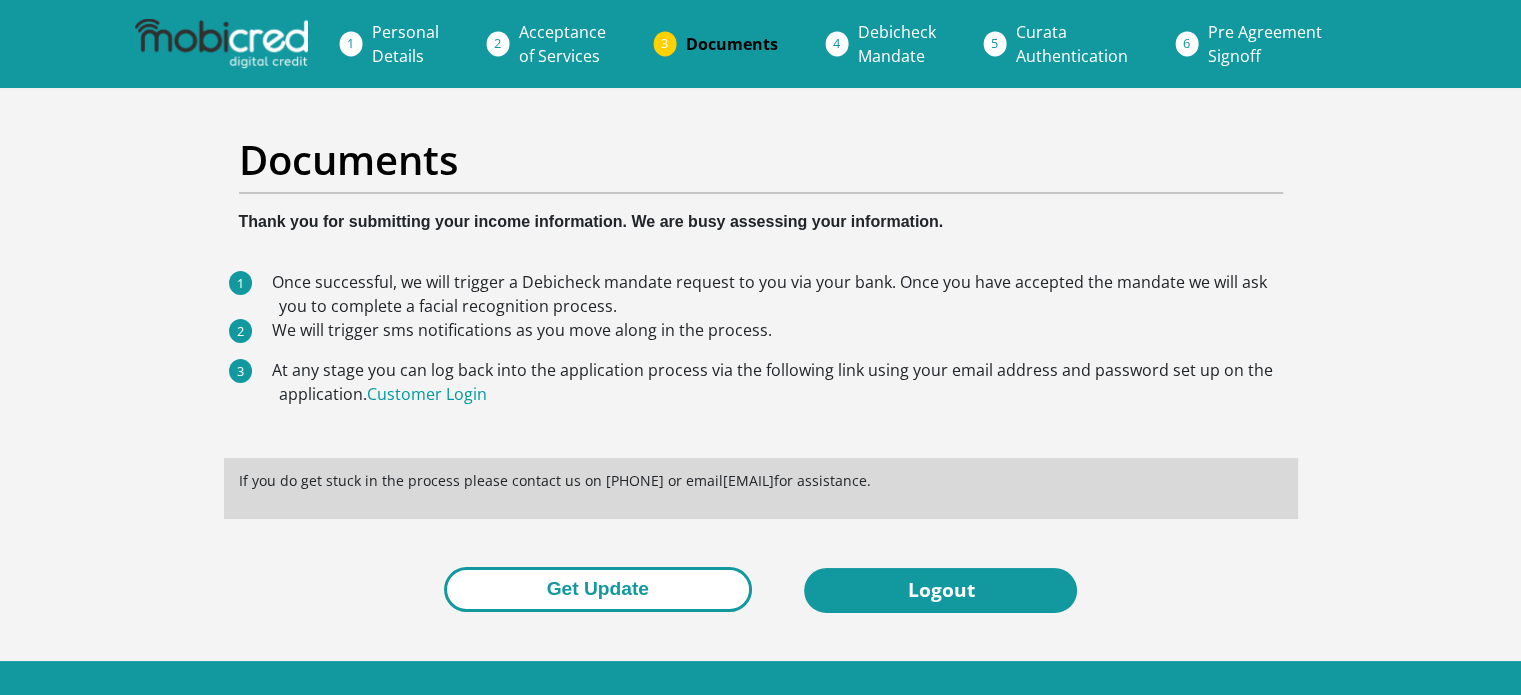 click on "Get Update" at bounding box center (598, 589) 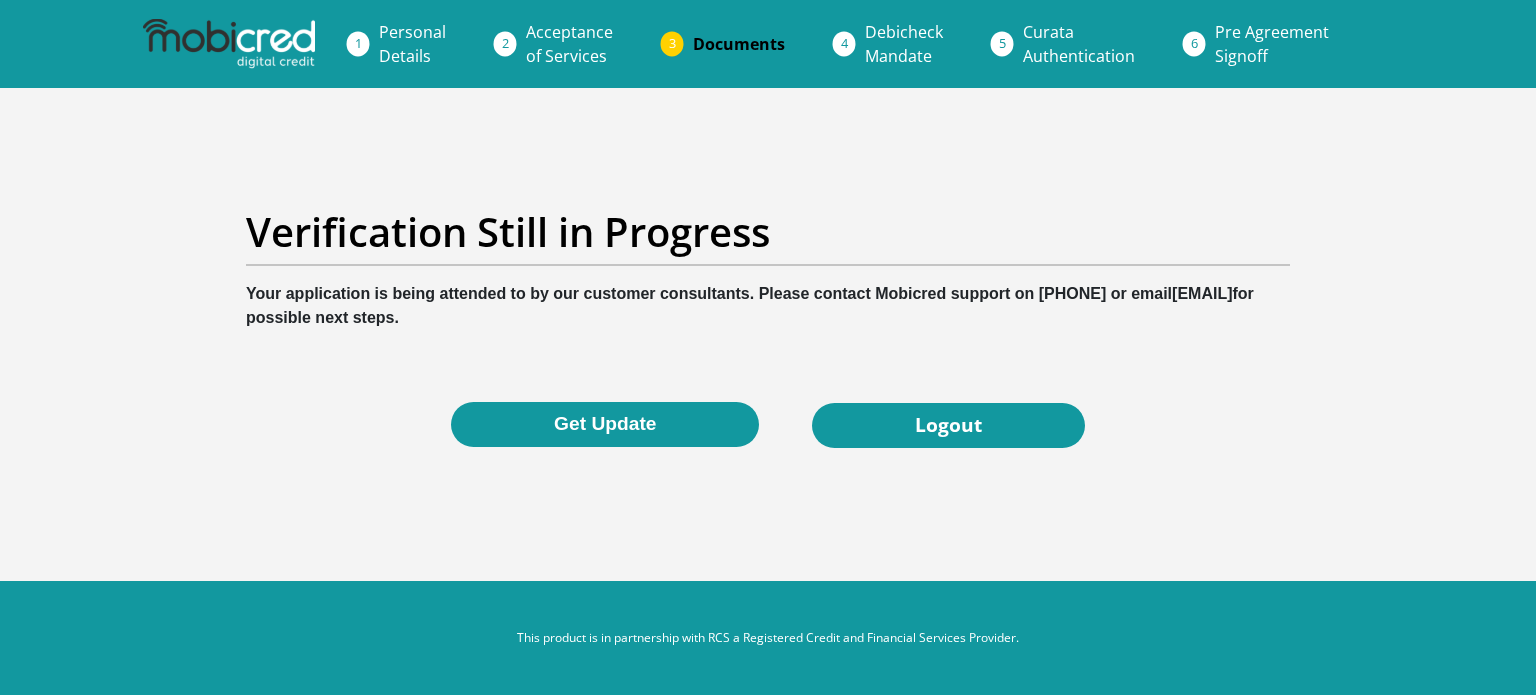 scroll, scrollTop: 0, scrollLeft: 0, axis: both 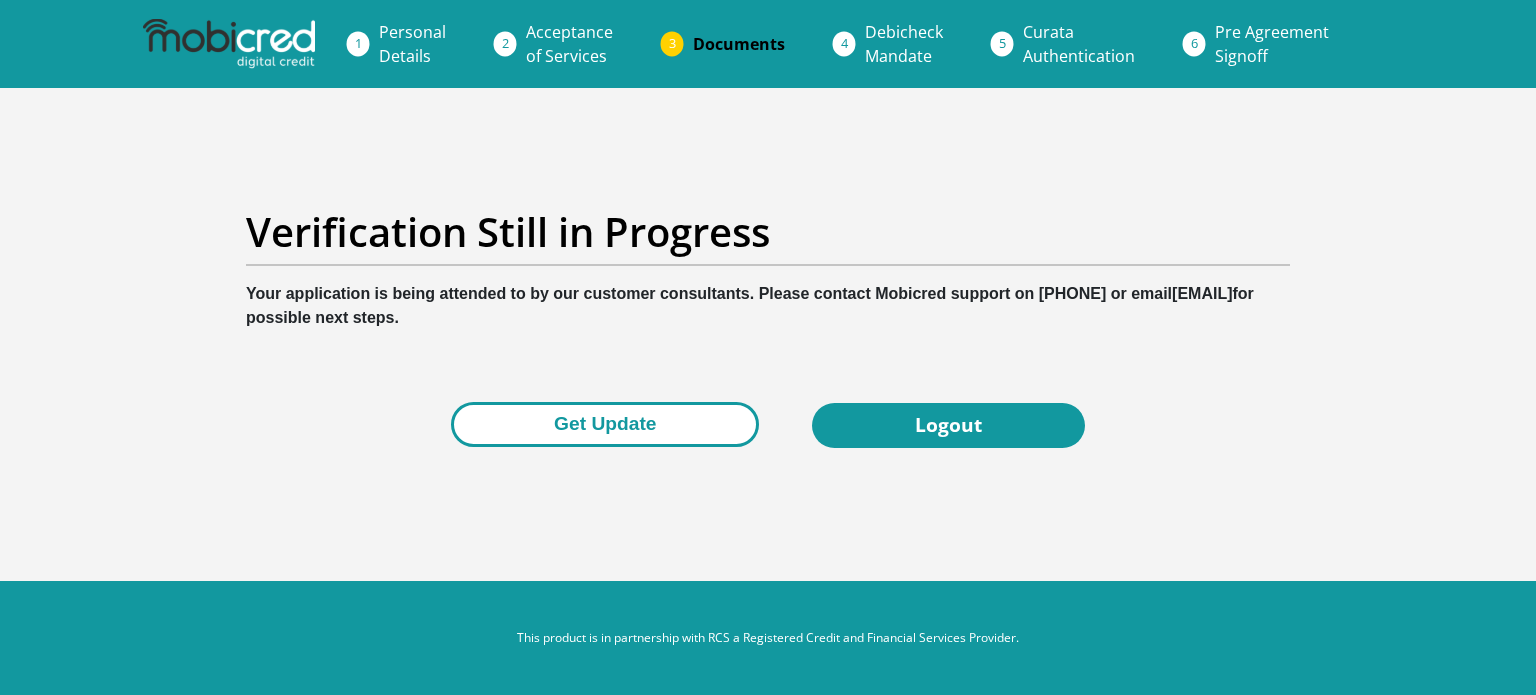click on "Get Update" at bounding box center [605, 424] 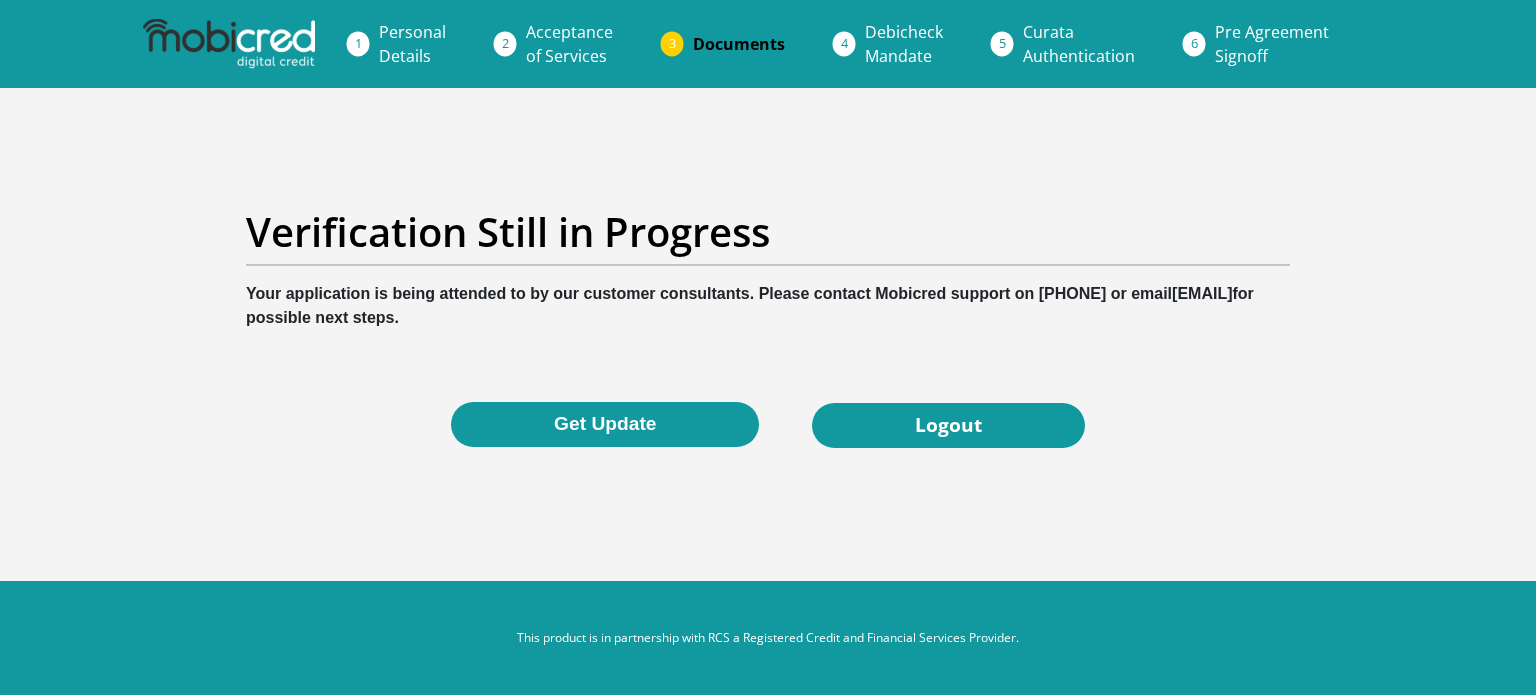 scroll, scrollTop: 0, scrollLeft: 0, axis: both 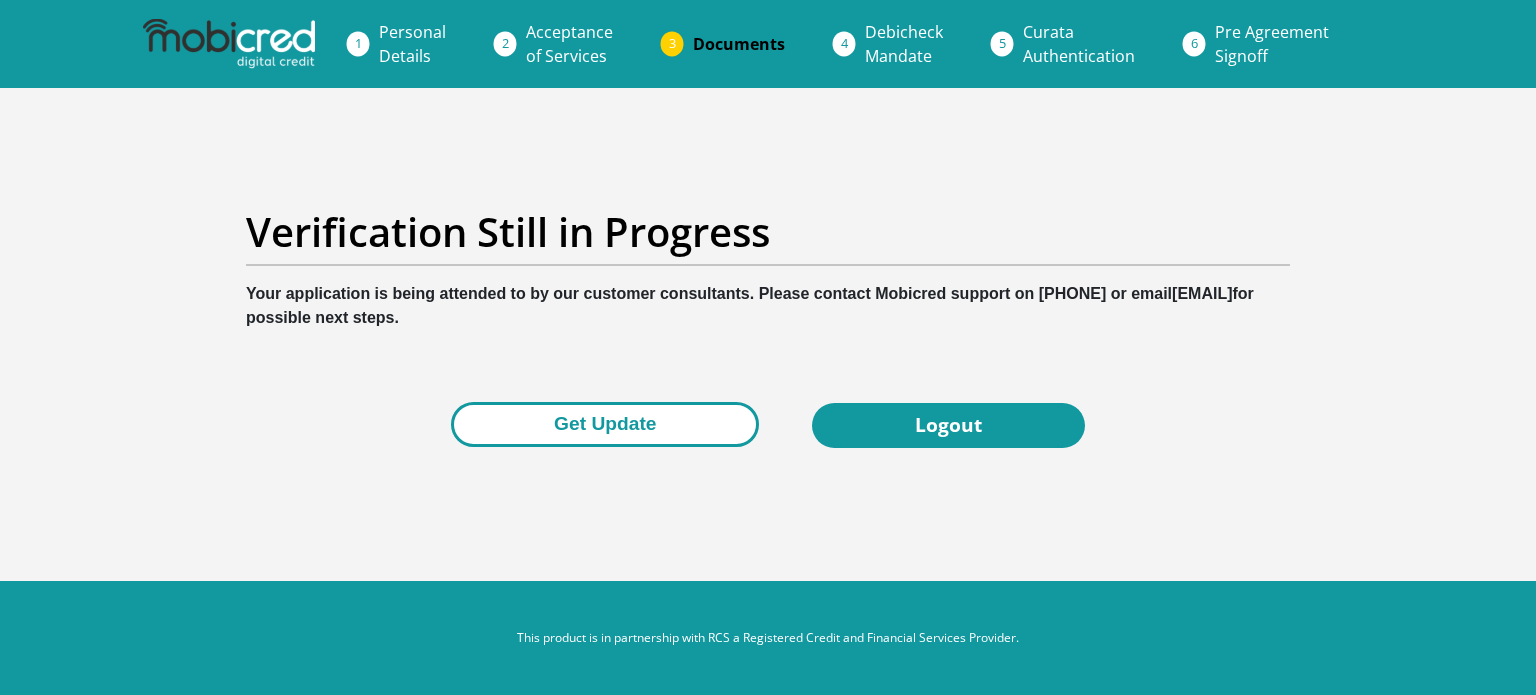 click on "Get Update" at bounding box center (605, 424) 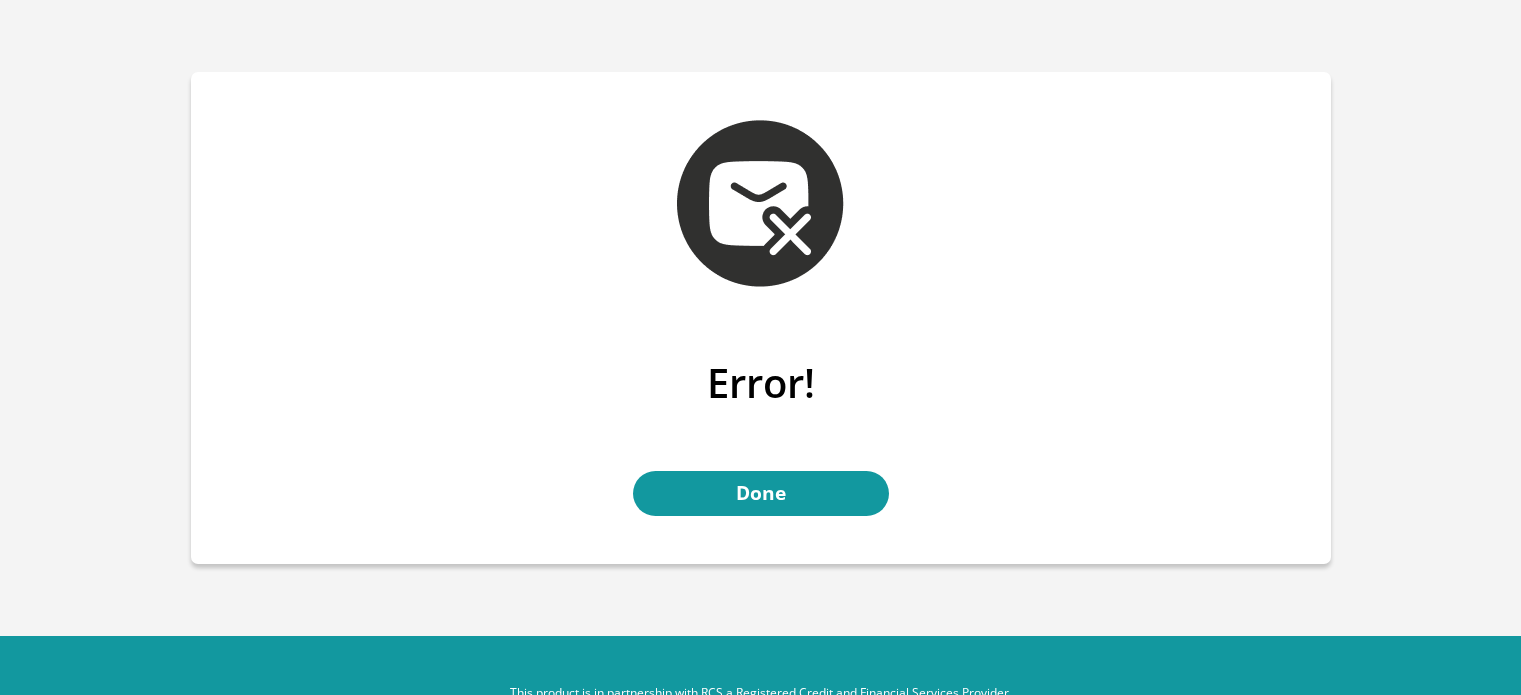 scroll, scrollTop: 0, scrollLeft: 0, axis: both 